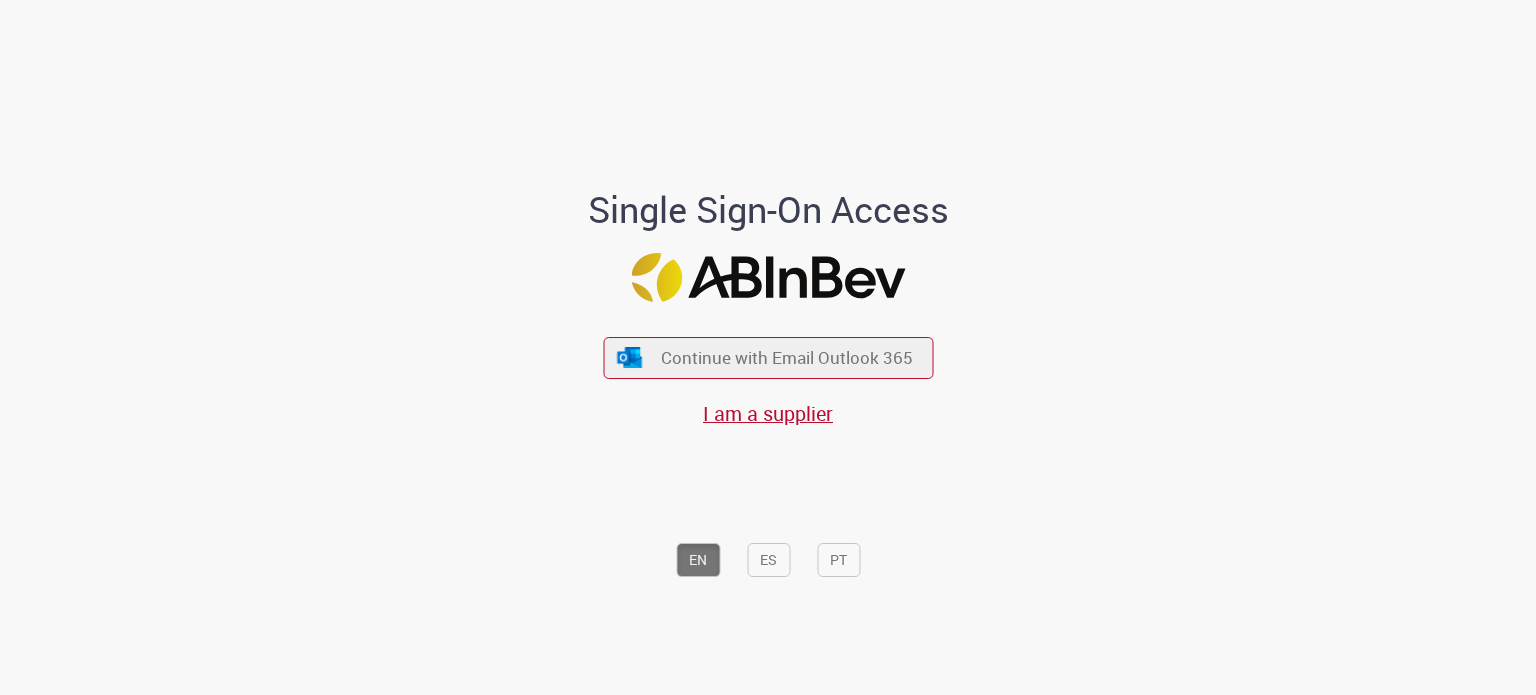 scroll, scrollTop: 0, scrollLeft: 0, axis: both 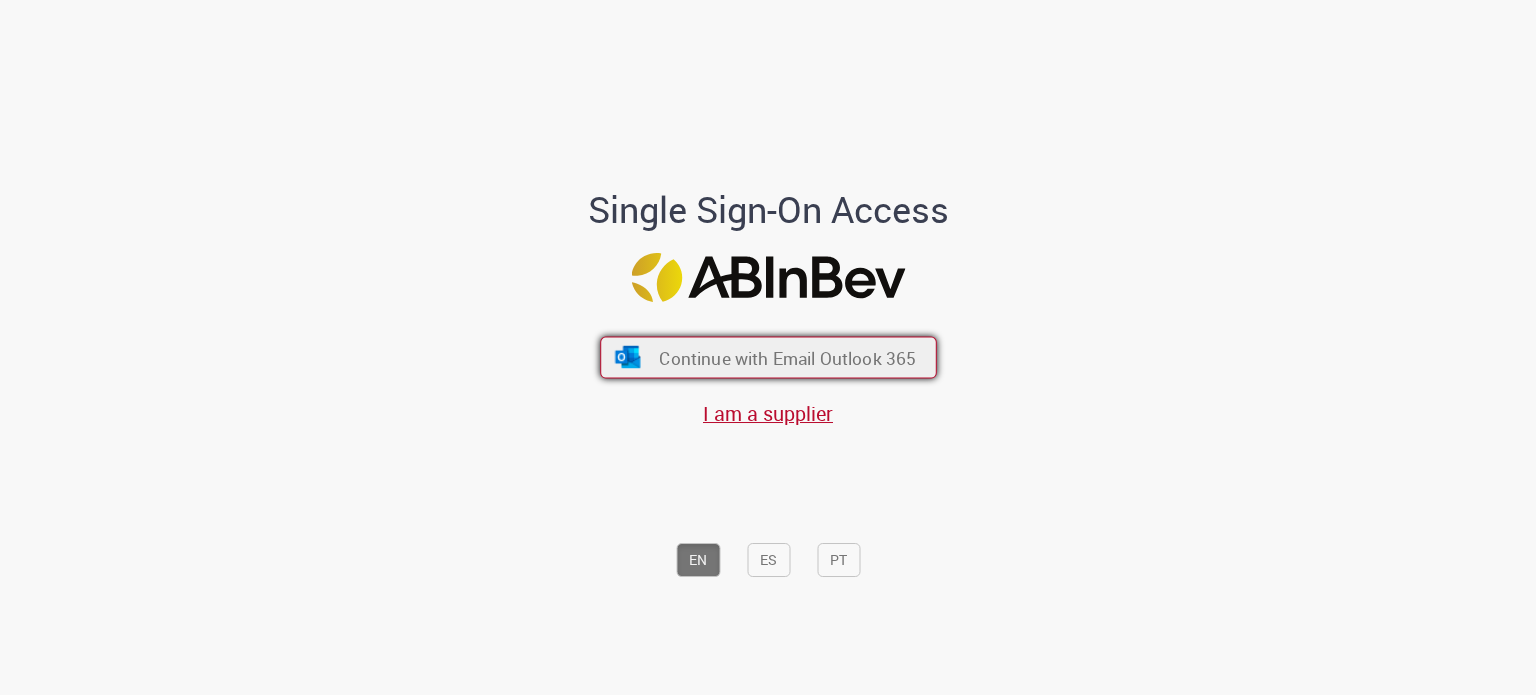 click on "Continue with Email Outlook 365" at bounding box center [768, 358] 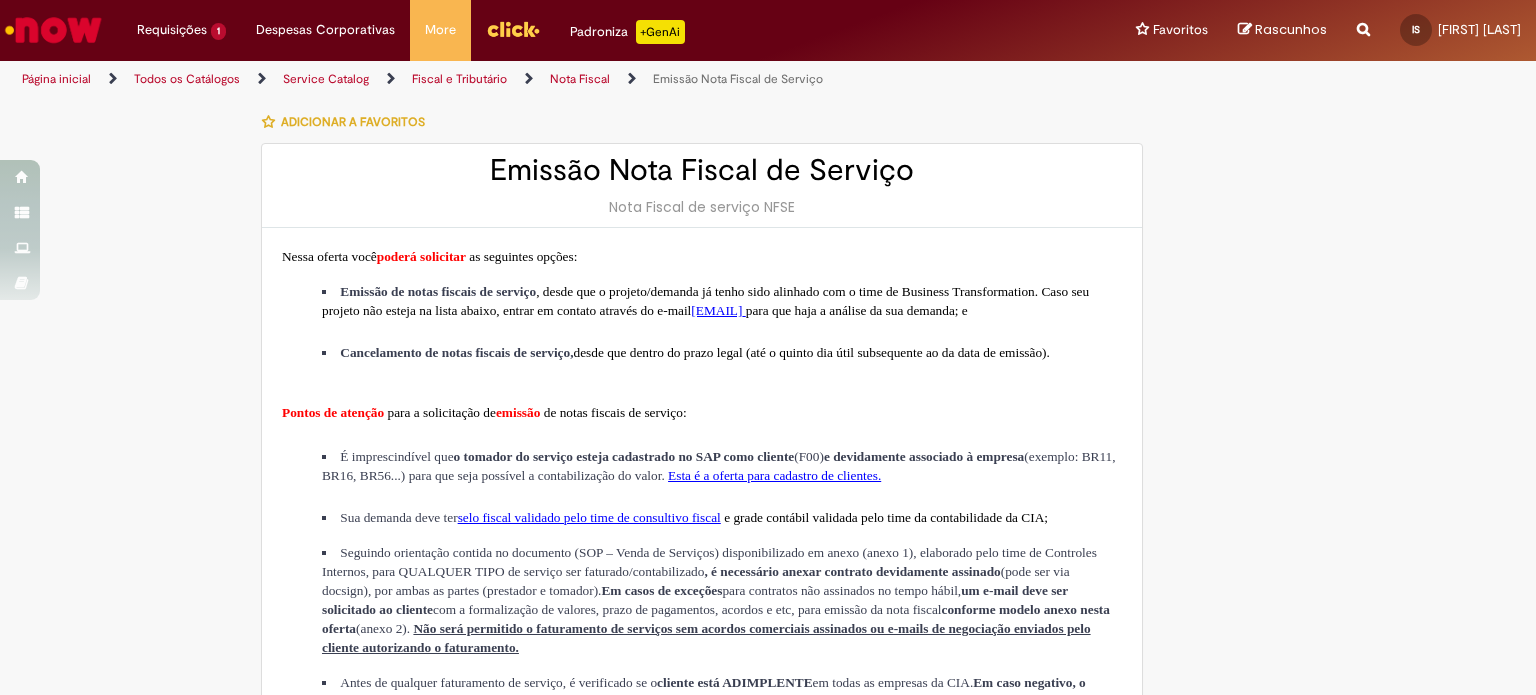 type on "**********" 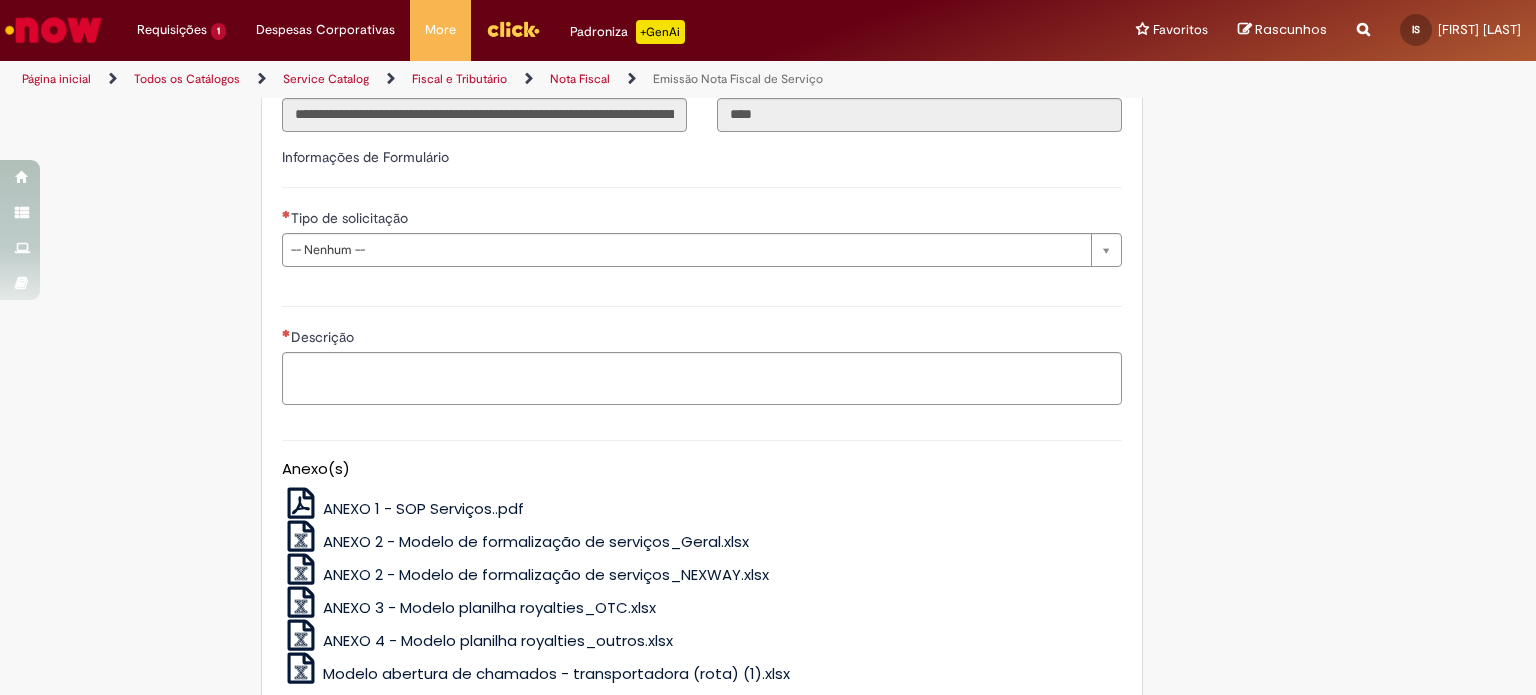 scroll, scrollTop: 1224, scrollLeft: 0, axis: vertical 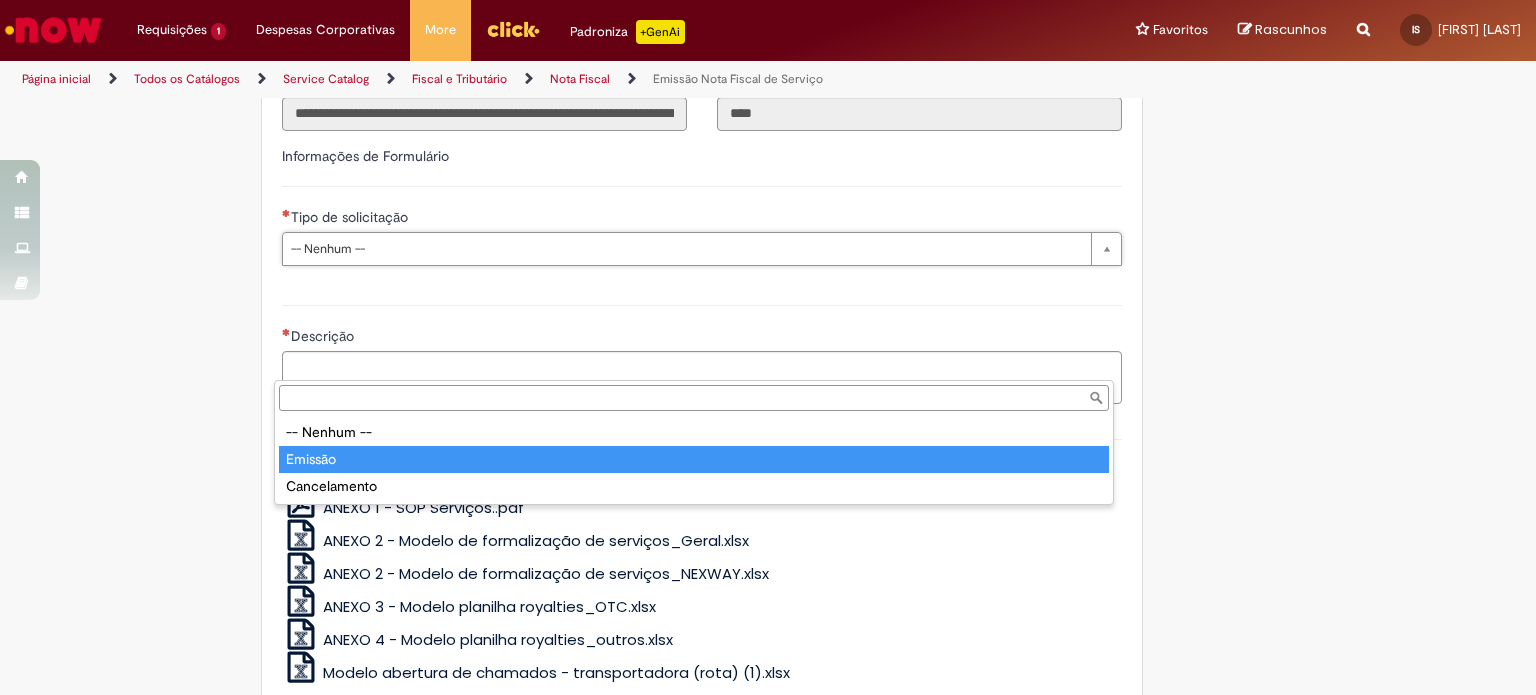 type on "*******" 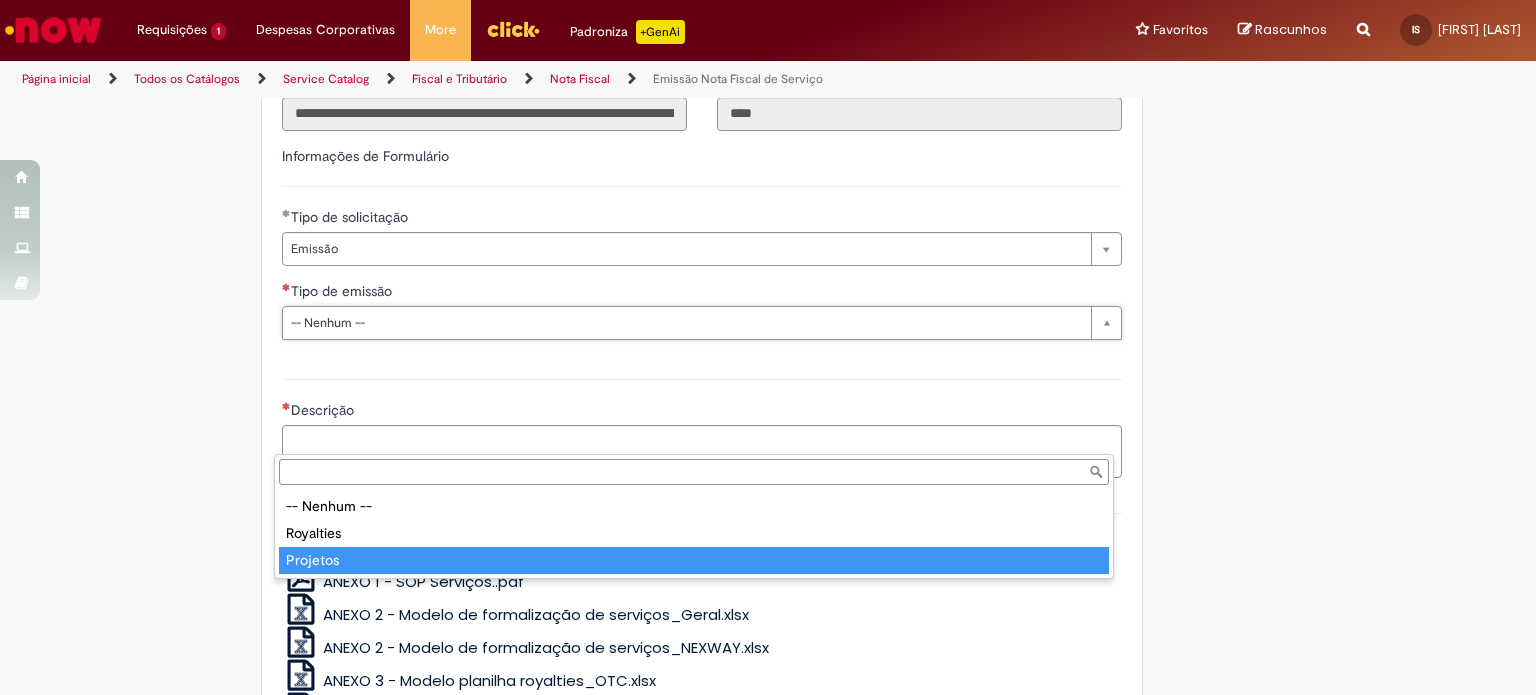 type on "********" 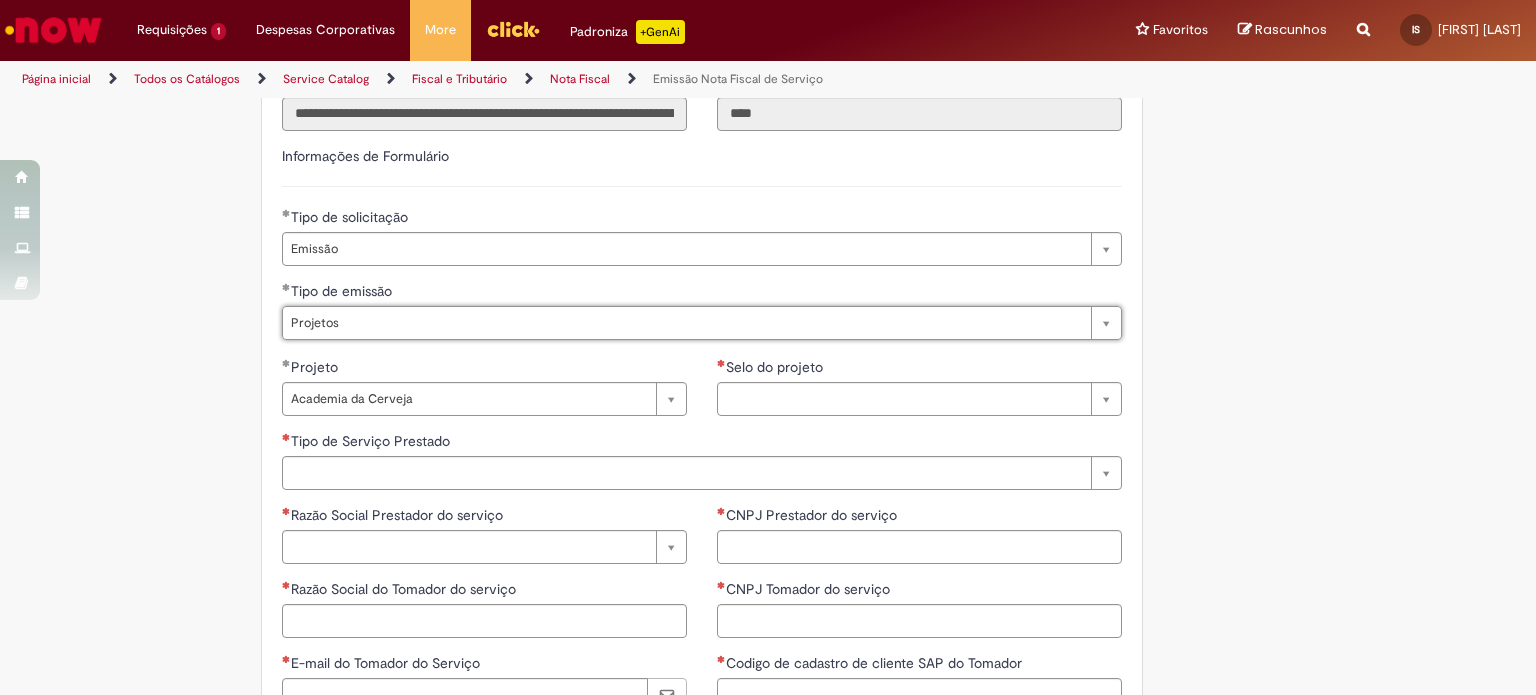 type 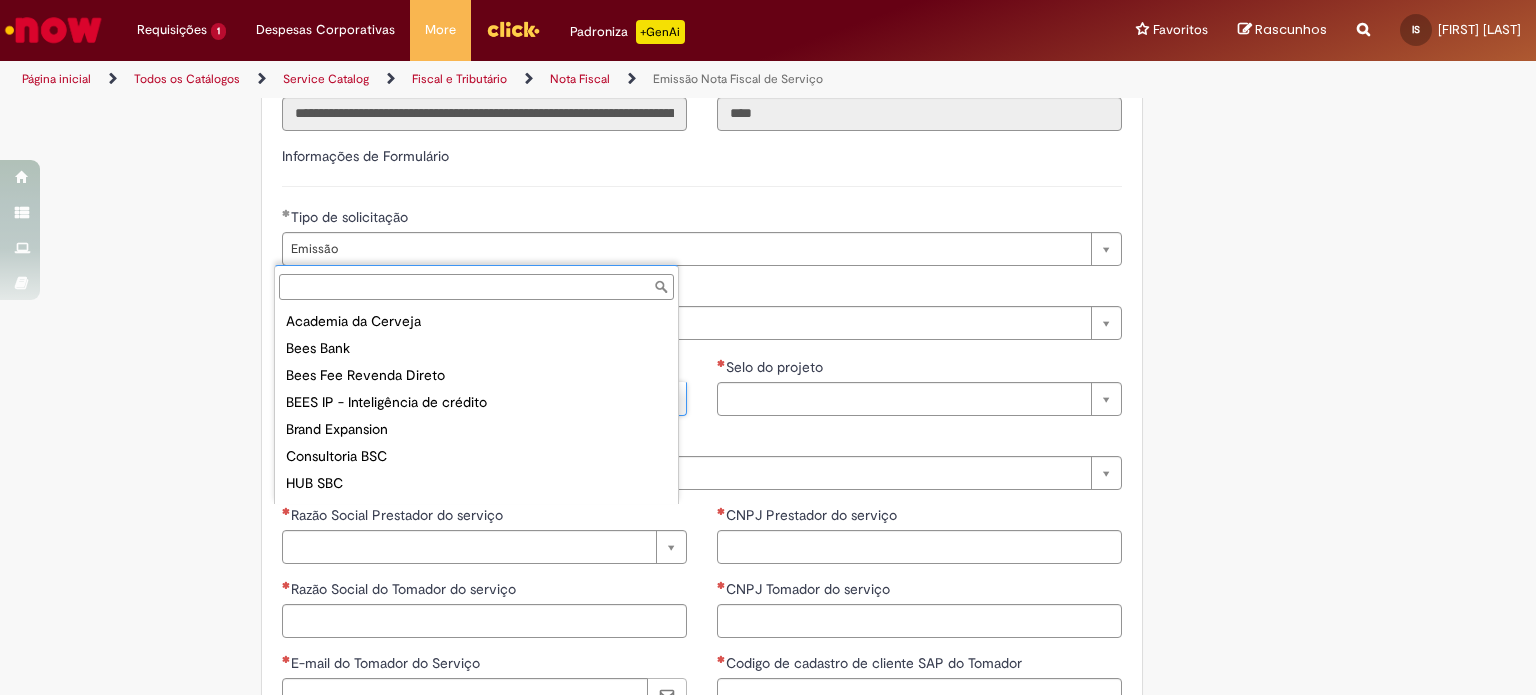 click on "Projeto" at bounding box center [476, 287] 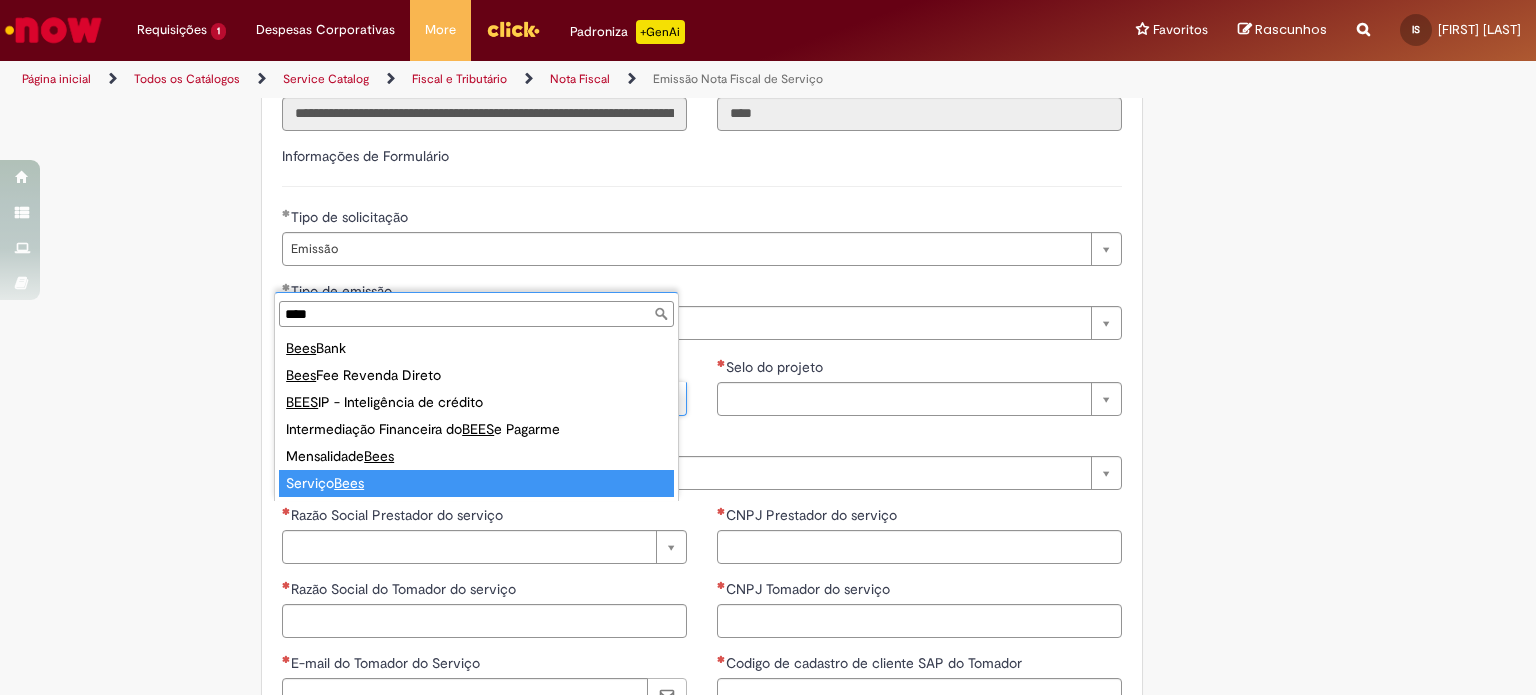 type on "****" 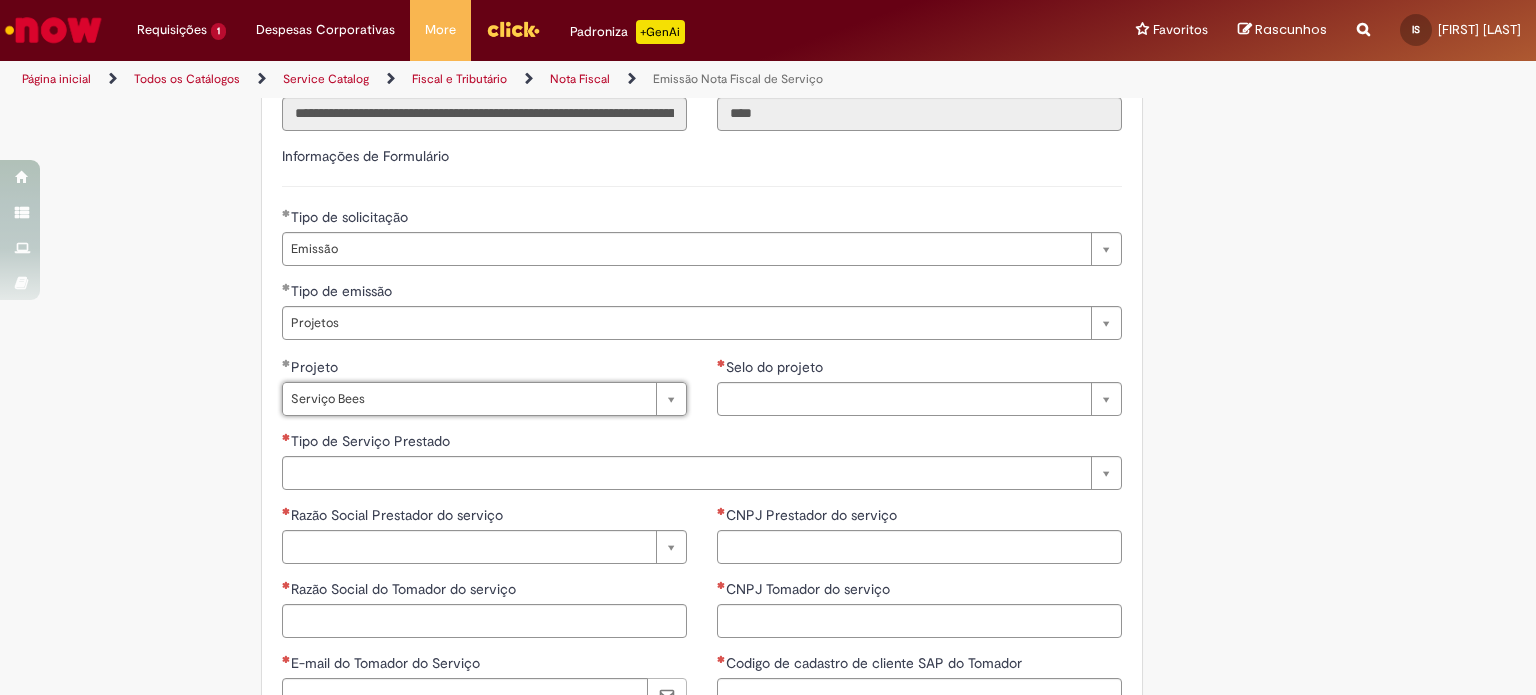 scroll, scrollTop: 0, scrollLeft: 81, axis: horizontal 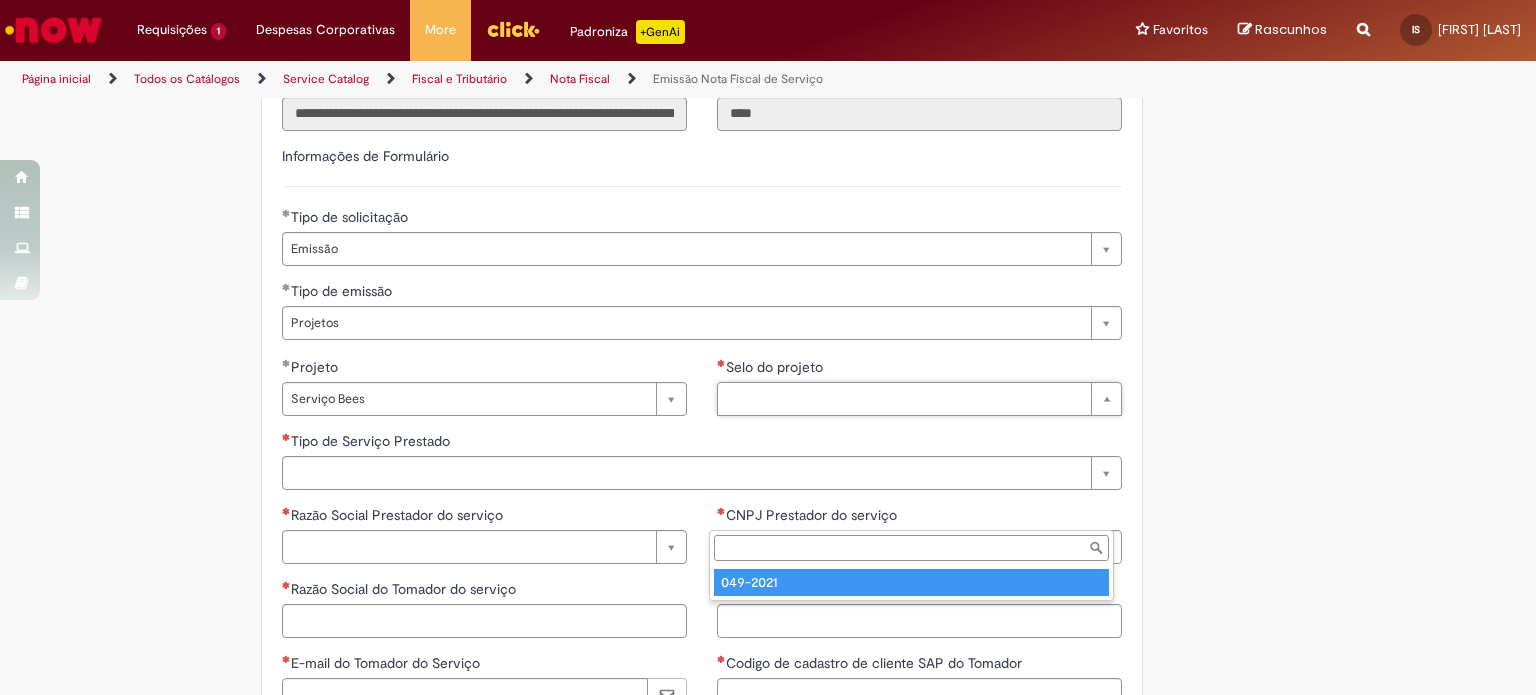 type on "********" 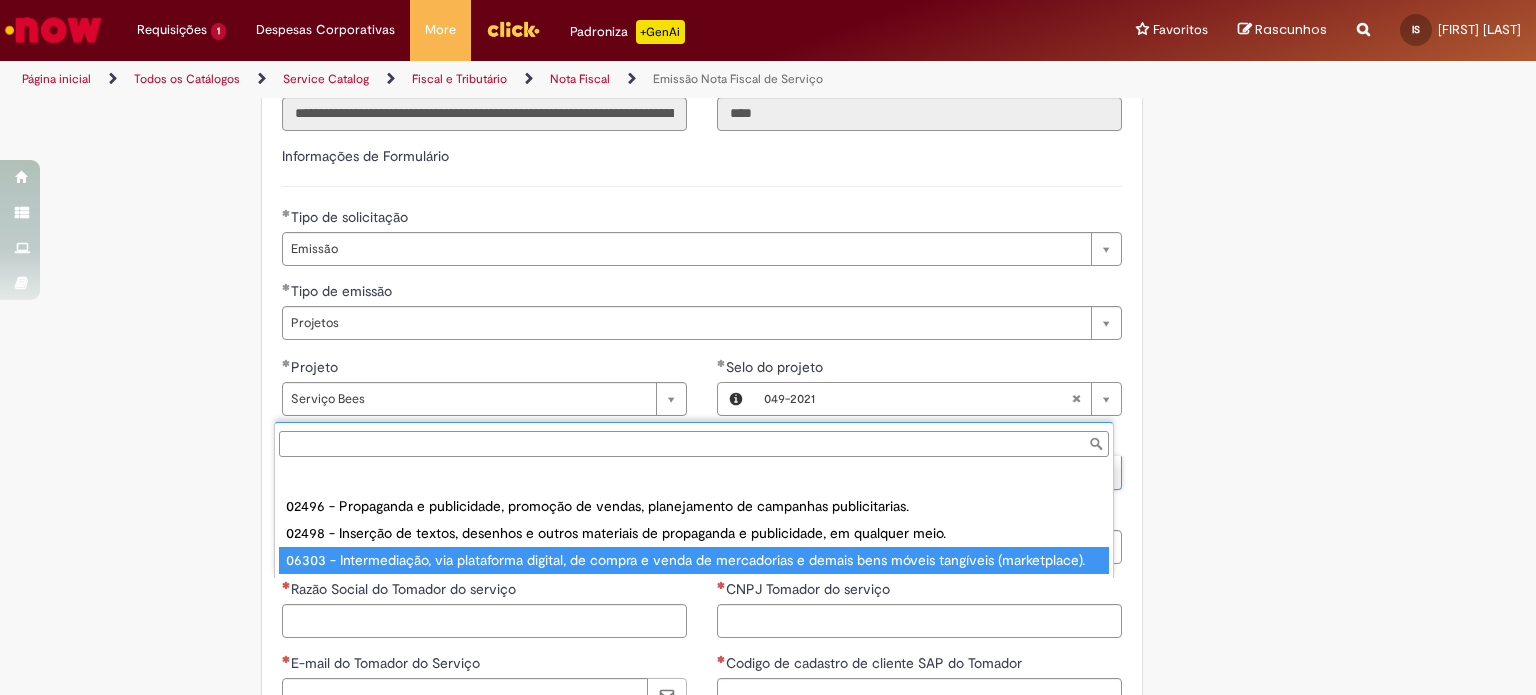 type on "**********" 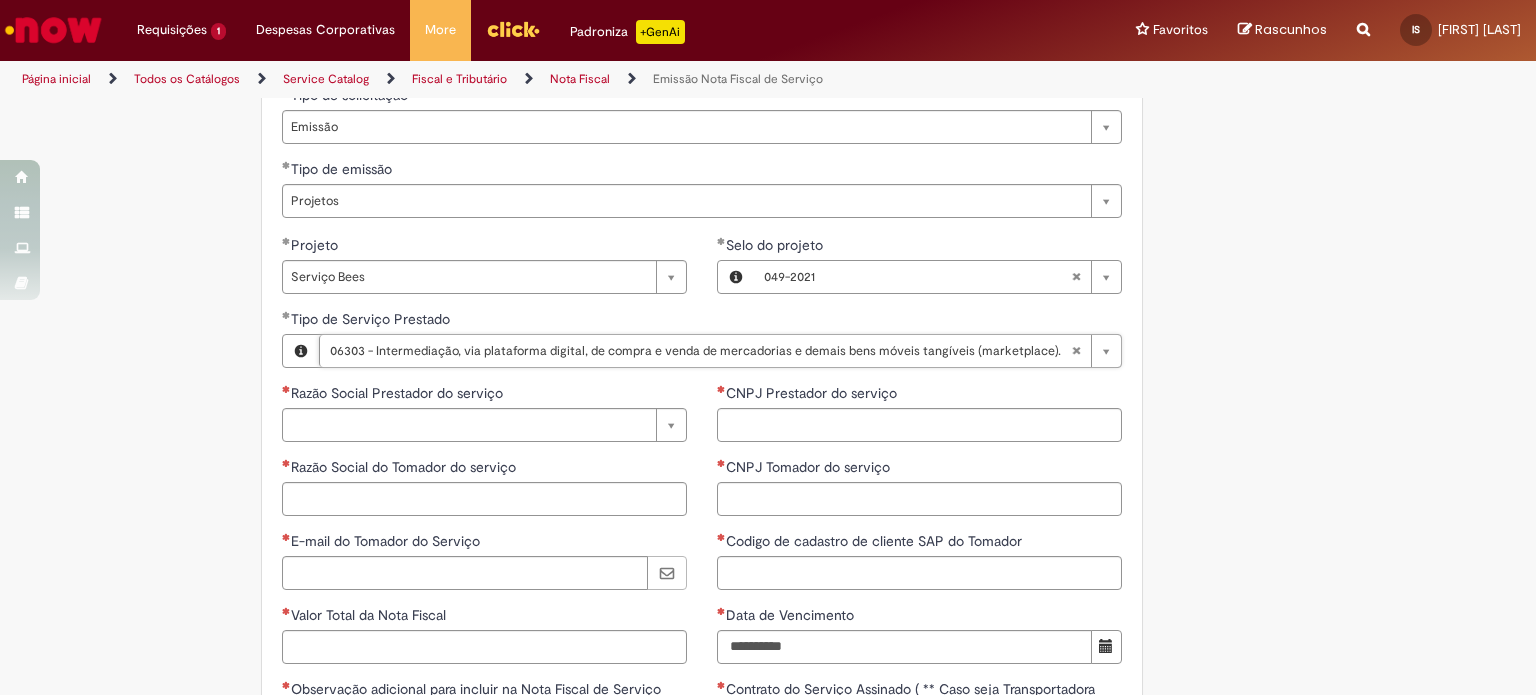 scroll, scrollTop: 1451, scrollLeft: 0, axis: vertical 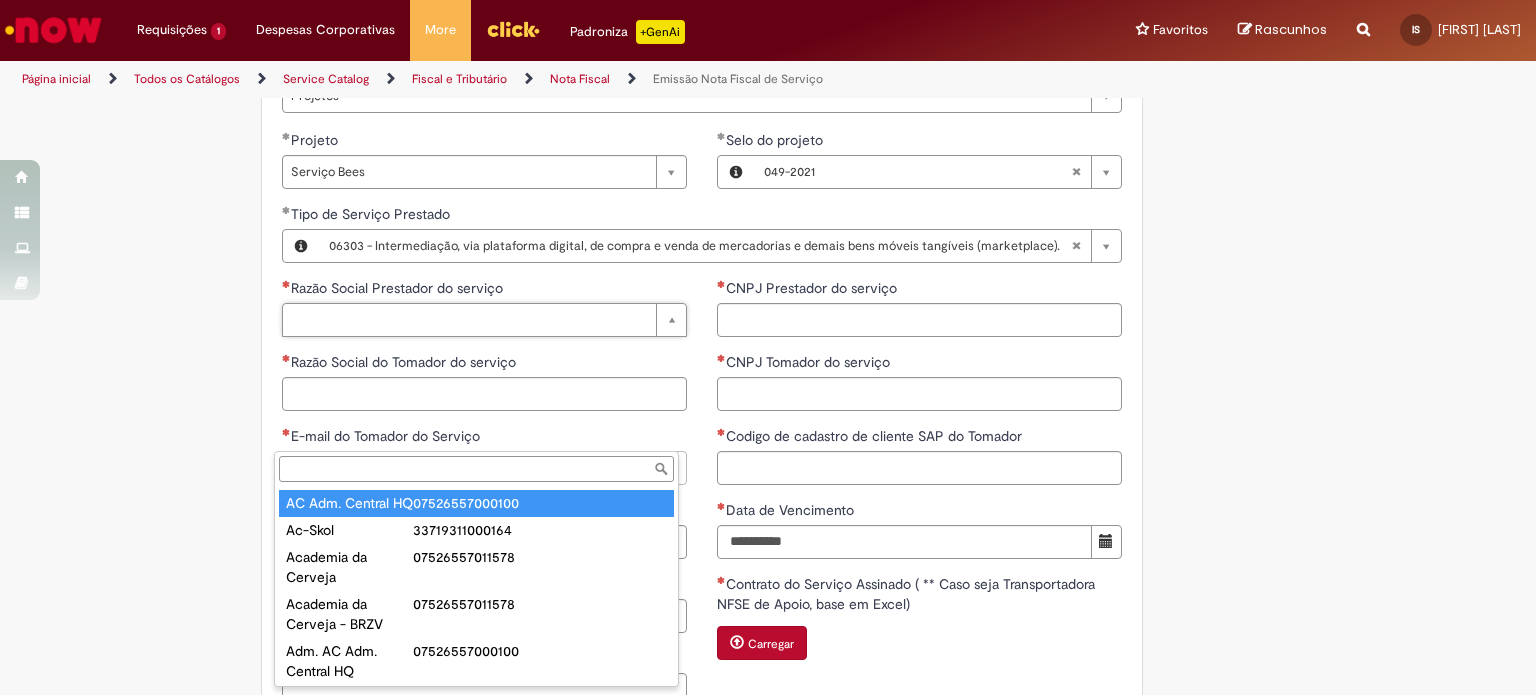 type on "**********" 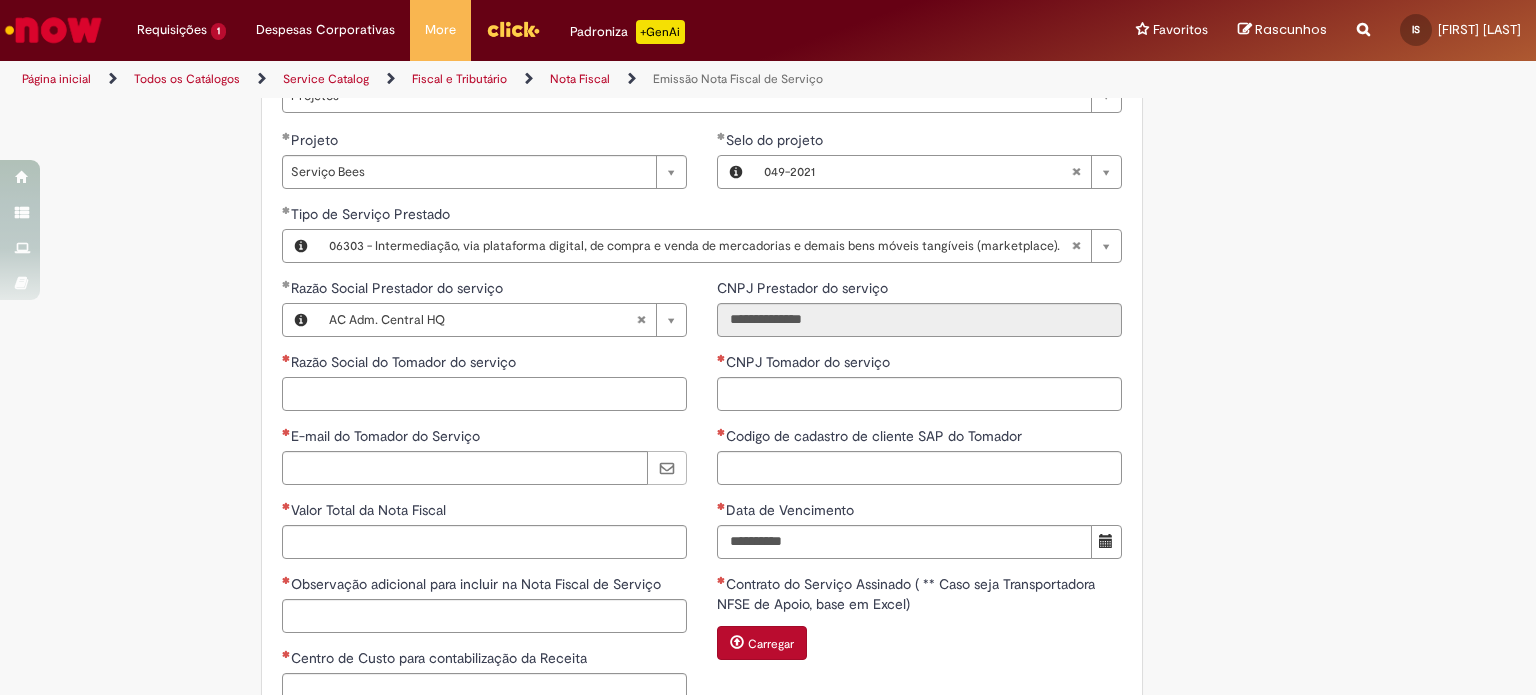click on "Razão Social do  Tomador do serviço" at bounding box center (484, 394) 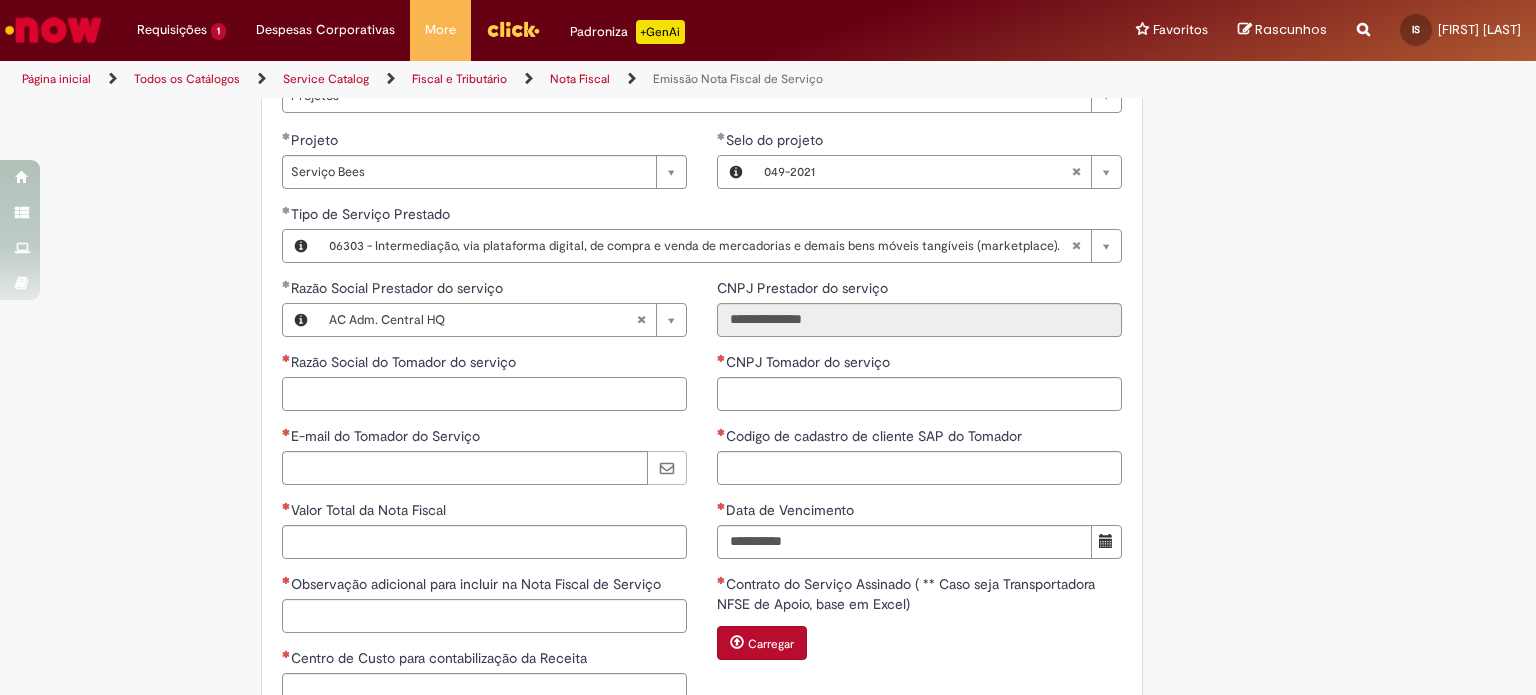 click on "Razão Social do  Tomador do serviço" at bounding box center [484, 394] 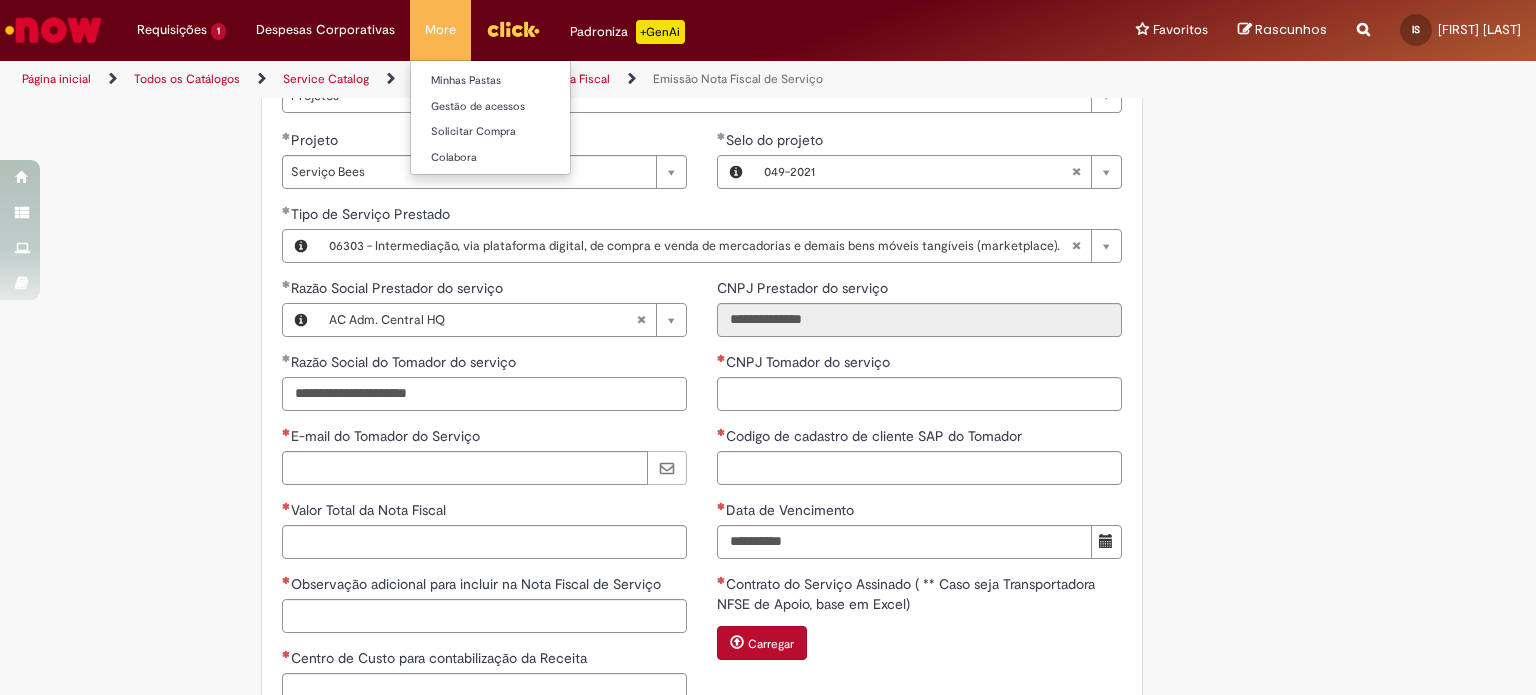 type on "**********" 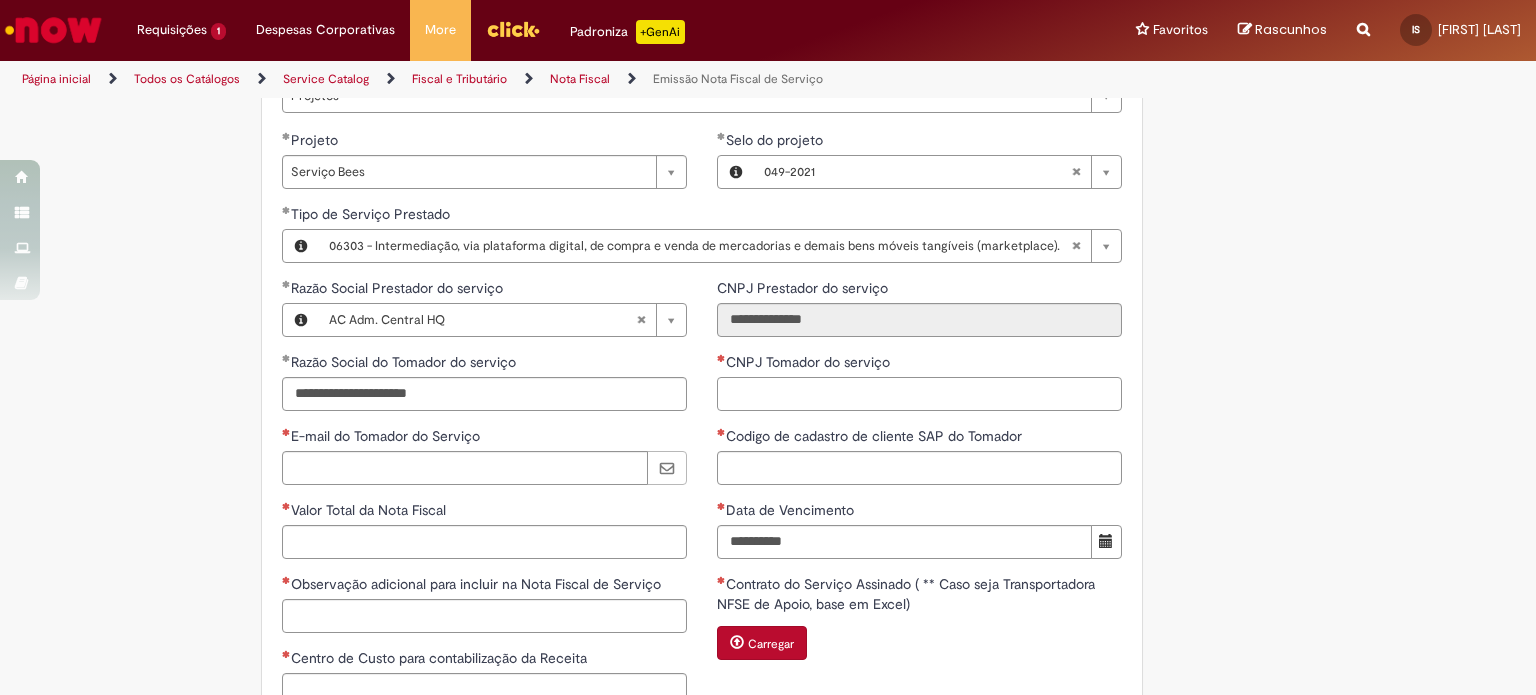 click on "CNPJ Tomador do serviço" at bounding box center [919, 394] 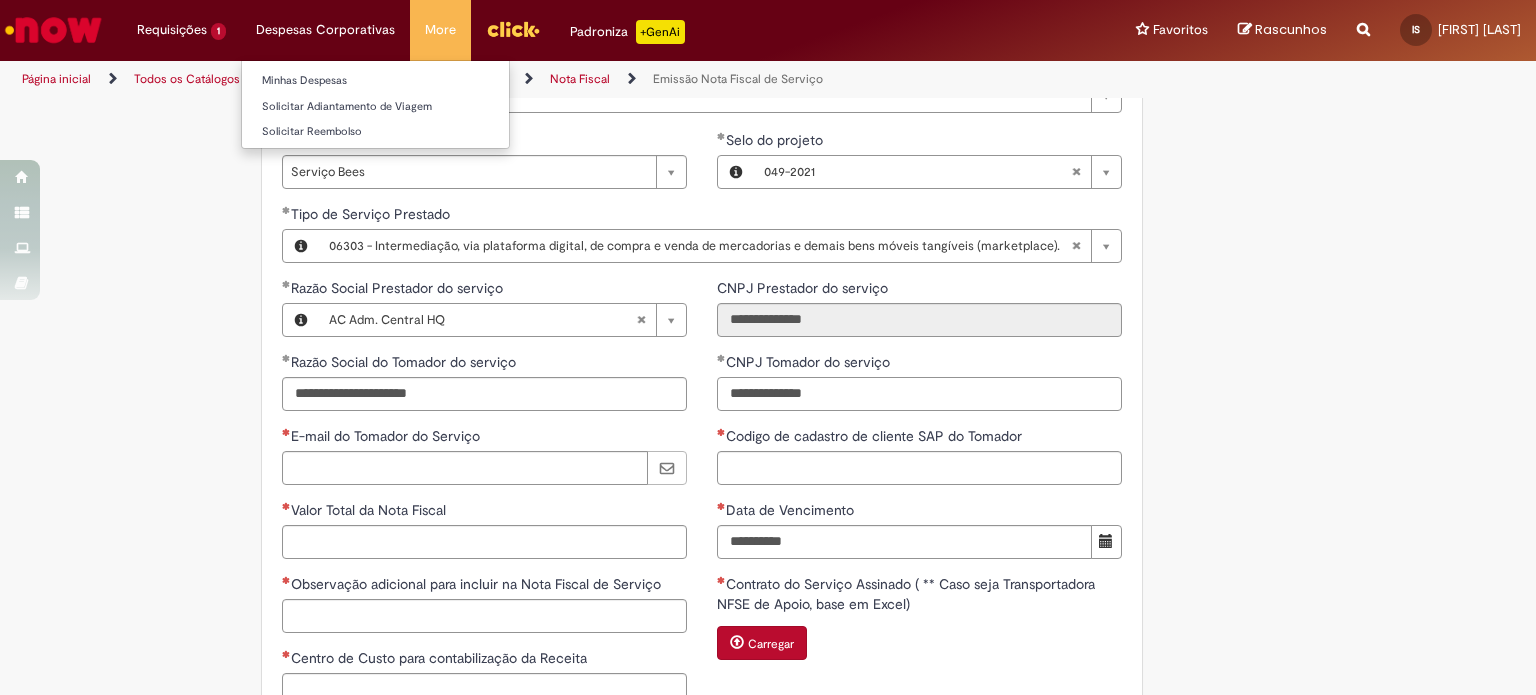 type on "**********" 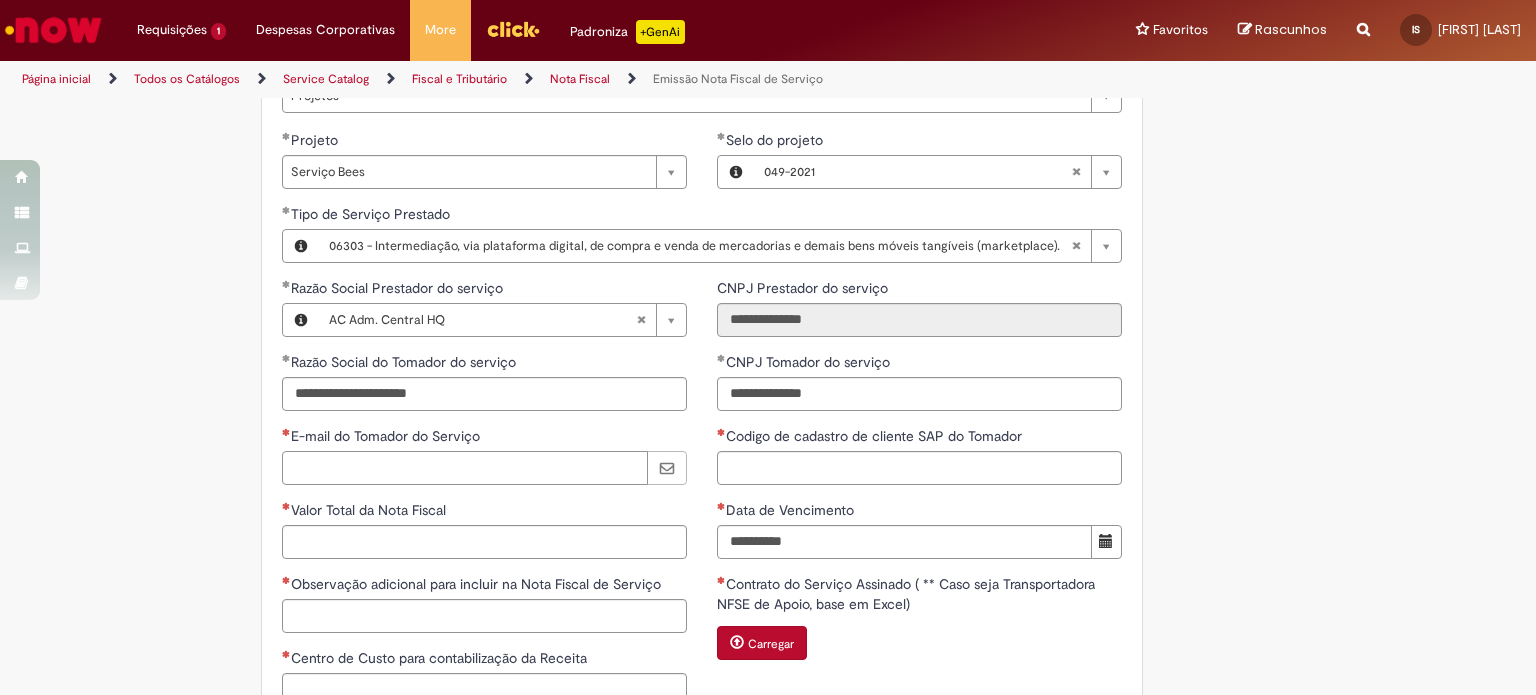 click on "E-mail do Tomador do Serviço" at bounding box center (465, 468) 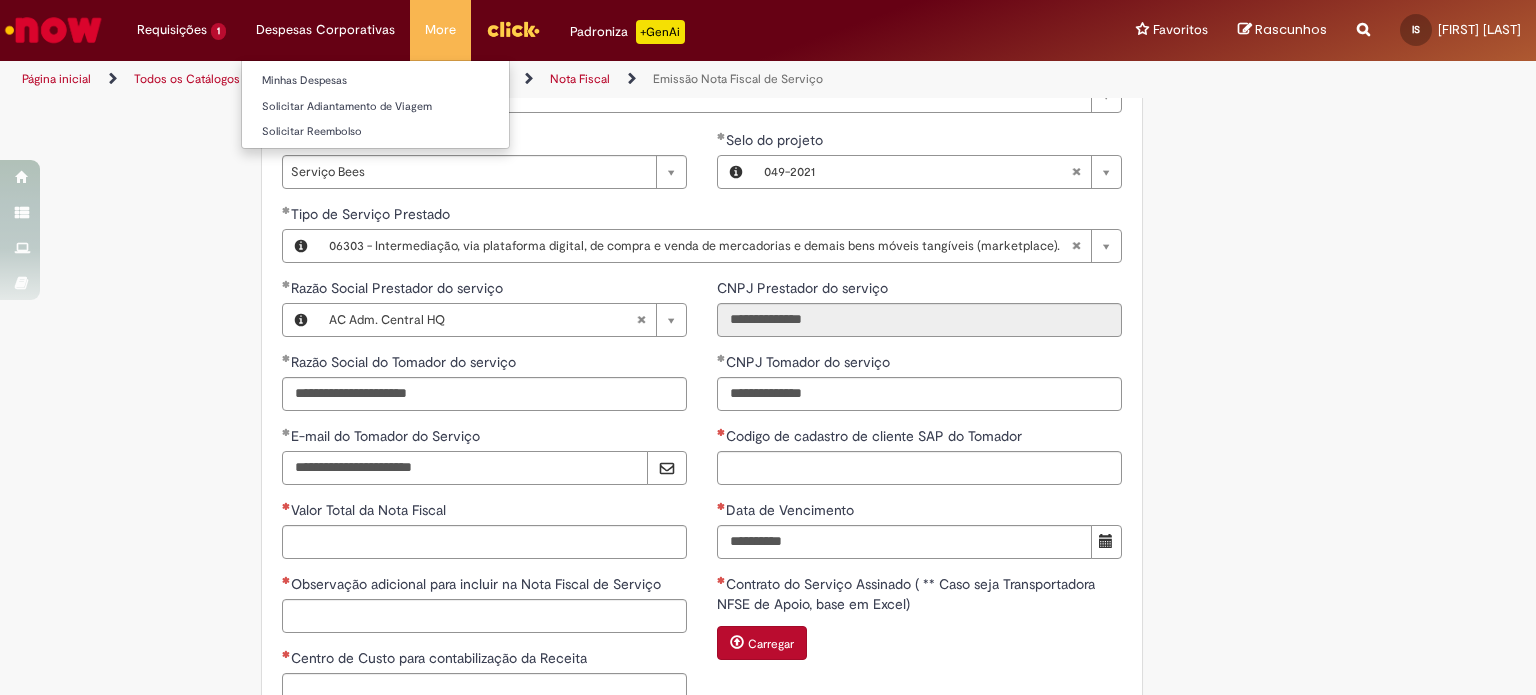 type on "**********" 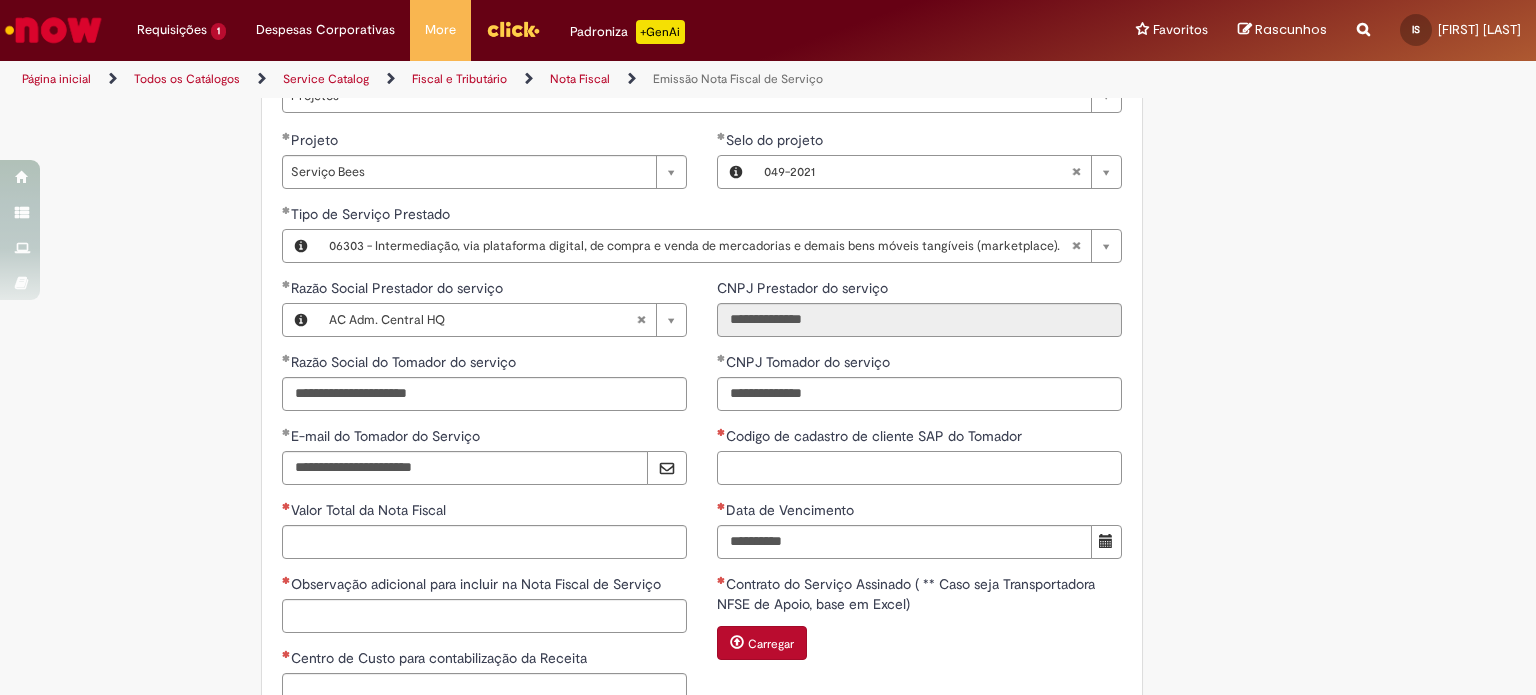 click on "Codigo de cadastro de cliente SAP do Tomador" at bounding box center (919, 468) 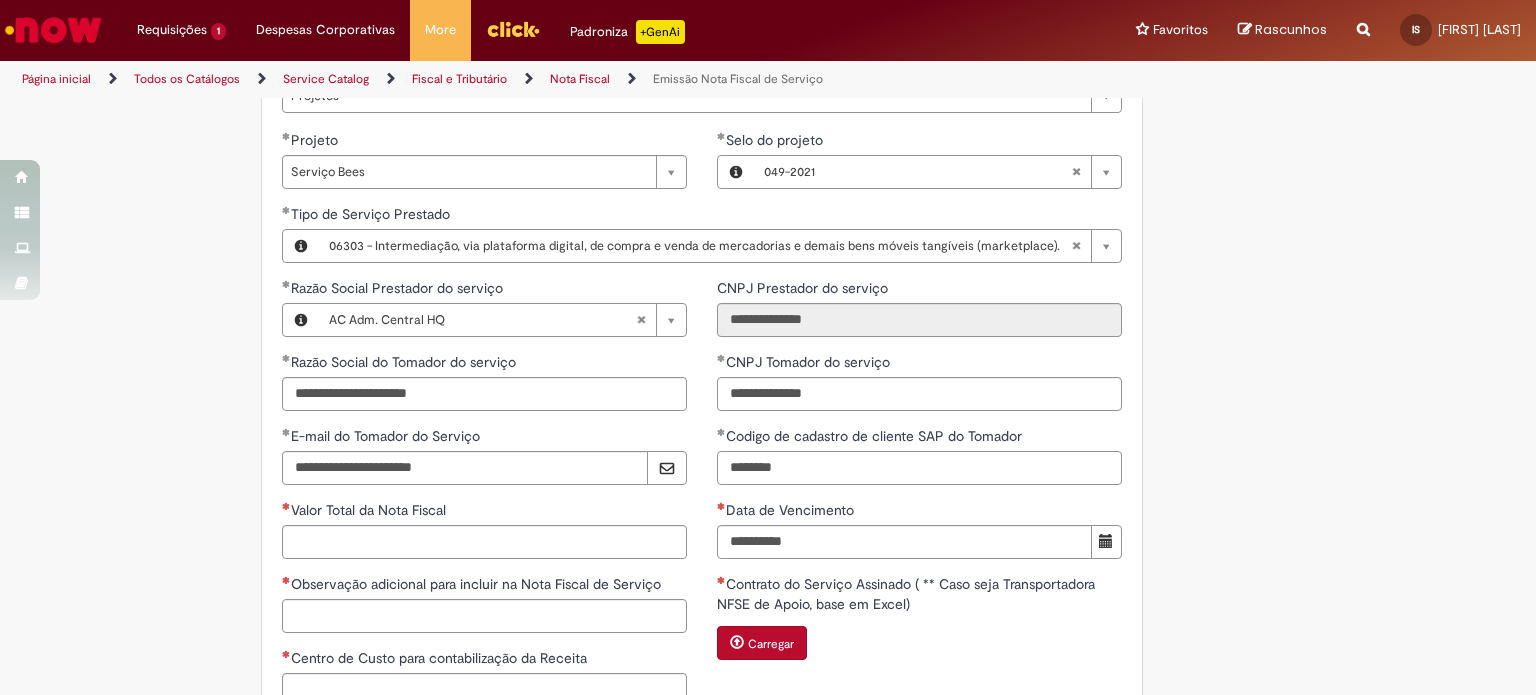 scroll, scrollTop: 1552, scrollLeft: 0, axis: vertical 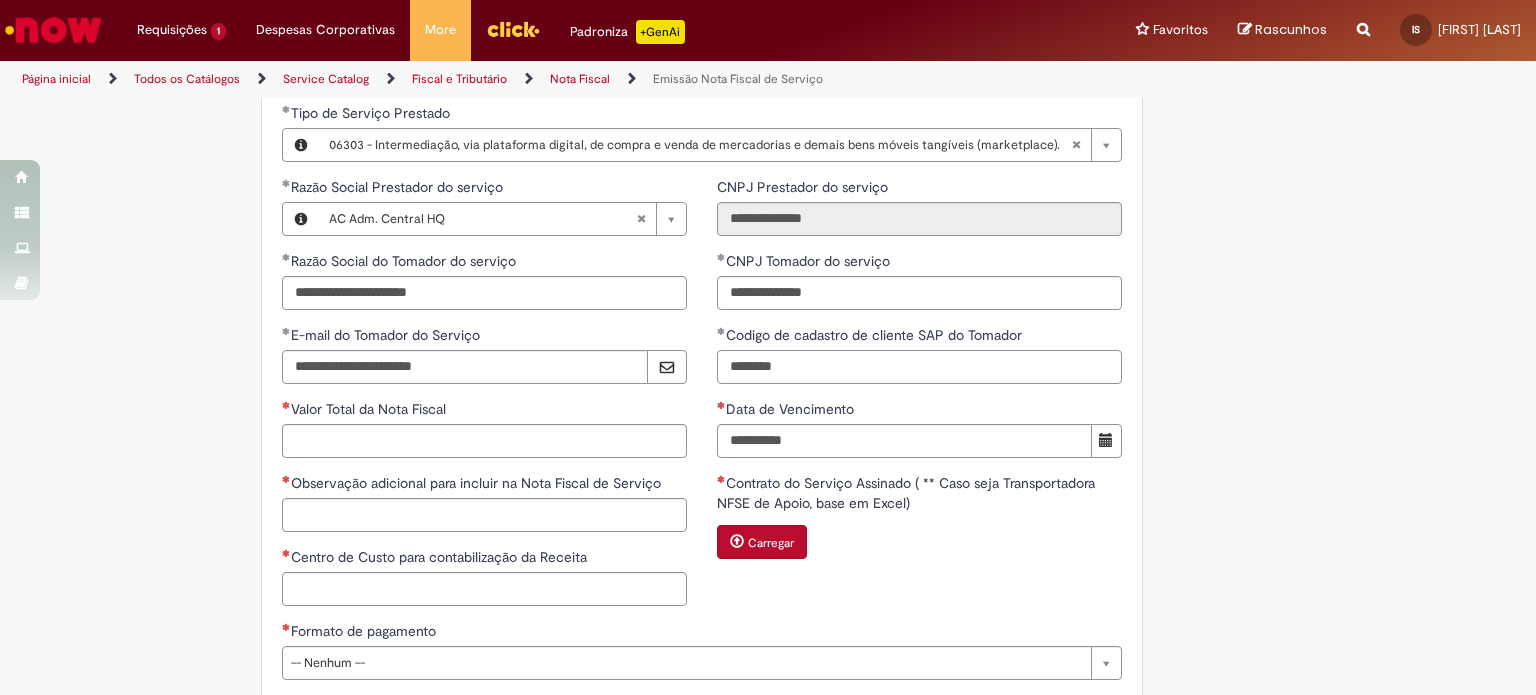 type on "********" 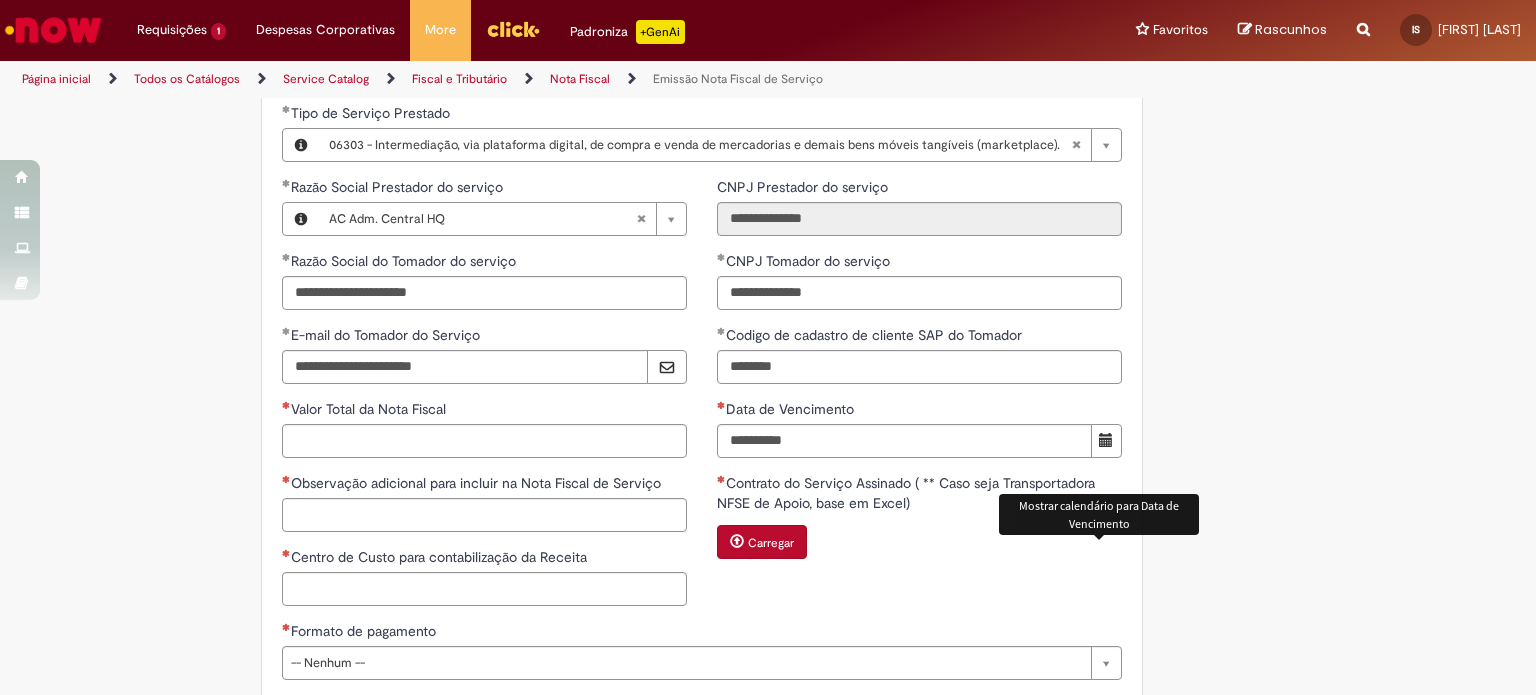 click at bounding box center (1106, 441) 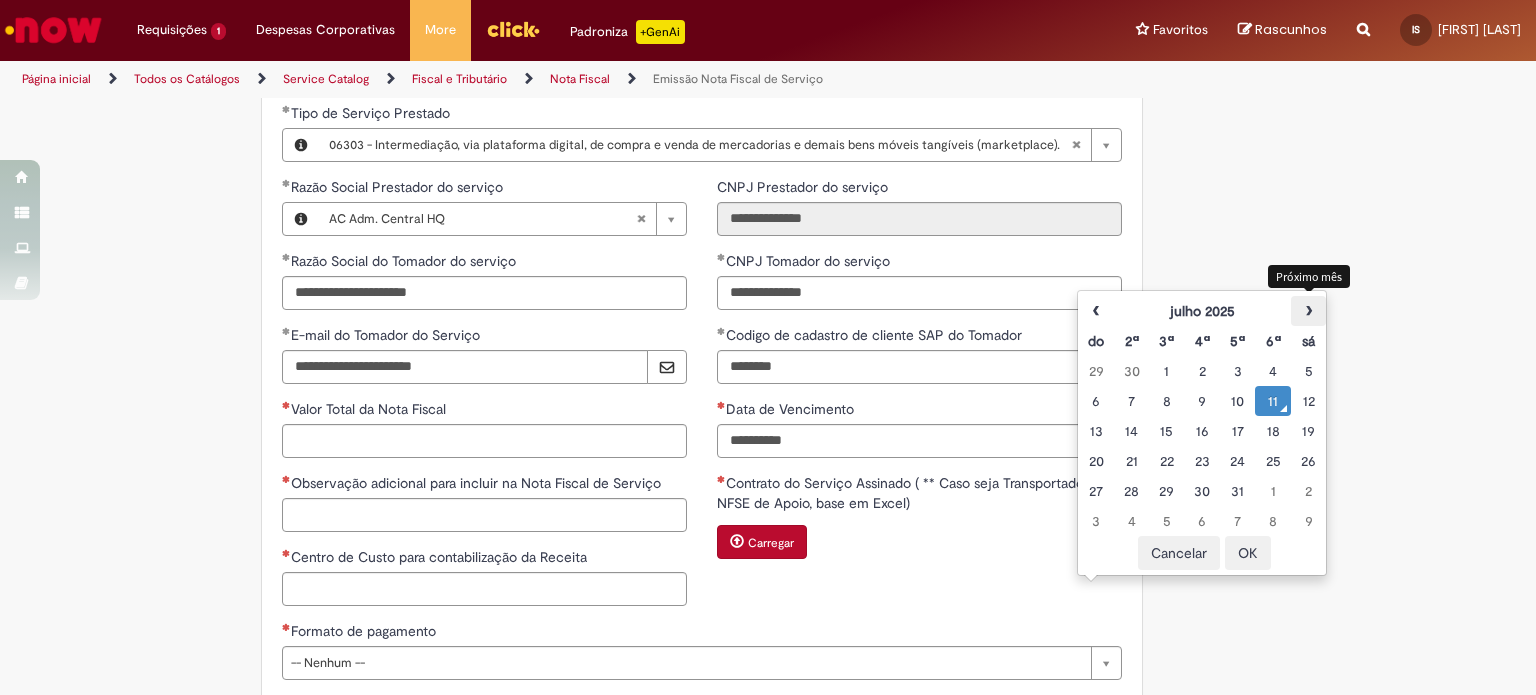 click on "›" at bounding box center [1308, 311] 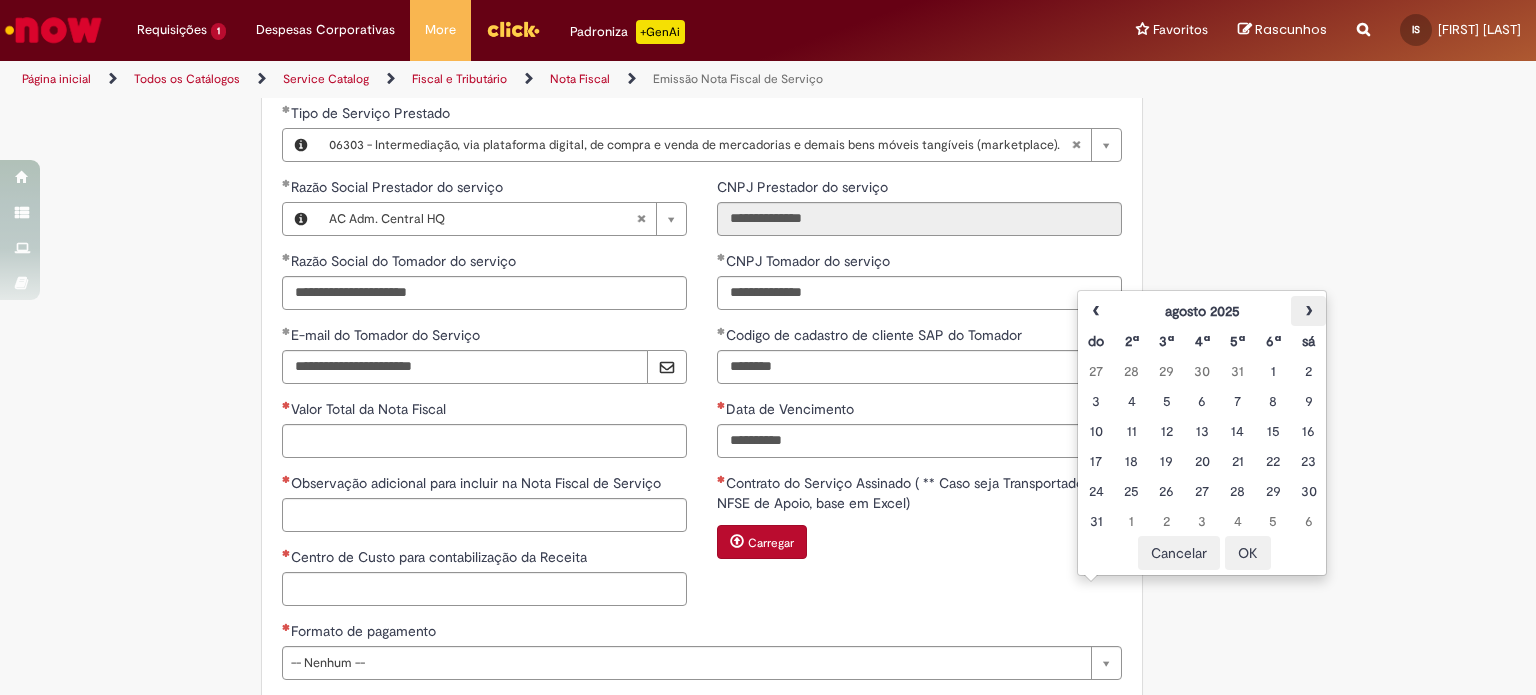 click on "›" at bounding box center [1308, 311] 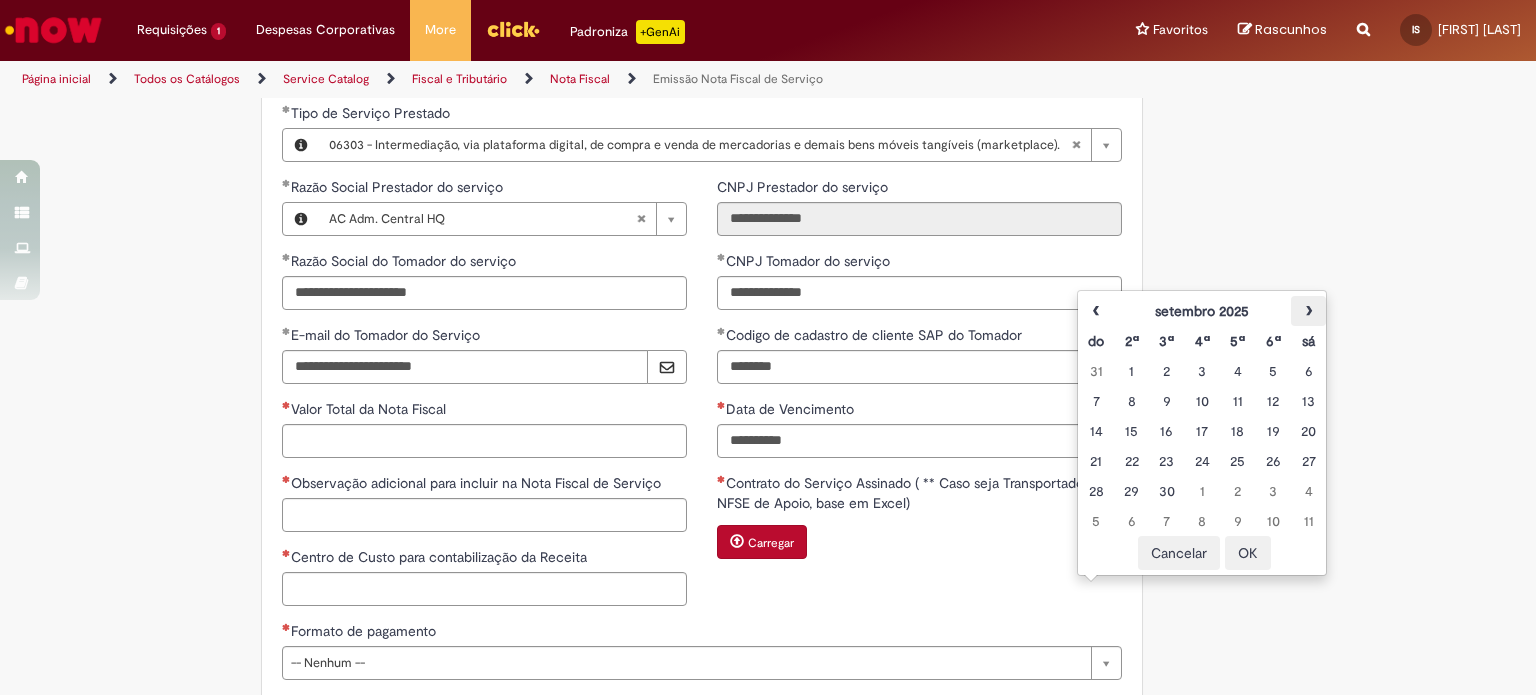 click on "›" at bounding box center [1308, 311] 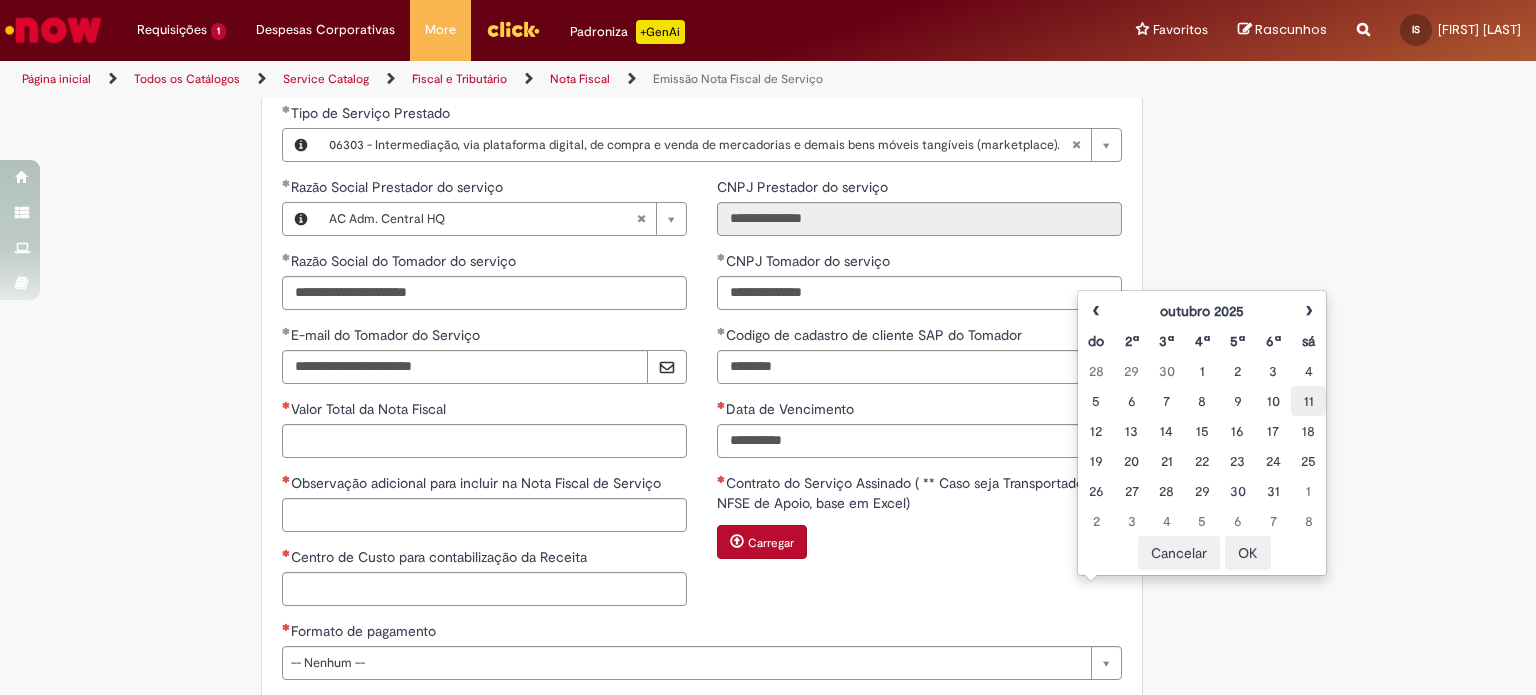 click on "11" at bounding box center [1308, 401] 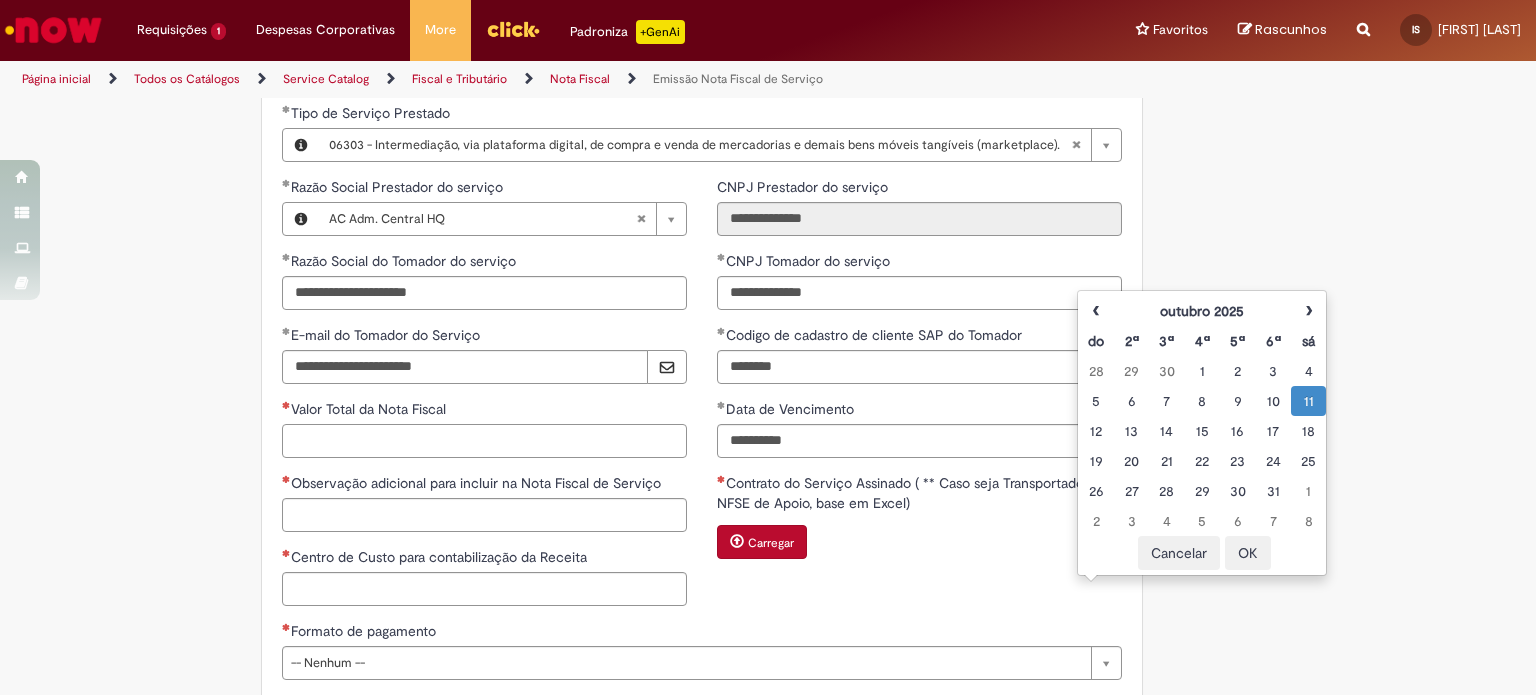 click on "Valor Total da Nota Fiscal" at bounding box center [484, 441] 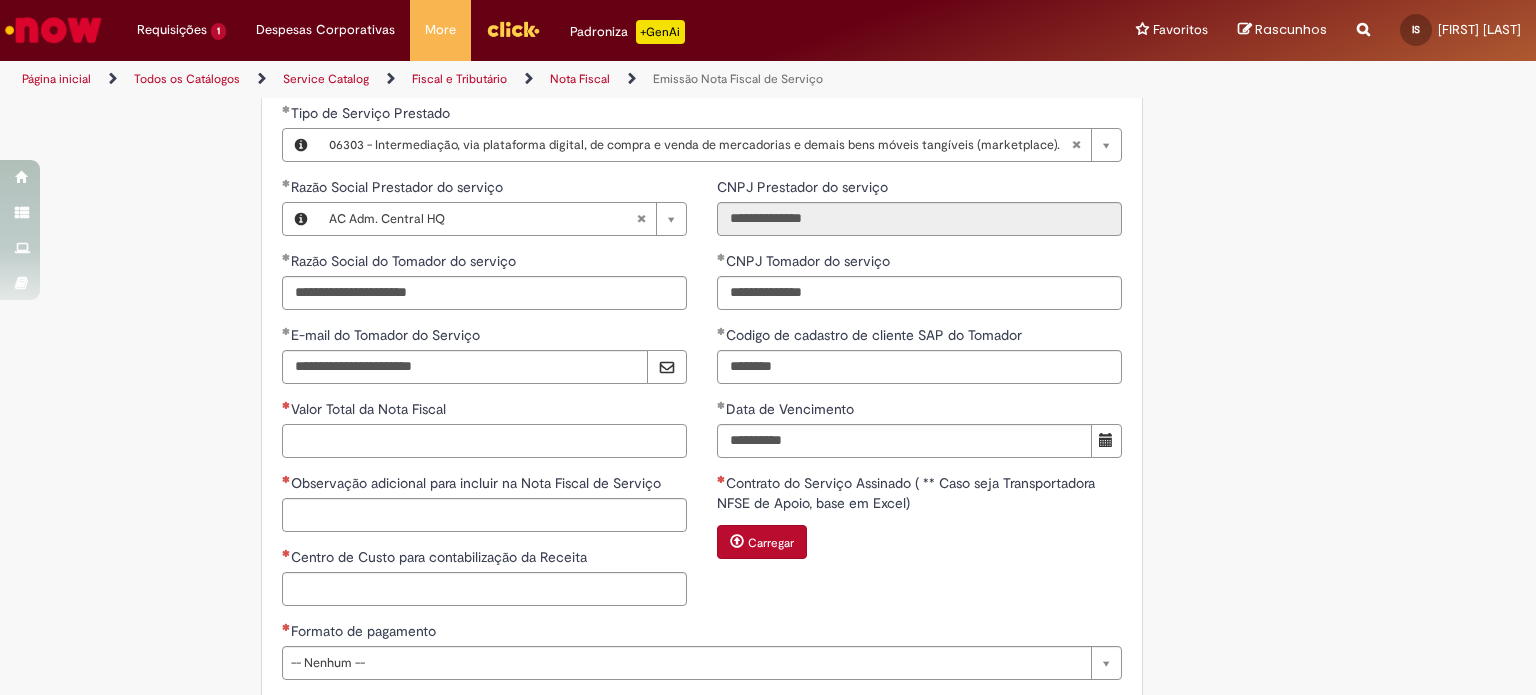 paste on "*********" 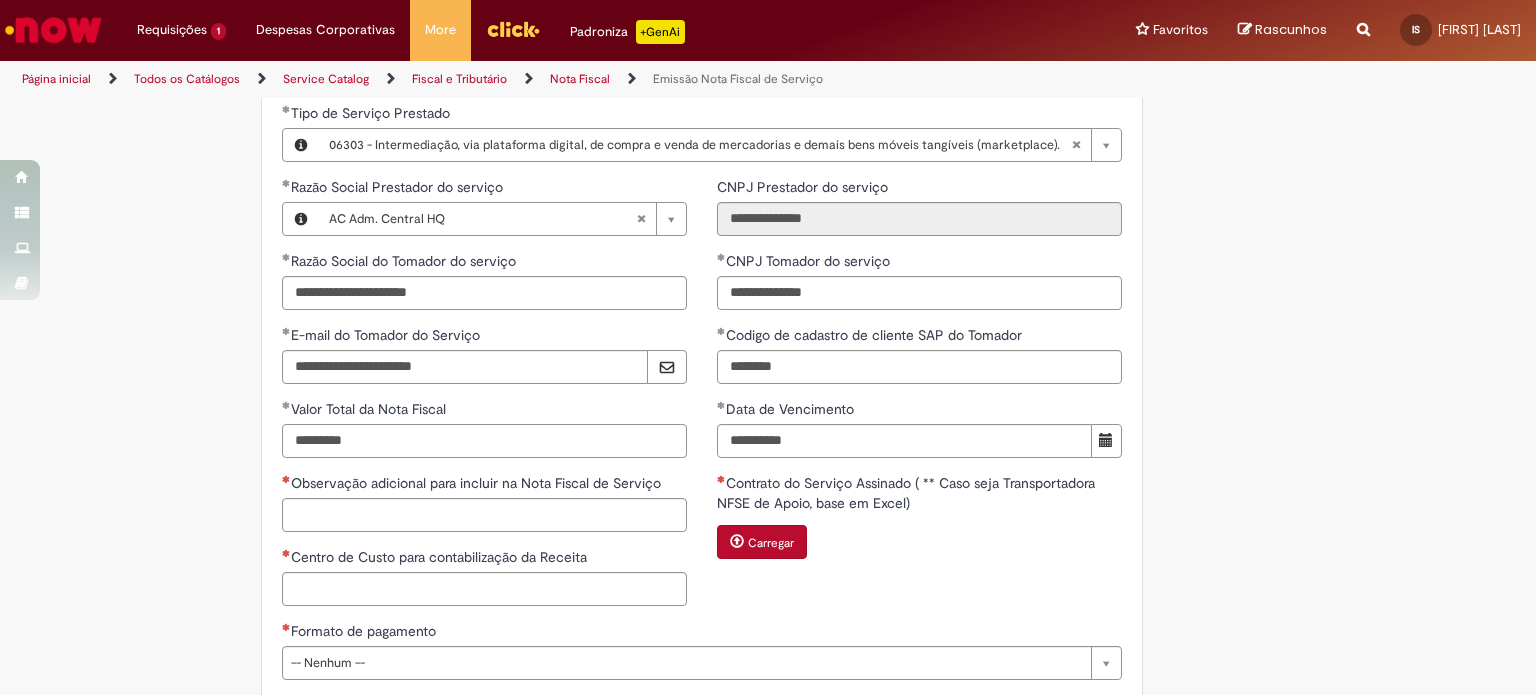 click on "*********" at bounding box center [484, 441] 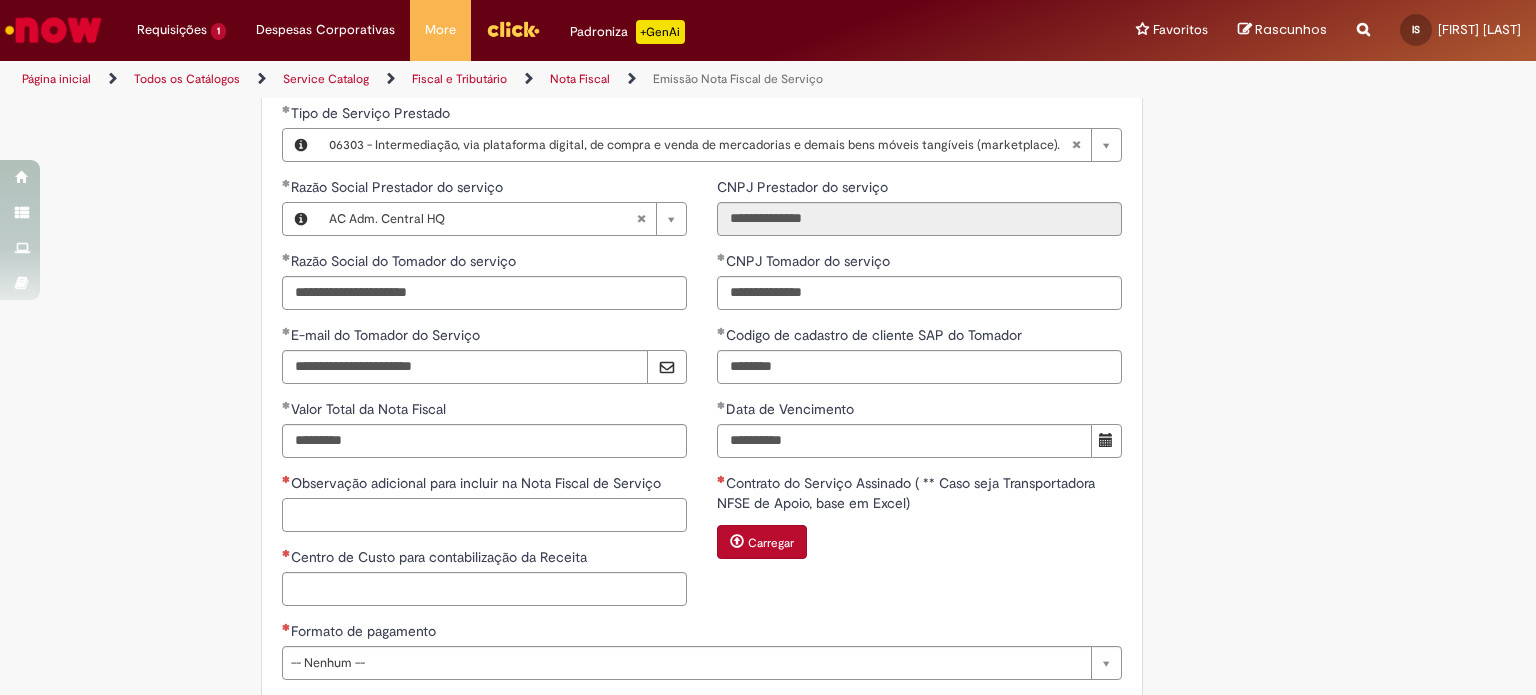 click on "Observação adicional para incluir na Nota Fiscal de Serviço" at bounding box center (484, 515) 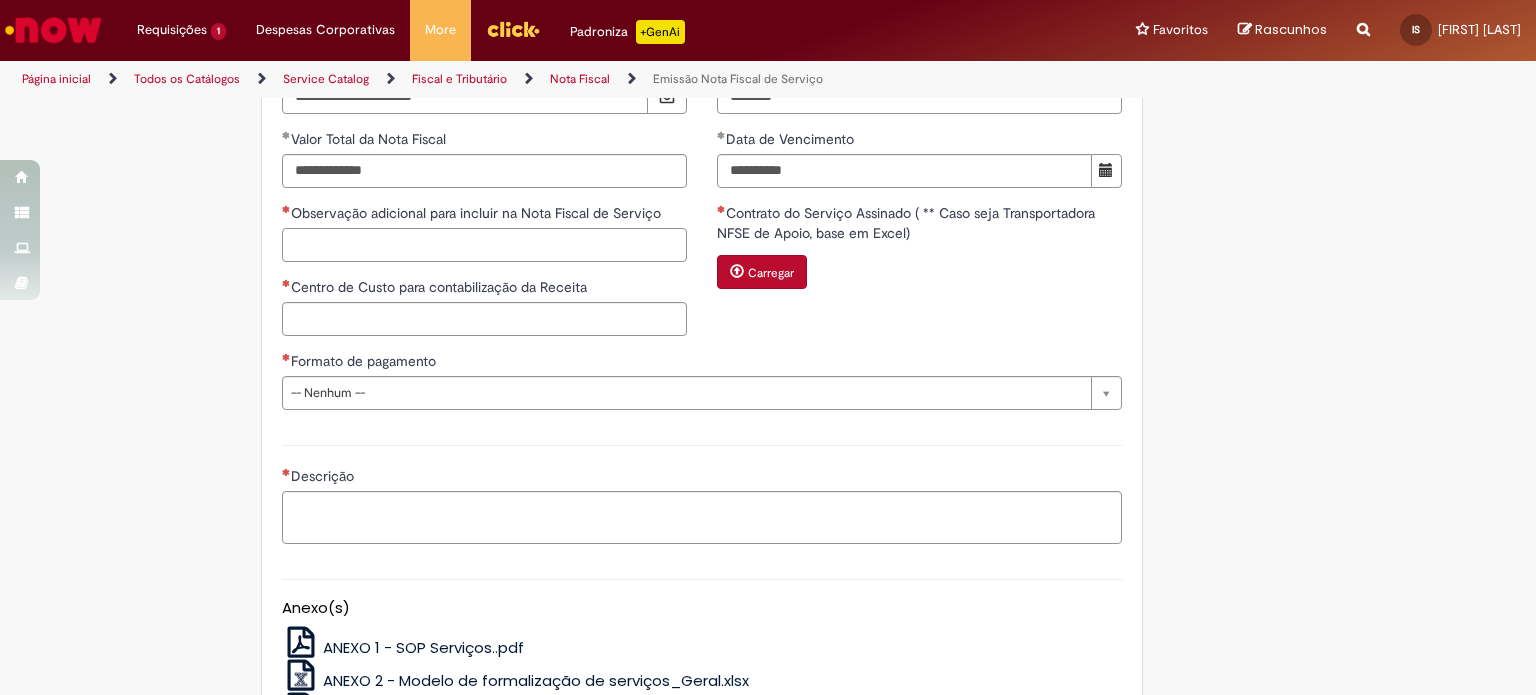 scroll, scrollTop: 1823, scrollLeft: 0, axis: vertical 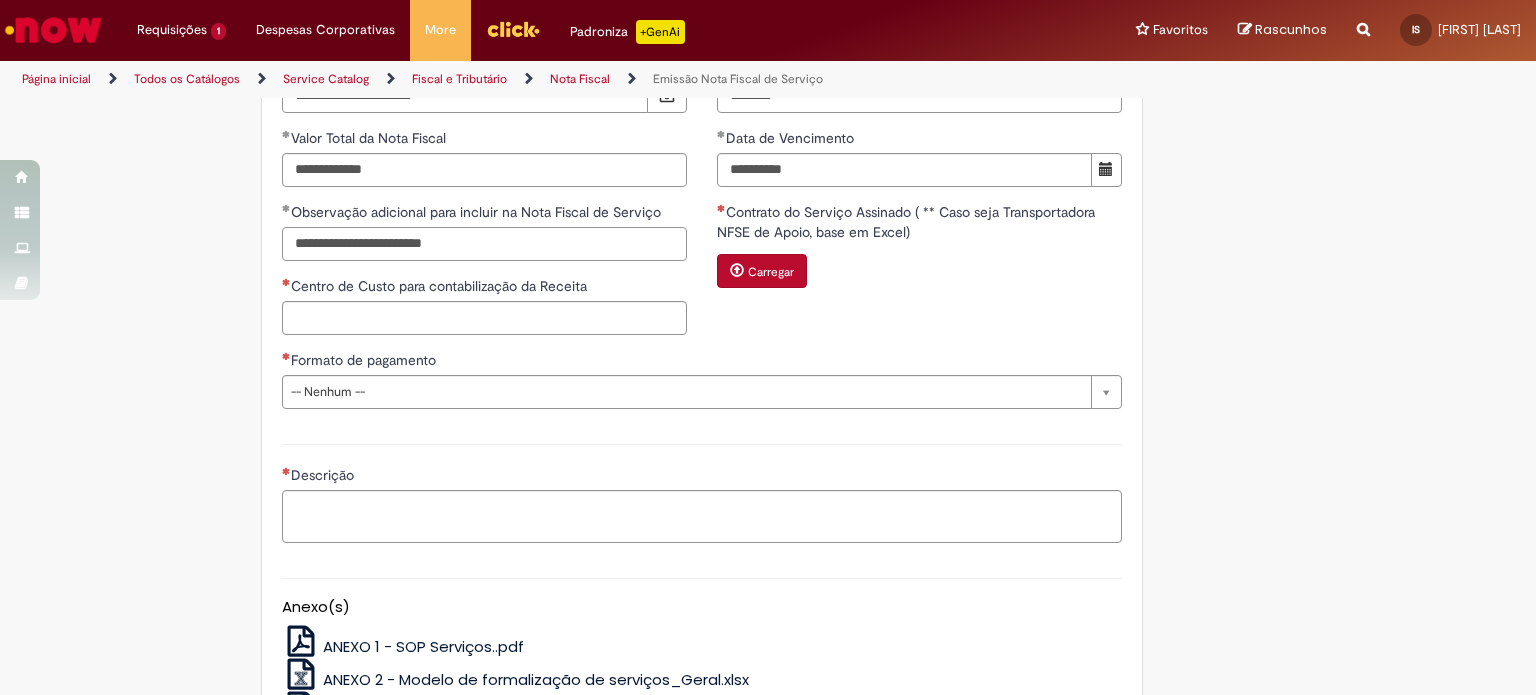 paste on "**********" 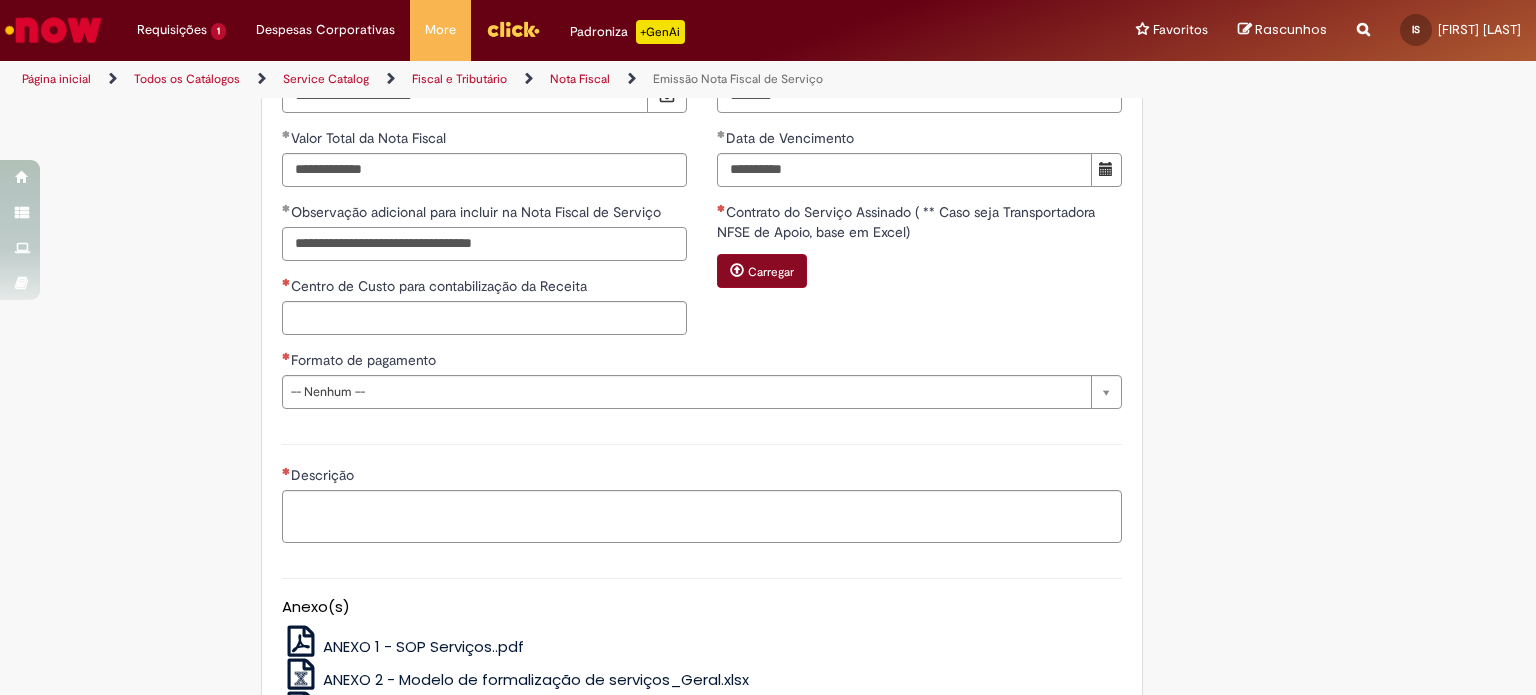 type on "**********" 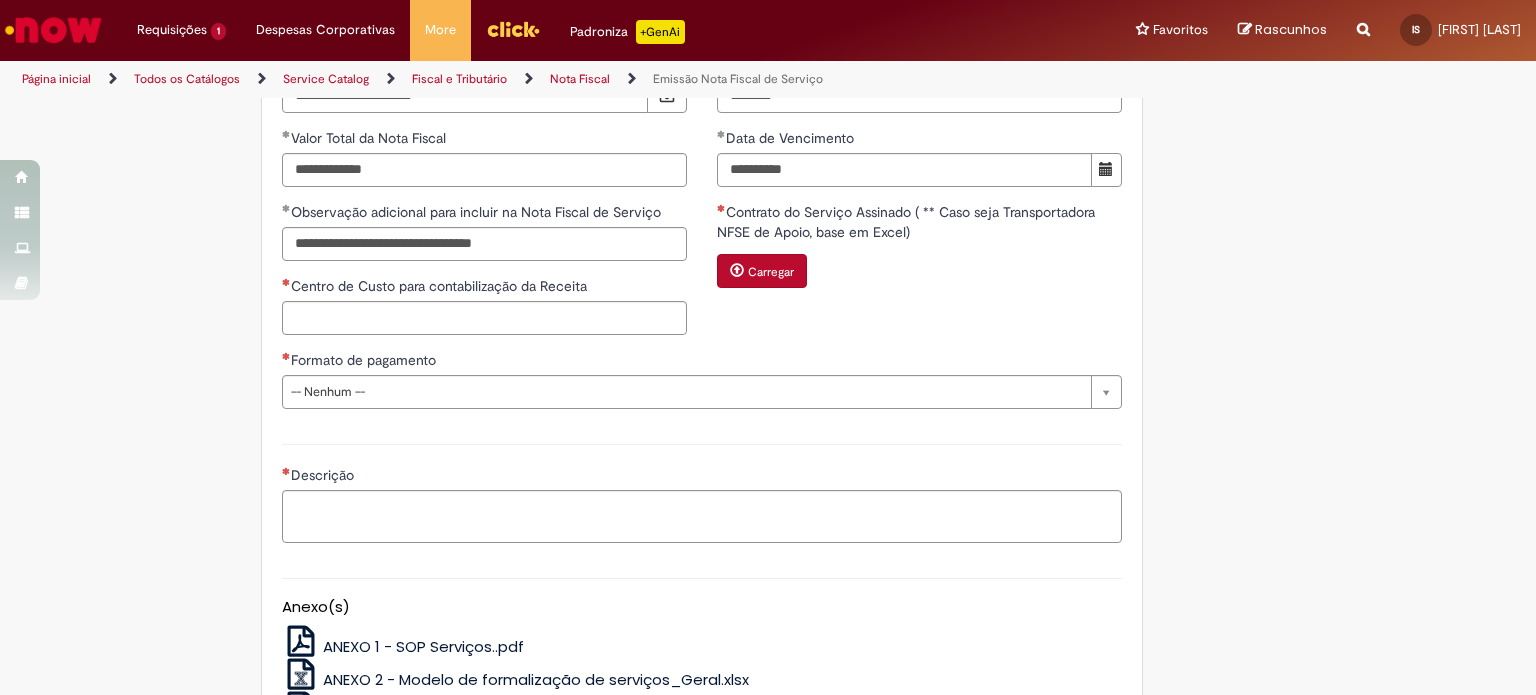 click at bounding box center [737, 270] 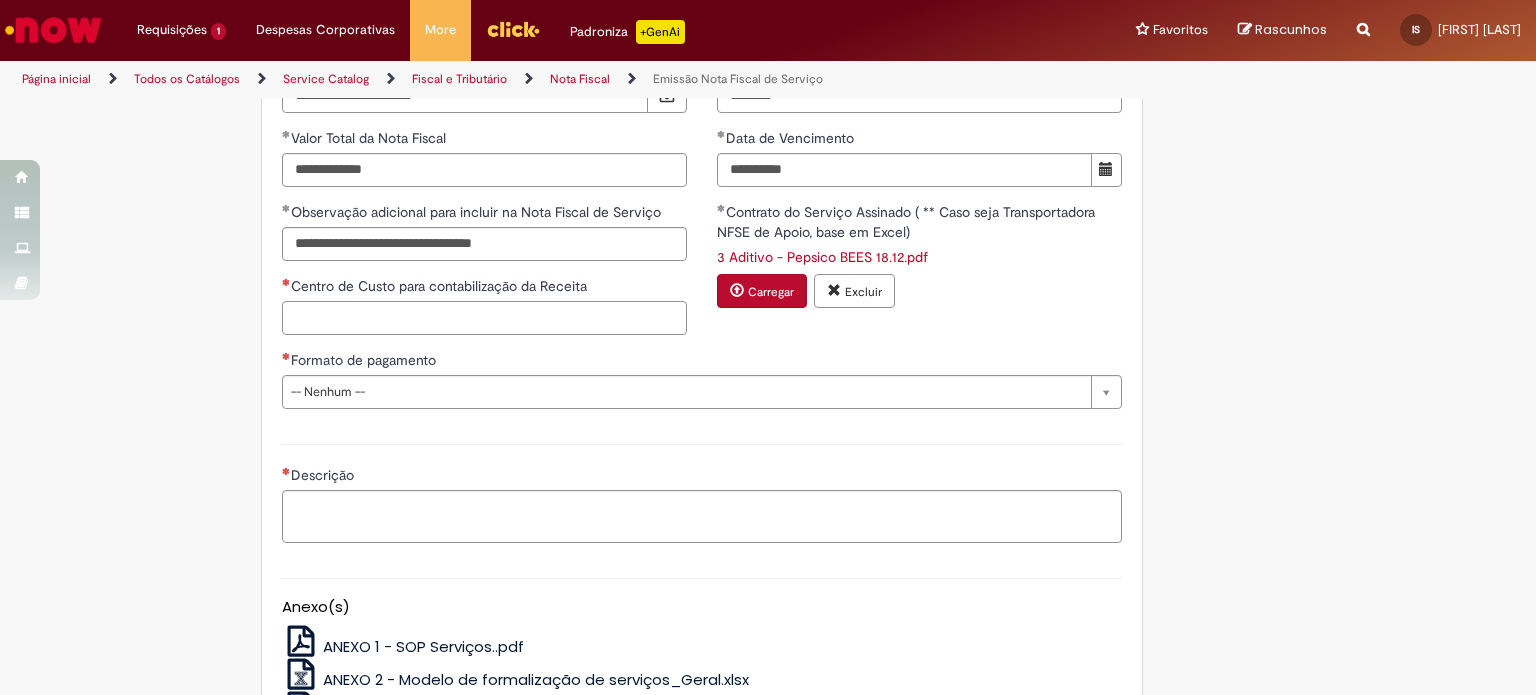 click on "Centro de Custo para contabilização da Receita" at bounding box center (484, 318) 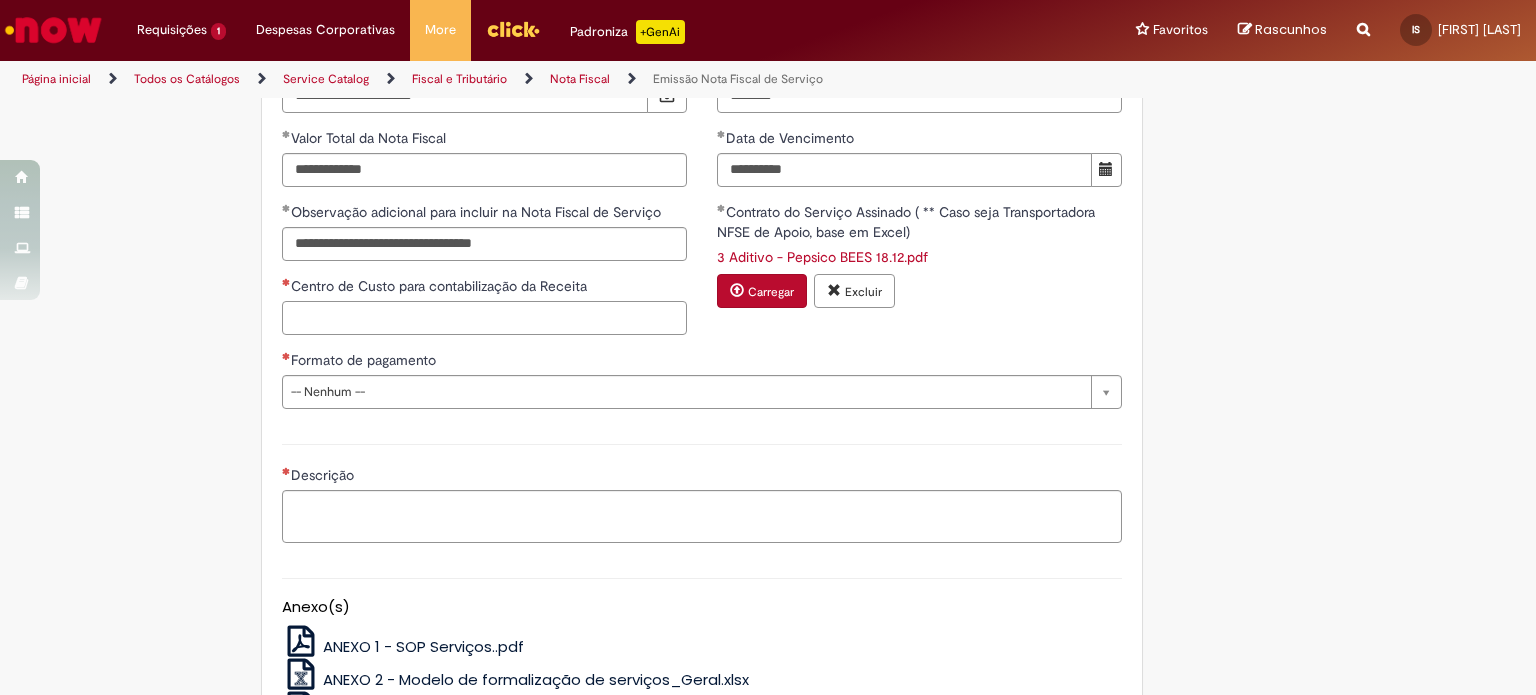 paste on "**********" 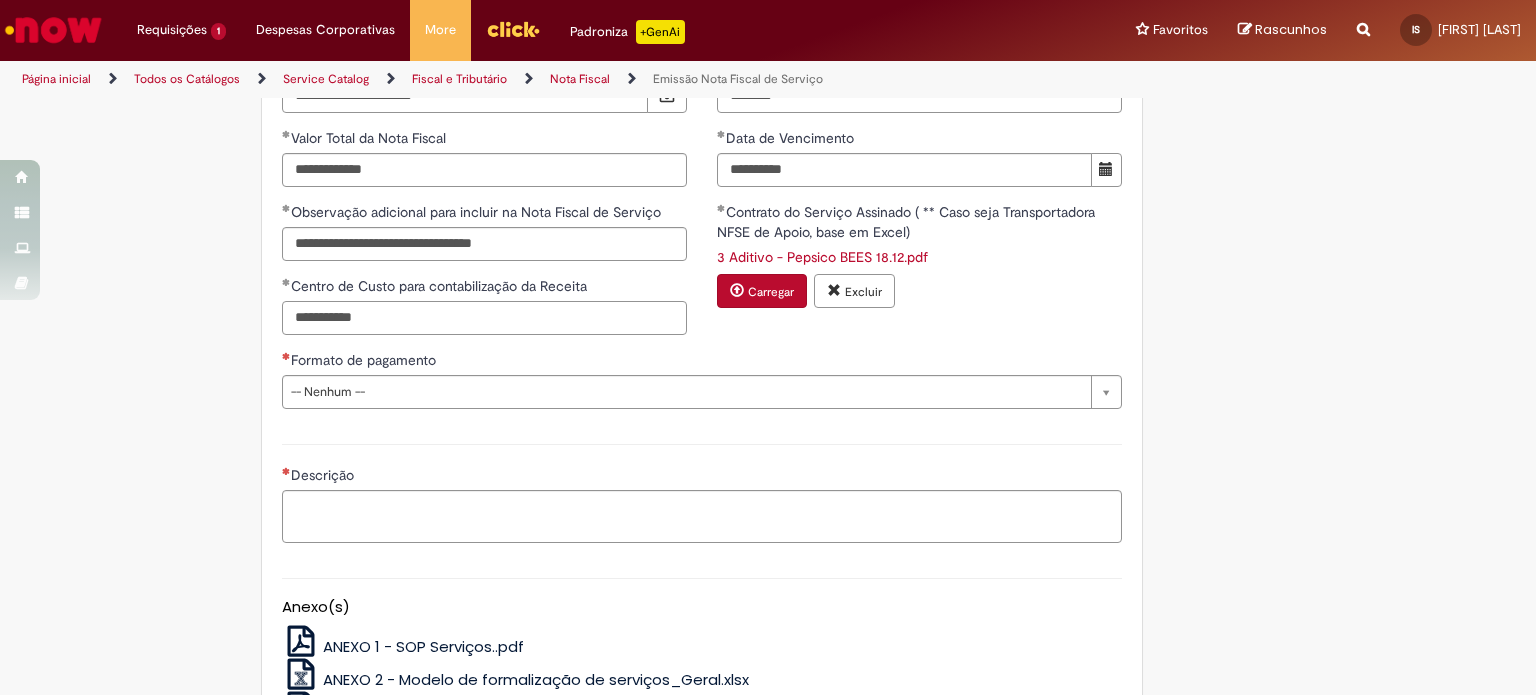 type on "**********" 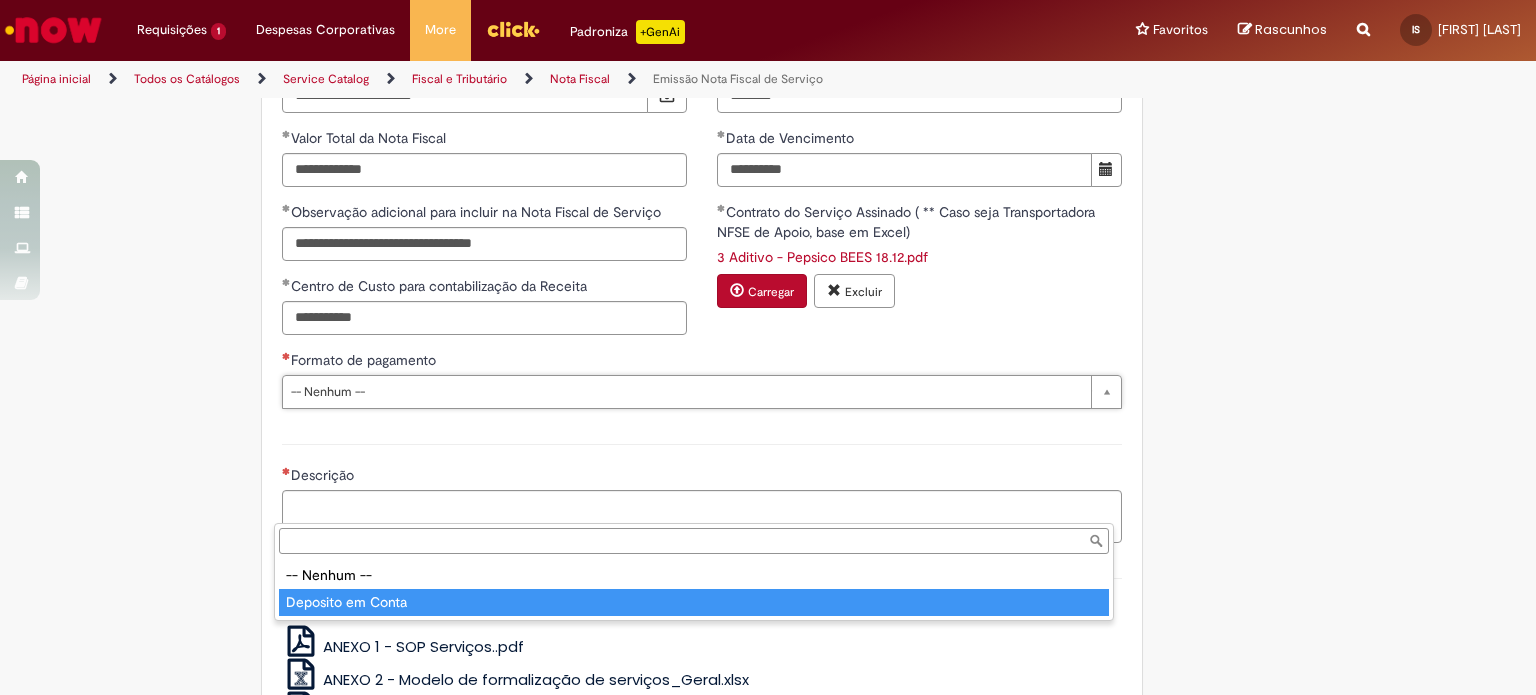 type on "**********" 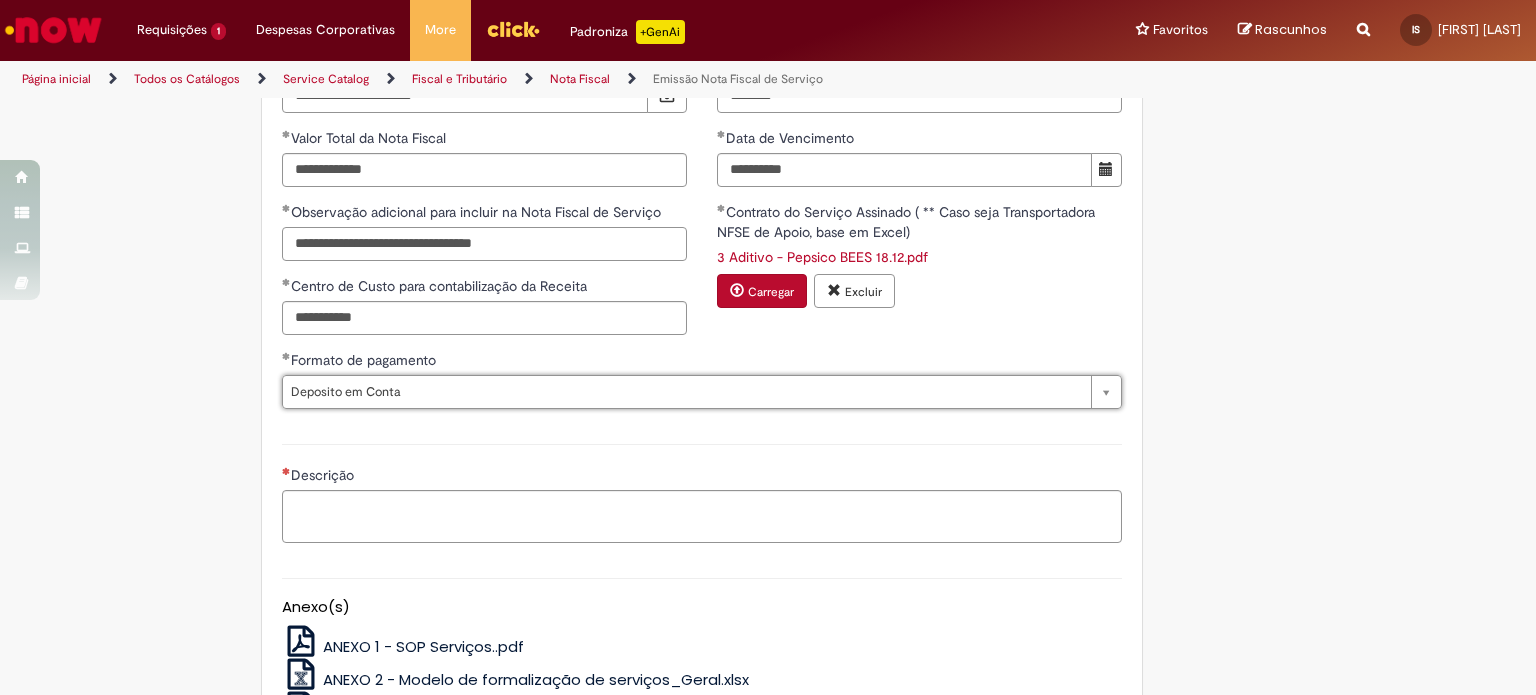 click on "**********" at bounding box center (484, 244) 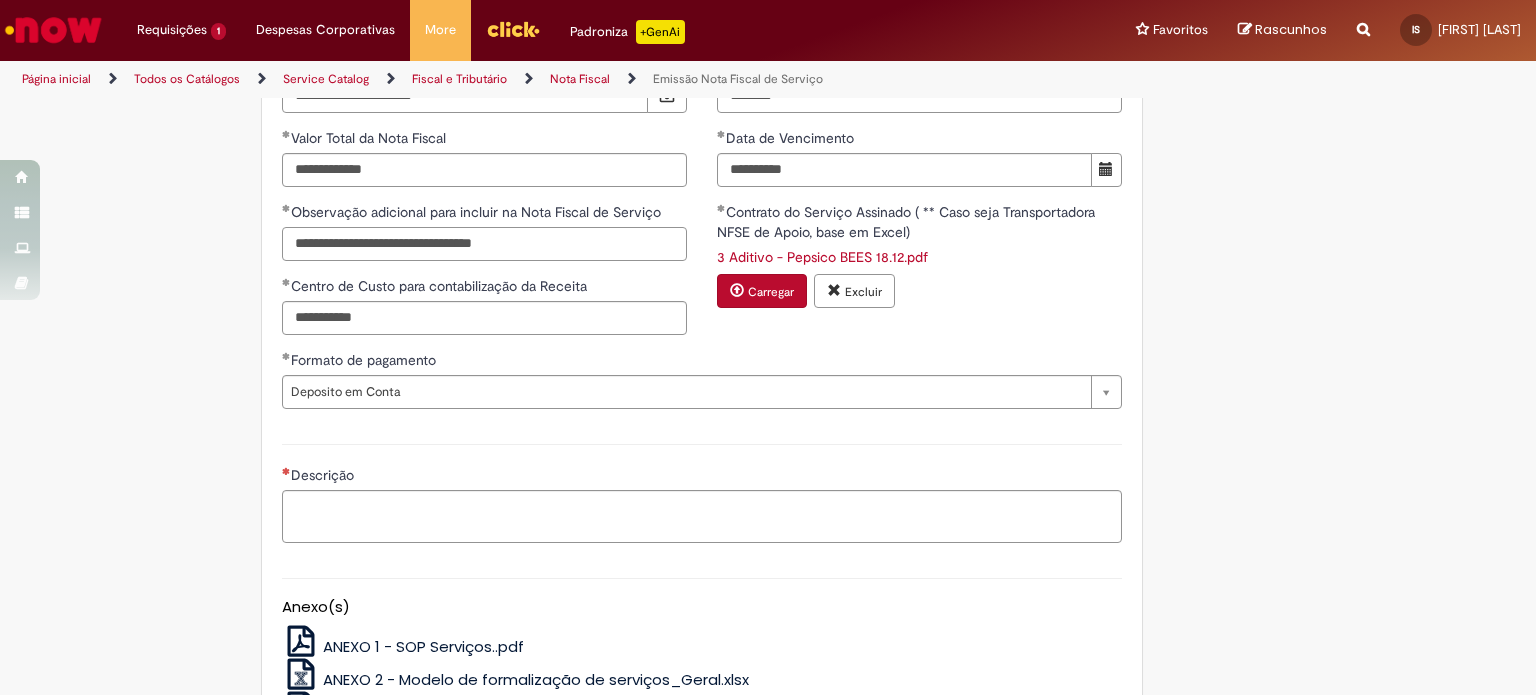 click on "**********" at bounding box center (484, 244) 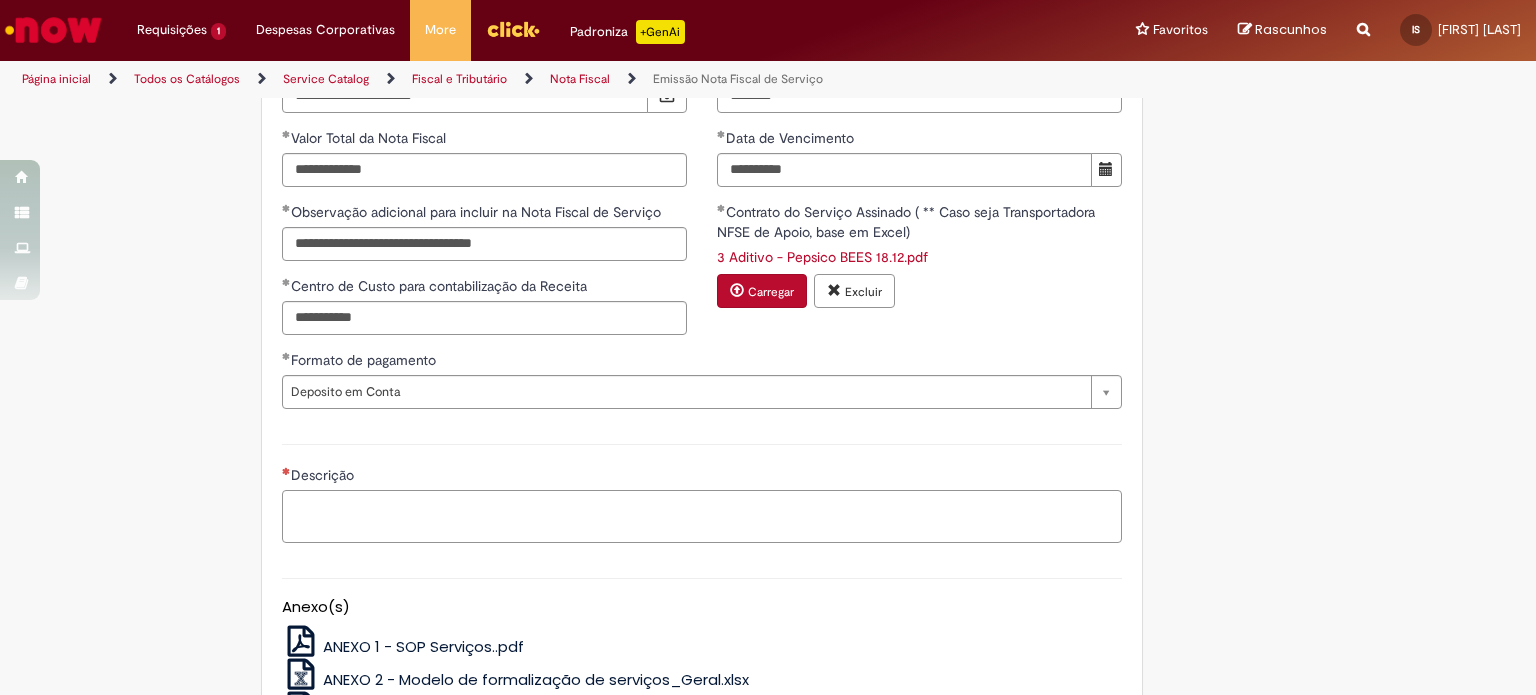 click on "Descrição" at bounding box center [702, 517] 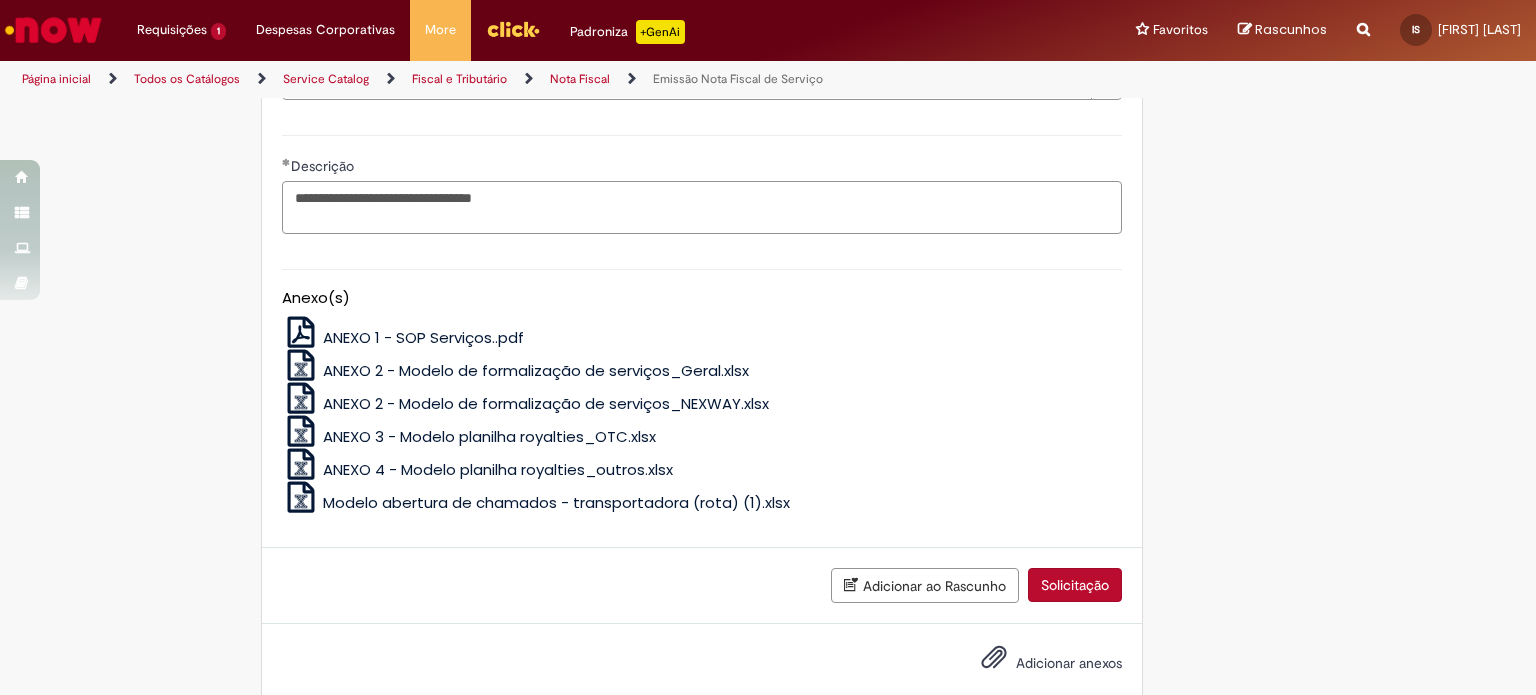 scroll, scrollTop: 2286, scrollLeft: 0, axis: vertical 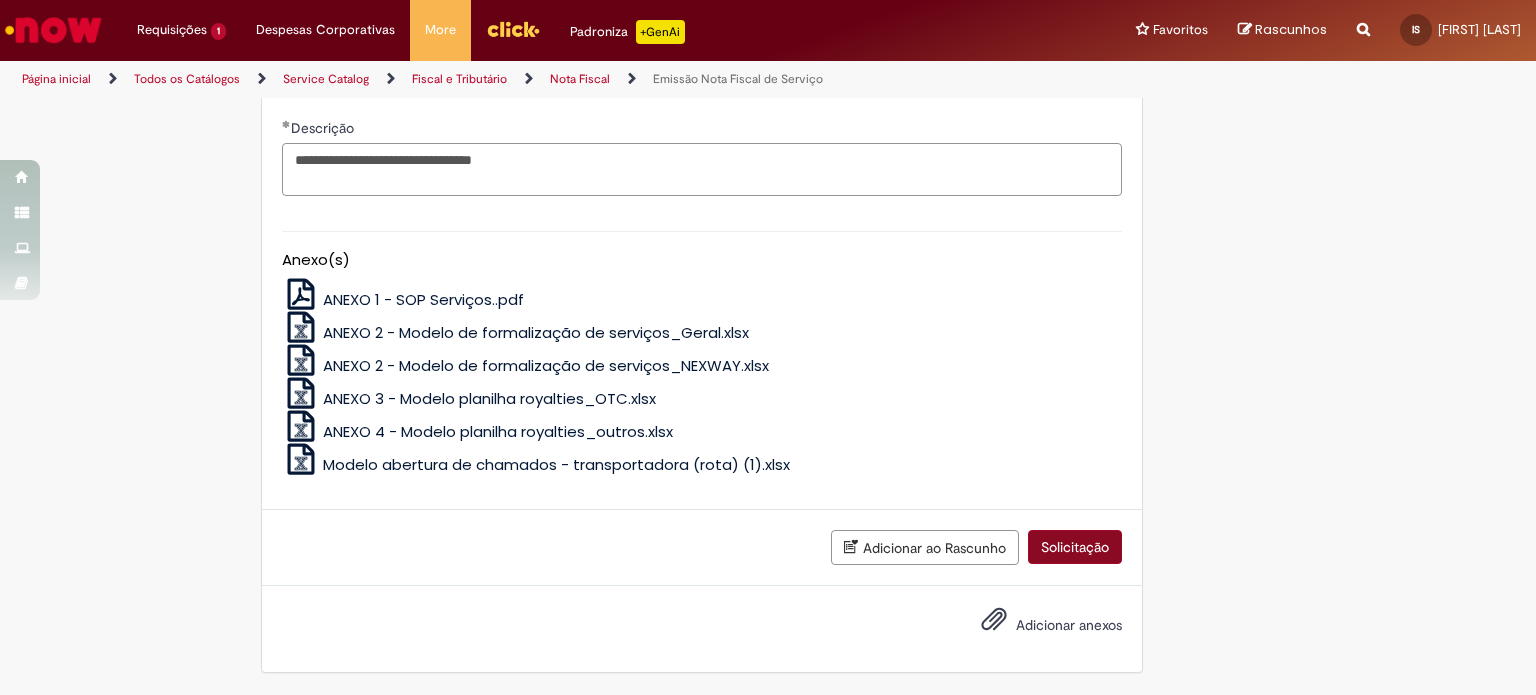type on "**********" 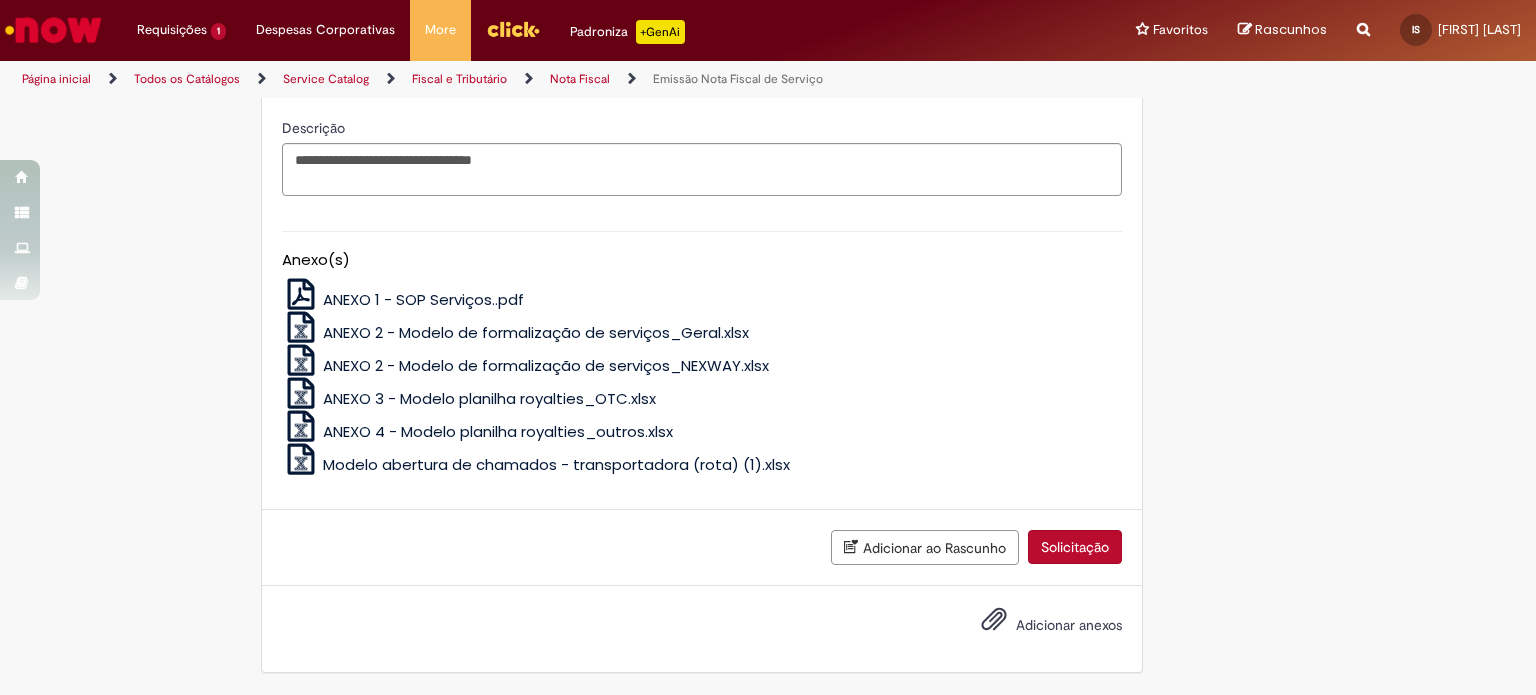 click on "Solicitação" at bounding box center [1075, 547] 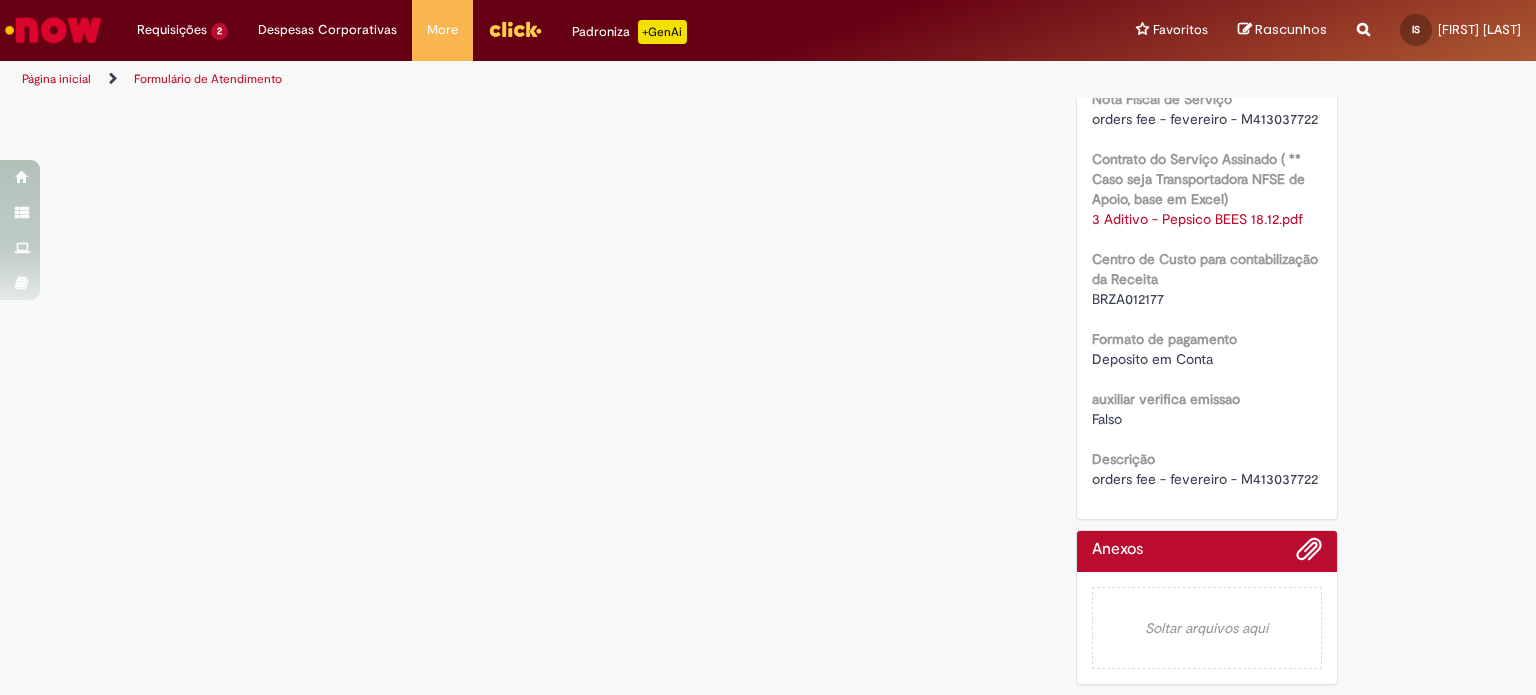 scroll, scrollTop: 0, scrollLeft: 0, axis: both 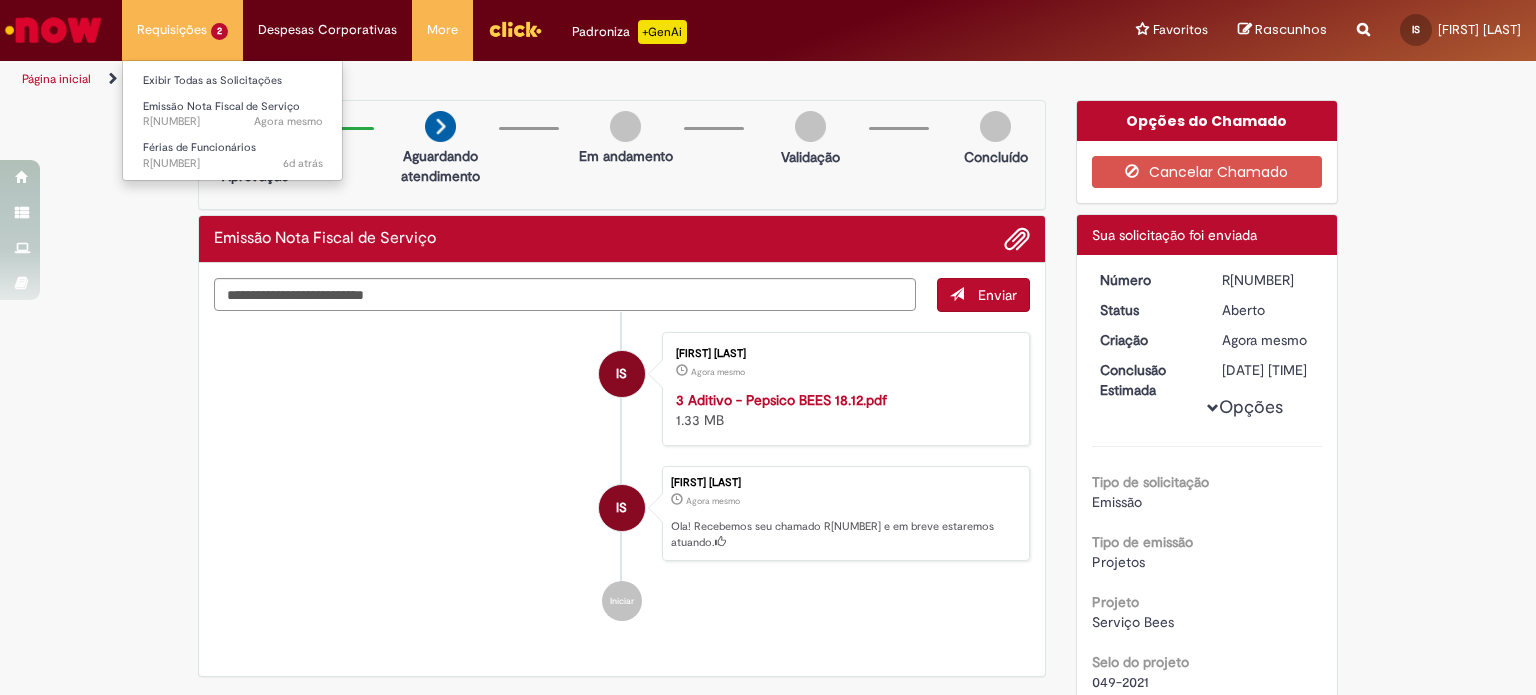 click on "Requisições 2
Exibir Todas as Solicitações
Emissão Nota Fiscal de Serviço
Agora mesmo Agora mesmo [REFERENCE]
Férias de Funcionários
6d atrás 6 dias atrás [REFERENCE]" at bounding box center [182, 30] 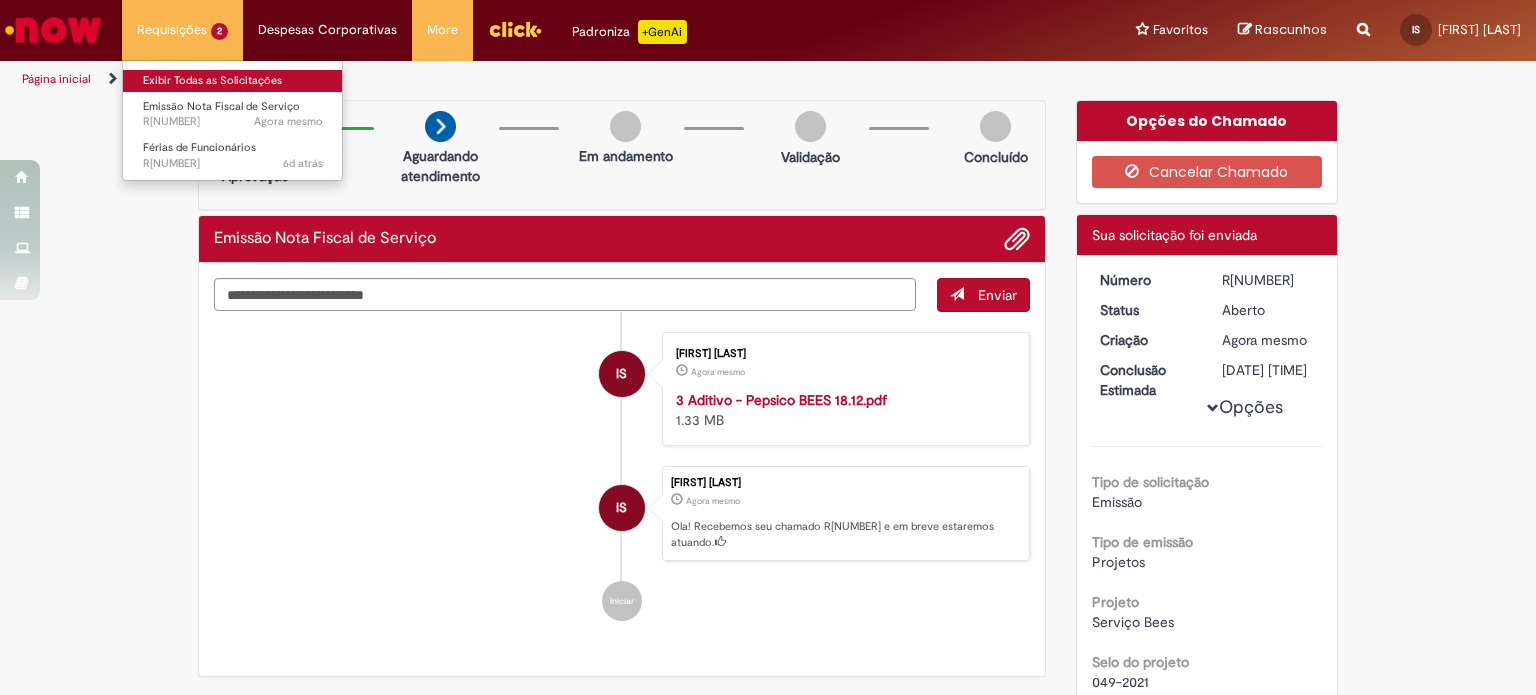 click on "Exibir Todas as Solicitações" at bounding box center [233, 81] 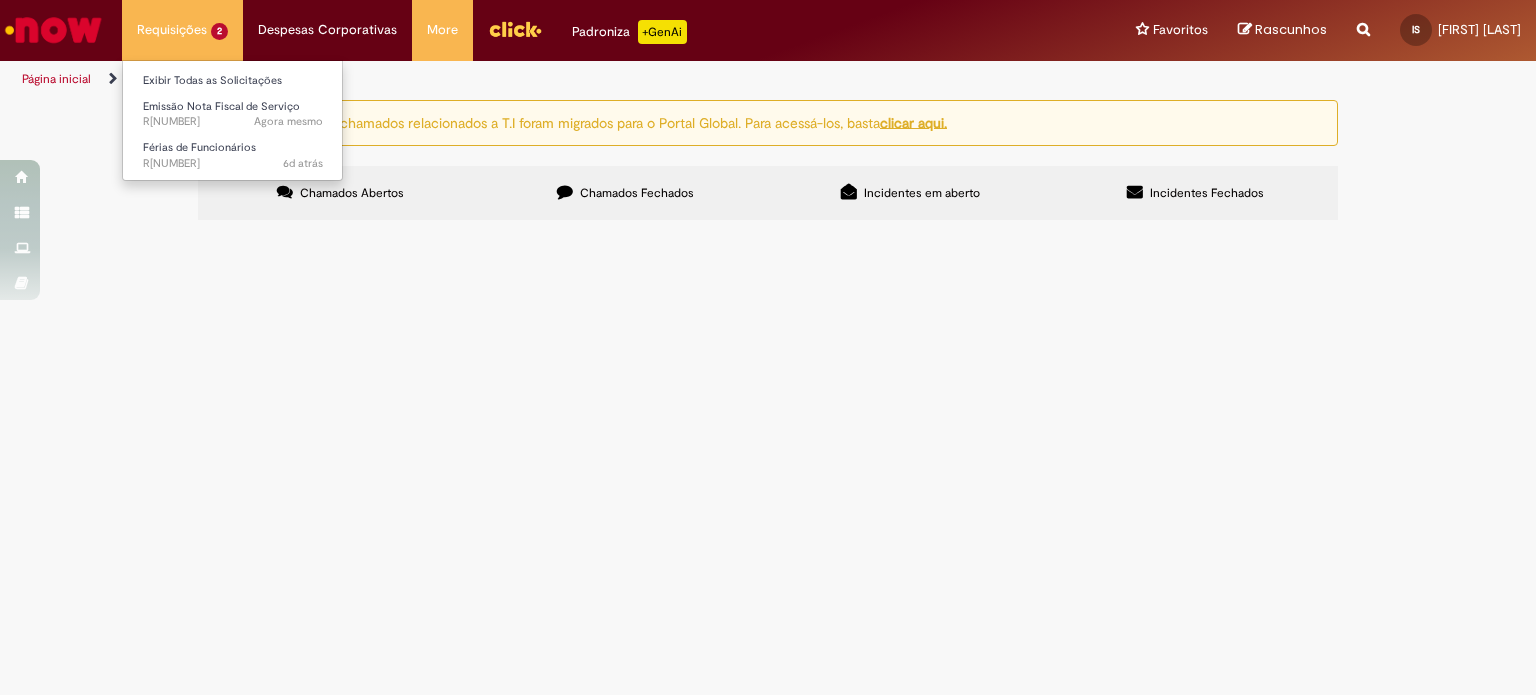 click on "Requisições 2
Exibir Todas as Solicitações
Emissão Nota Fiscal de Serviço
Agora mesmo Agora mesmo [REFERENCE]
Férias de Funcionários
6d atrás 6 dias atrás [REFERENCE]" at bounding box center [182, 30] 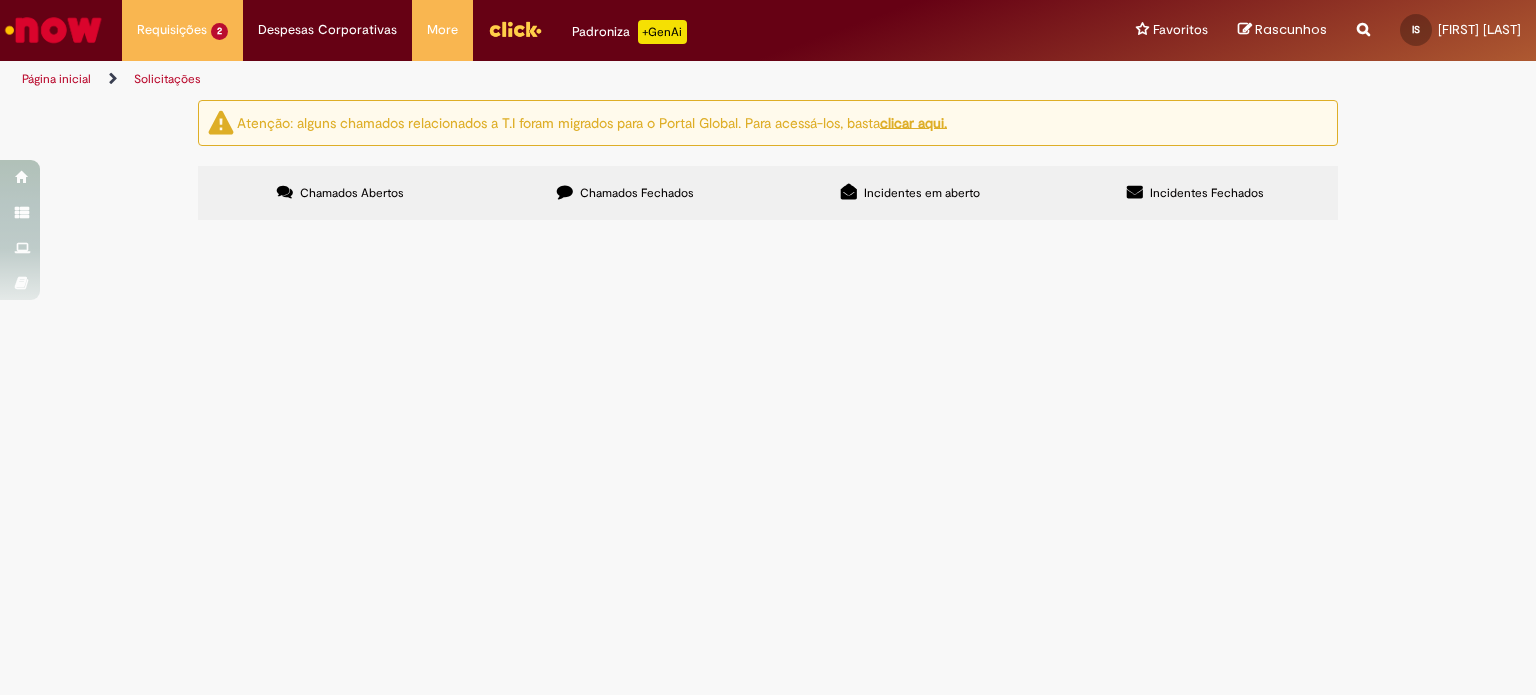 click on "Página inicial" at bounding box center (56, 79) 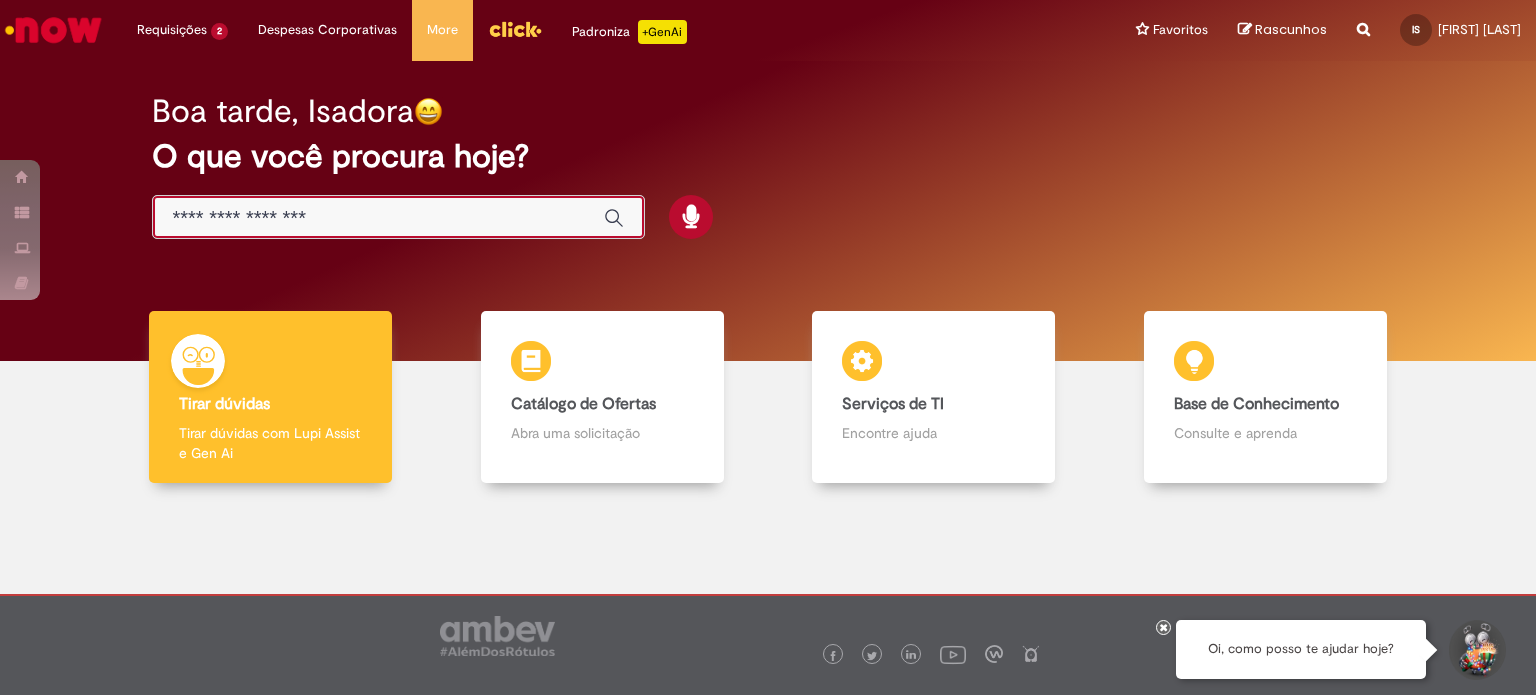 click at bounding box center [378, 218] 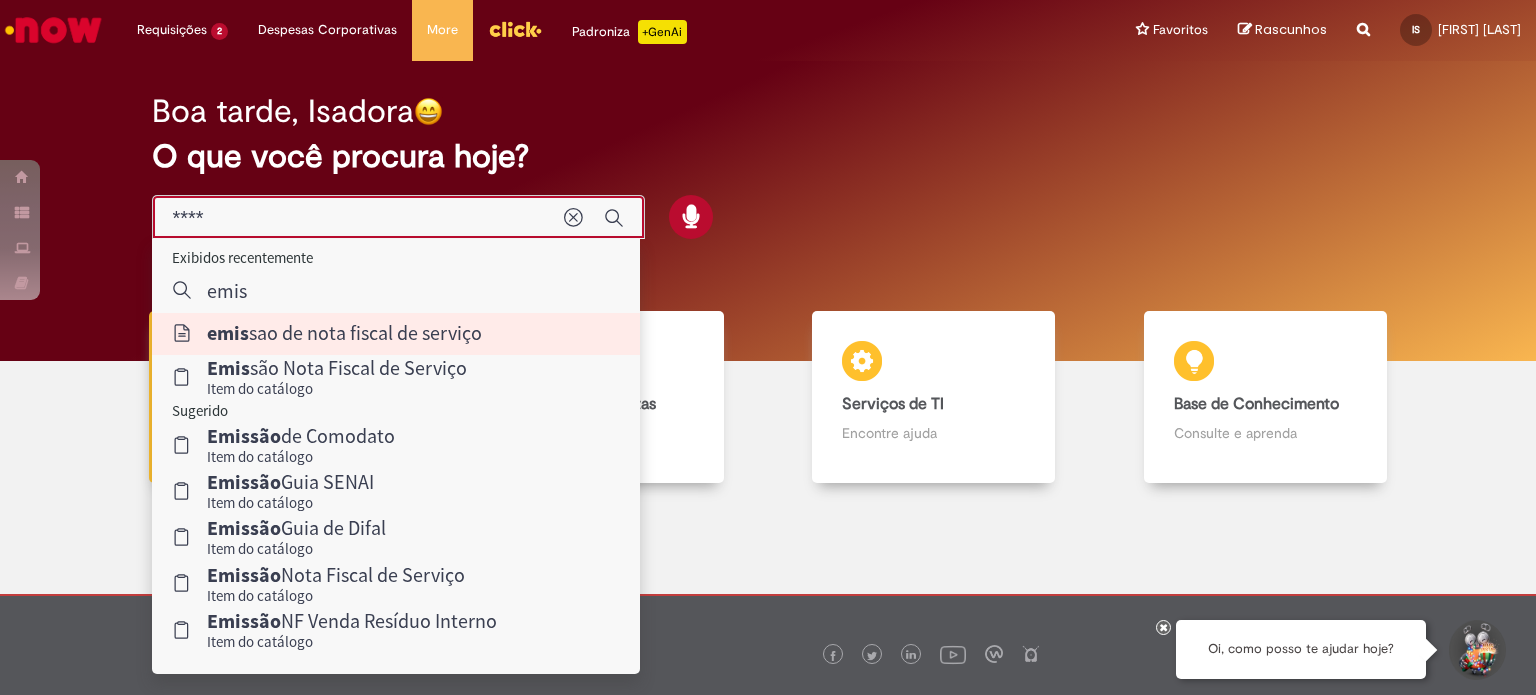 type on "**********" 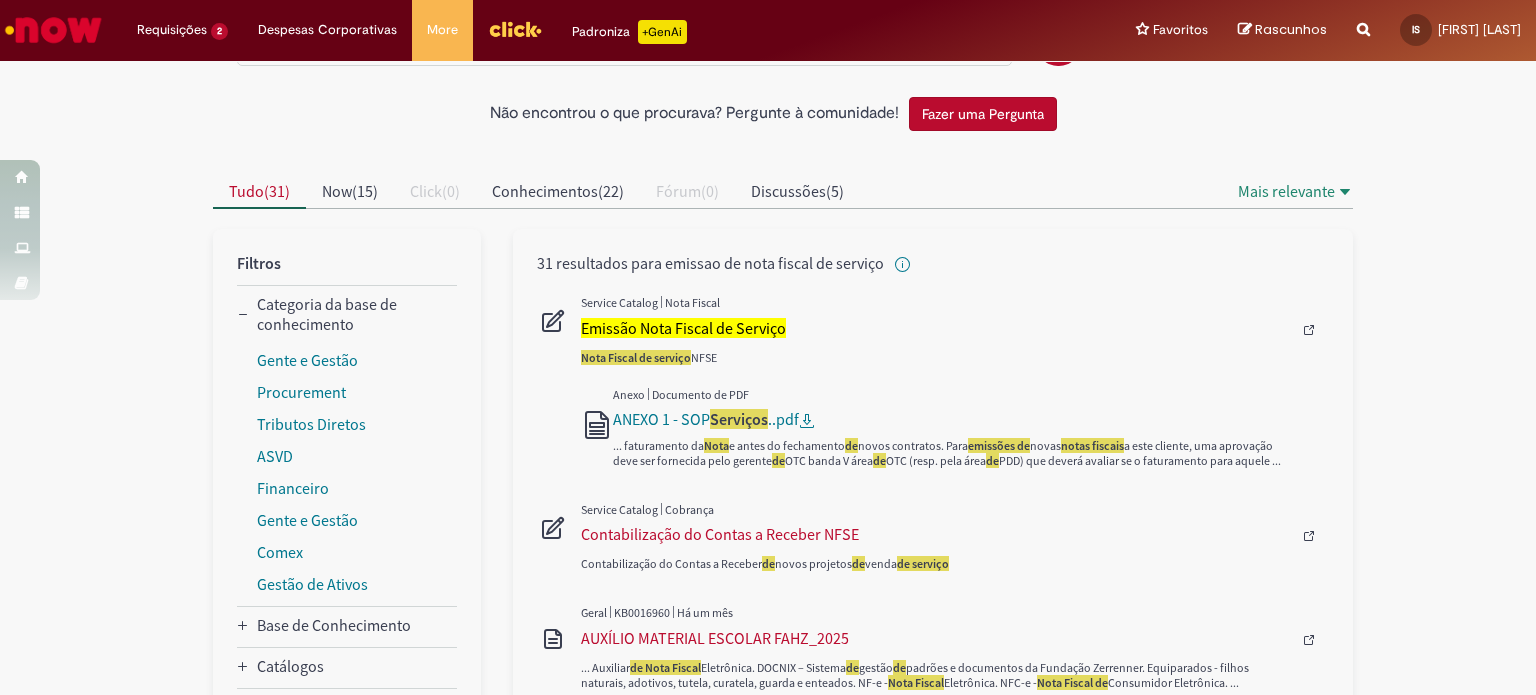 scroll, scrollTop: 83, scrollLeft: 0, axis: vertical 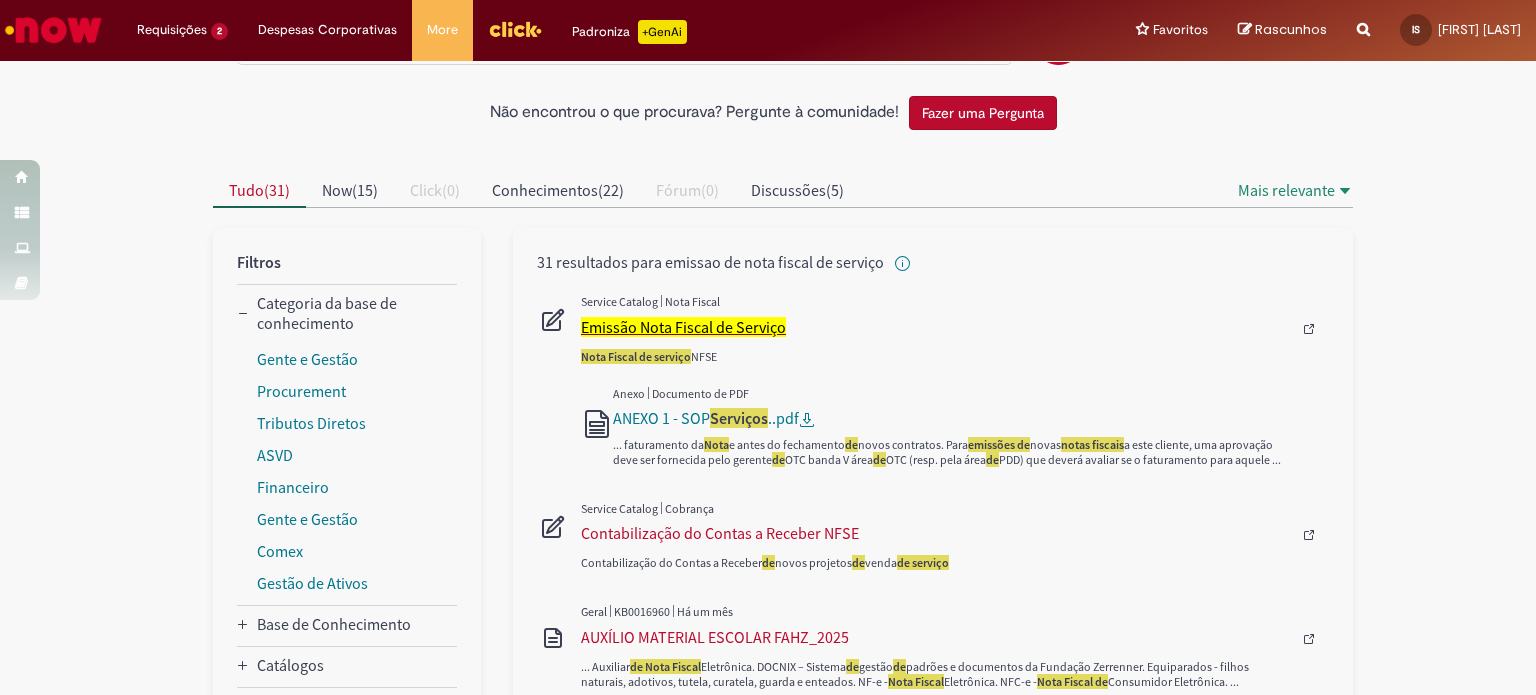 click on "Emissão Nota Fiscal de Serviço" at bounding box center [683, 327] 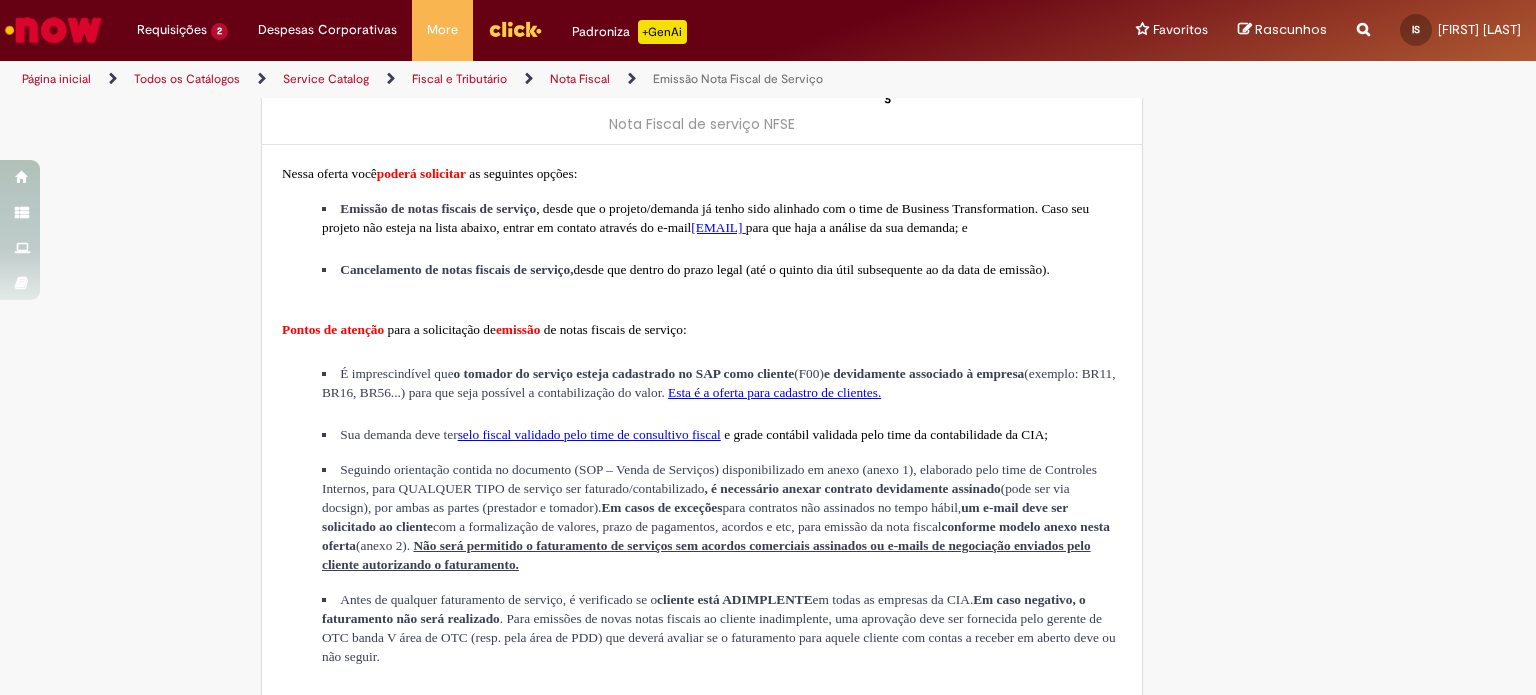 type on "********" 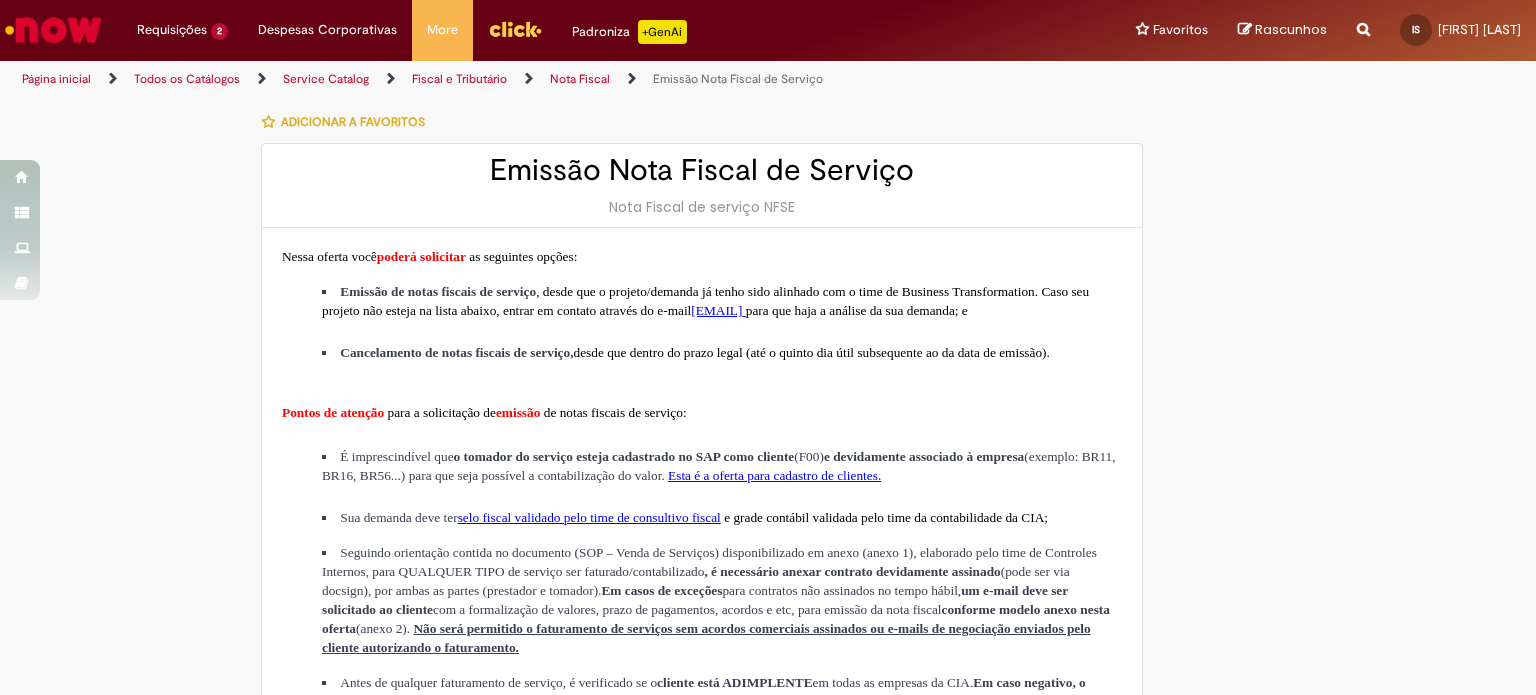 type on "**********" 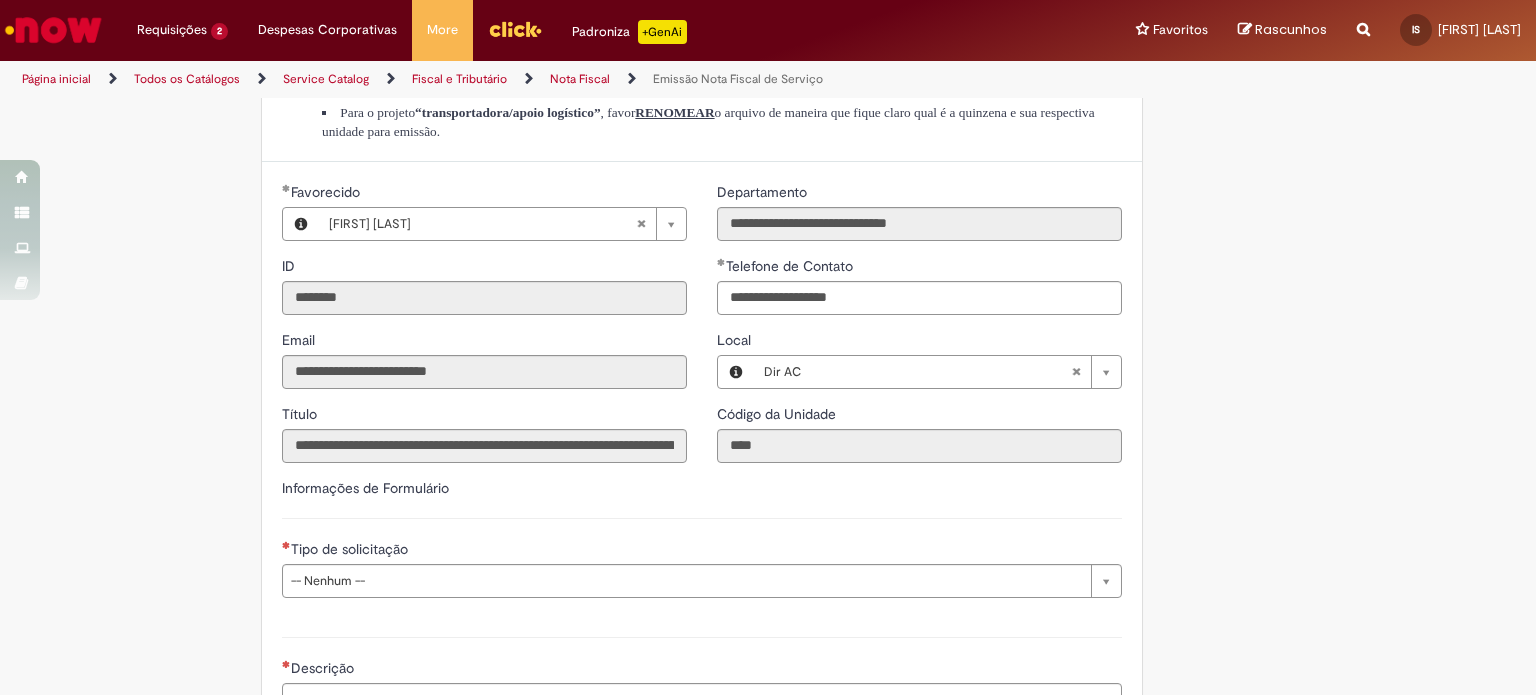 scroll, scrollTop: 1156, scrollLeft: 0, axis: vertical 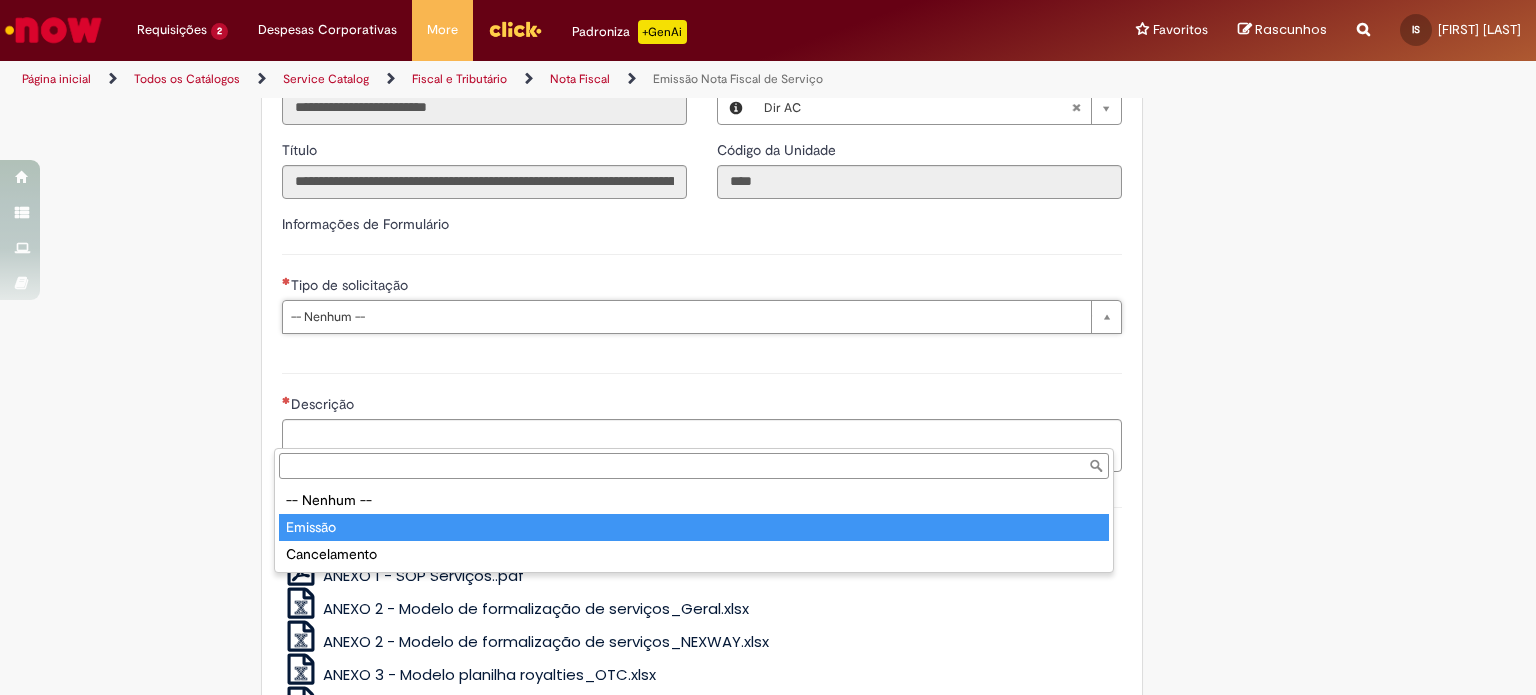 type on "*******" 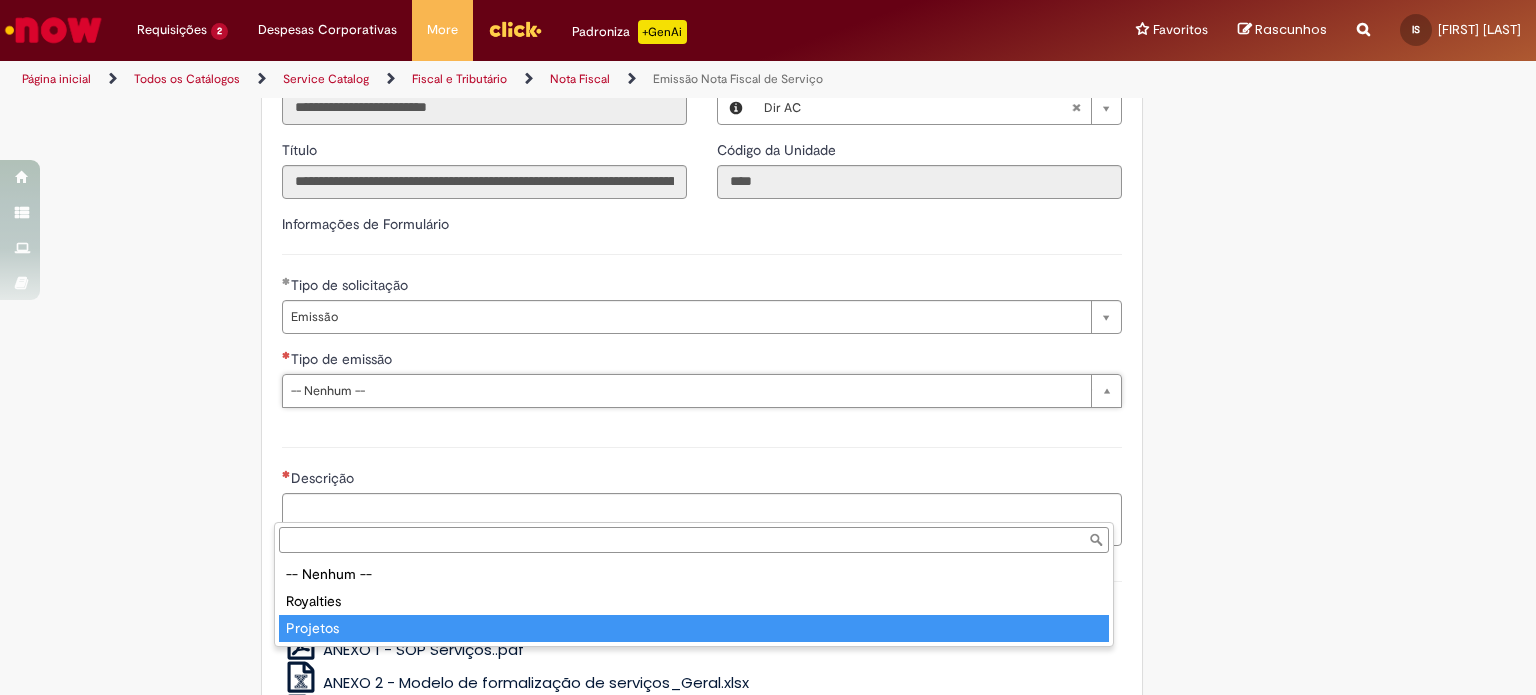 type on "********" 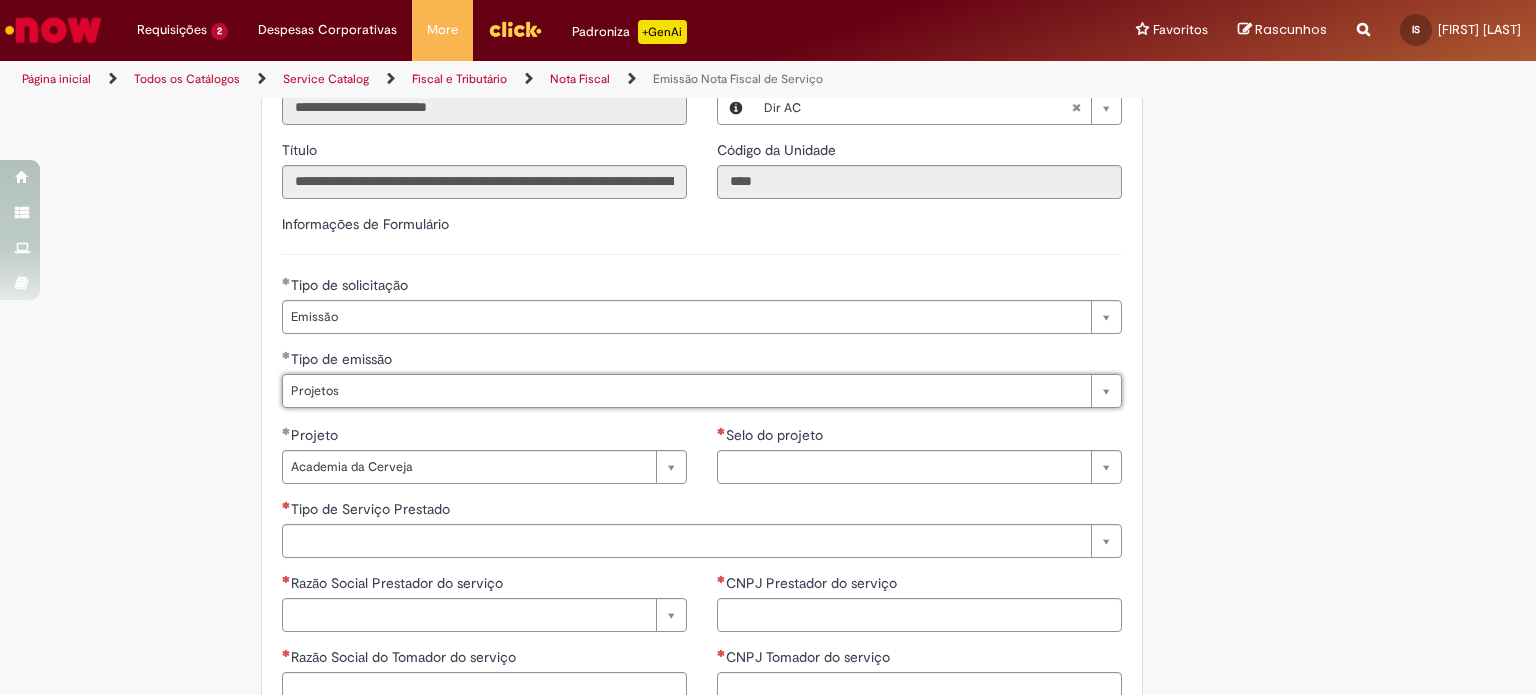type 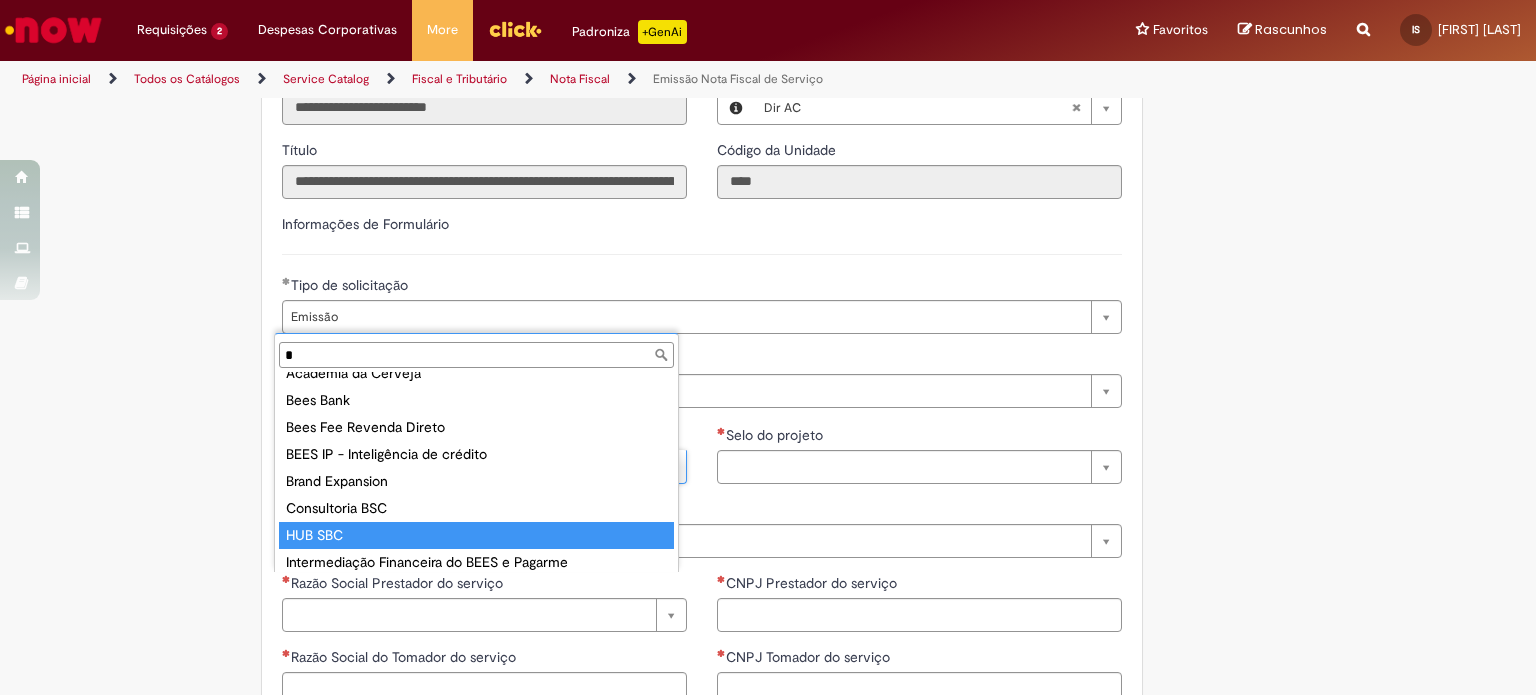 scroll, scrollTop: 0, scrollLeft: 0, axis: both 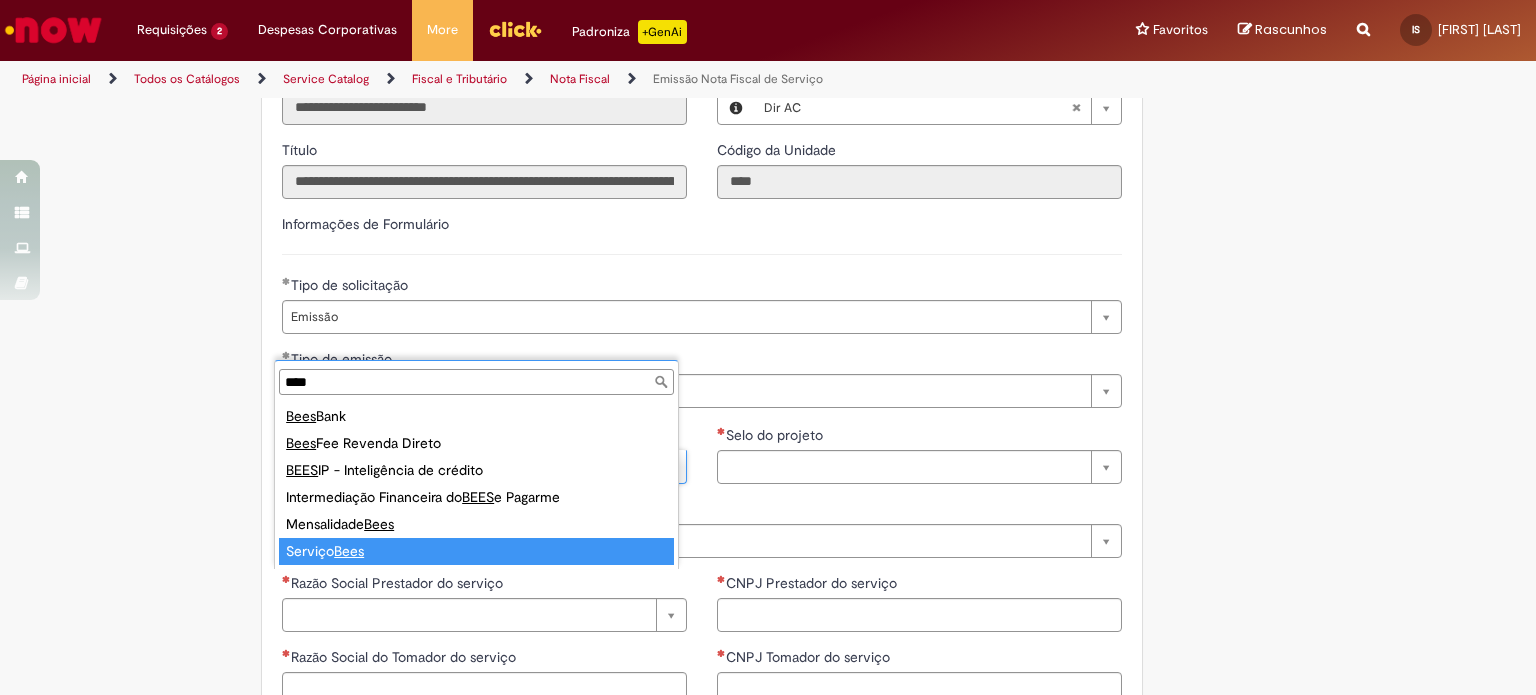 type on "****" 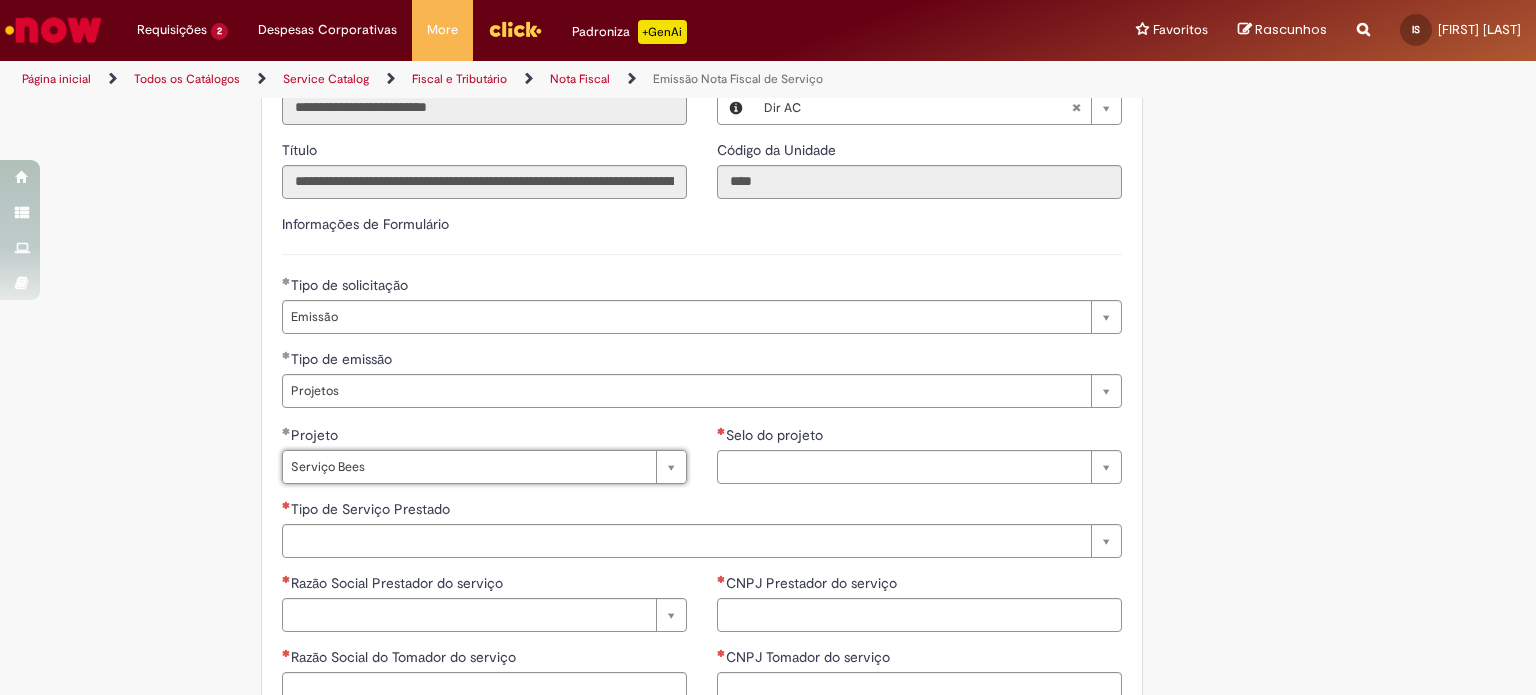scroll, scrollTop: 0, scrollLeft: 81, axis: horizontal 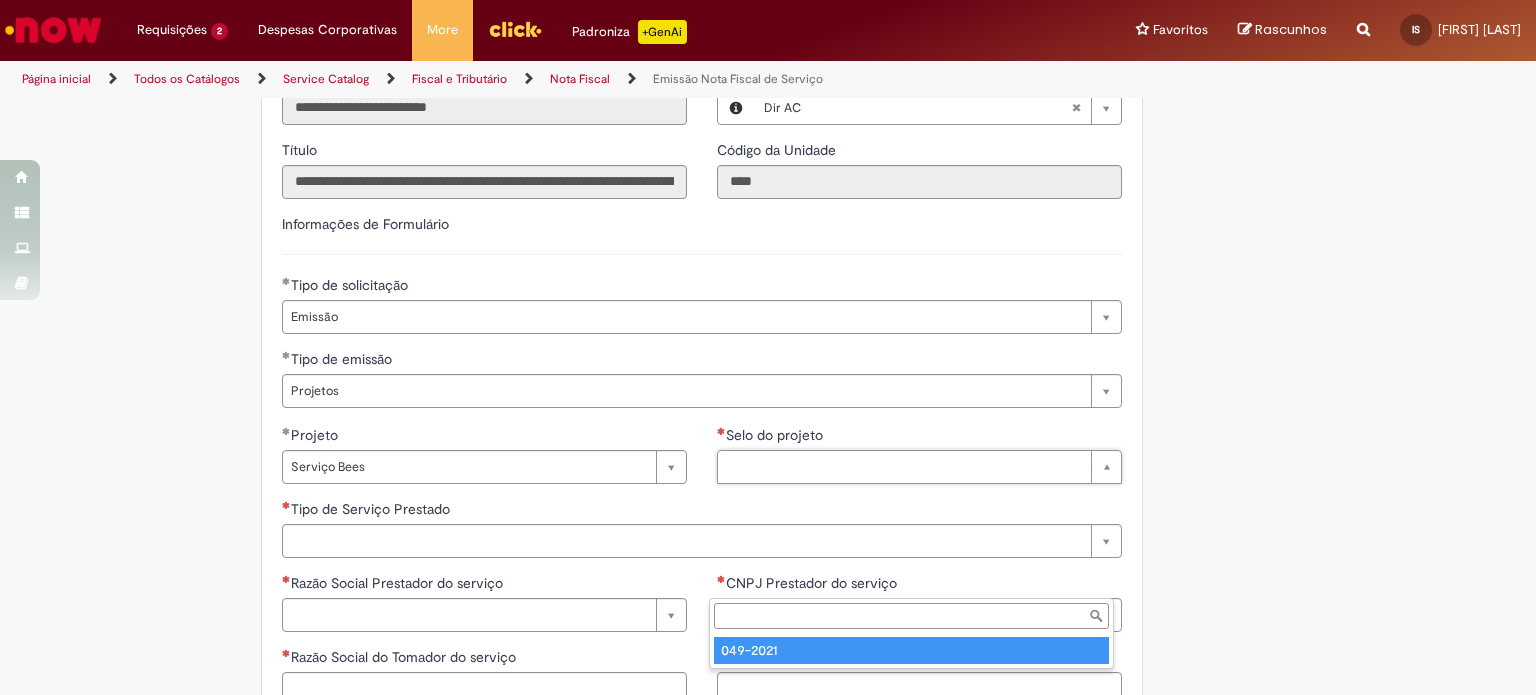 type on "********" 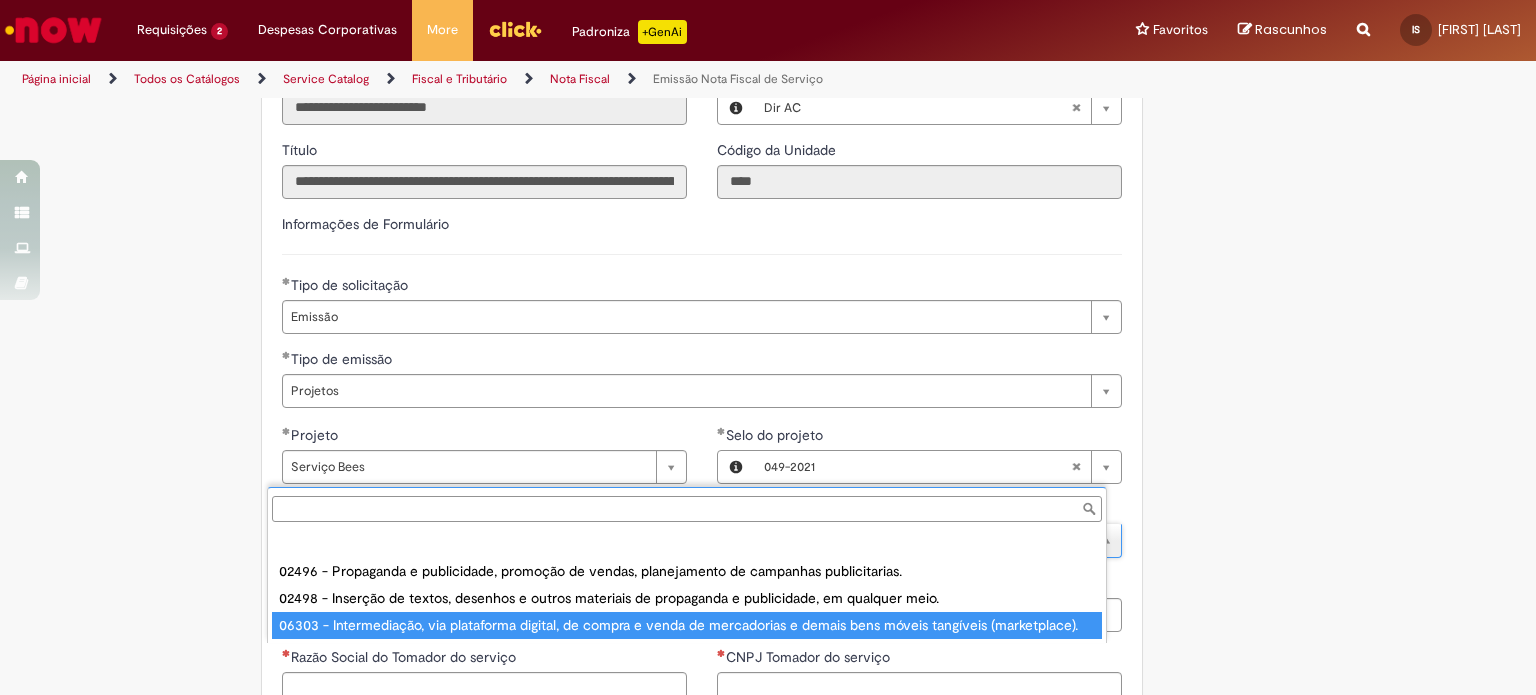 type on "**********" 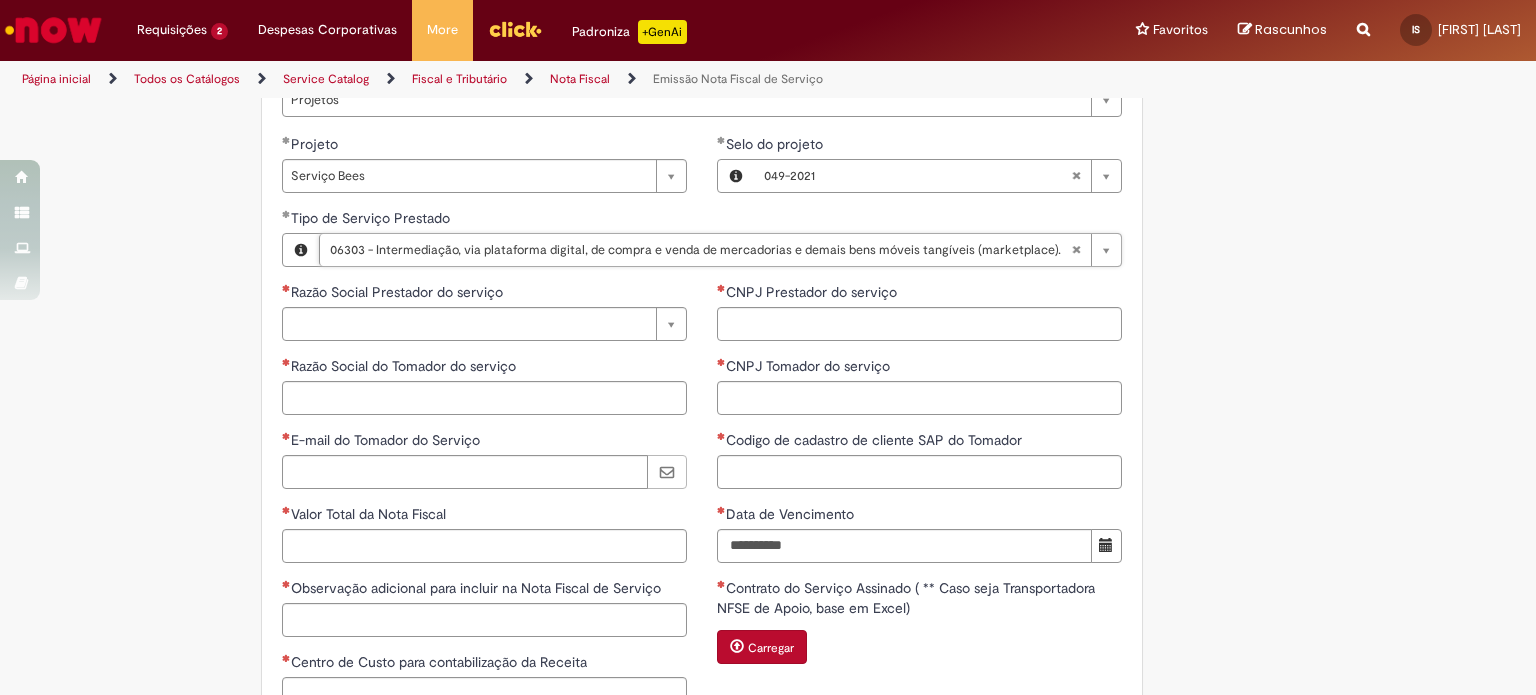 scroll, scrollTop: 1448, scrollLeft: 0, axis: vertical 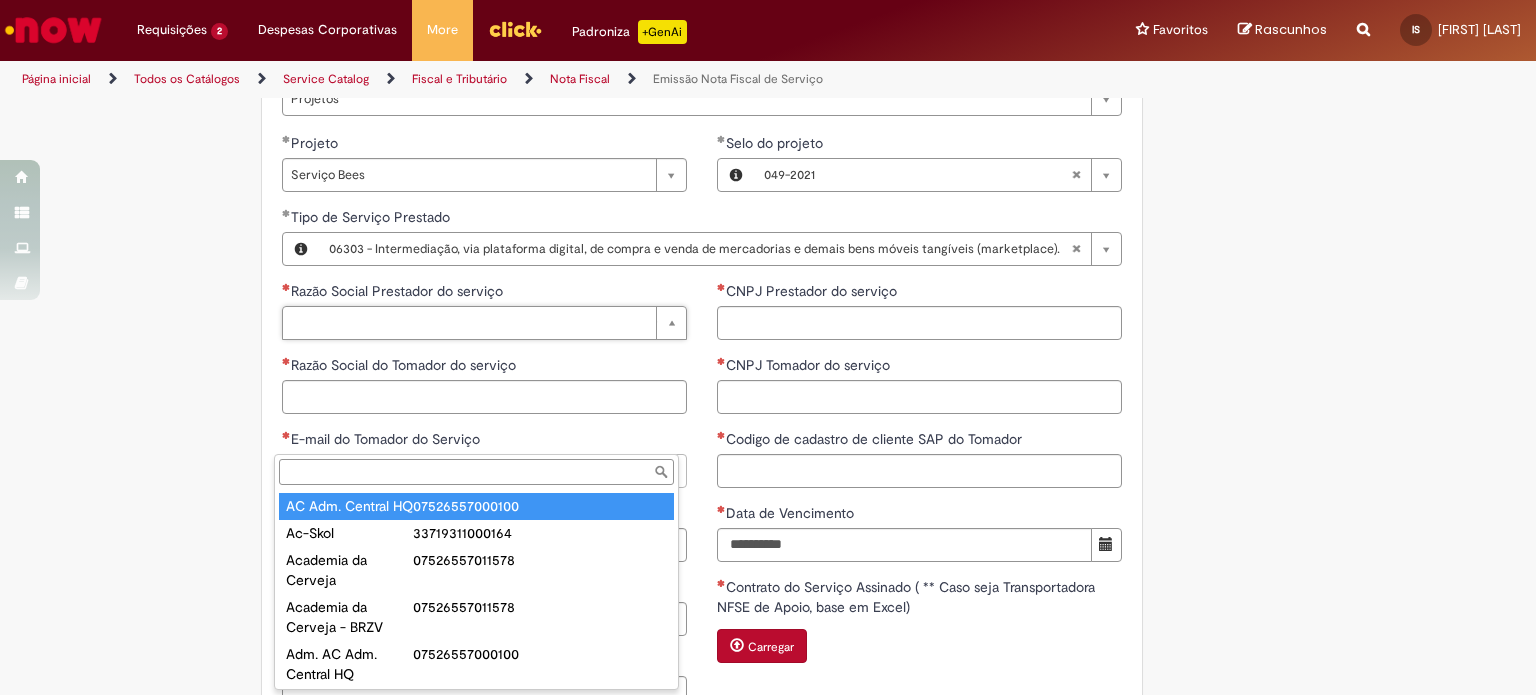 type on "**********" 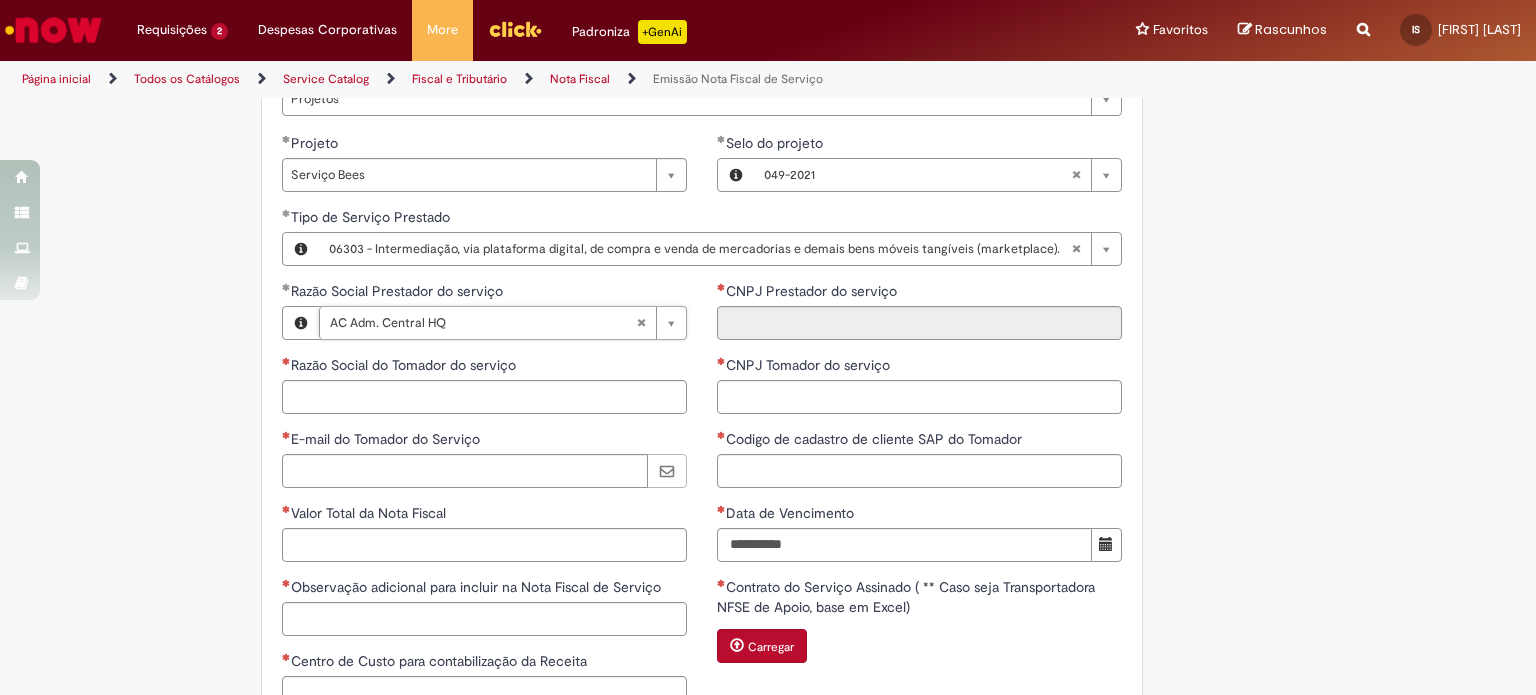 type on "**********" 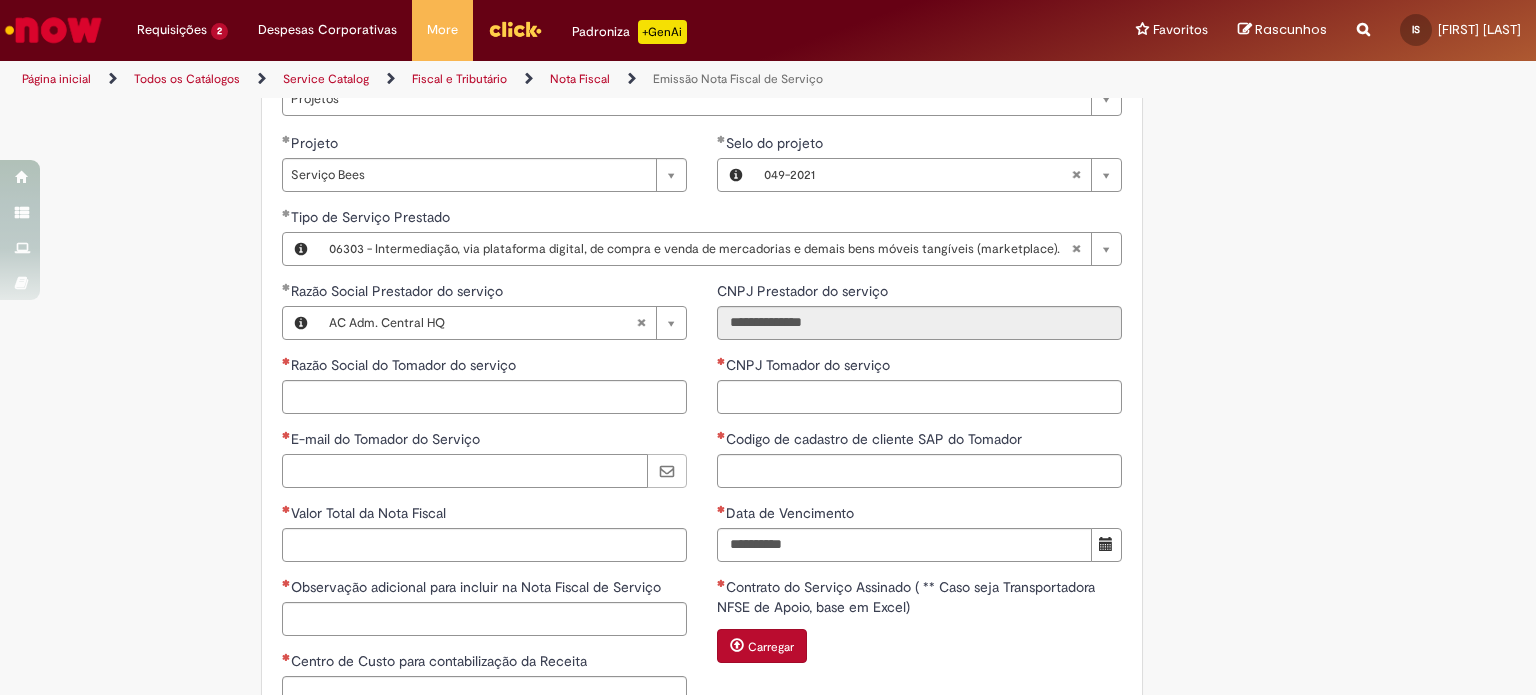 click on "E-mail do Tomador do Serviço" at bounding box center (465, 471) 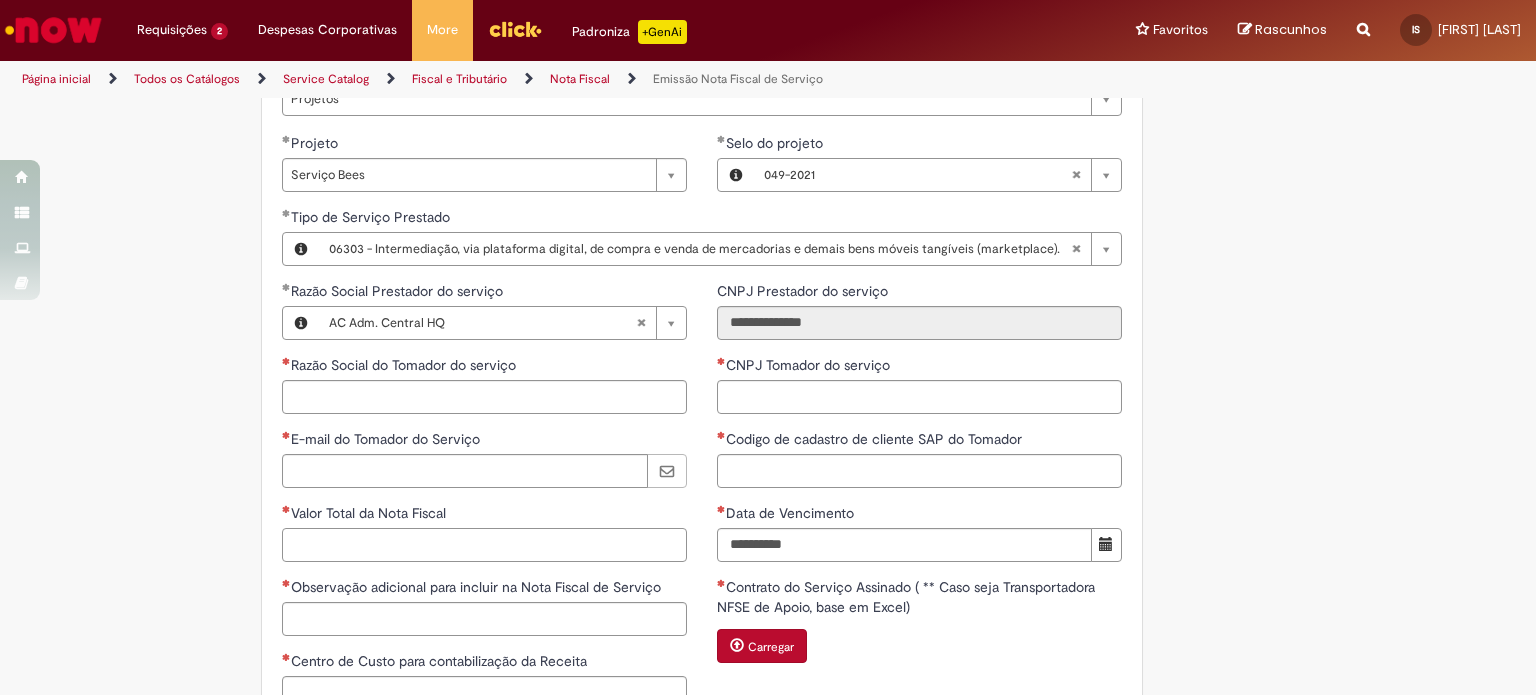 click on "Valor Total da Nota Fiscal" at bounding box center [484, 545] 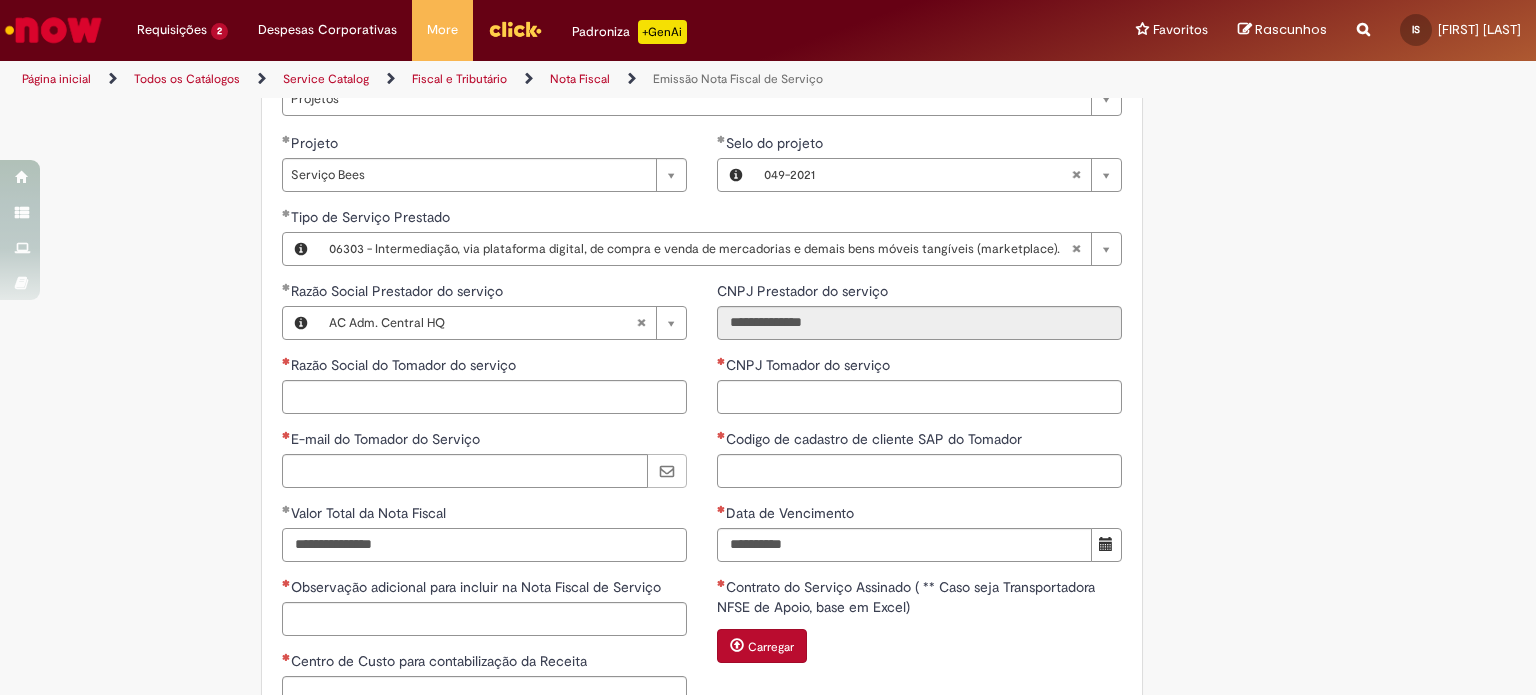click on "**********" at bounding box center (484, 545) 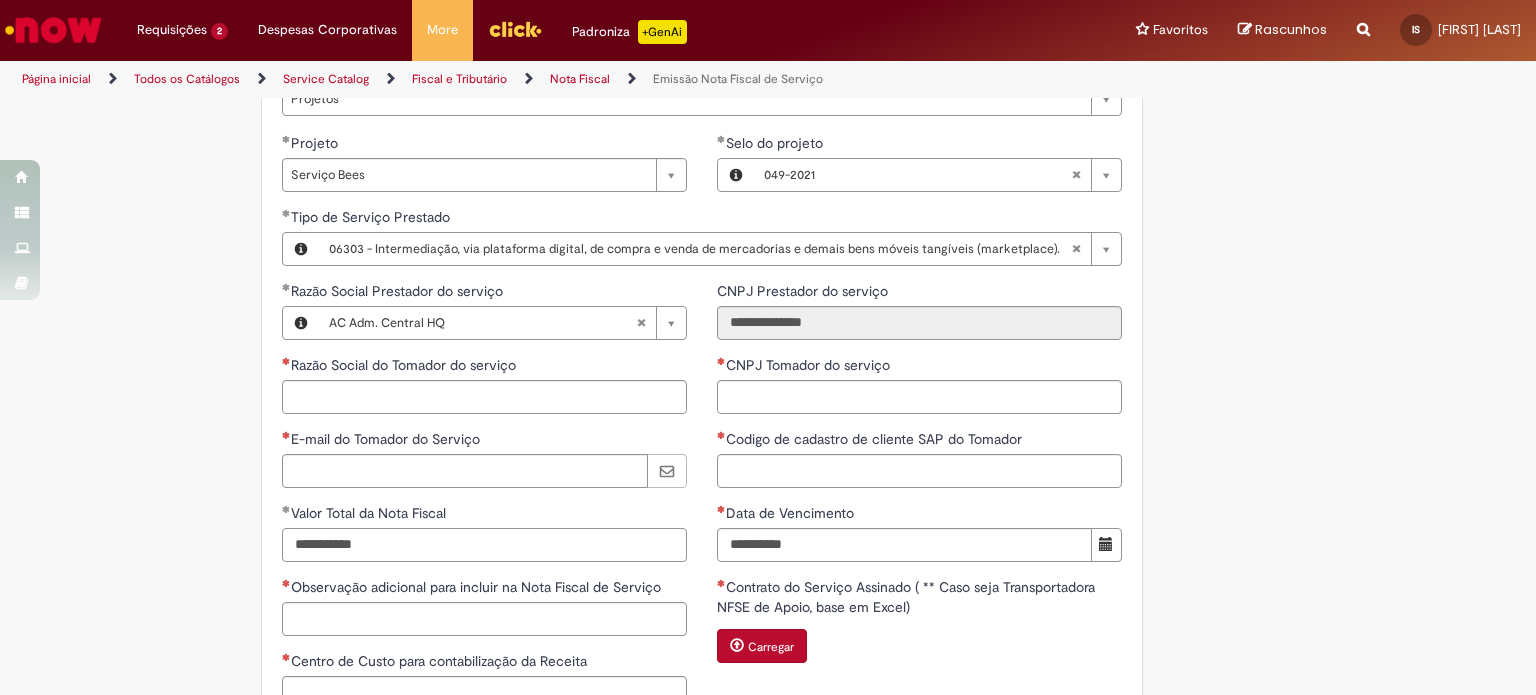 click on "**********" at bounding box center [484, 545] 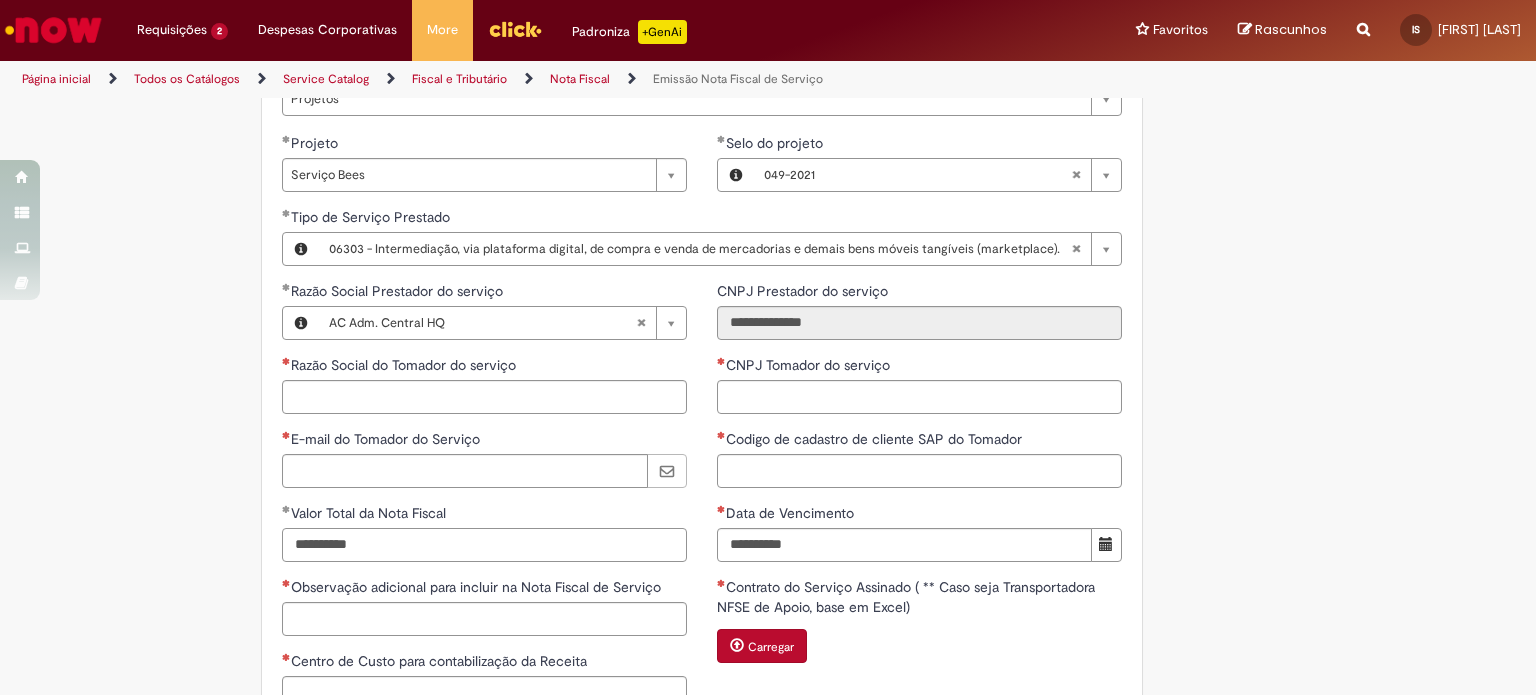 type on "*********" 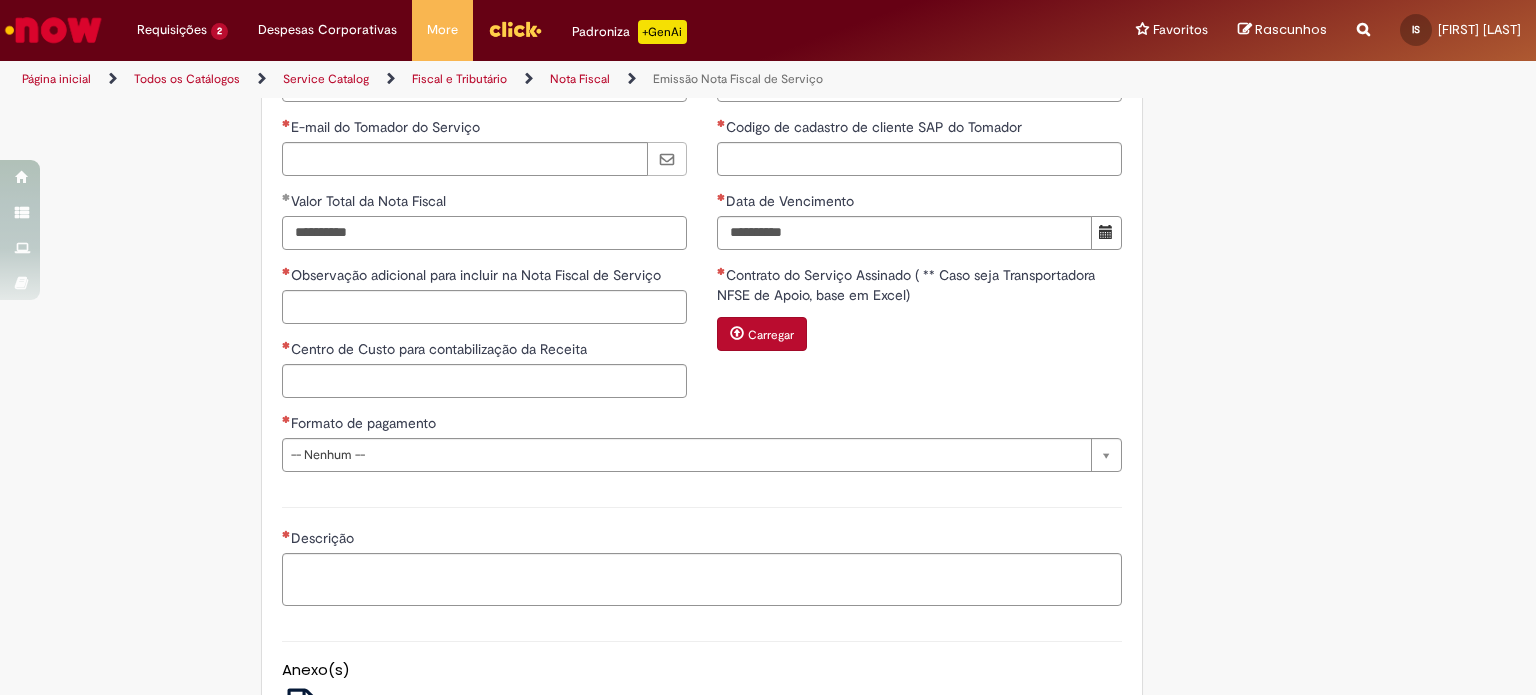 scroll, scrollTop: 1764, scrollLeft: 0, axis: vertical 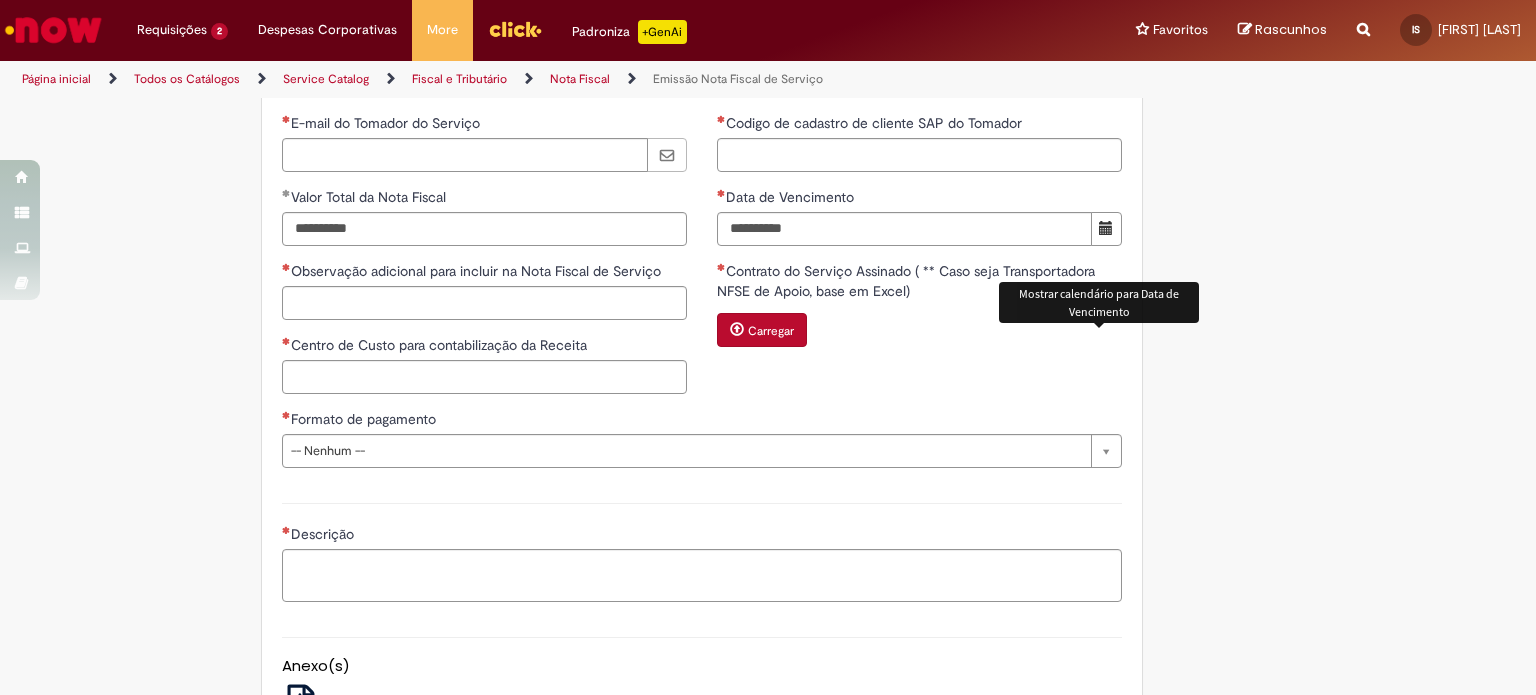 click on "**********" at bounding box center [919, 165] 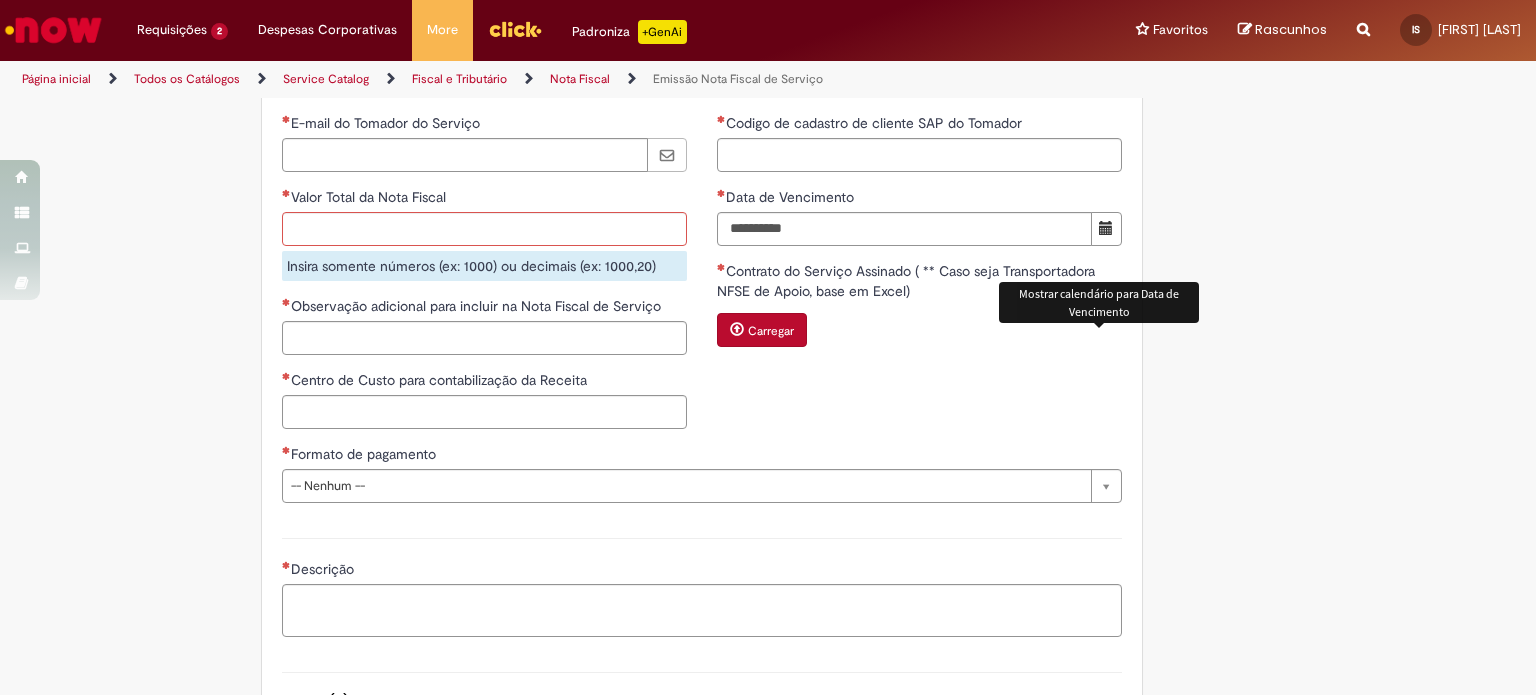 click at bounding box center (1106, 229) 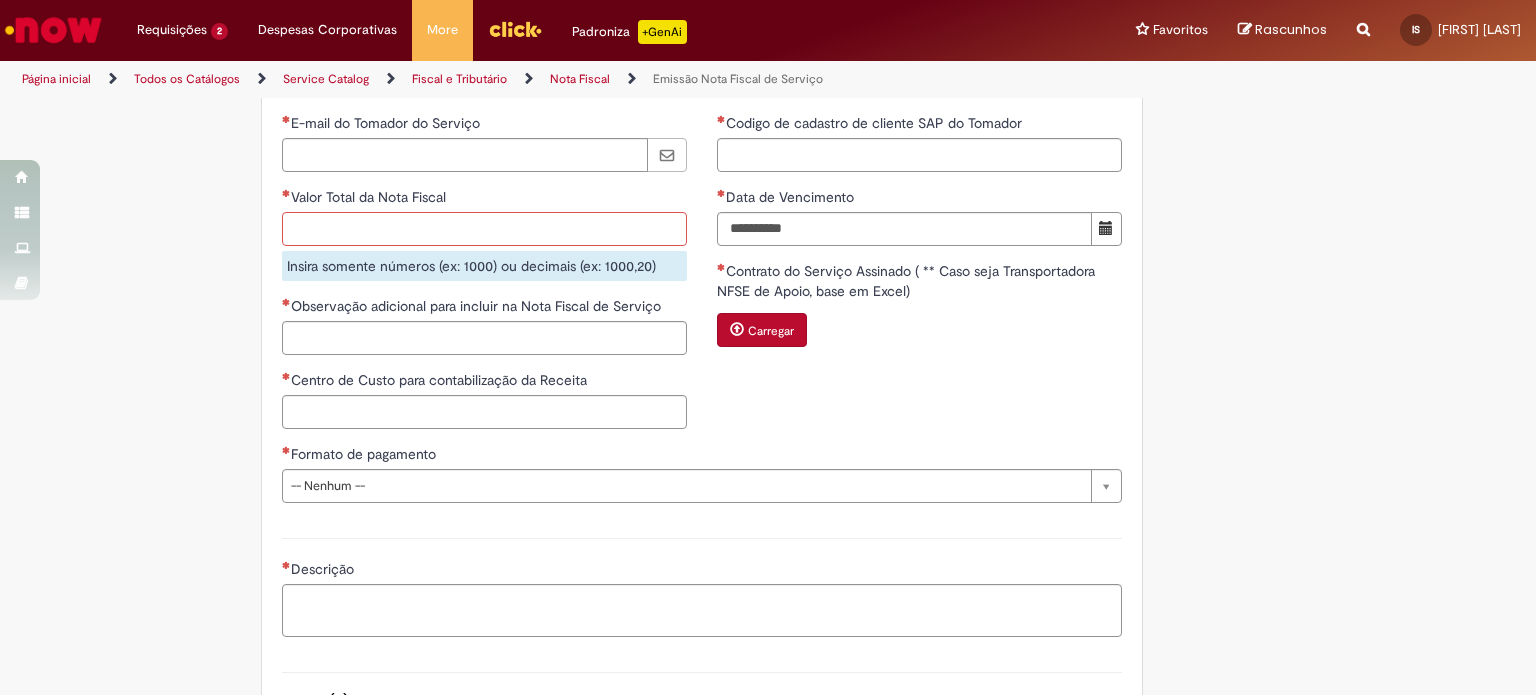 click on "Valor Total da Nota Fiscal" at bounding box center (484, 229) 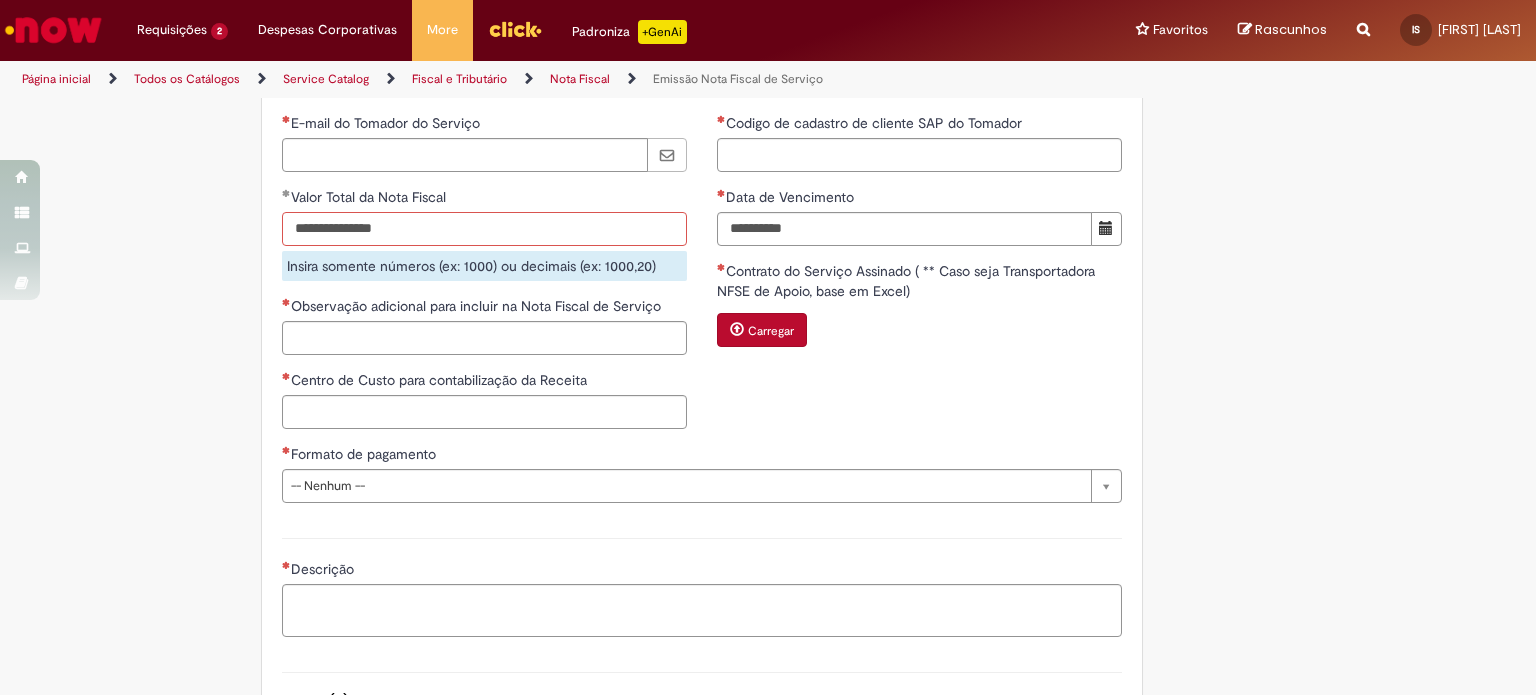 click on "**********" at bounding box center [484, 229] 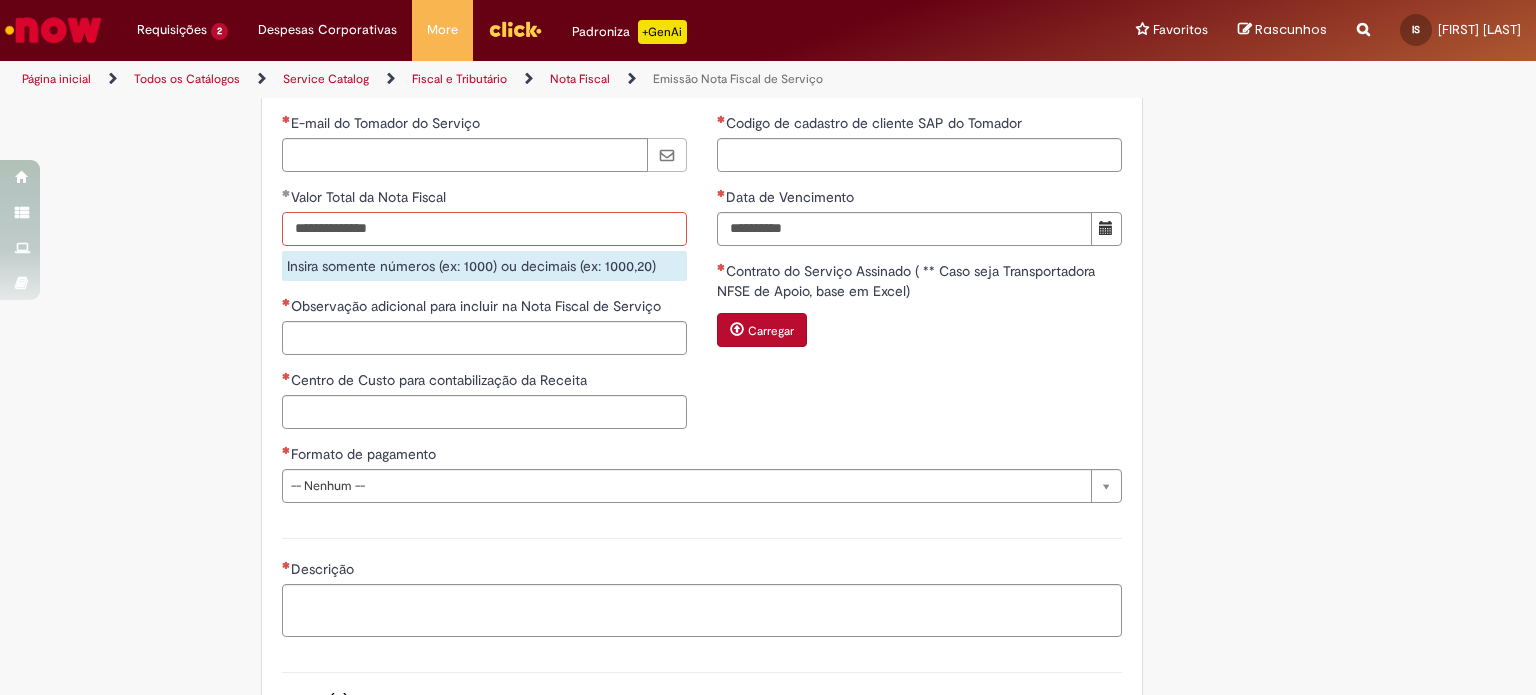 click on "**********" at bounding box center (484, 229) 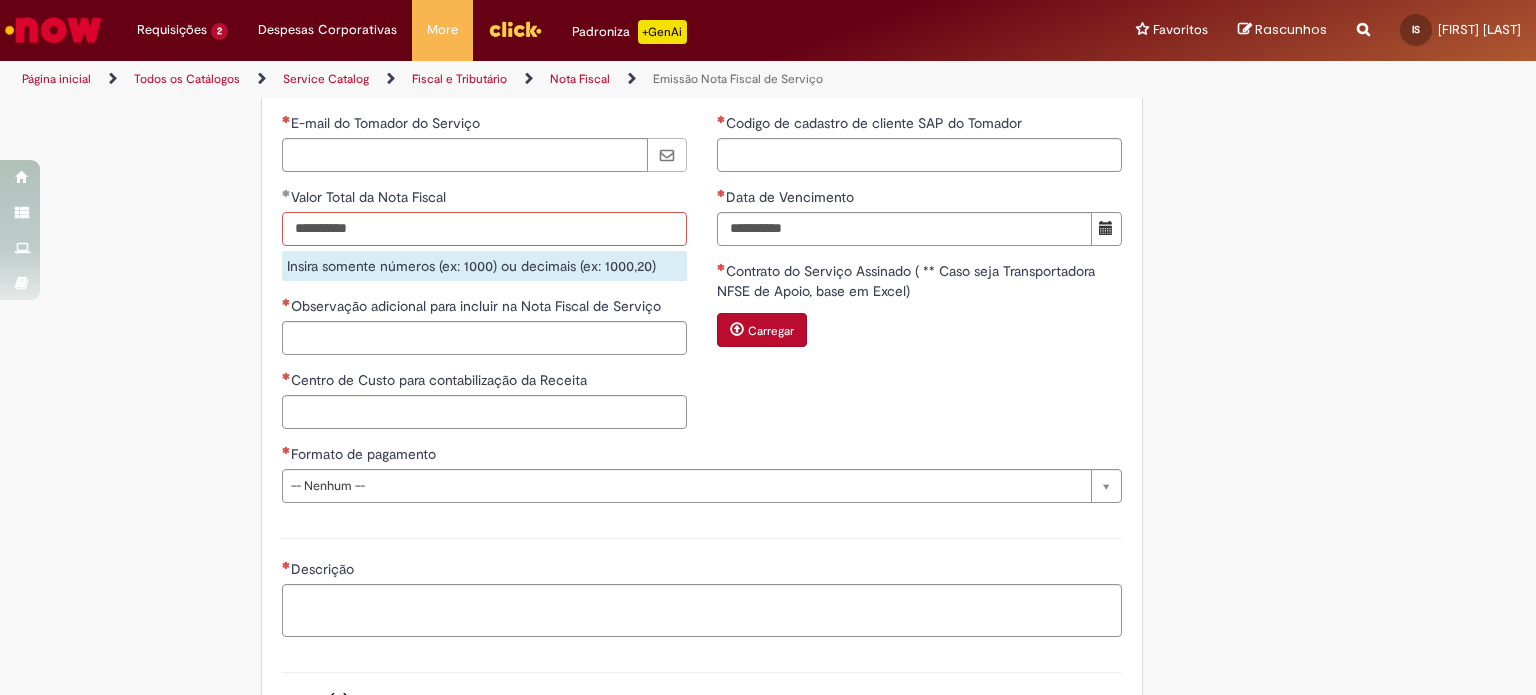 type on "*********" 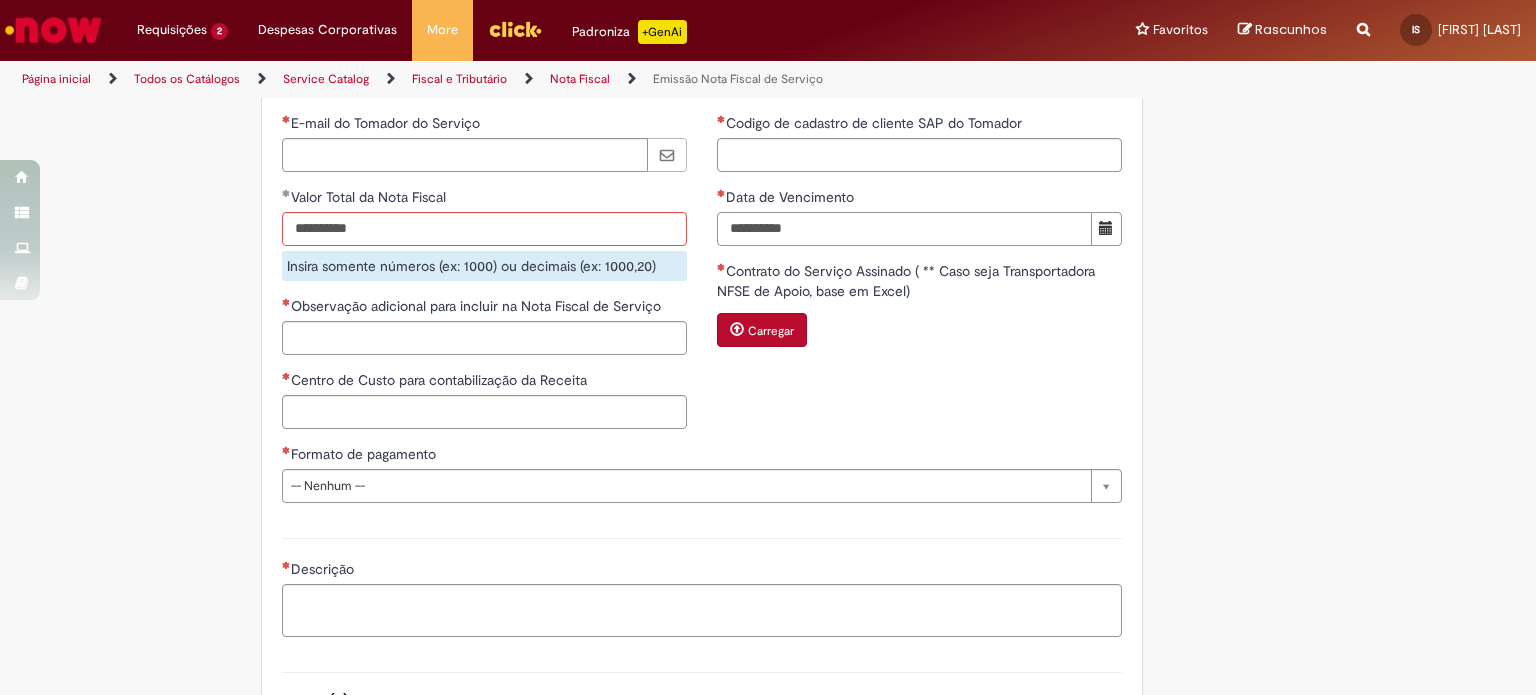 type 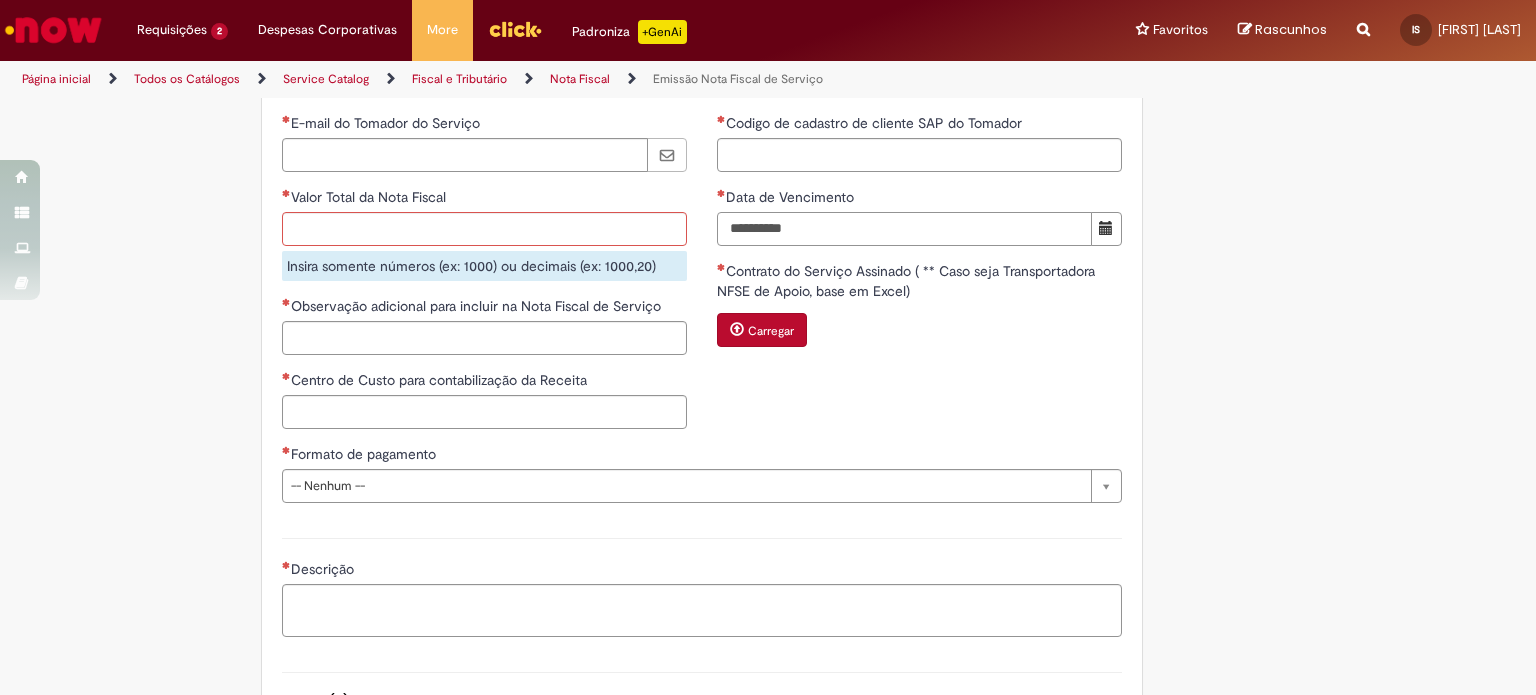 click on "Data de Vencimento" at bounding box center [904, 229] 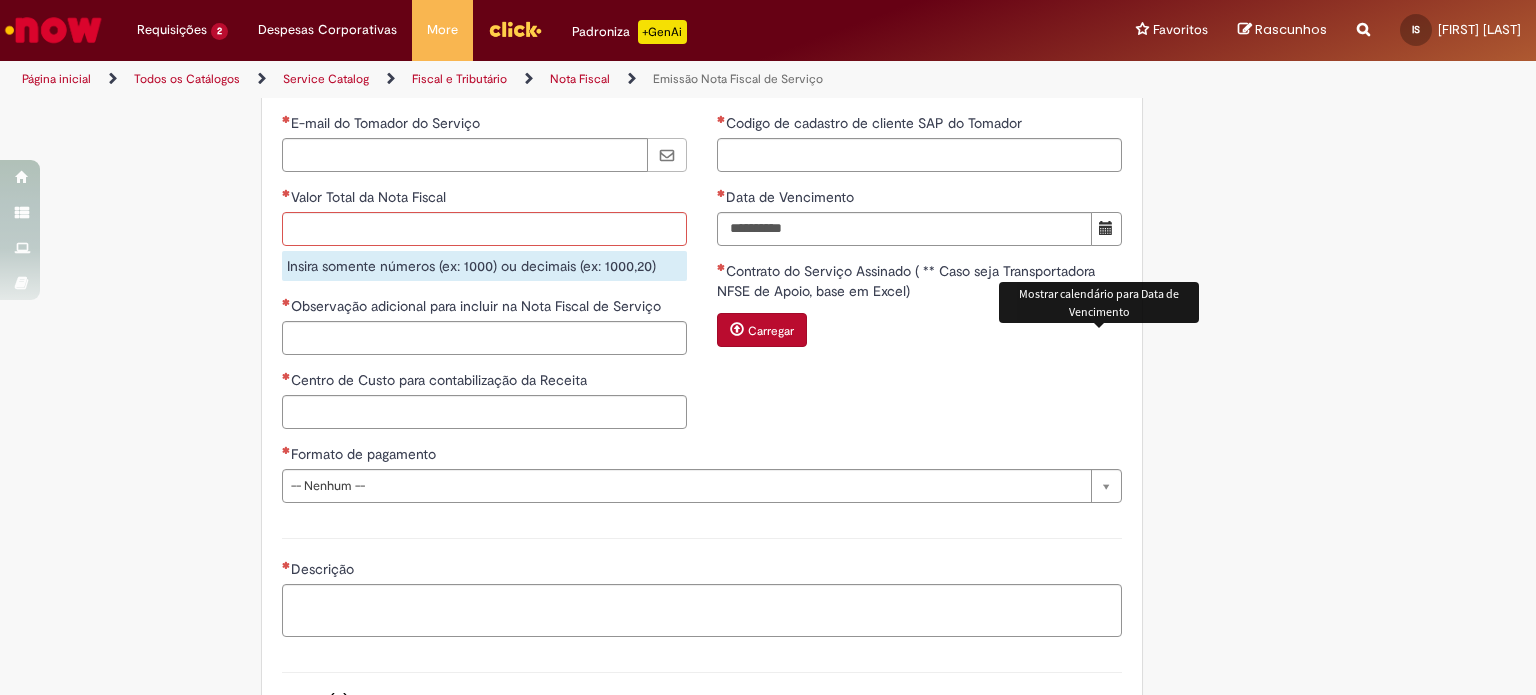 click at bounding box center [1106, 228] 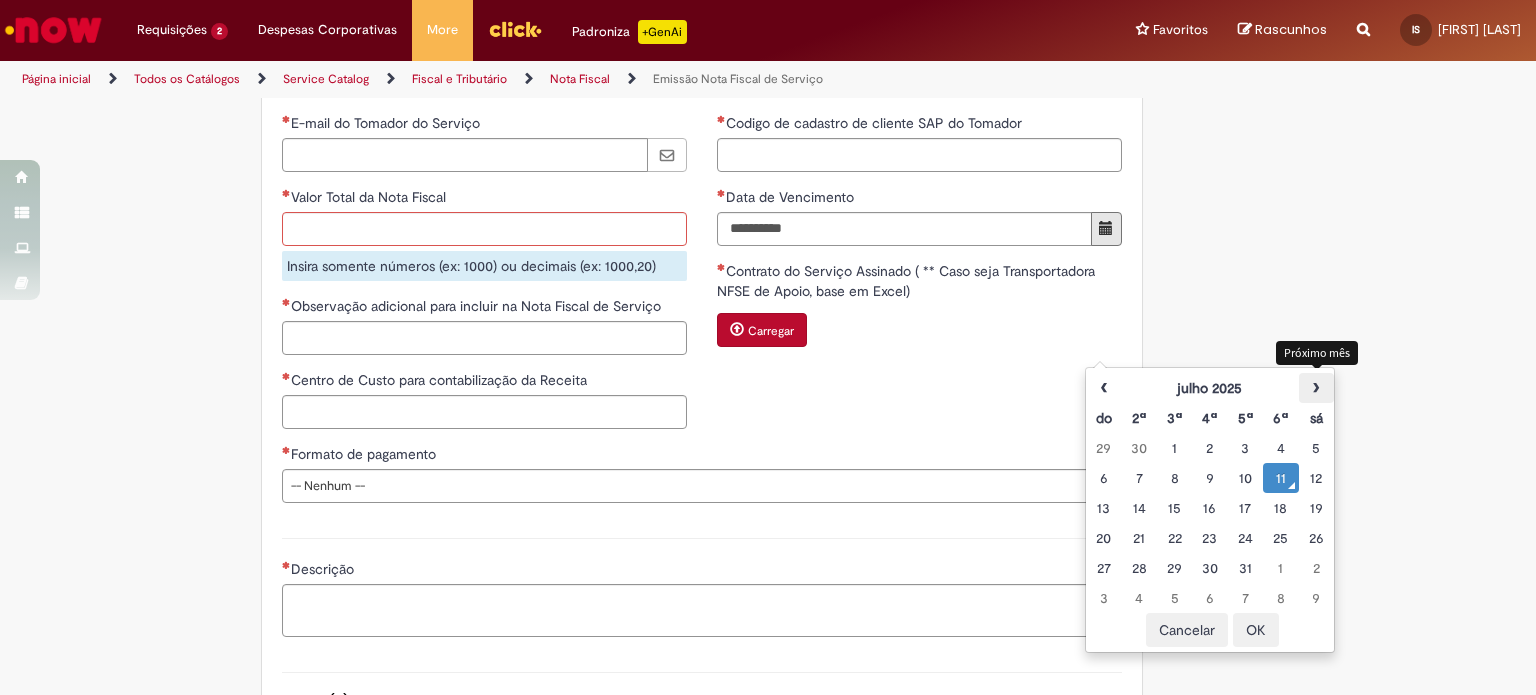 click on "›" at bounding box center (1316, 388) 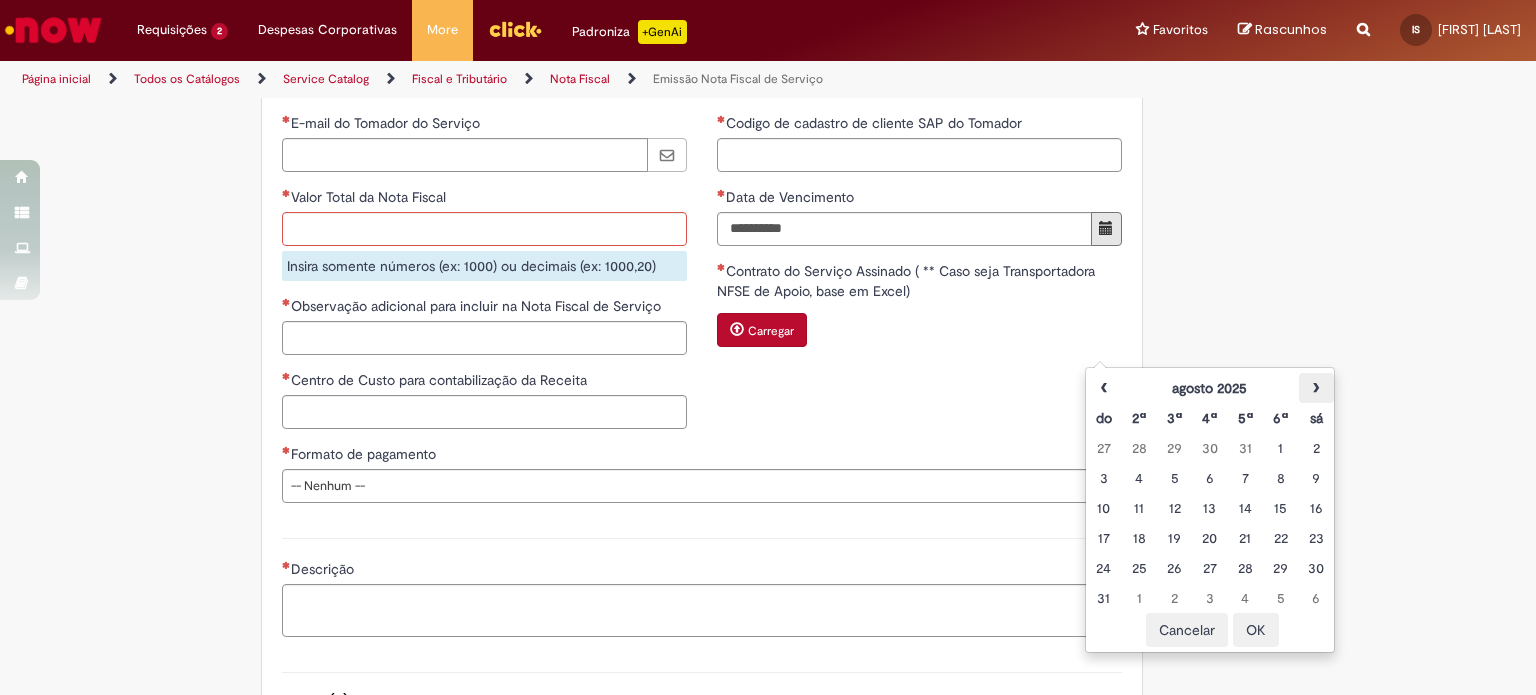 click on "›" at bounding box center [1316, 388] 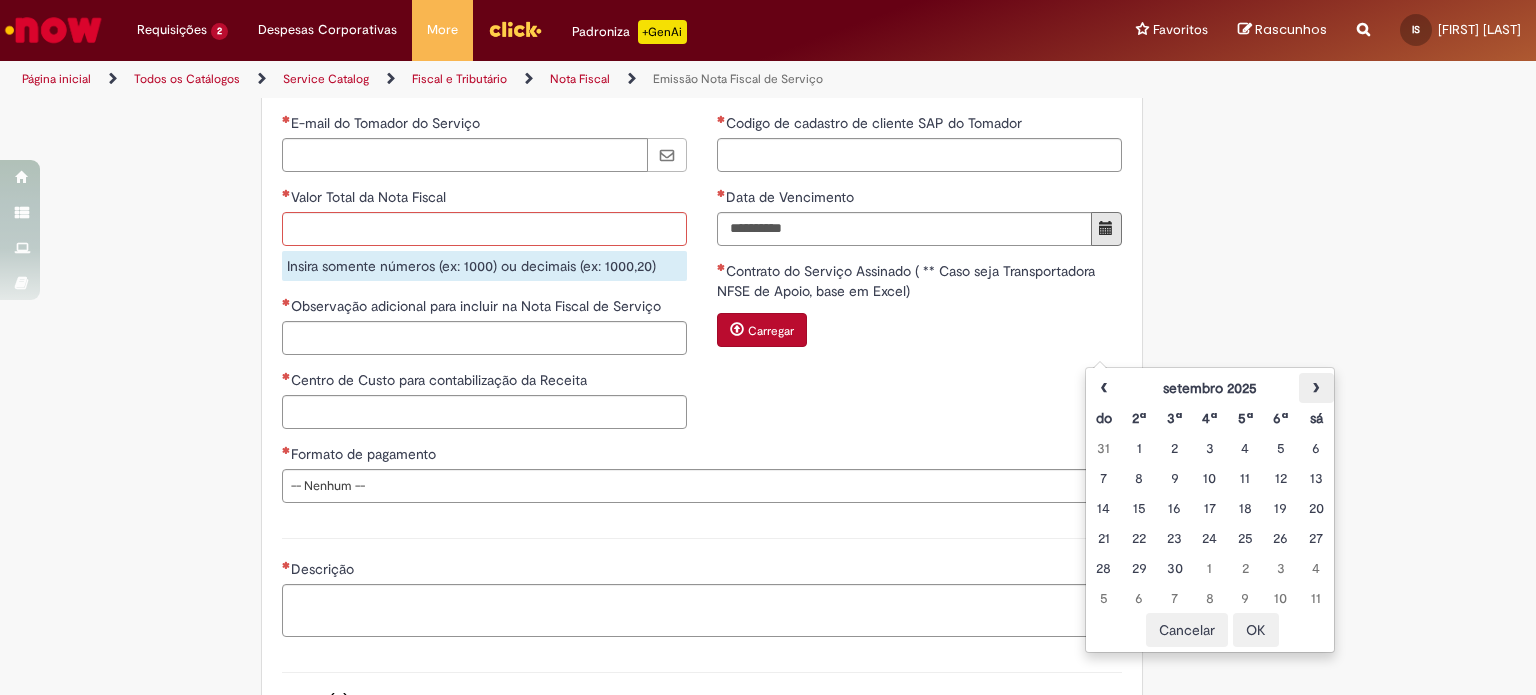 click on "›" at bounding box center [1316, 388] 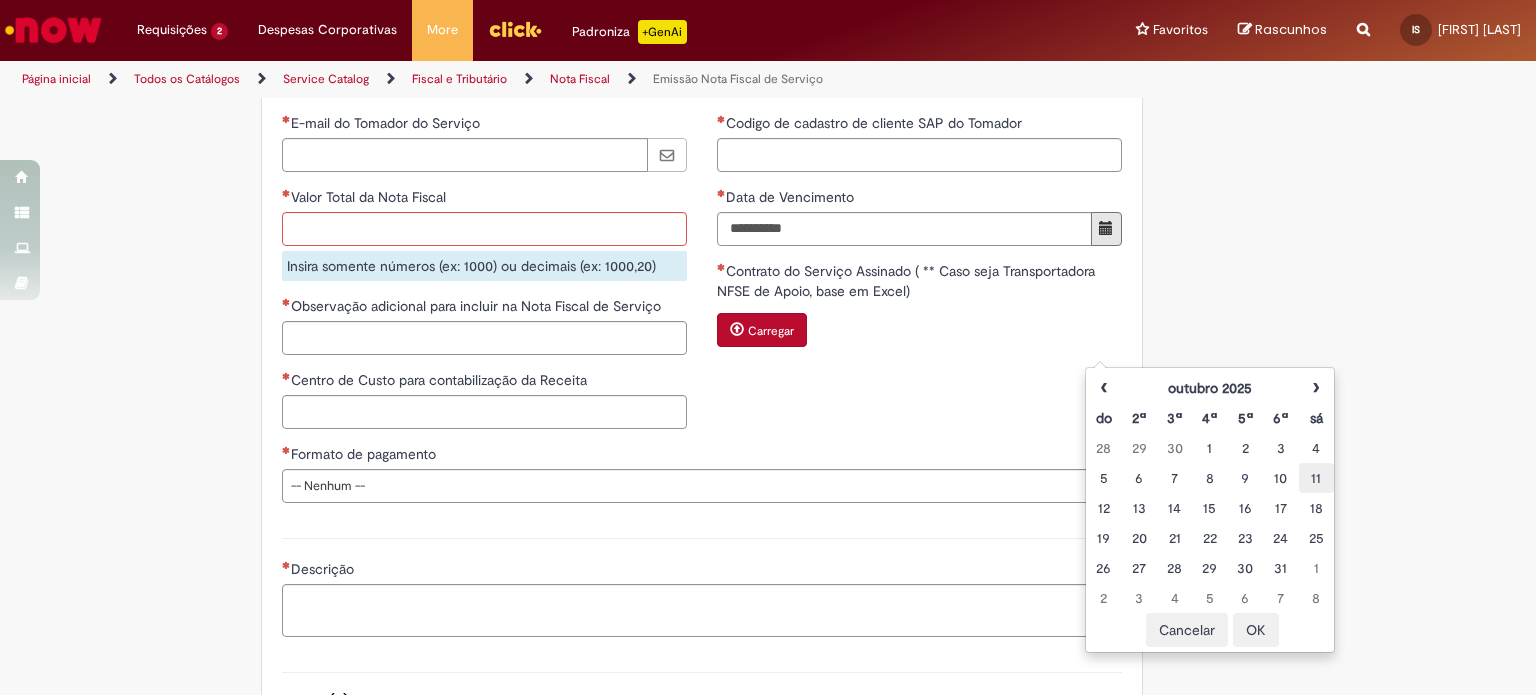 click on "11" at bounding box center [1316, 478] 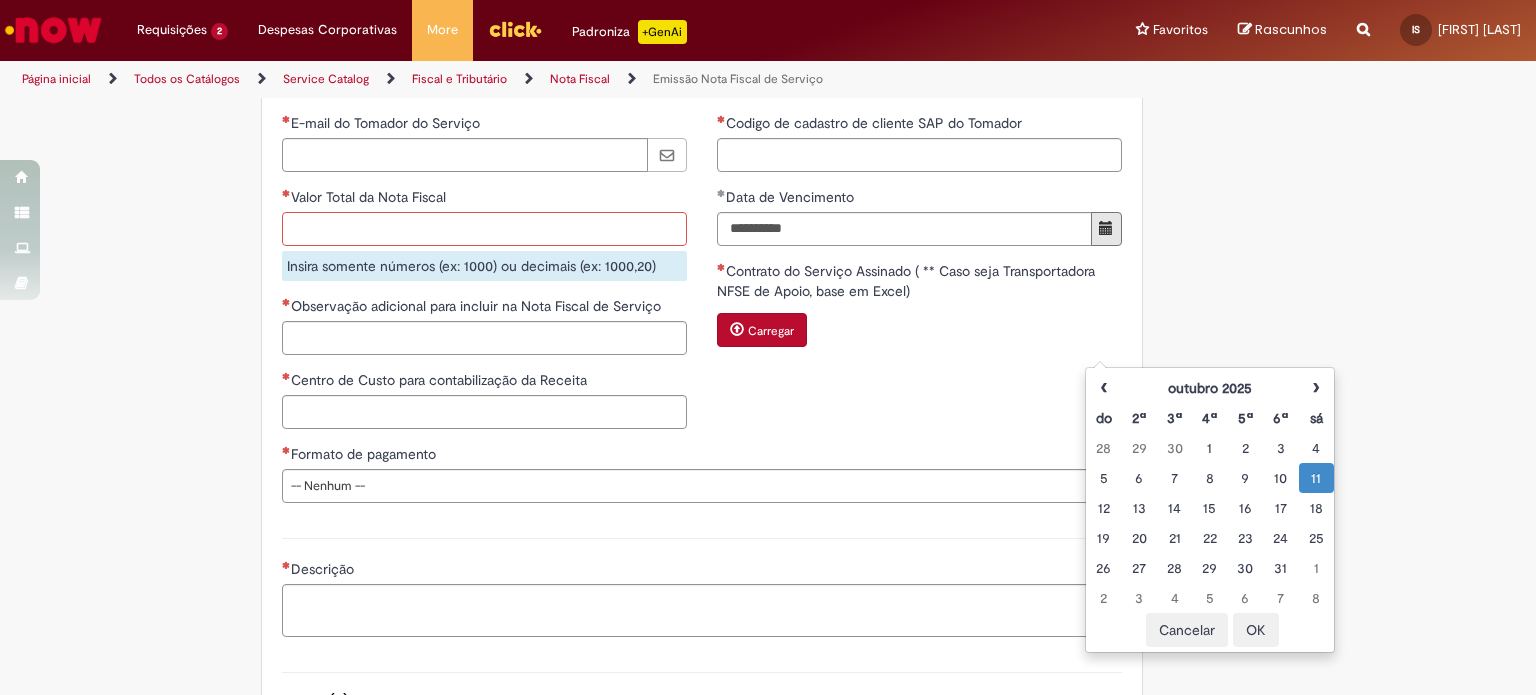 click on "Valor Total da Nota Fiscal" at bounding box center (484, 229) 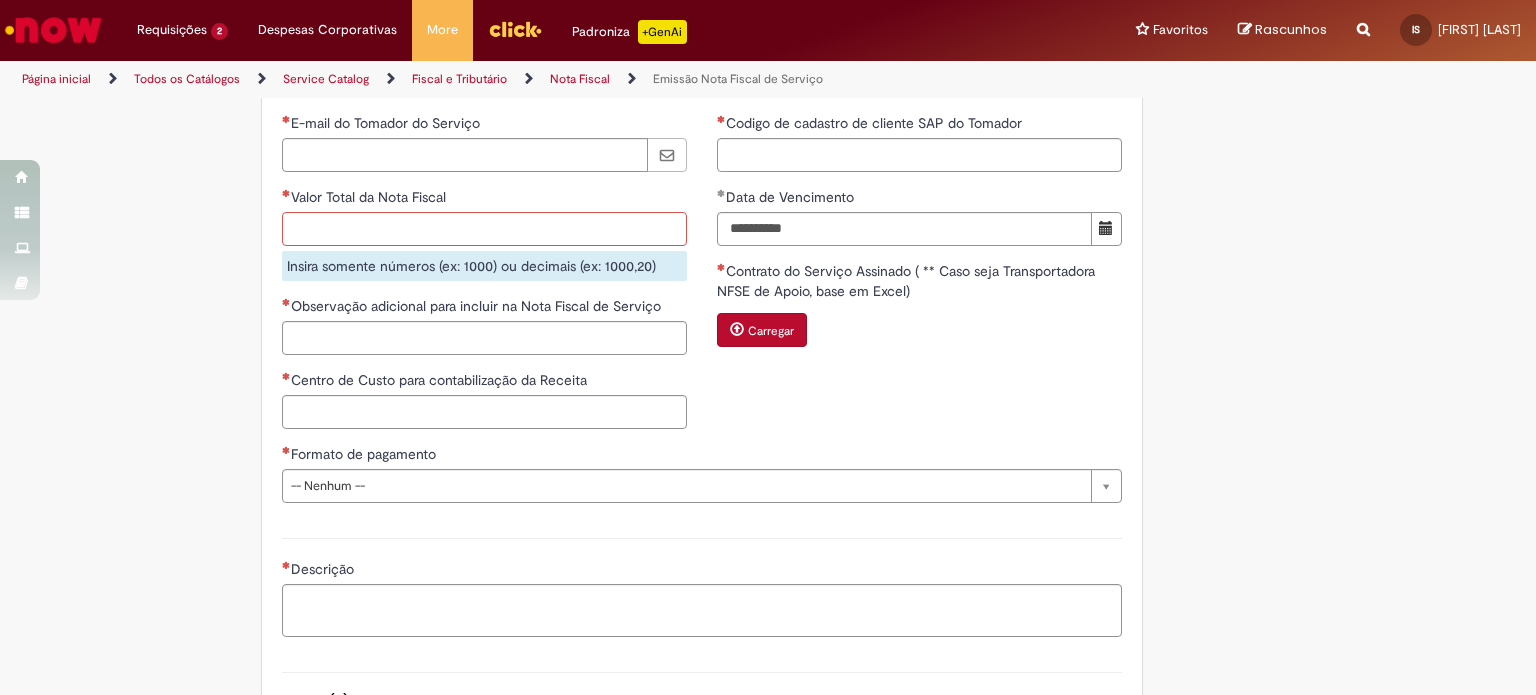 paste on "********" 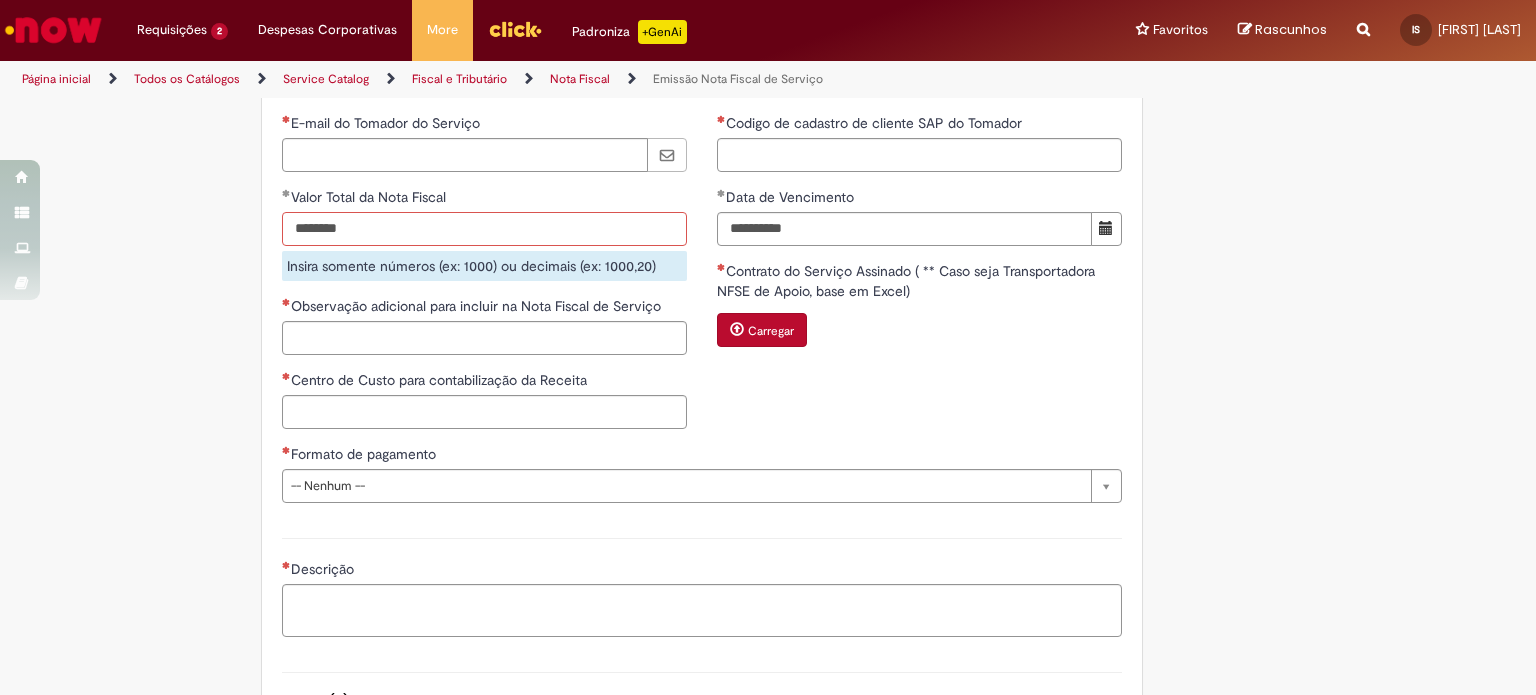 click on "********" at bounding box center [484, 229] 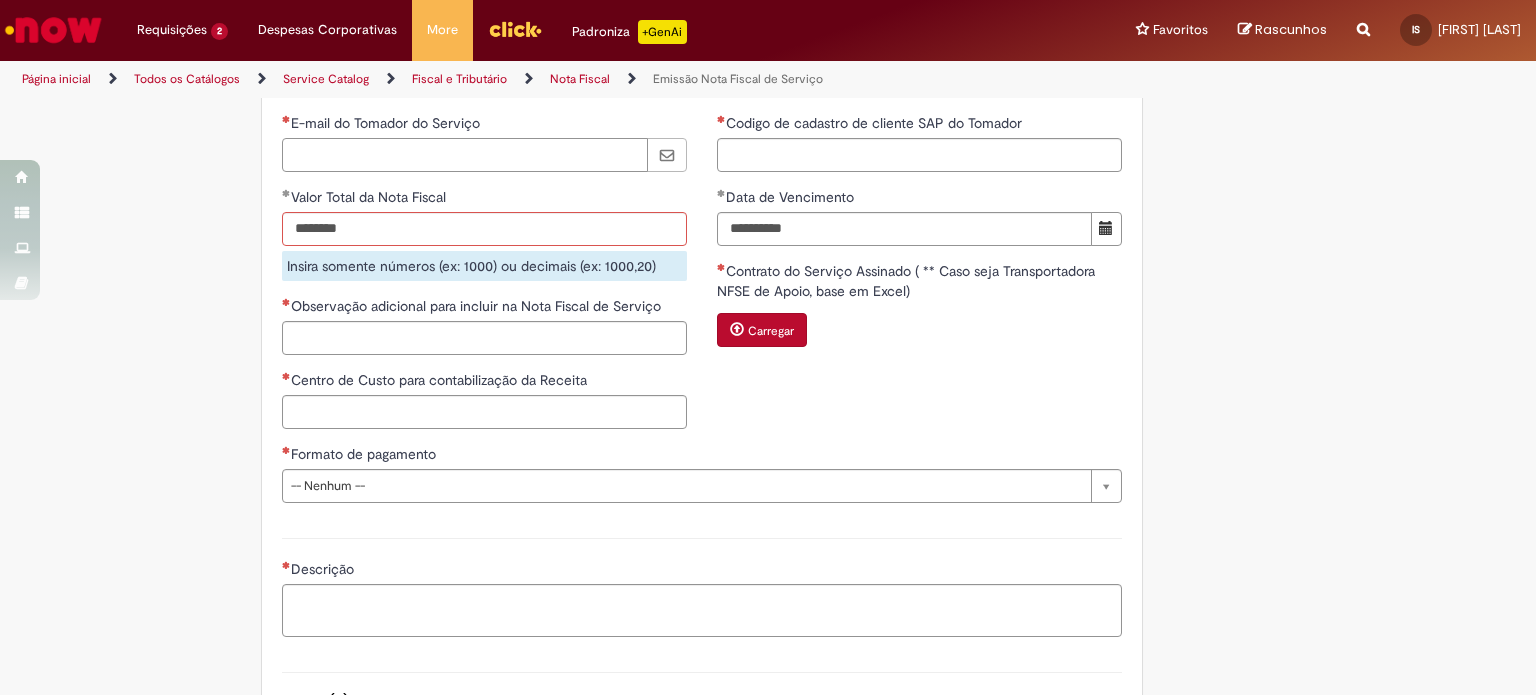 type on "**********" 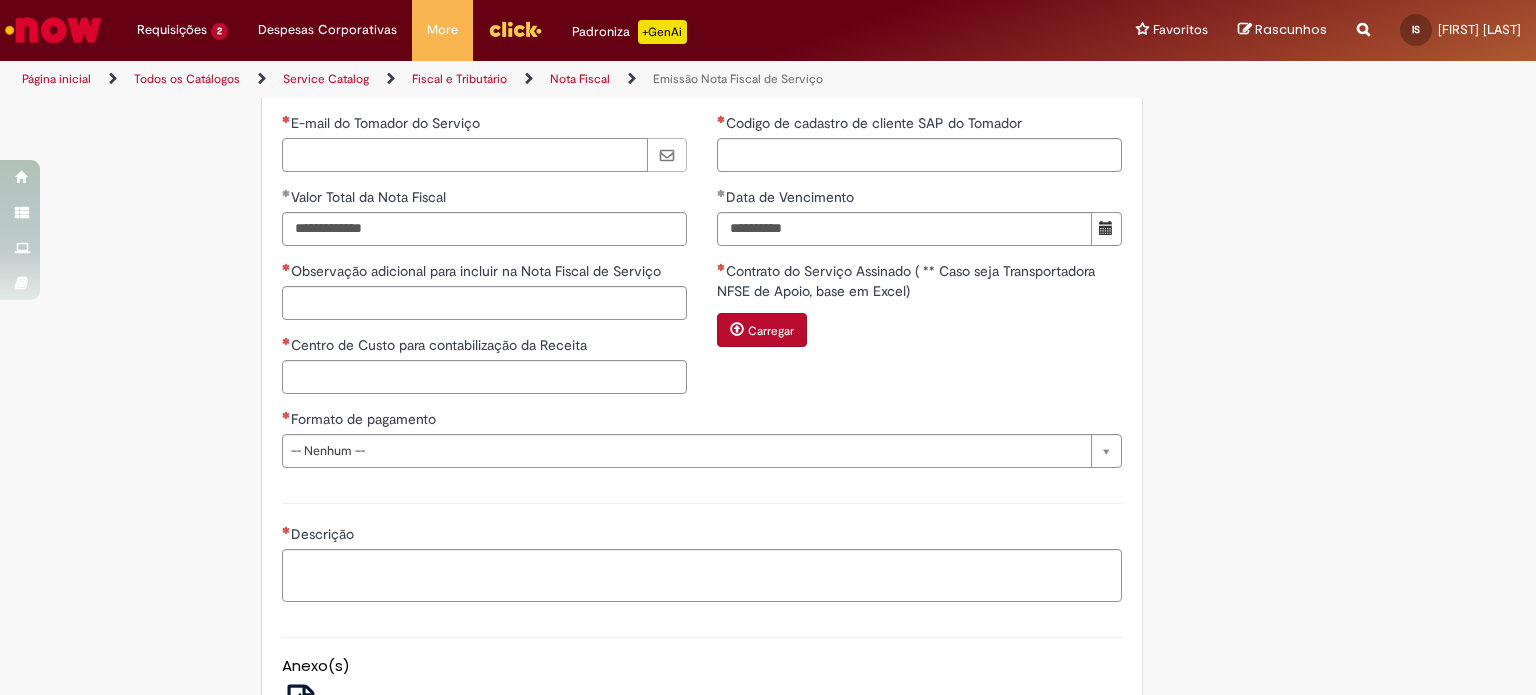 click on "E-mail do Tomador do Serviço" at bounding box center (465, 155) 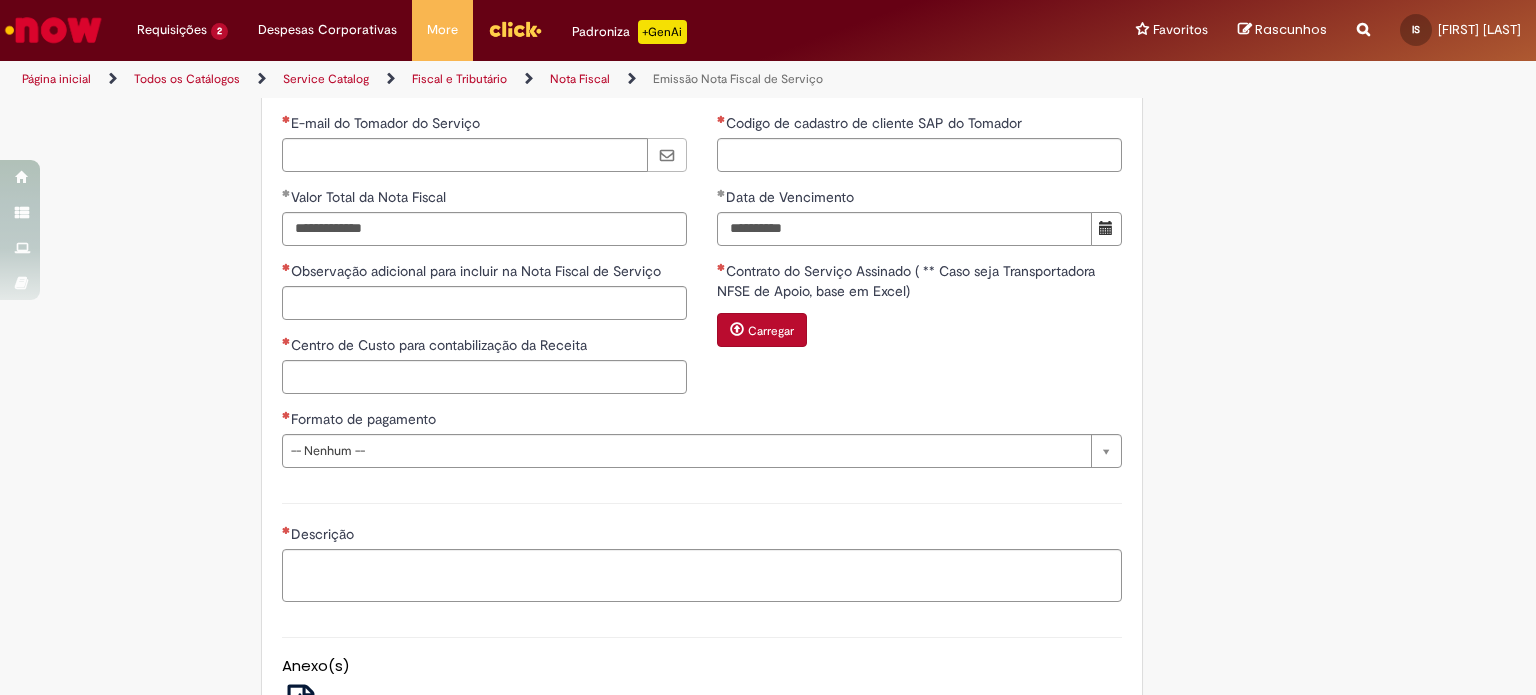 click on "Razão Social do  Tomador do serviço" at bounding box center [484, 81] 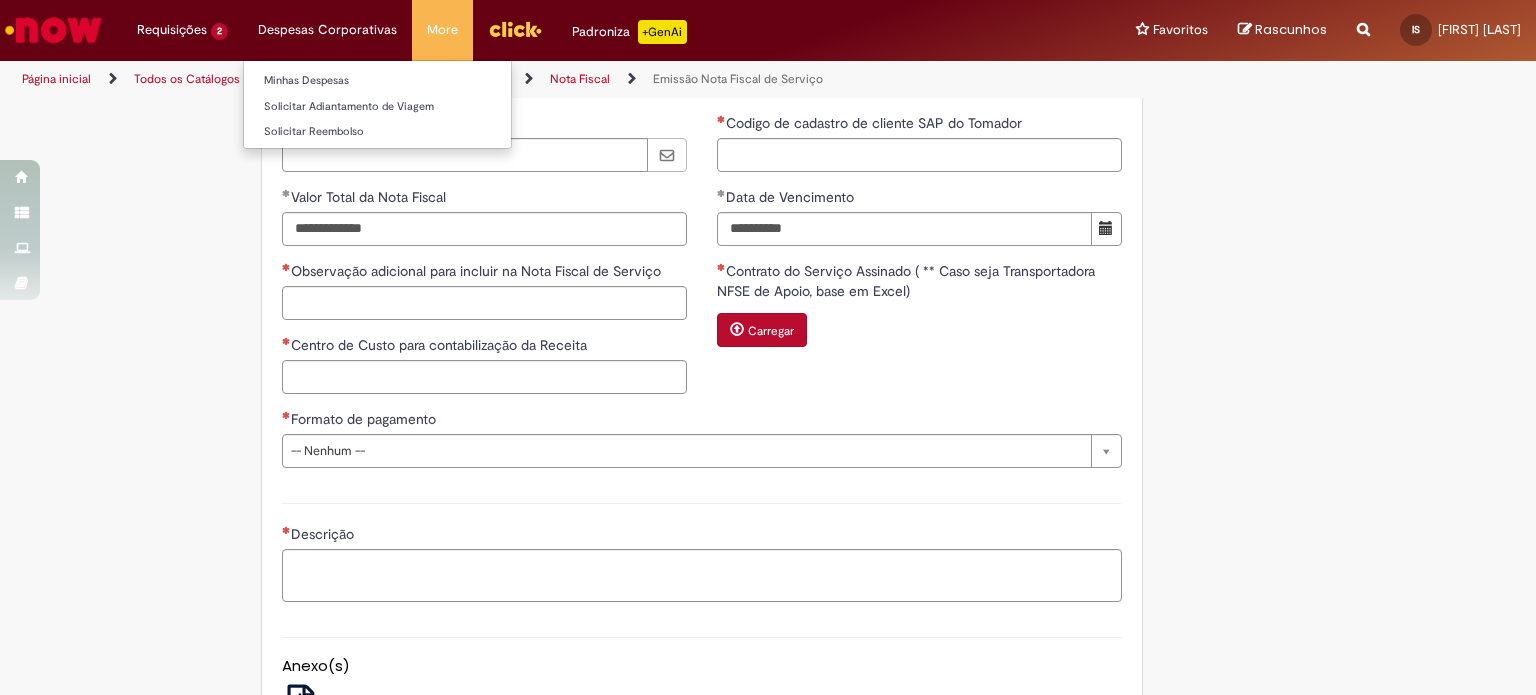 type on "**********" 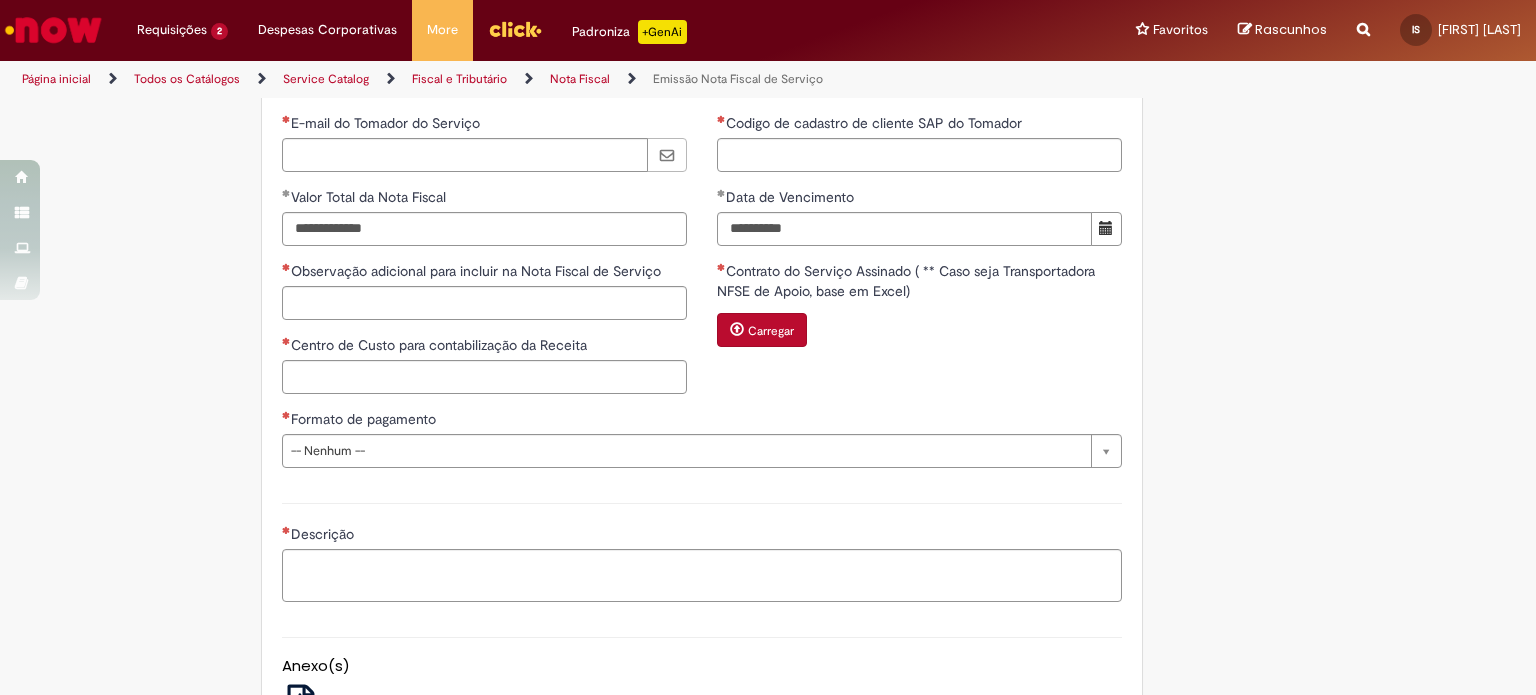 click on "CNPJ Tomador do serviço" at bounding box center (919, 81) 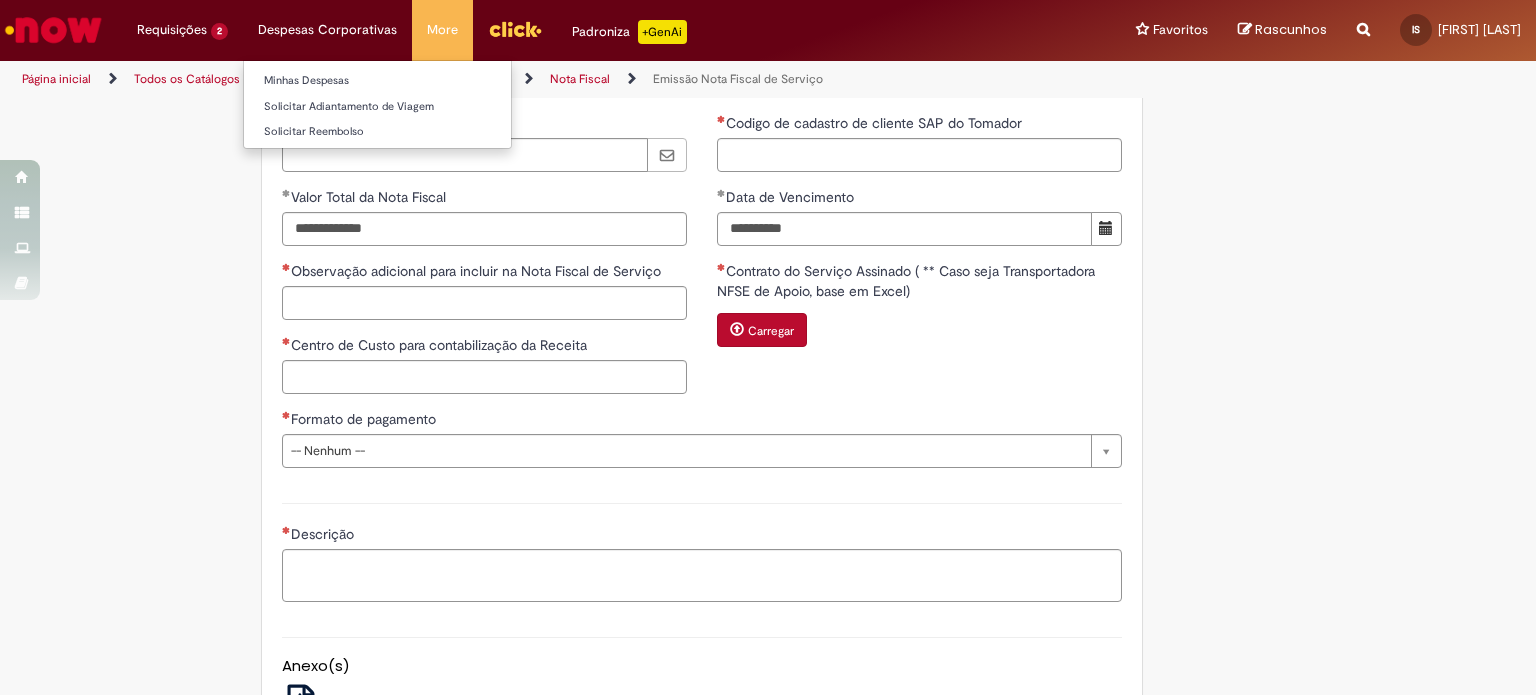 type on "**********" 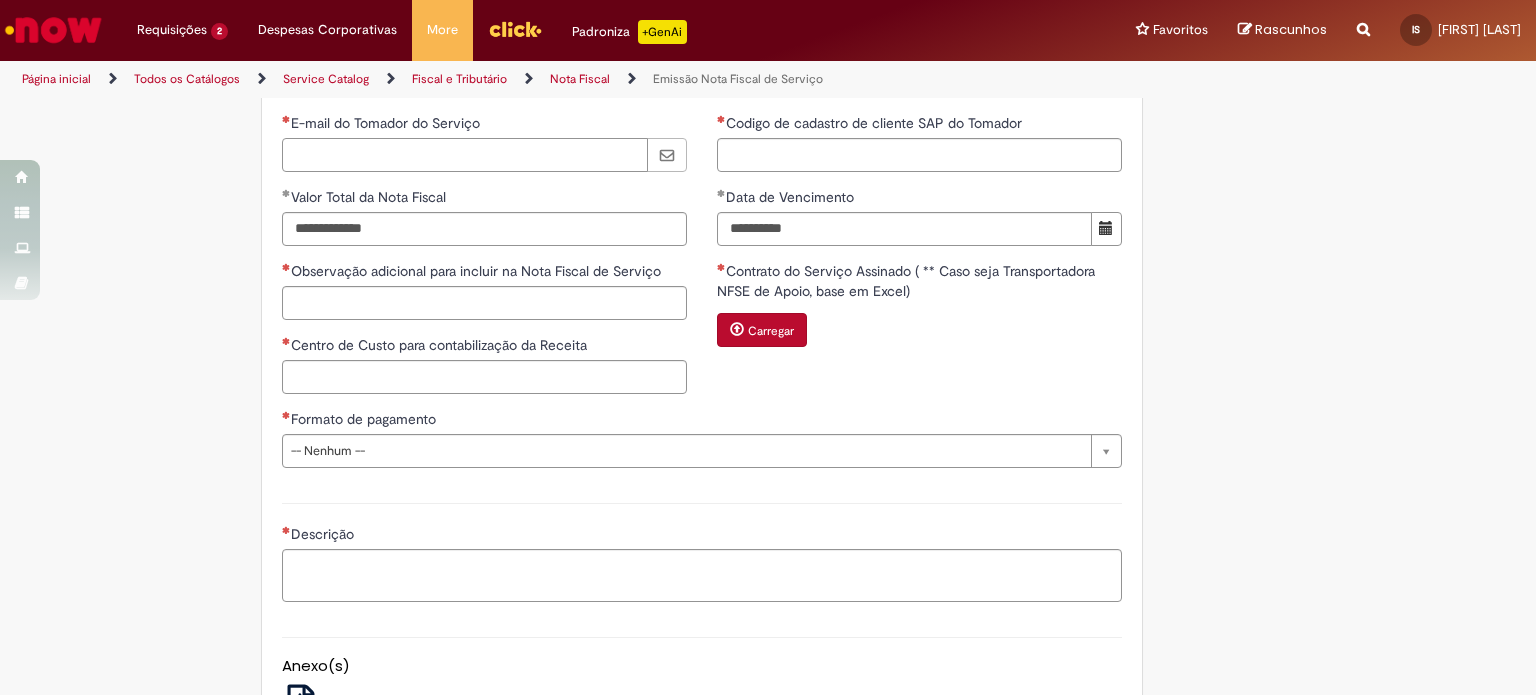 click on "E-mail do Tomador do Serviço" at bounding box center (465, 155) 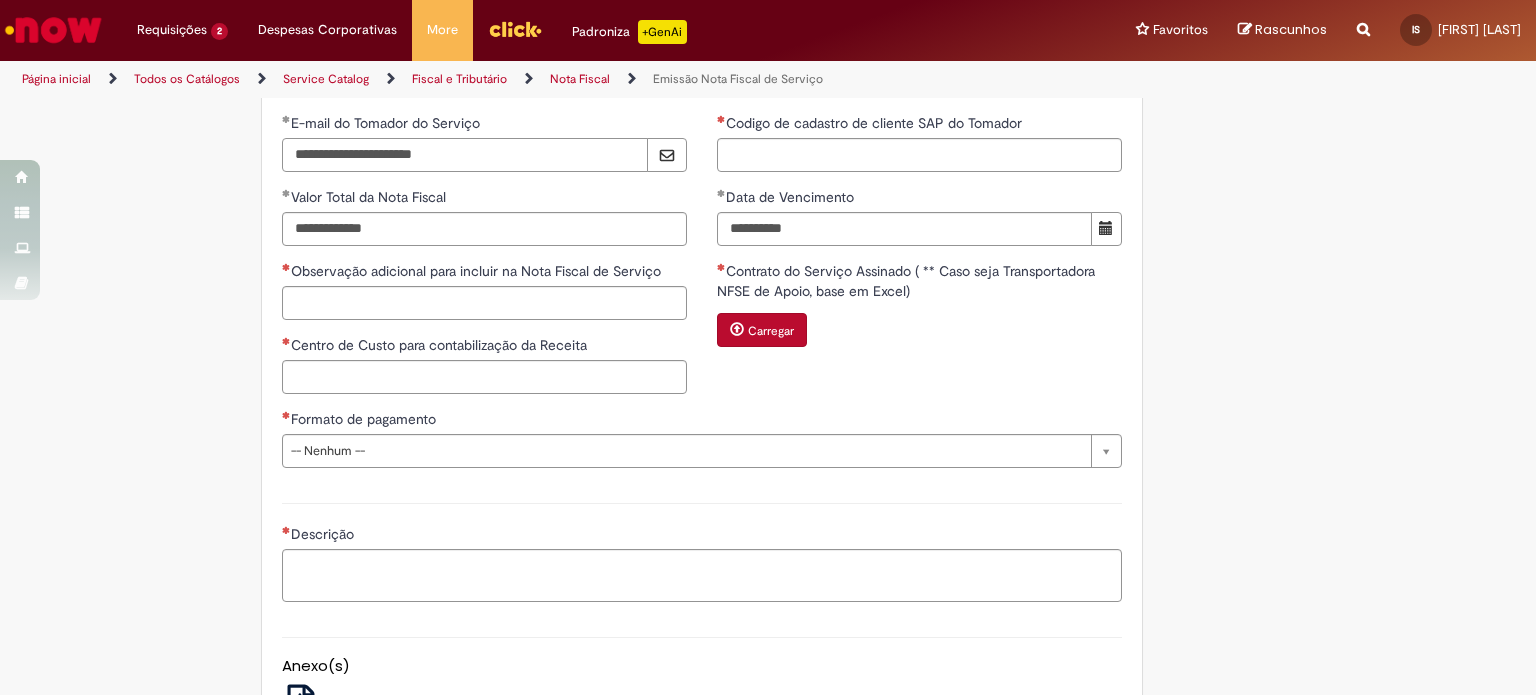 type on "**********" 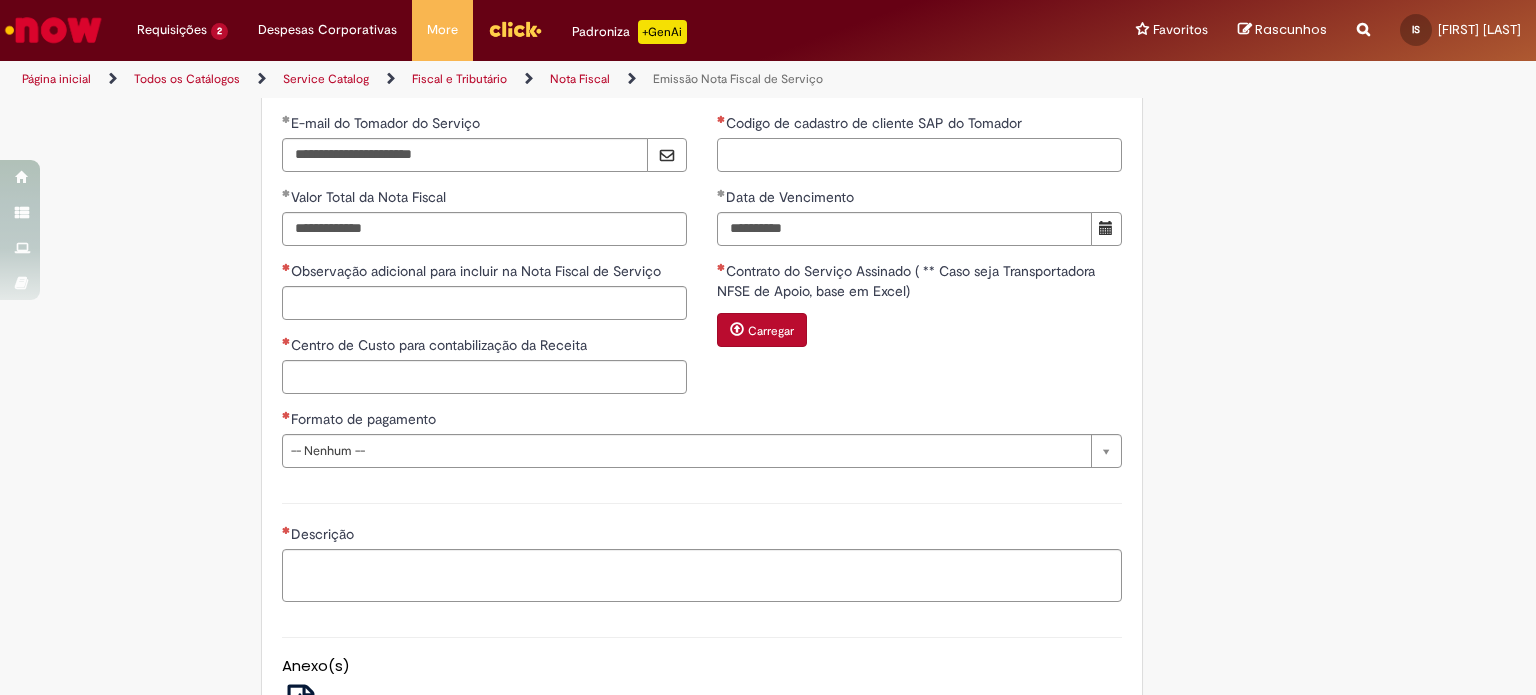 click on "Codigo de cadastro de cliente SAP do Tomador" at bounding box center (919, 155) 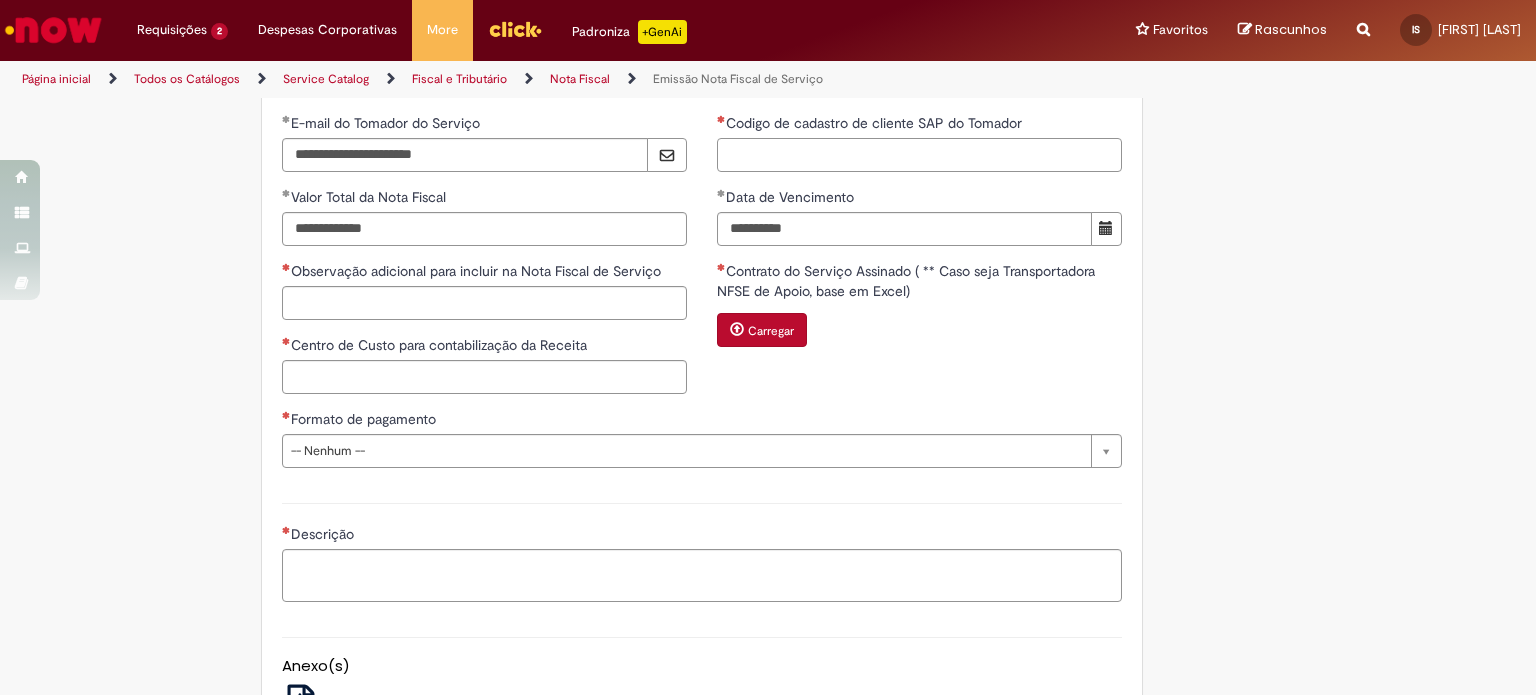 paste on "********" 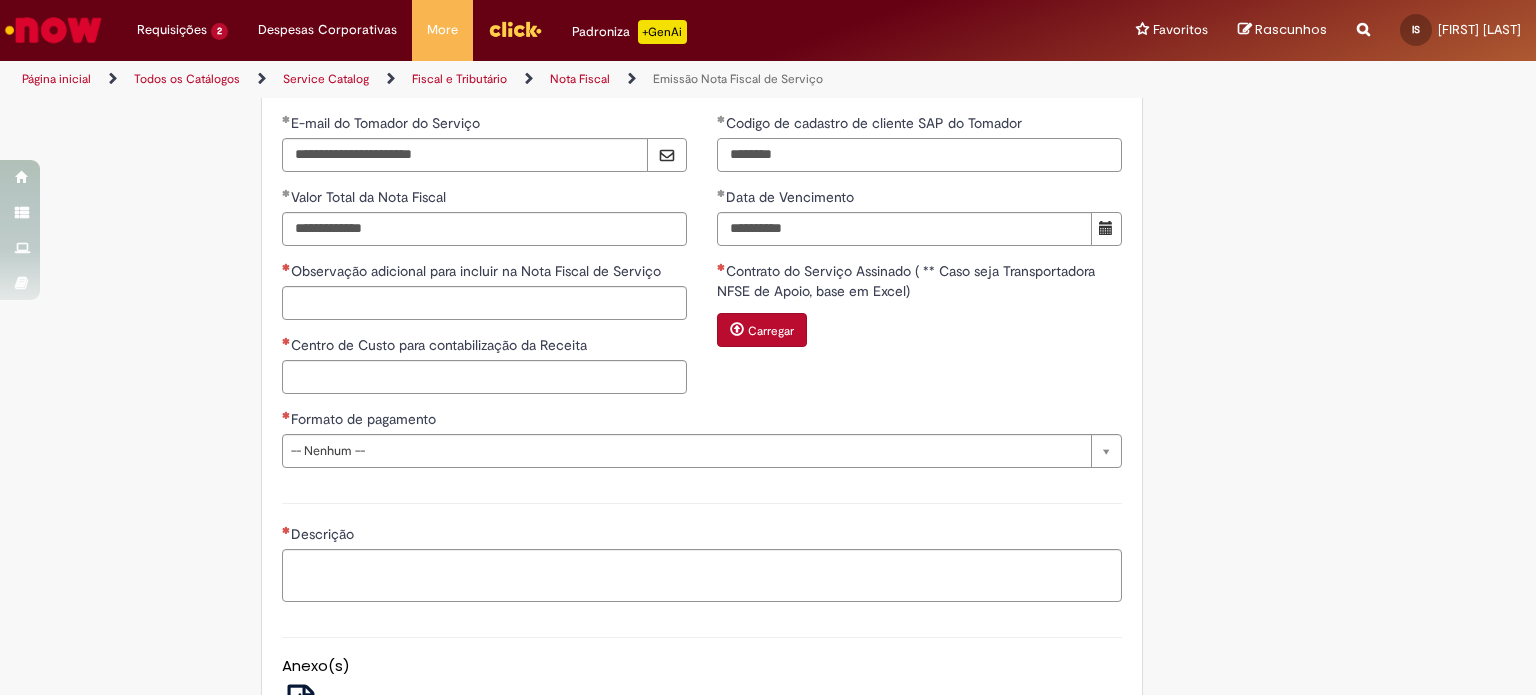 type on "********" 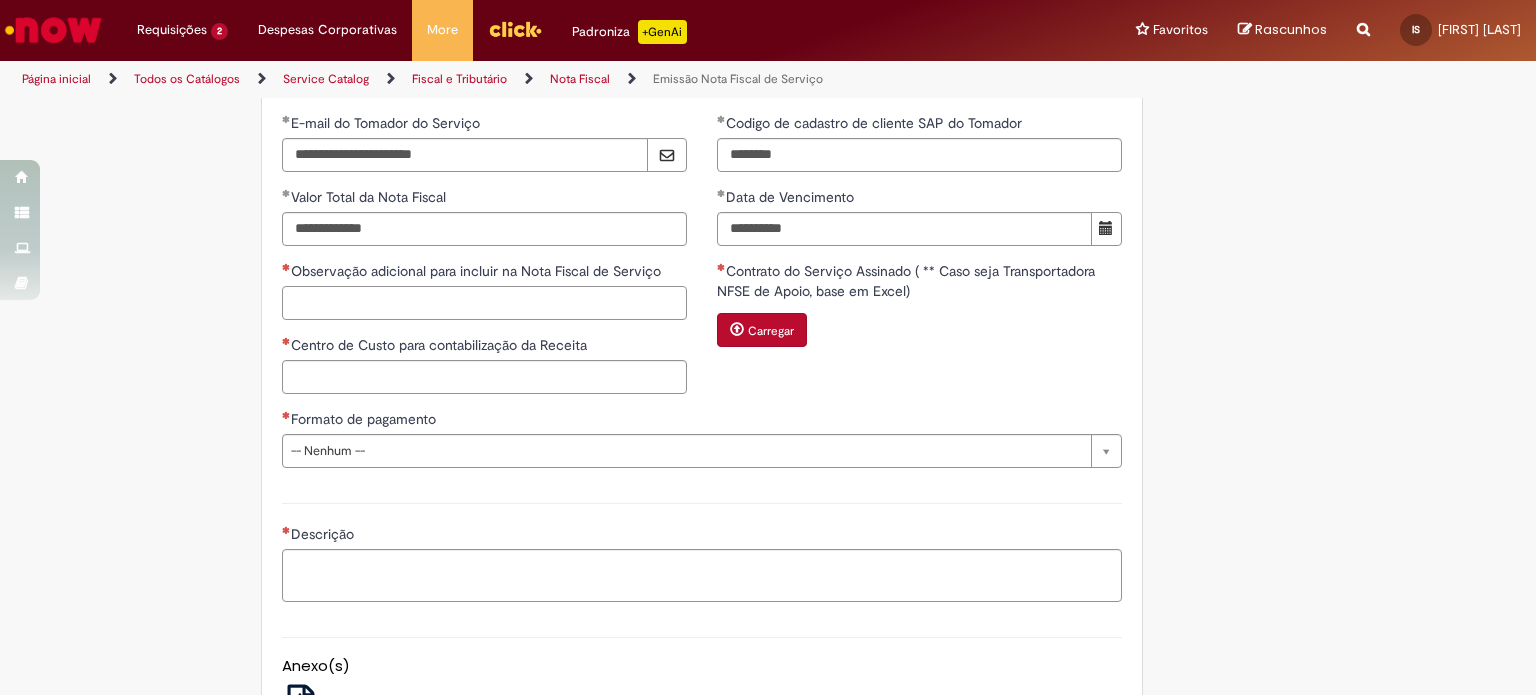 click on "Observação adicional para incluir na Nota Fiscal de Serviço" at bounding box center [484, 303] 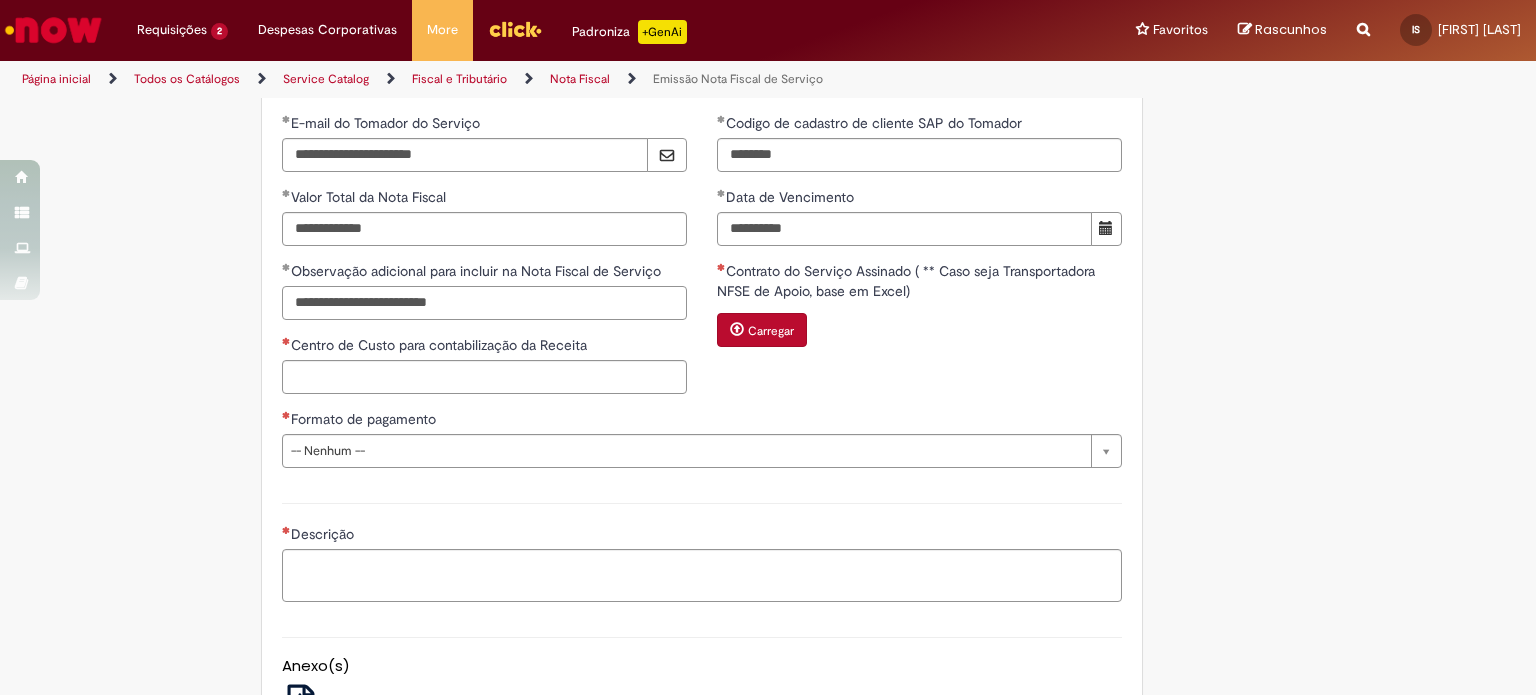 paste on "**********" 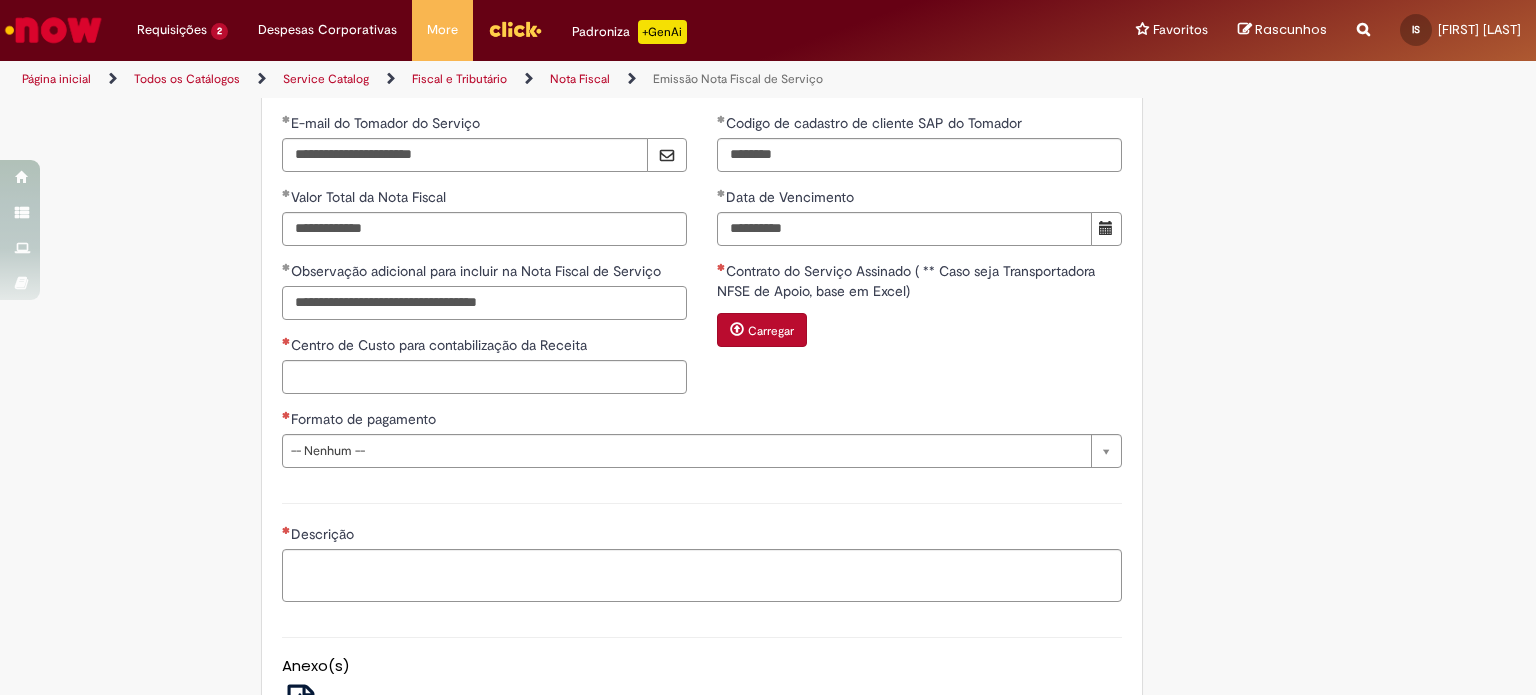 click on "**********" at bounding box center (484, 303) 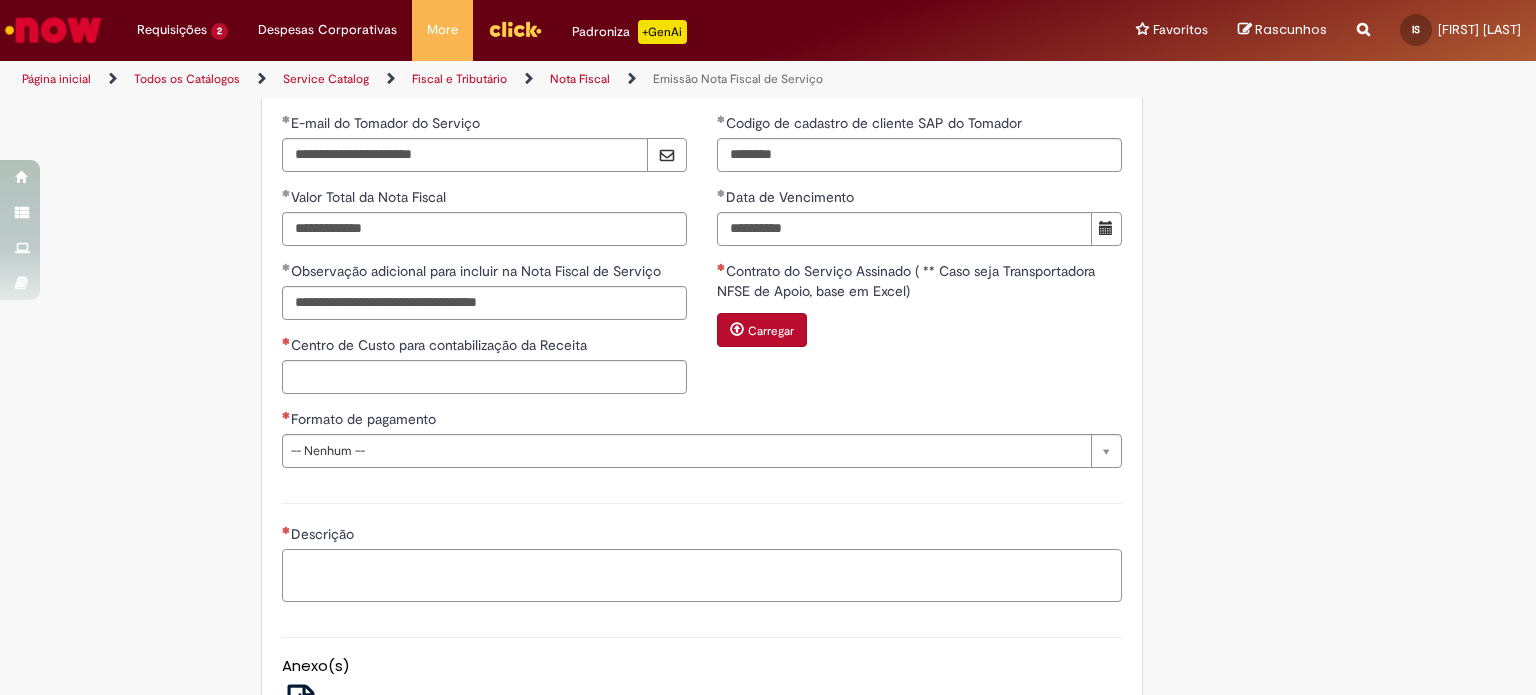 click on "Descrição" at bounding box center (702, 576) 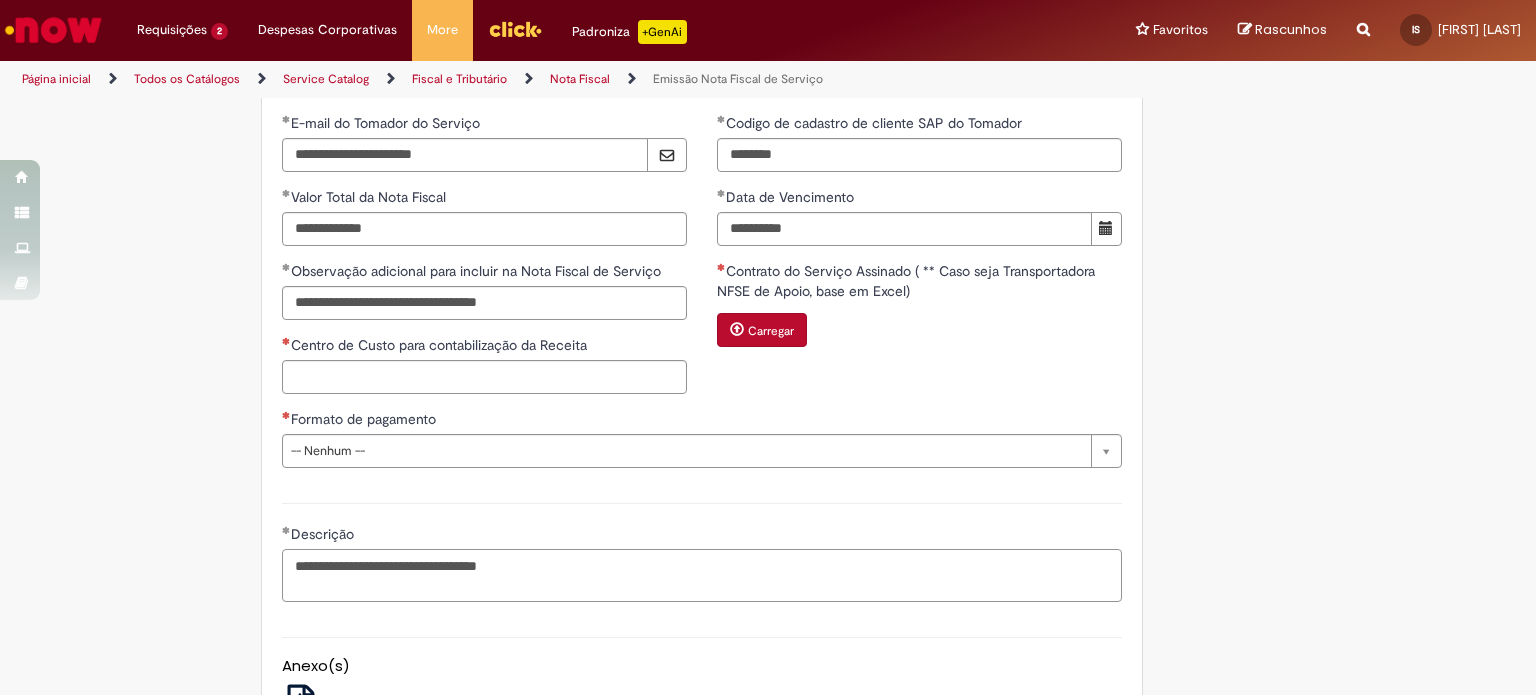 type on "**********" 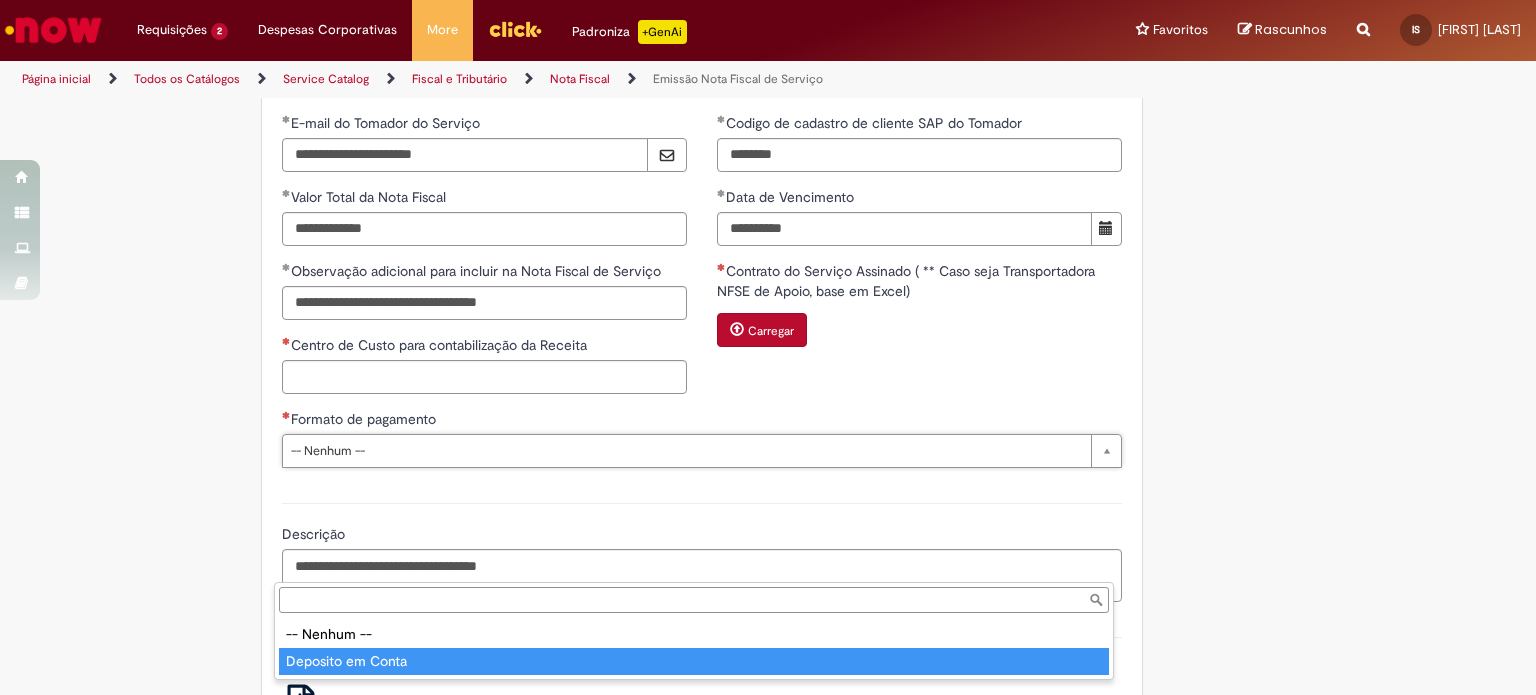 type on "**********" 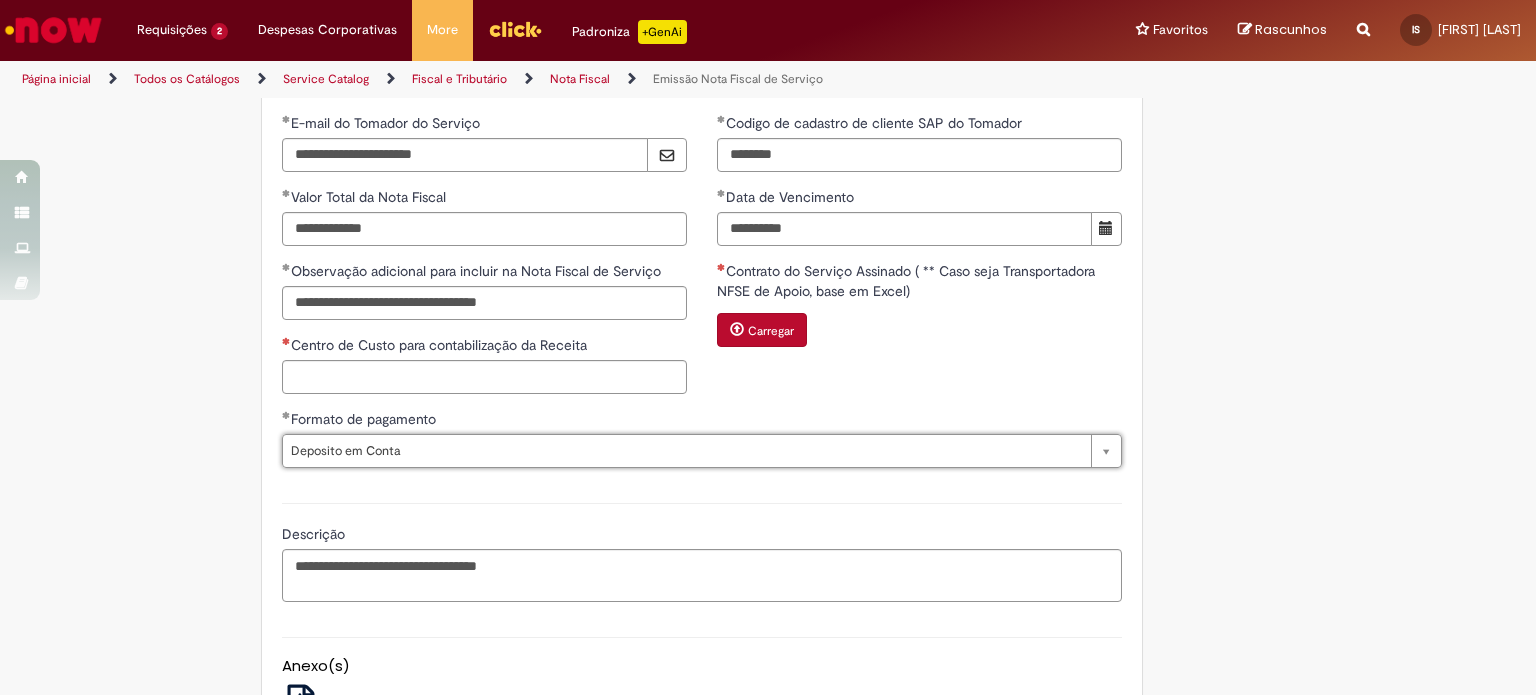 click on "Formato de pagamento" at bounding box center (365, 419) 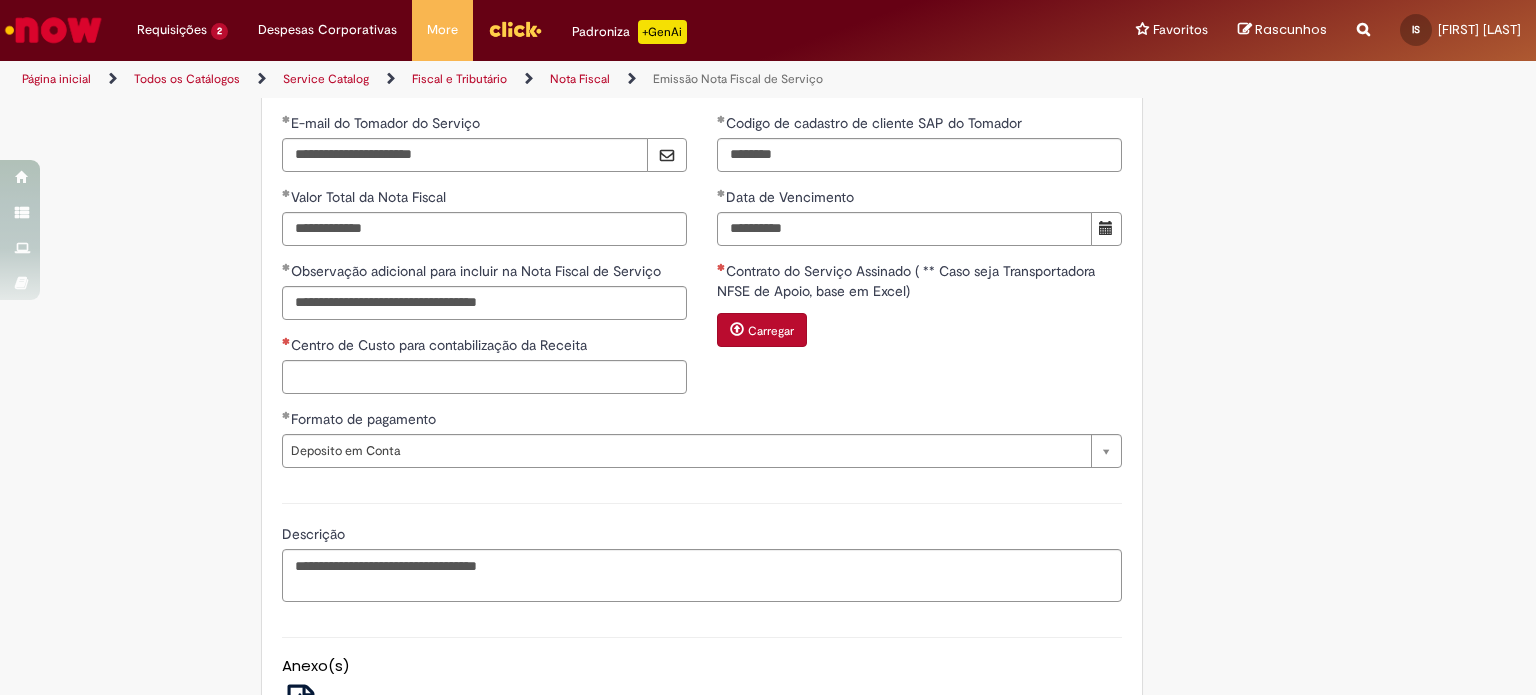 scroll, scrollTop: 0, scrollLeft: 119, axis: horizontal 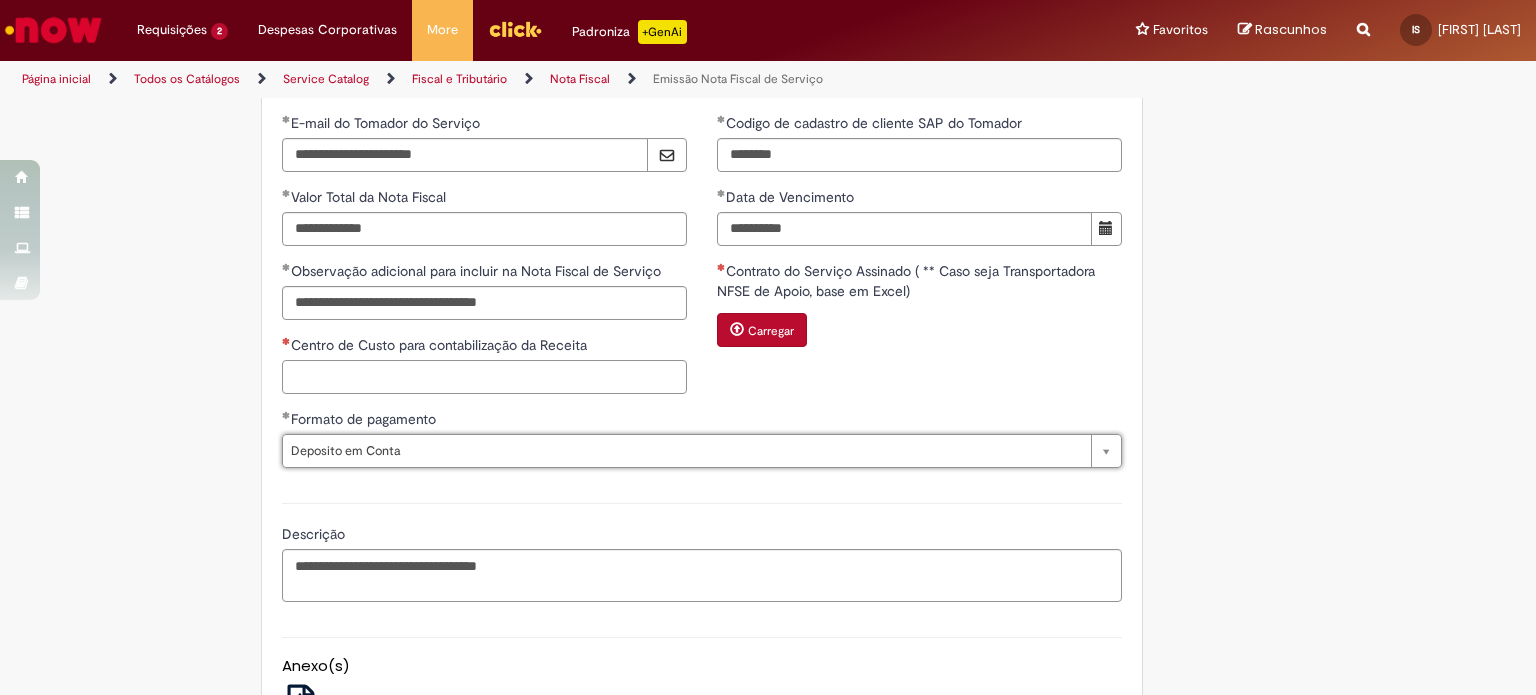 click on "Centro de Custo para contabilização da Receita" at bounding box center (484, 377) 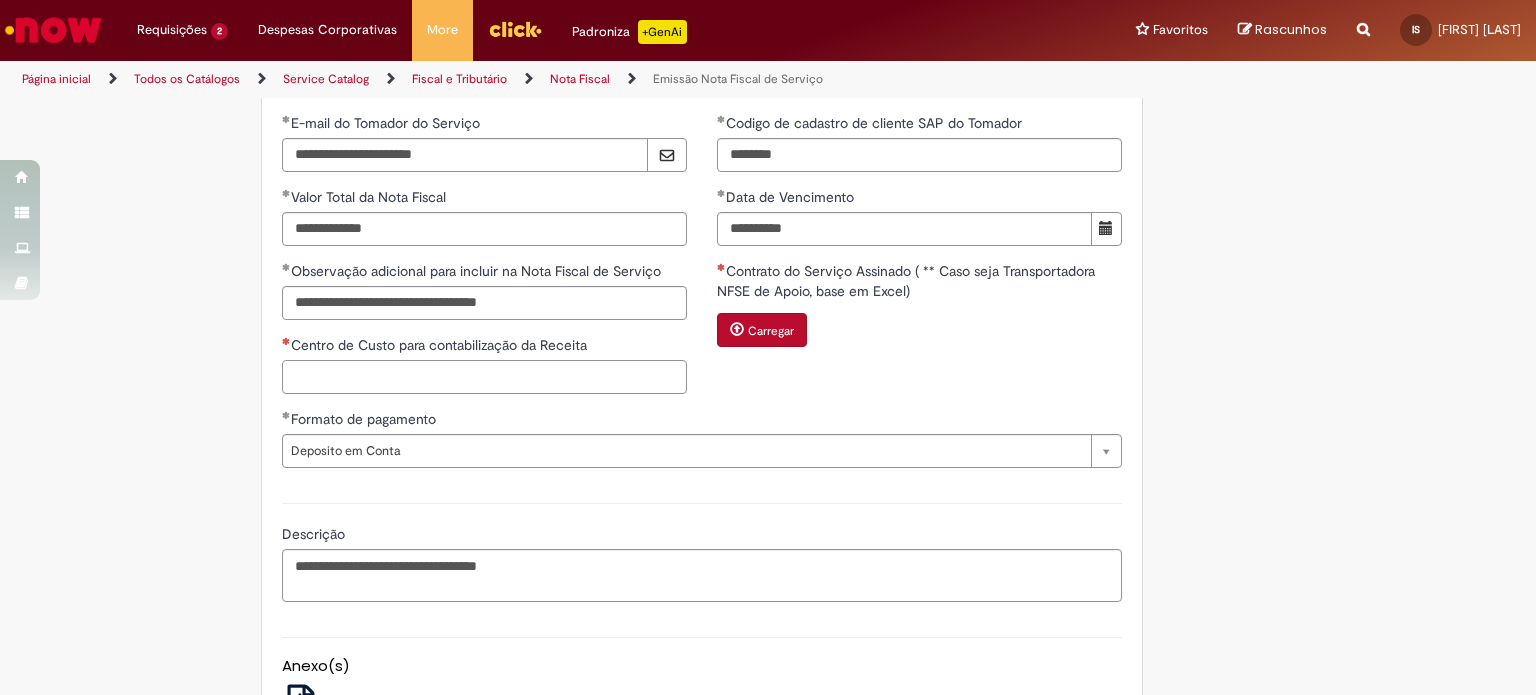 paste on "**********" 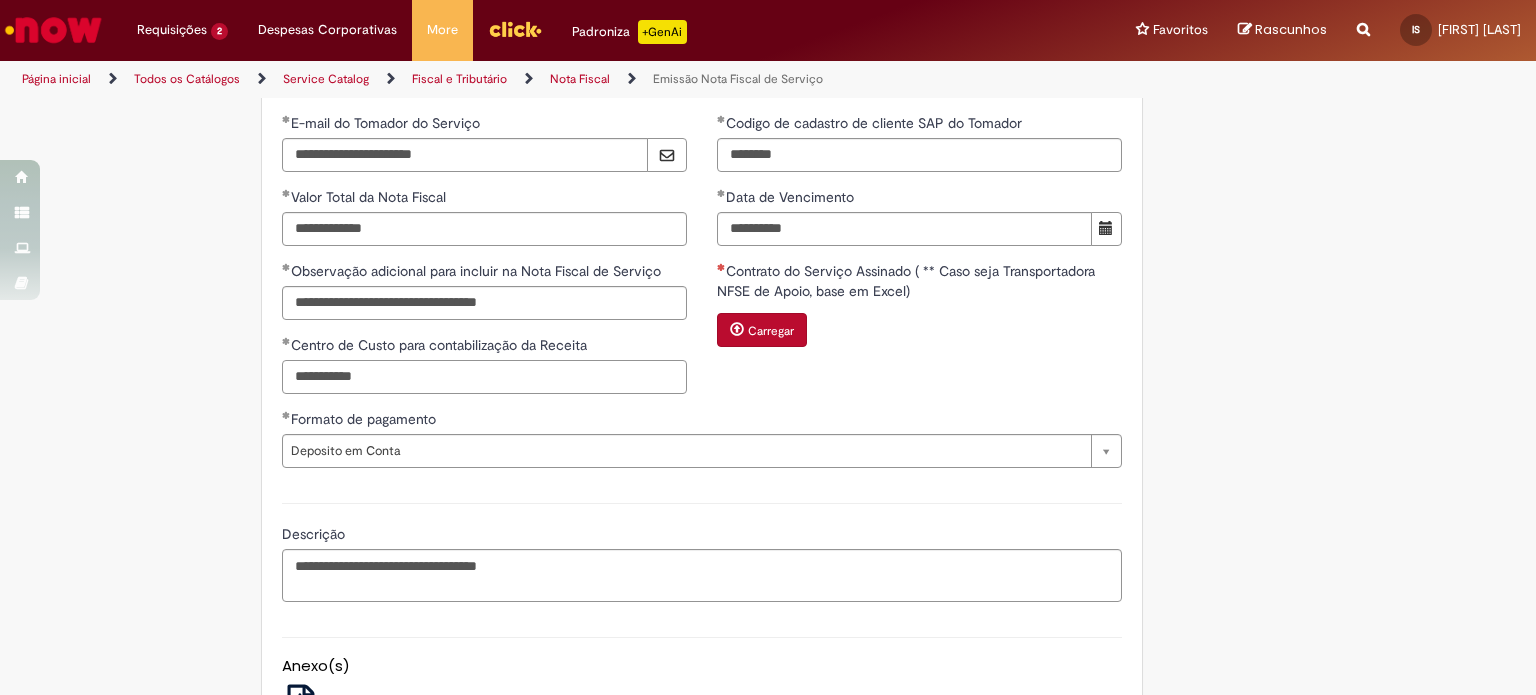 type on "**********" 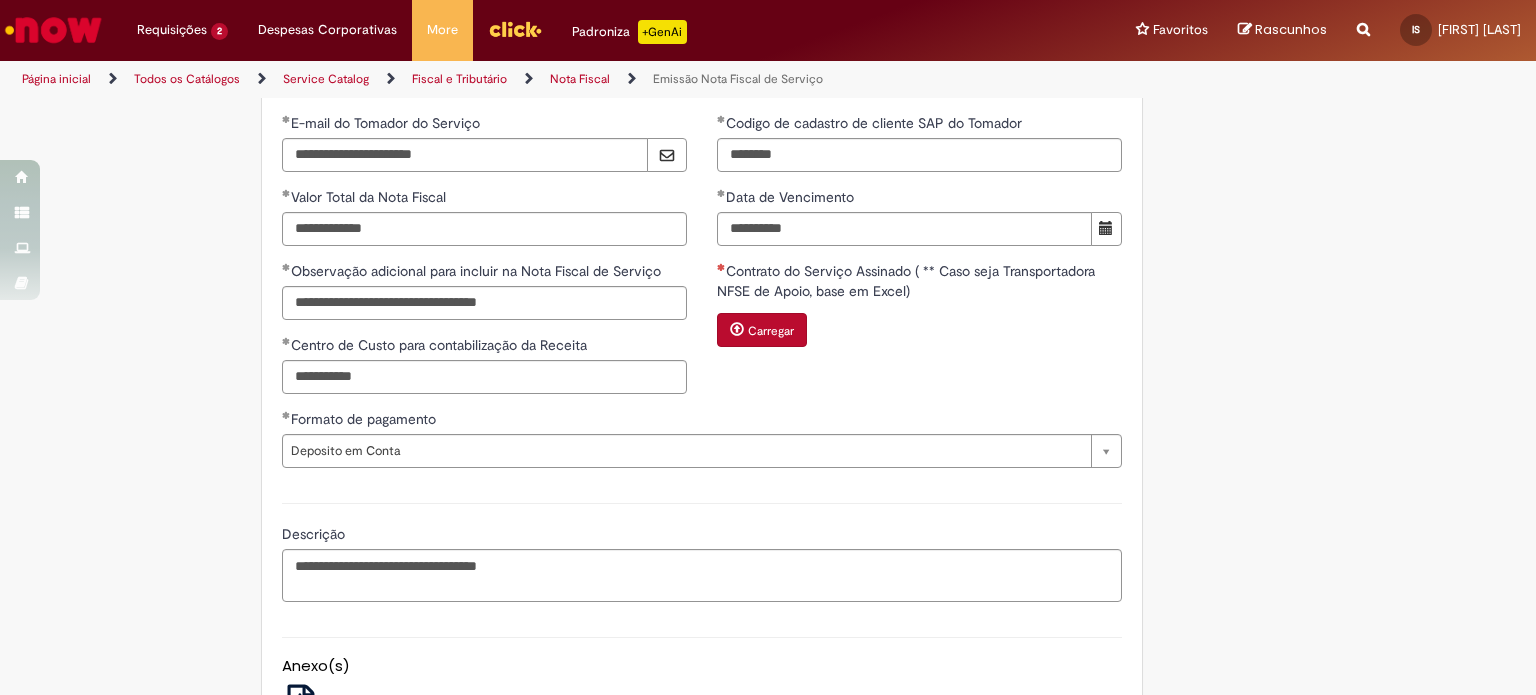 click on "Carregar" at bounding box center [764, 332] 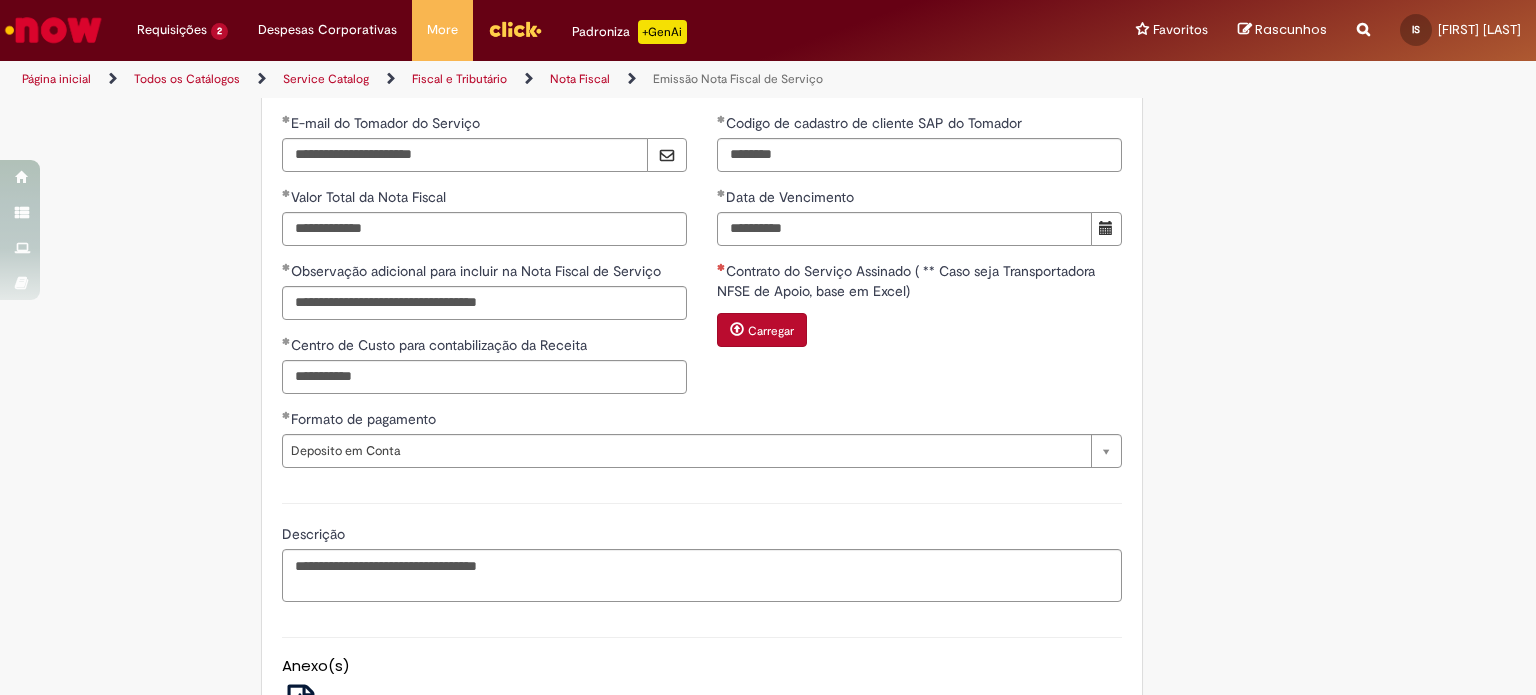 click on "Carregar" at bounding box center (762, 330) 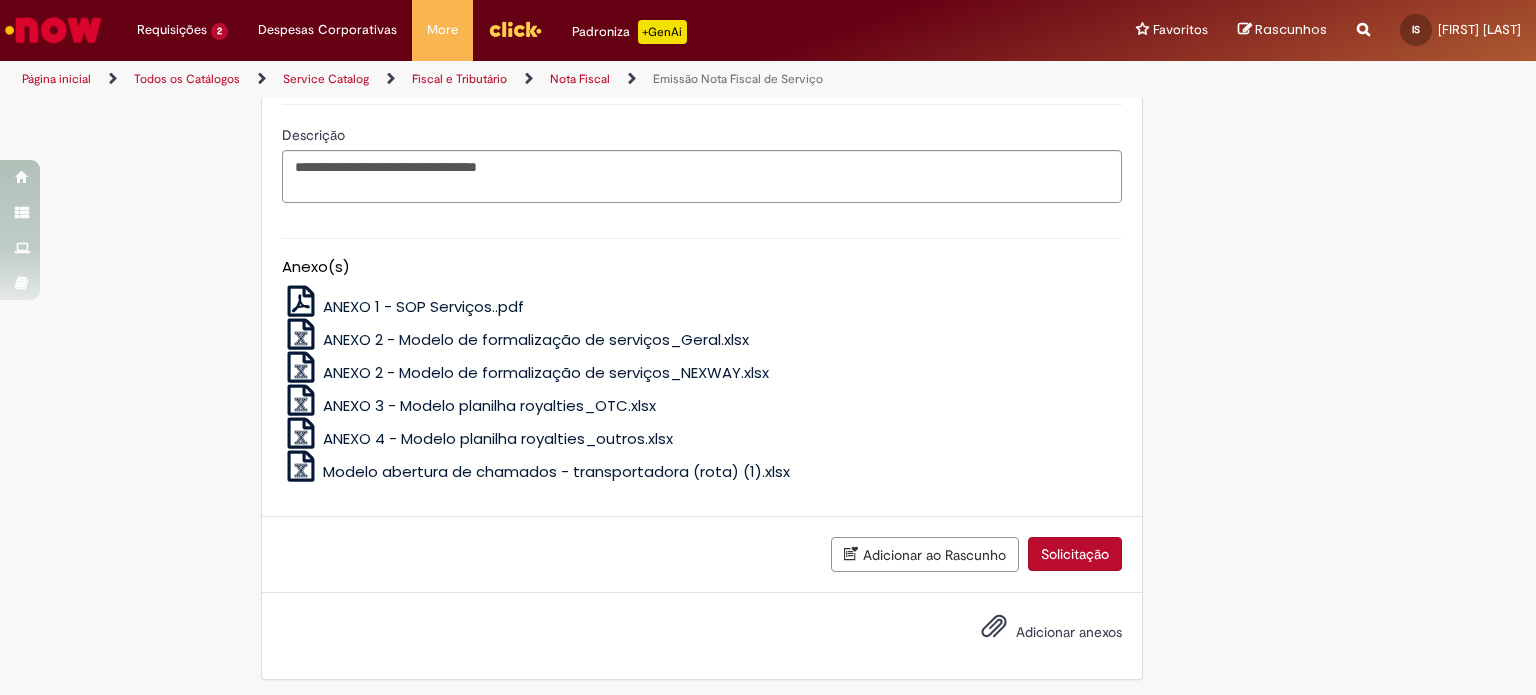 scroll, scrollTop: 2286, scrollLeft: 0, axis: vertical 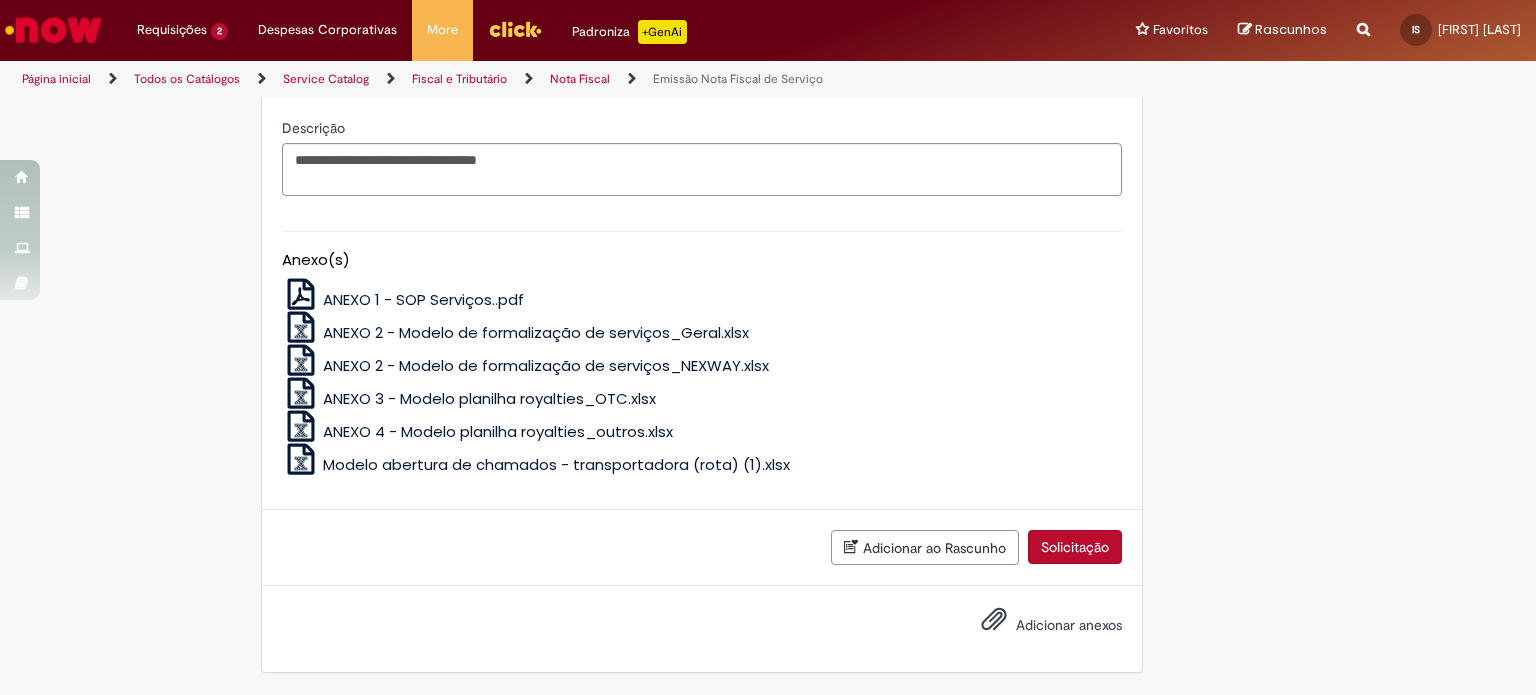 click on "Solicitação" at bounding box center (1075, 547) 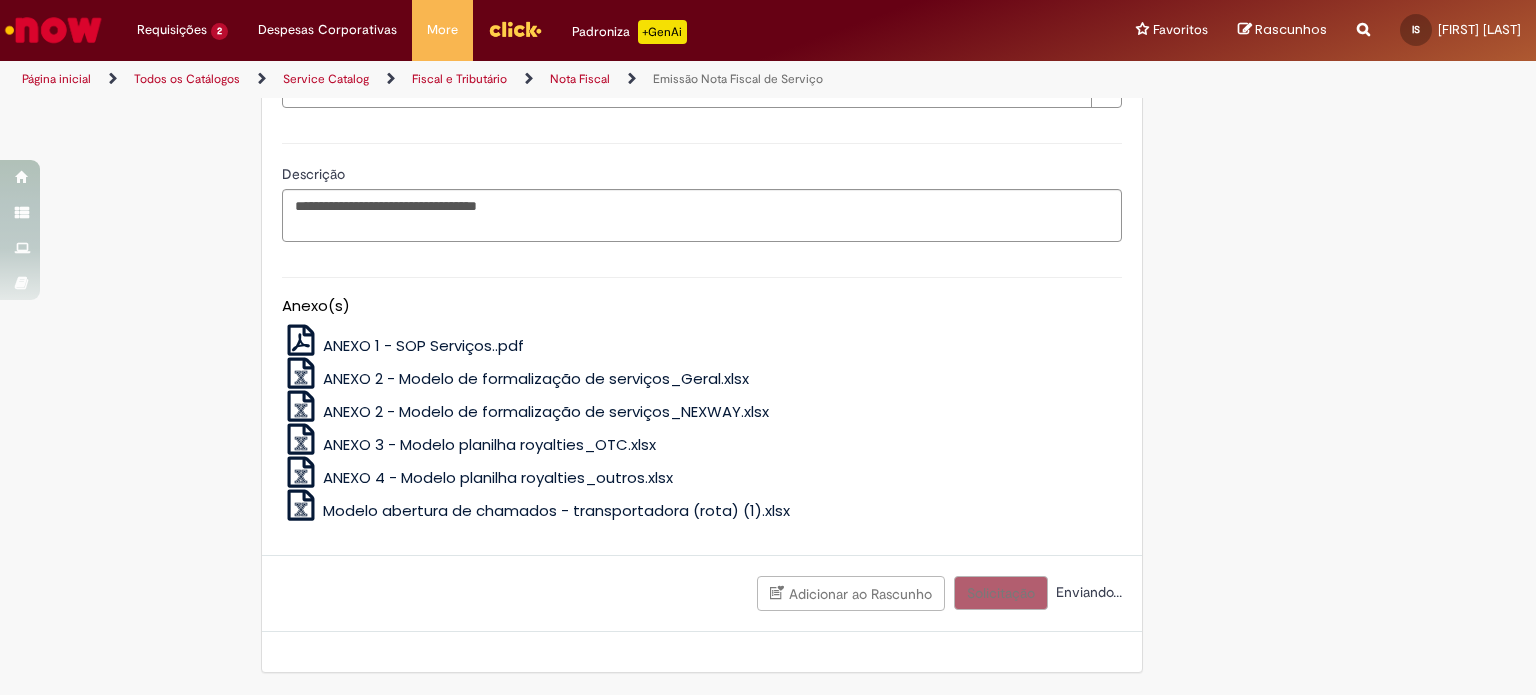 scroll, scrollTop: 2240, scrollLeft: 0, axis: vertical 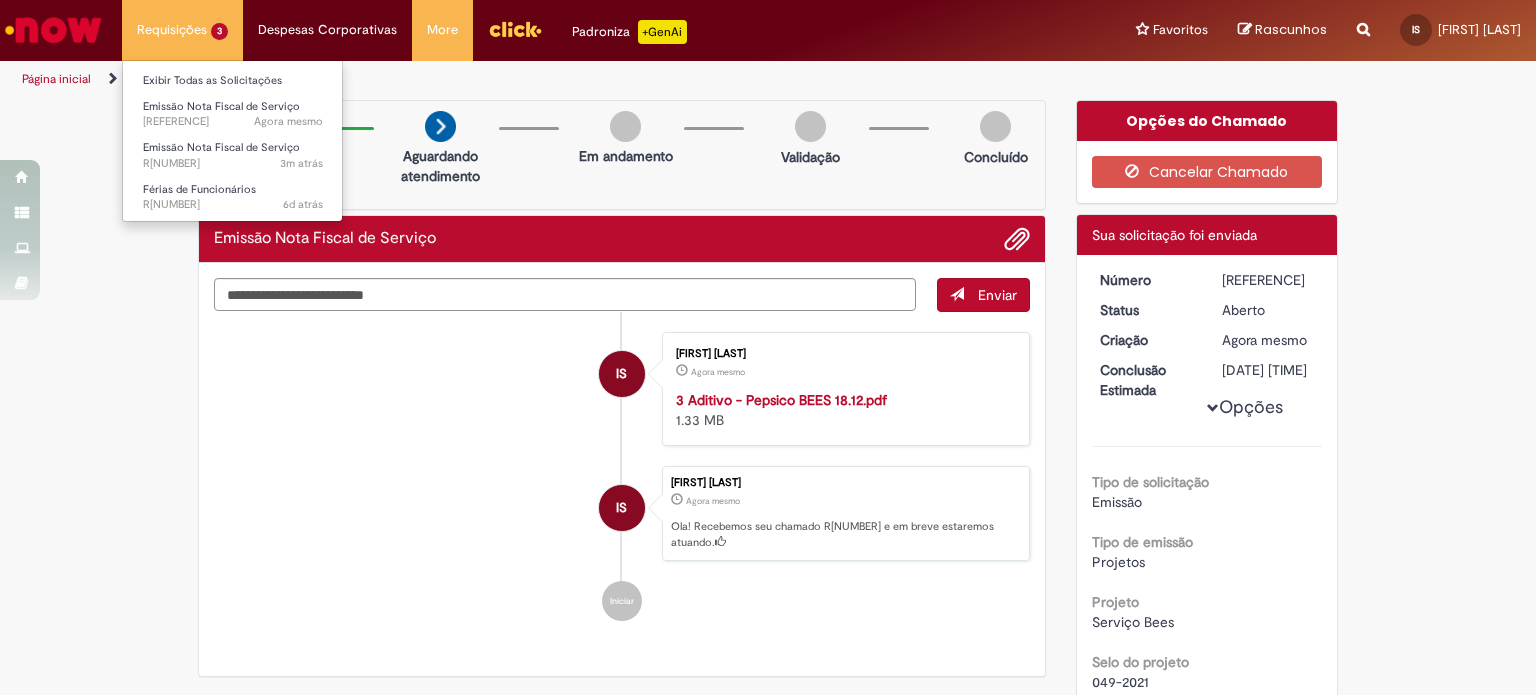 click on "Requisições 3 Exibir Todas as Solicitações Emissão Nota Fiscal de Serviço Agora mesmo Agora mesmo R[NUMBER] Emissão Nota Fiscal de Serviço 3m atrás 3 minutos atrás R[NUMBER] Férias de Funcionários 6d atrás 6 dias atrás R[NUMBER]" at bounding box center (182, 30) 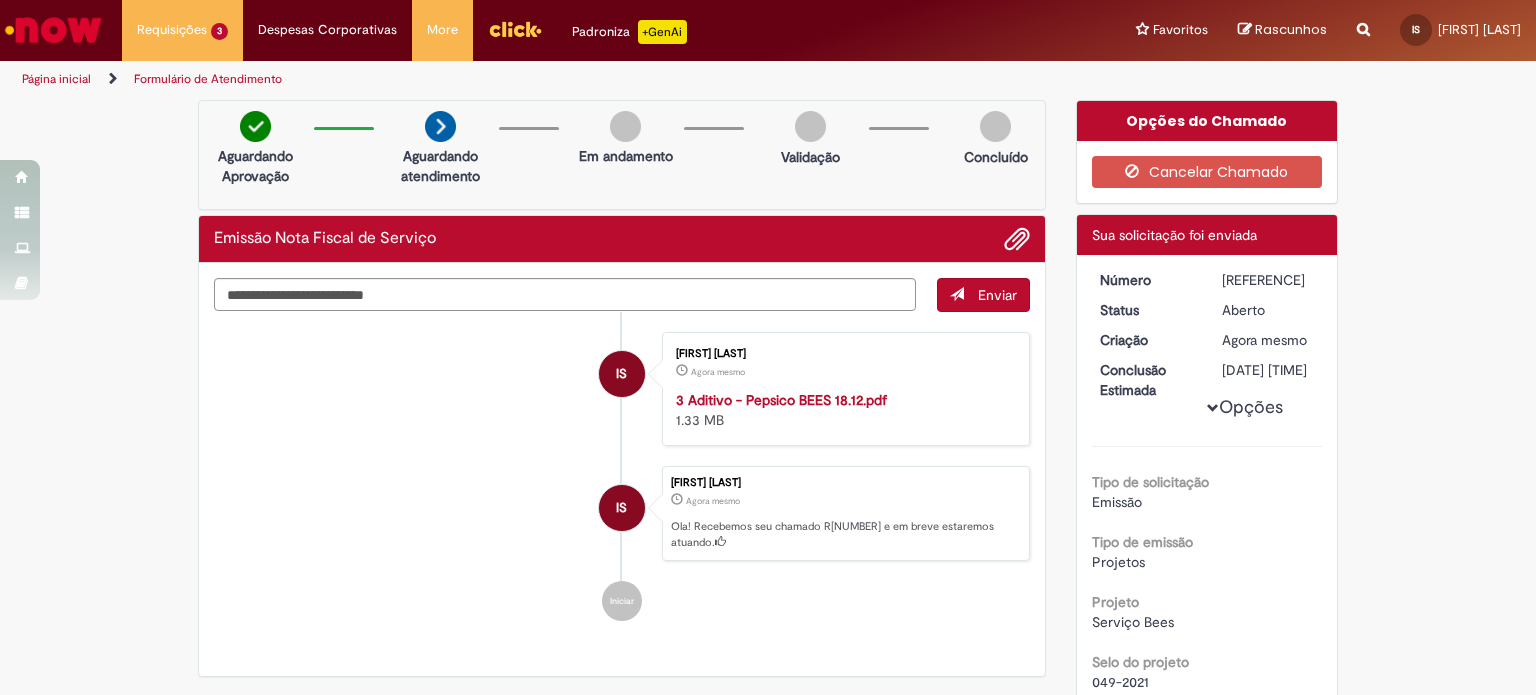 click on "Página inicial" at bounding box center (56, 79) 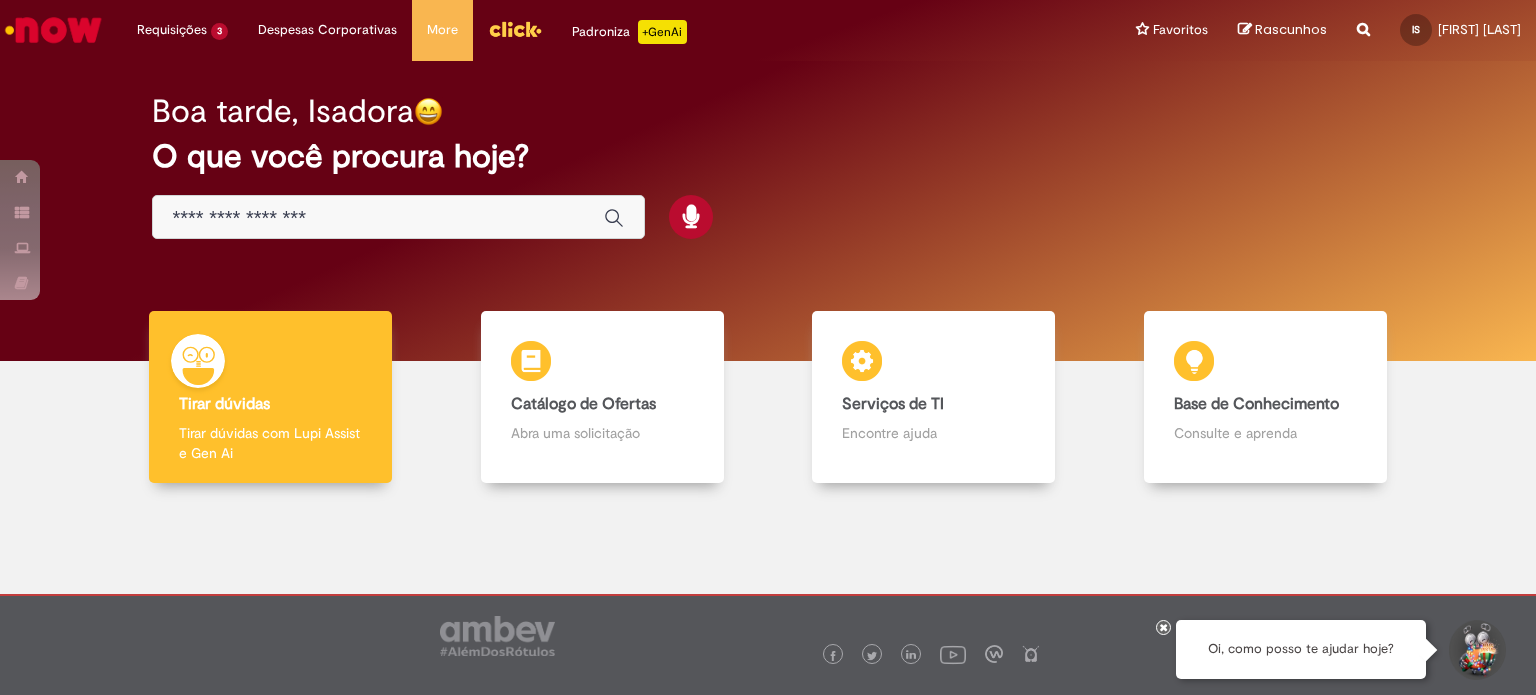 click at bounding box center [378, 218] 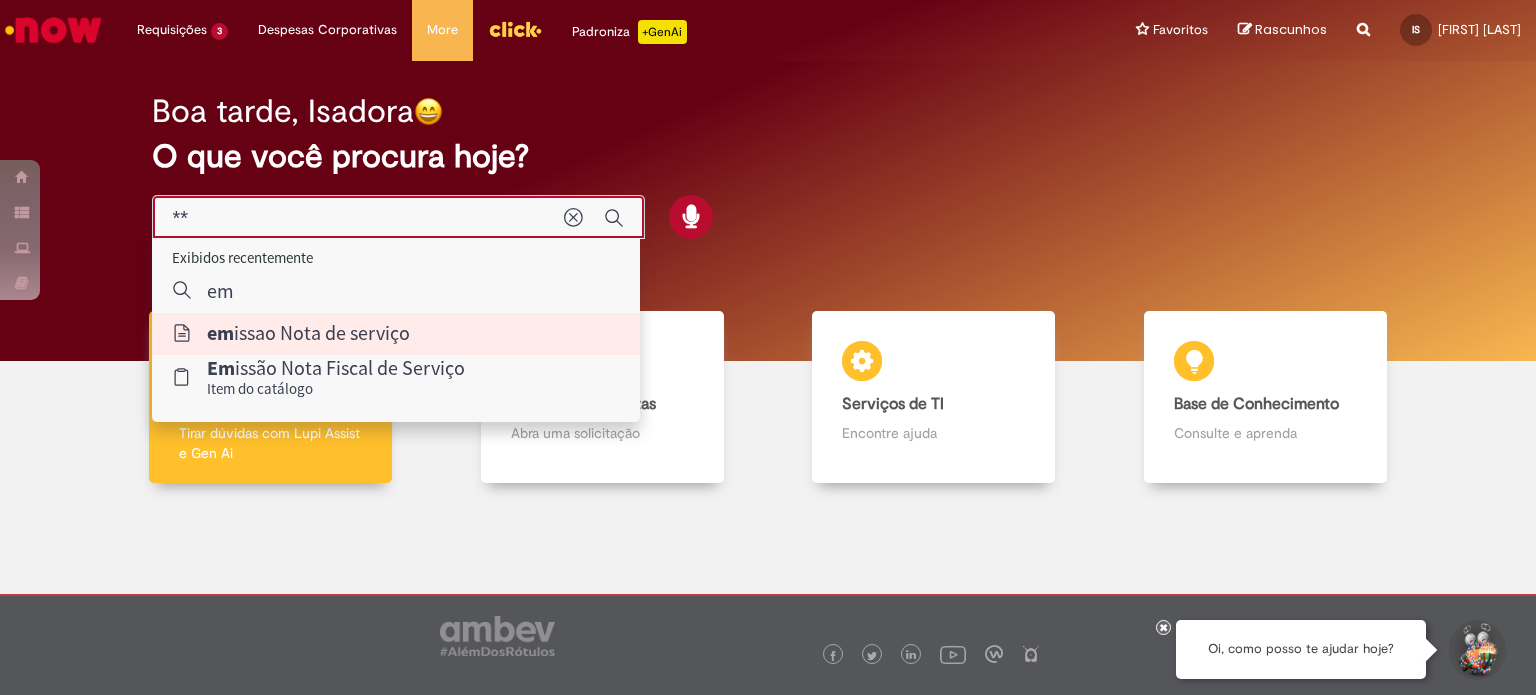 type on "**********" 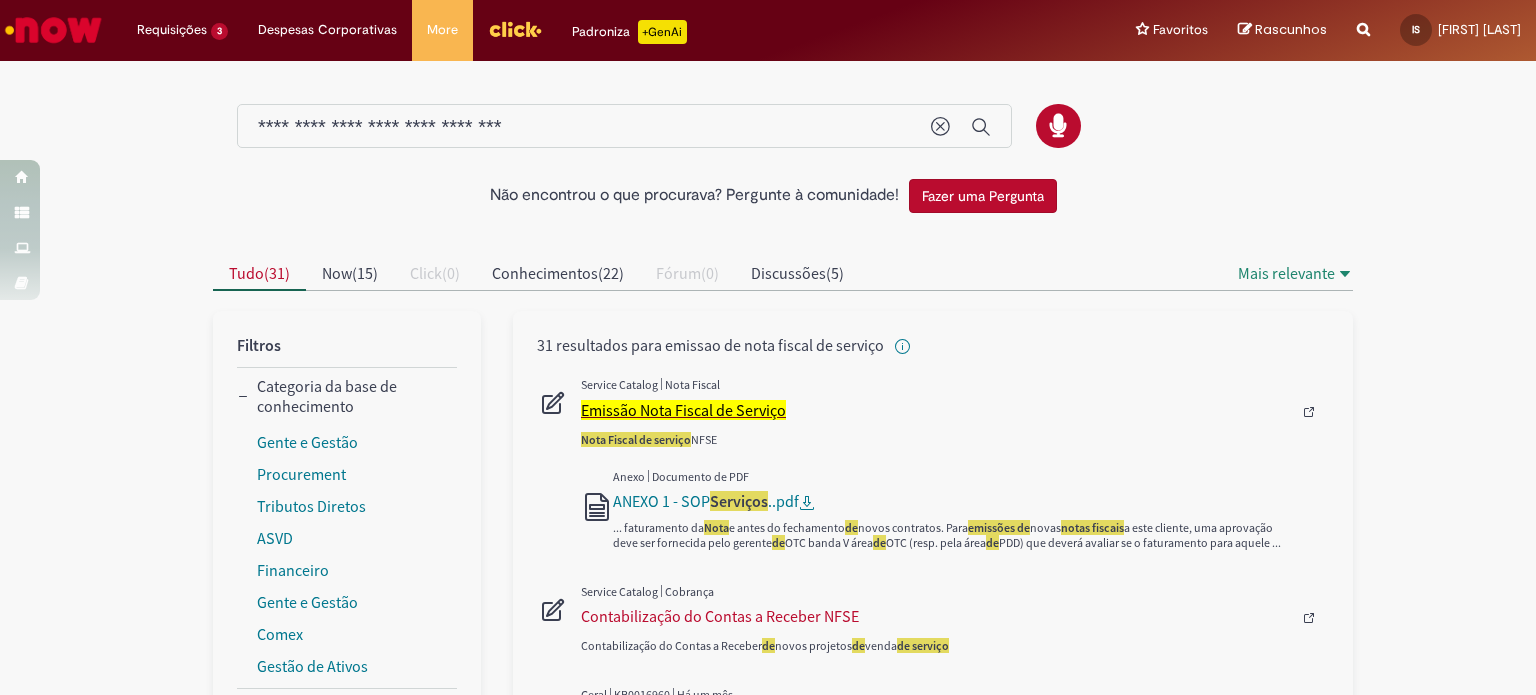 click on "Emissão Nota Fiscal de Serviço" at bounding box center [683, 410] 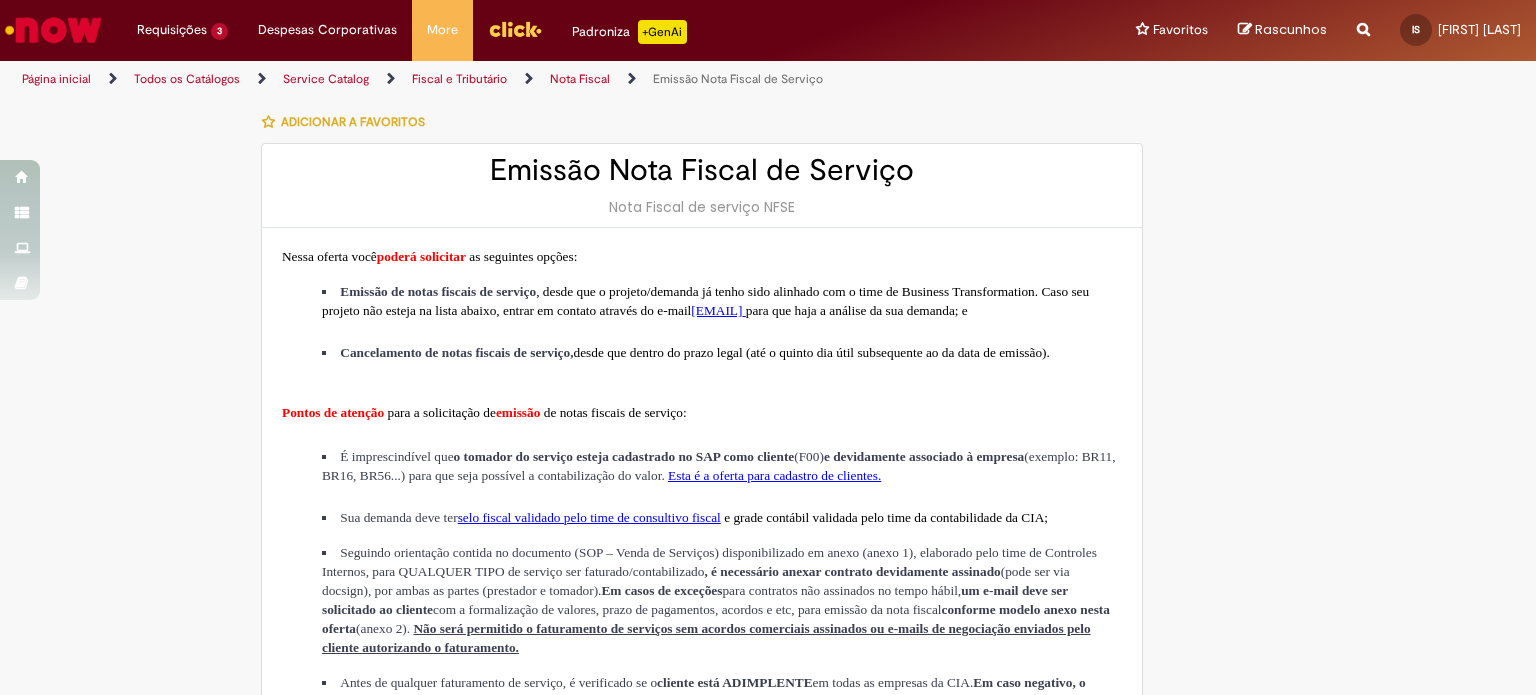 type on "********" 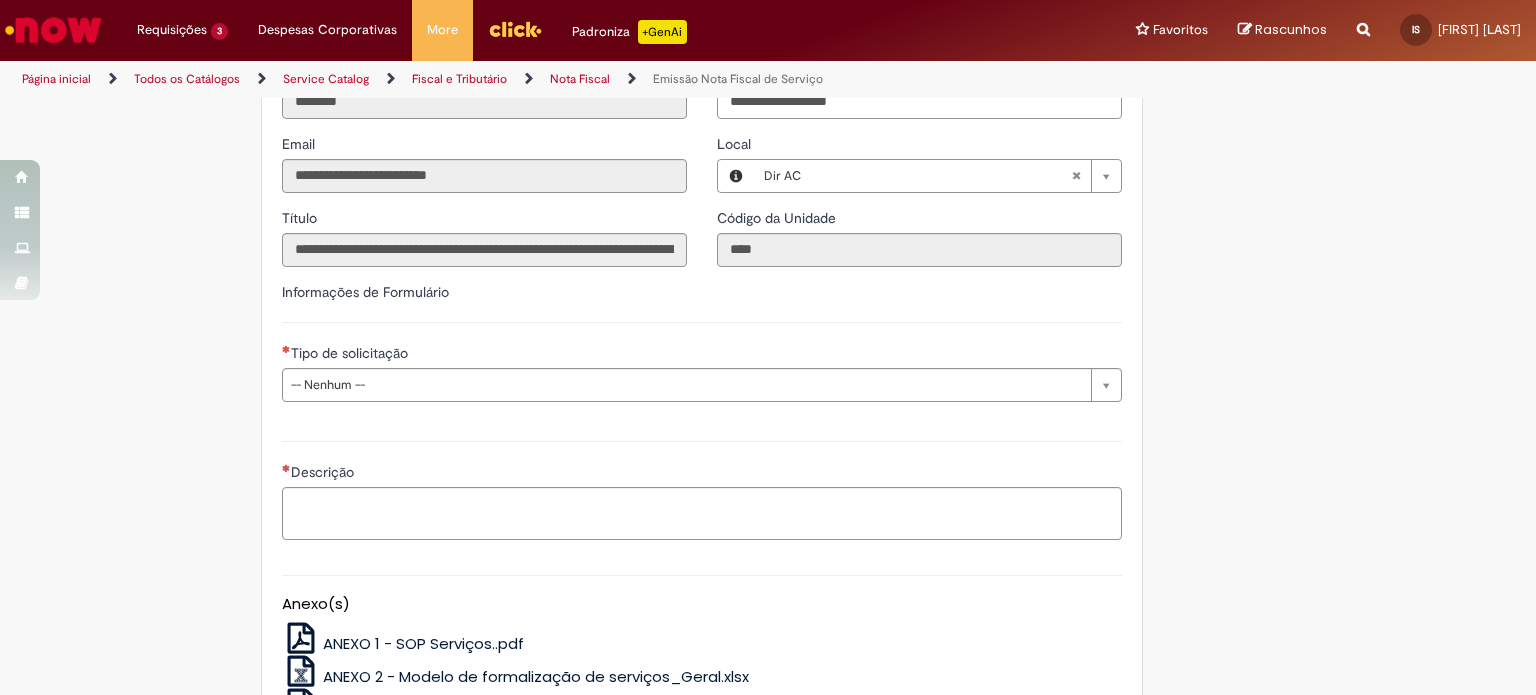 scroll, scrollTop: 1090, scrollLeft: 0, axis: vertical 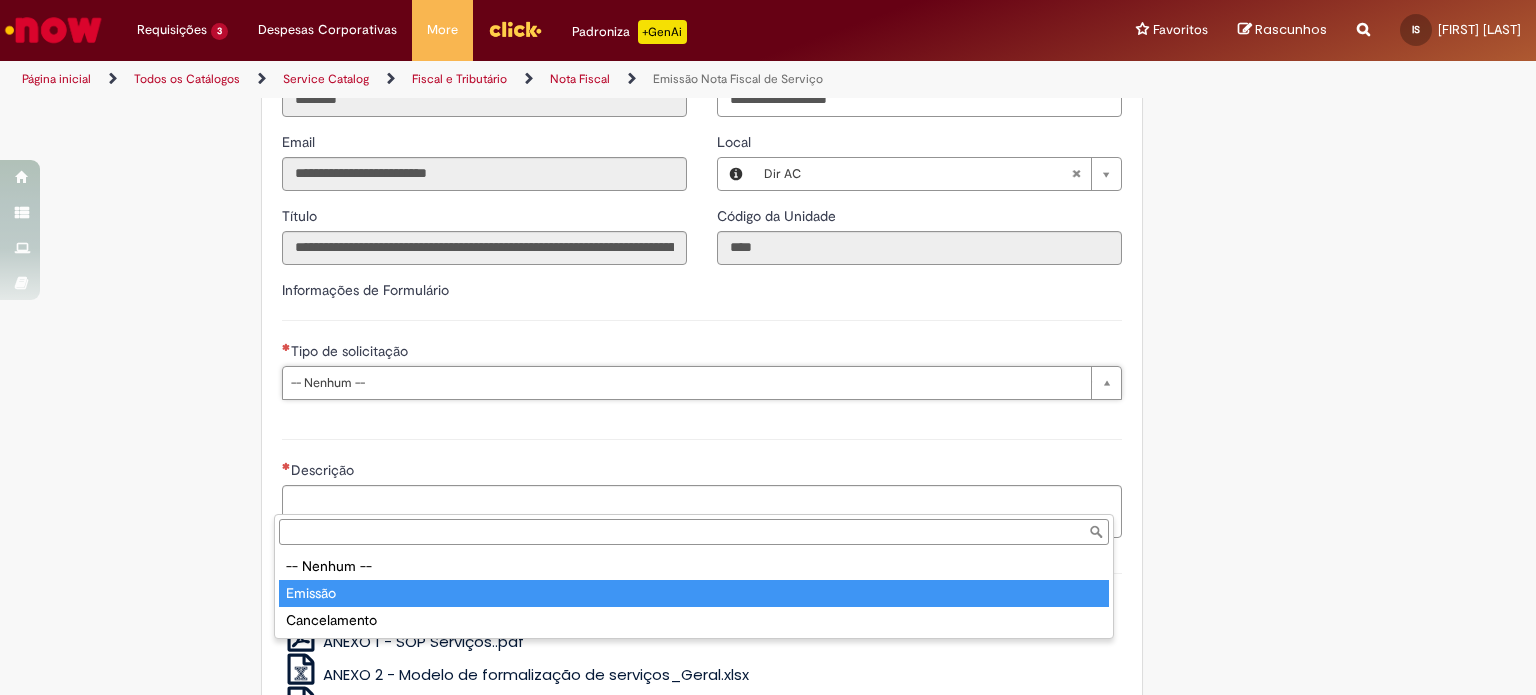 type on "*******" 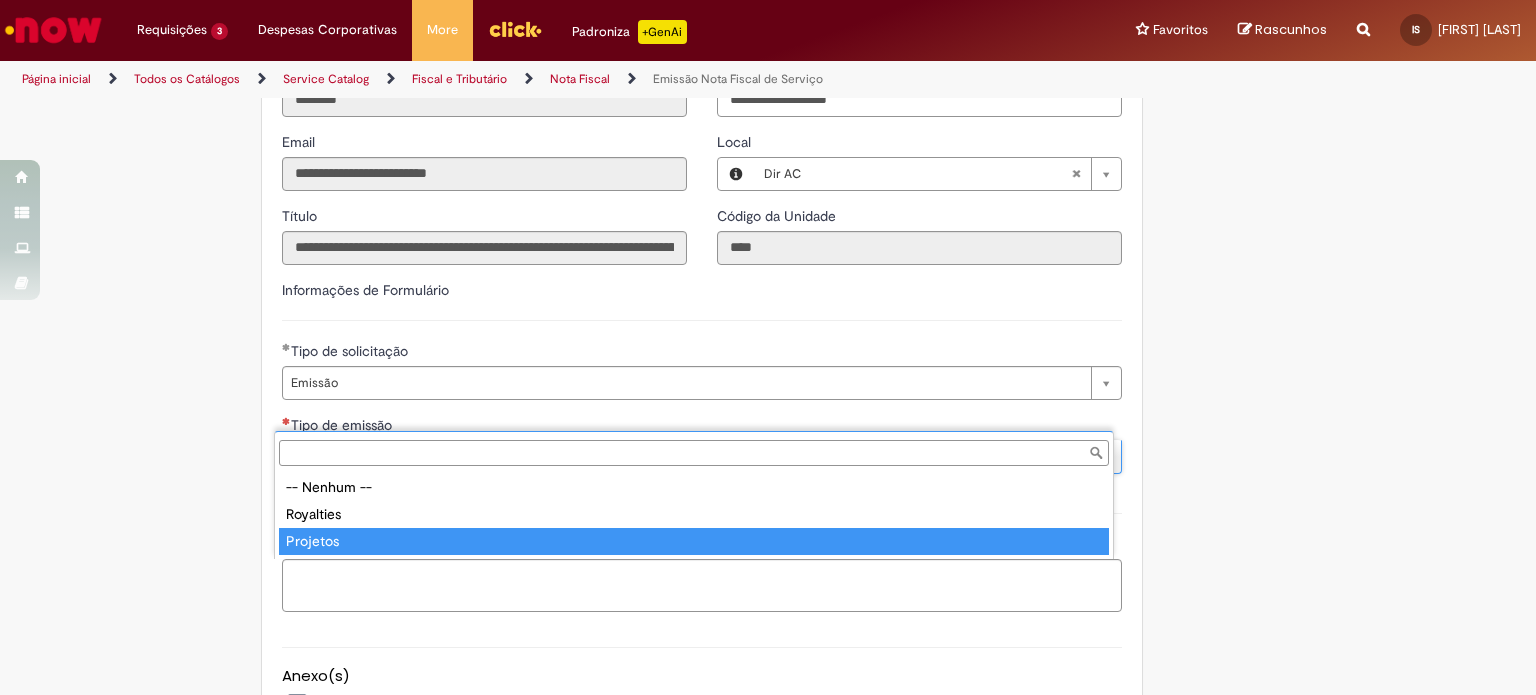 type on "********" 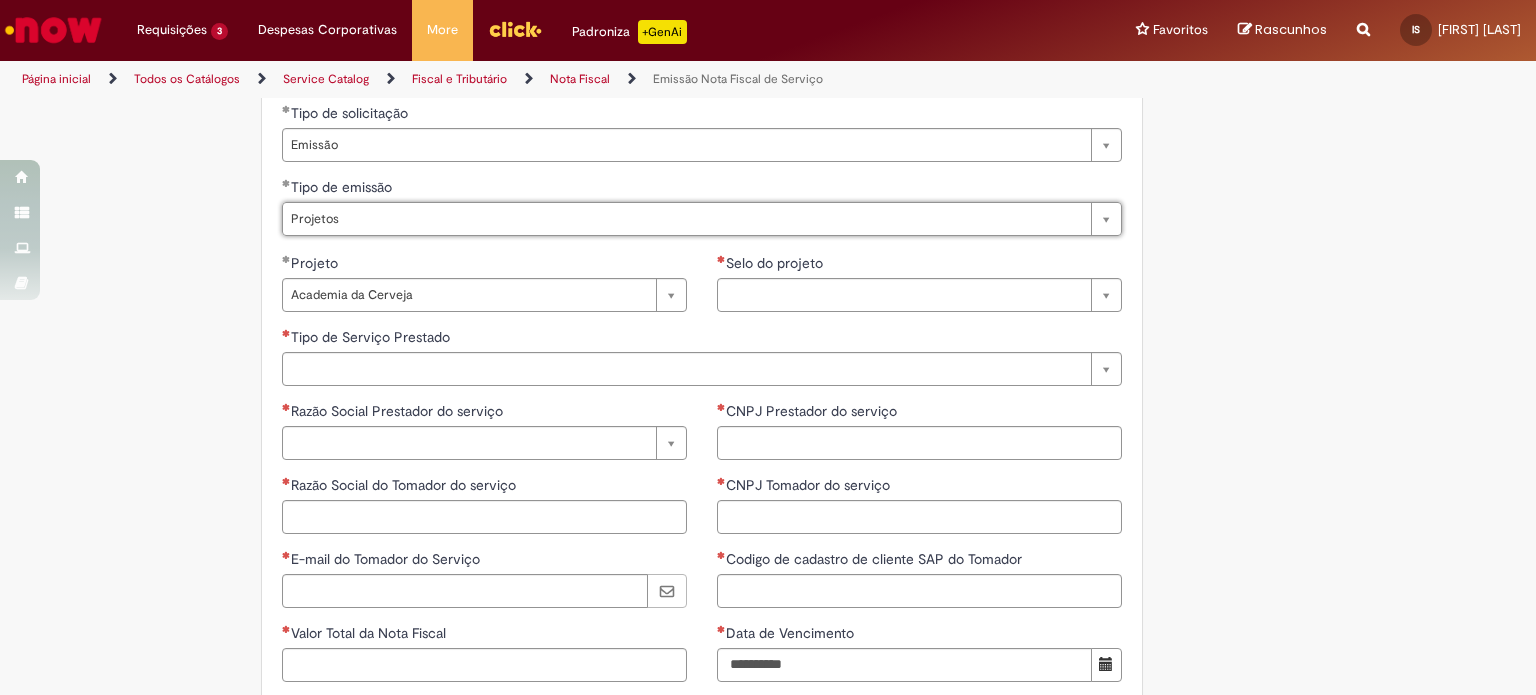scroll, scrollTop: 1338, scrollLeft: 0, axis: vertical 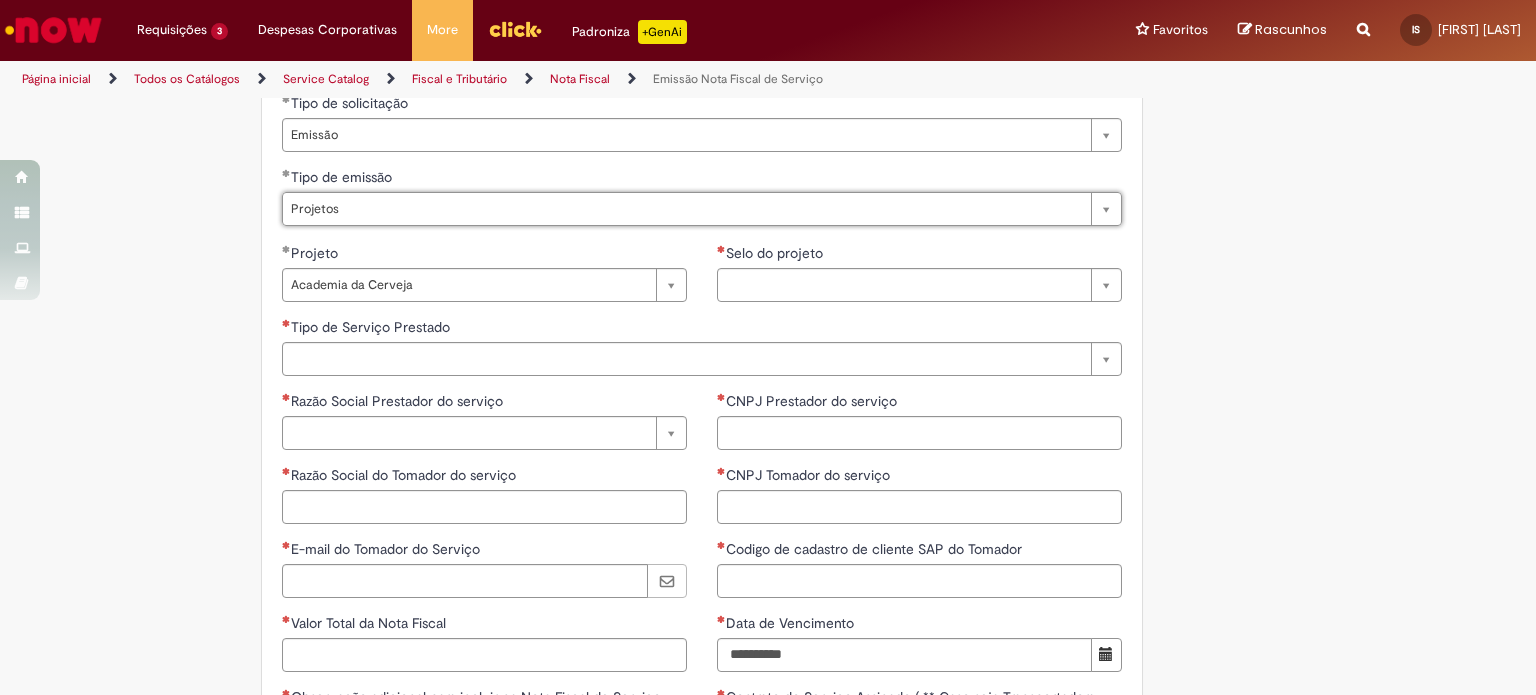 type 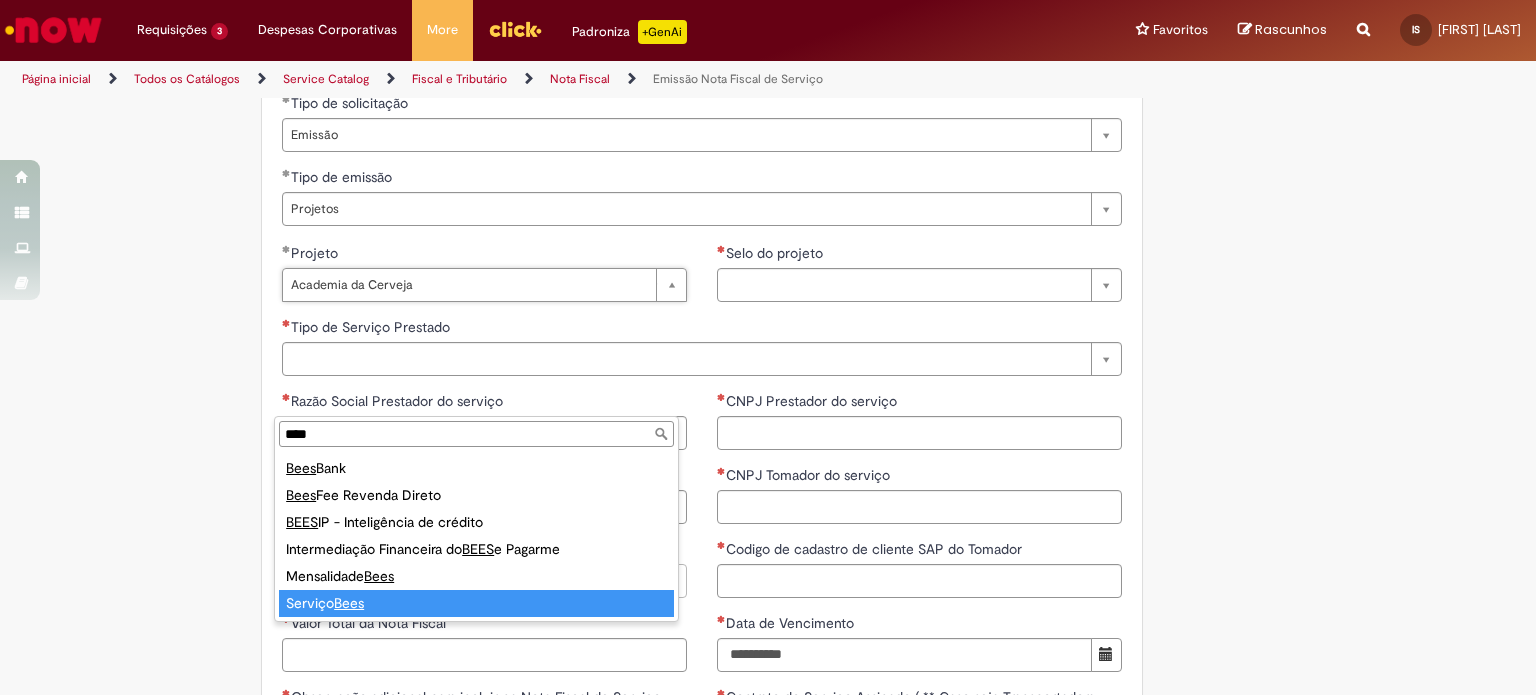 type on "****" 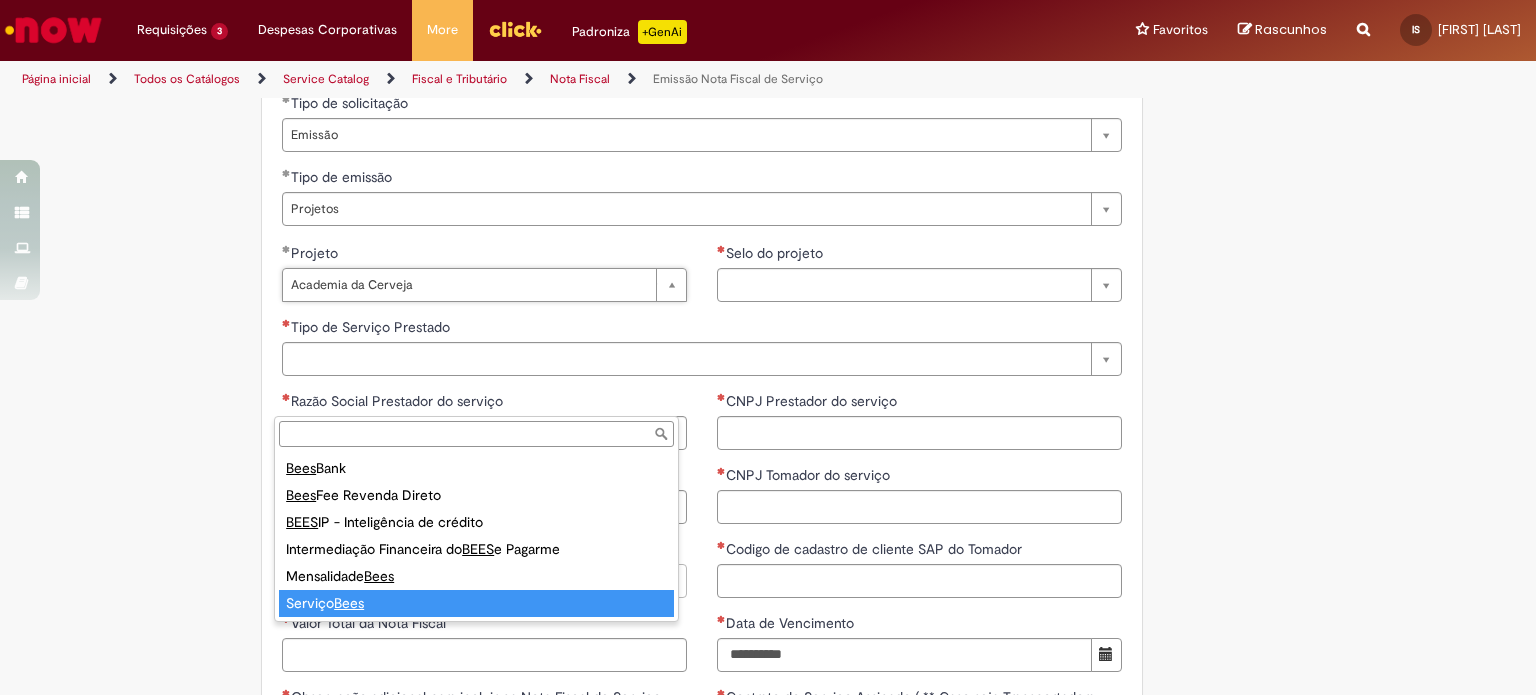 scroll, scrollTop: 0, scrollLeft: 81, axis: horizontal 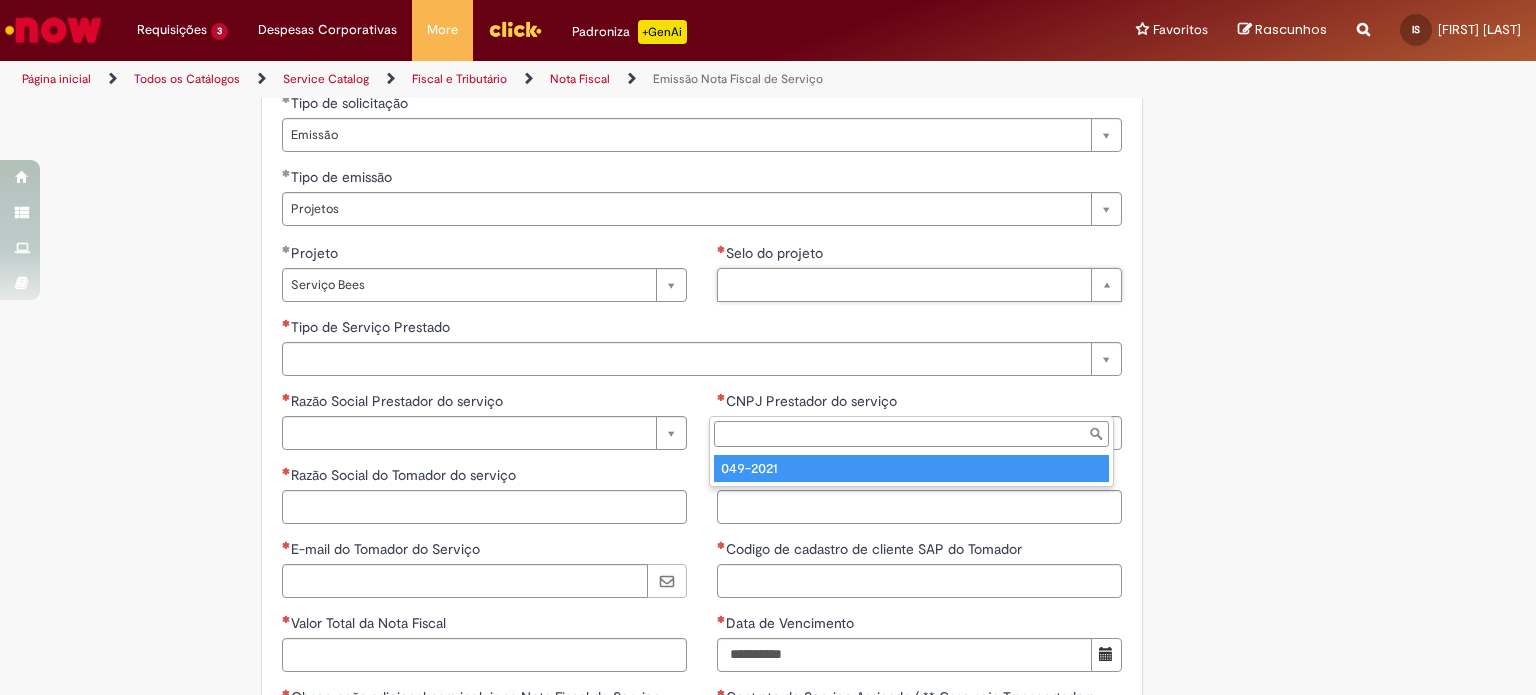 type on "********" 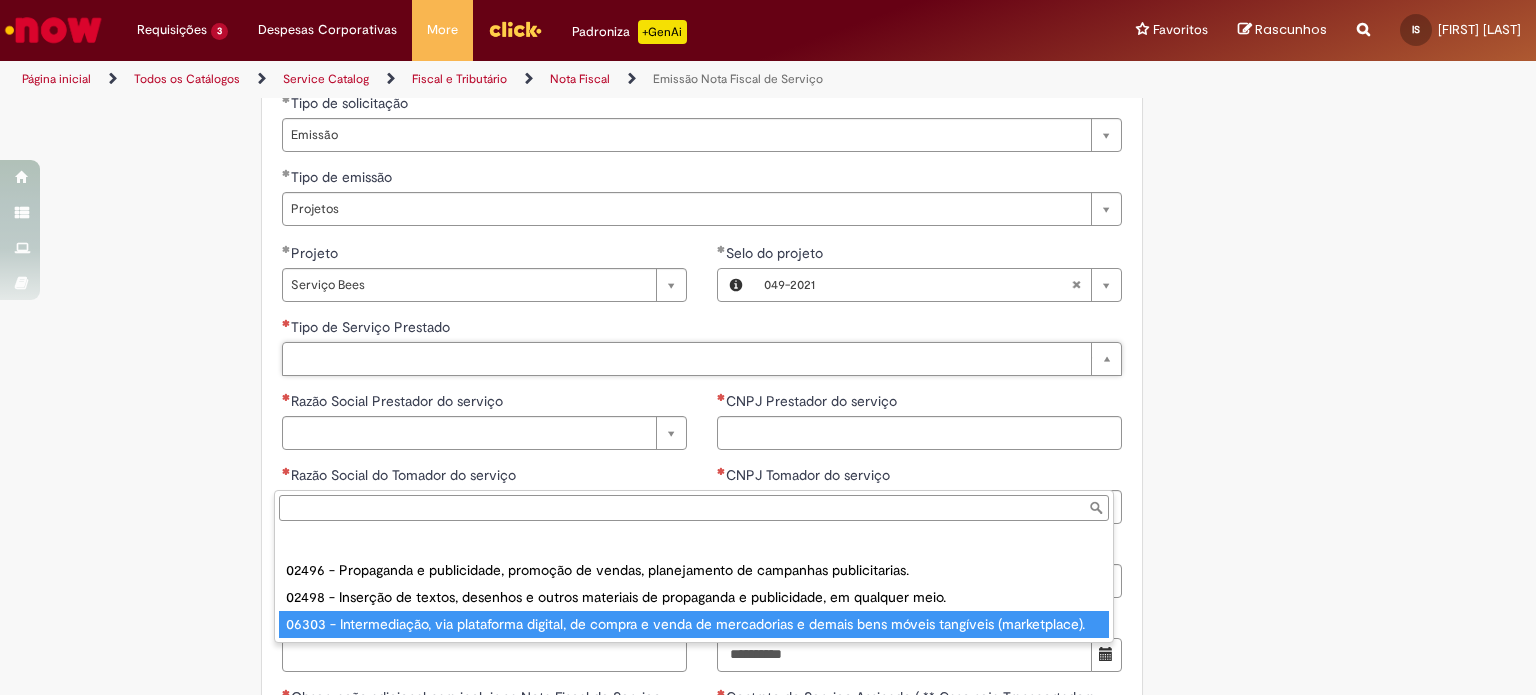 type on "**********" 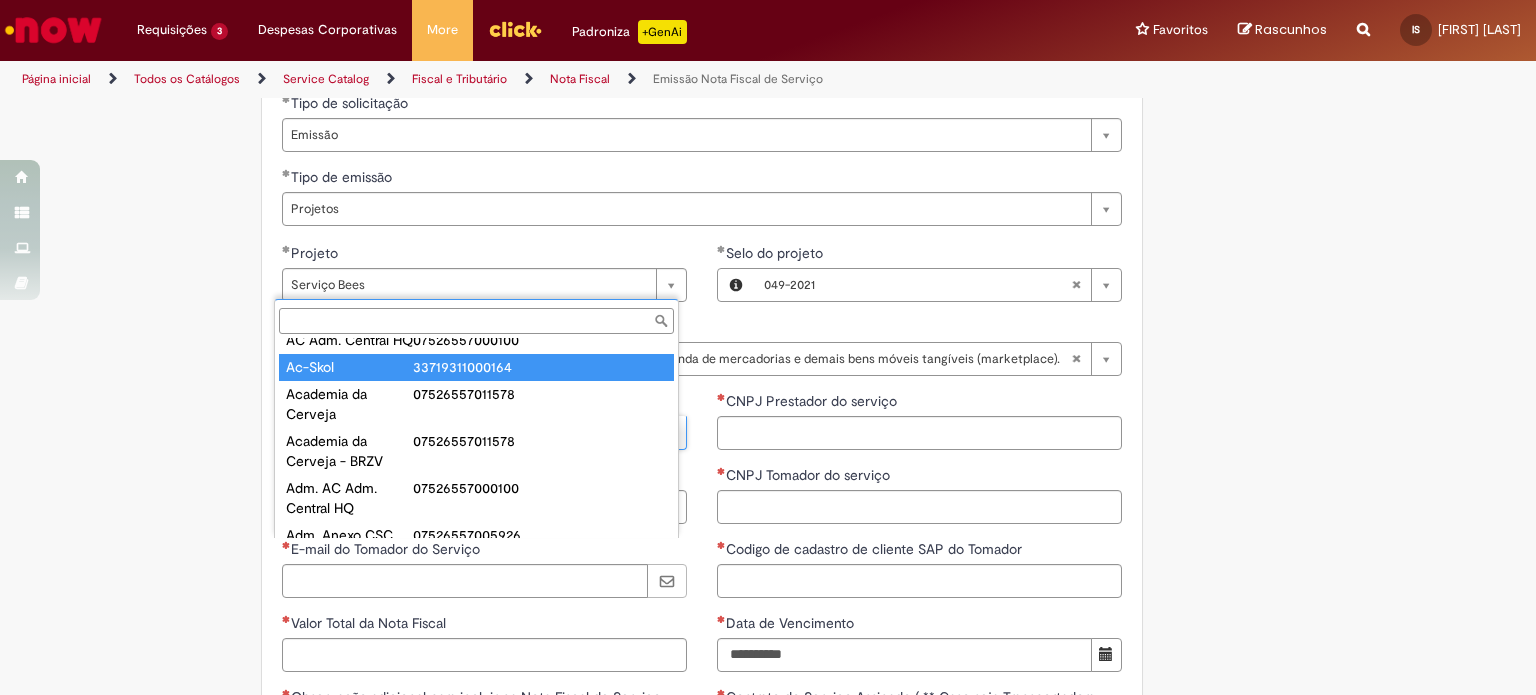 scroll, scrollTop: 0, scrollLeft: 0, axis: both 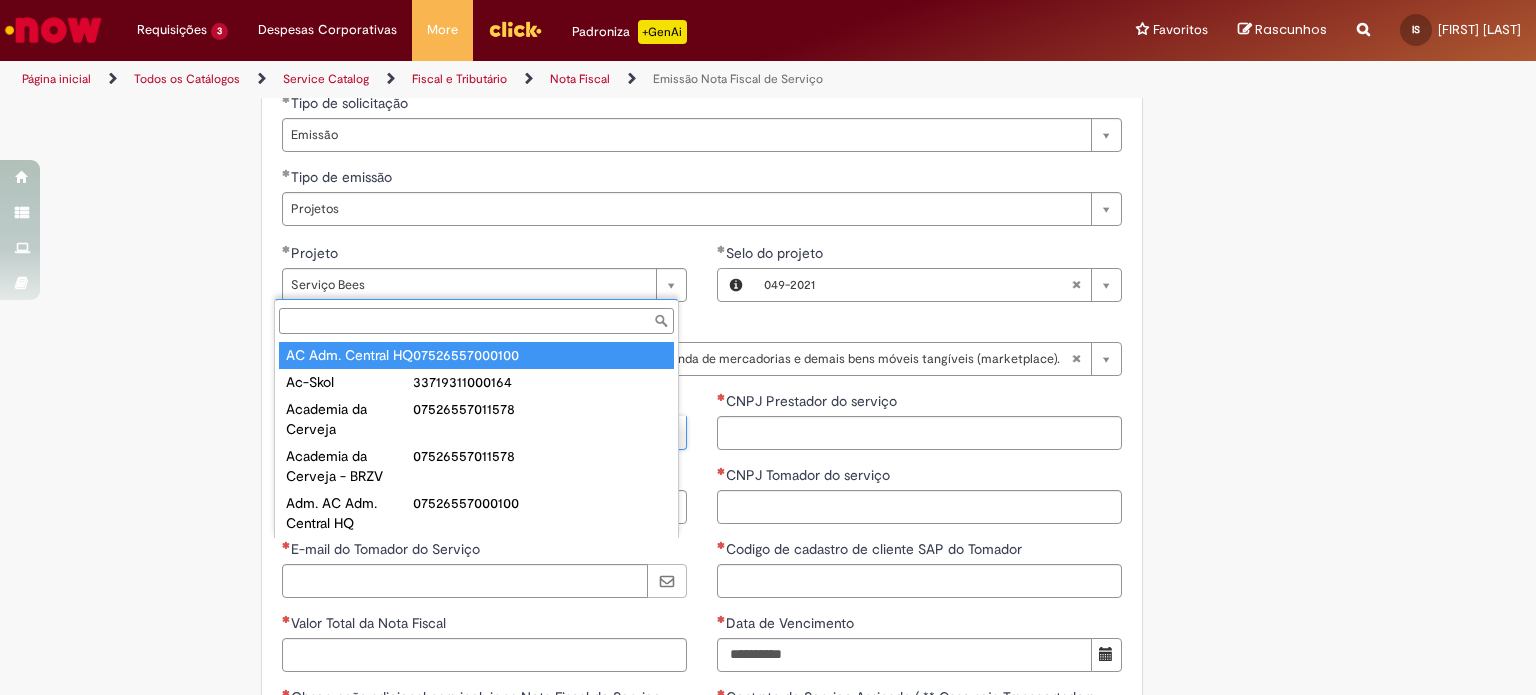 type on "**********" 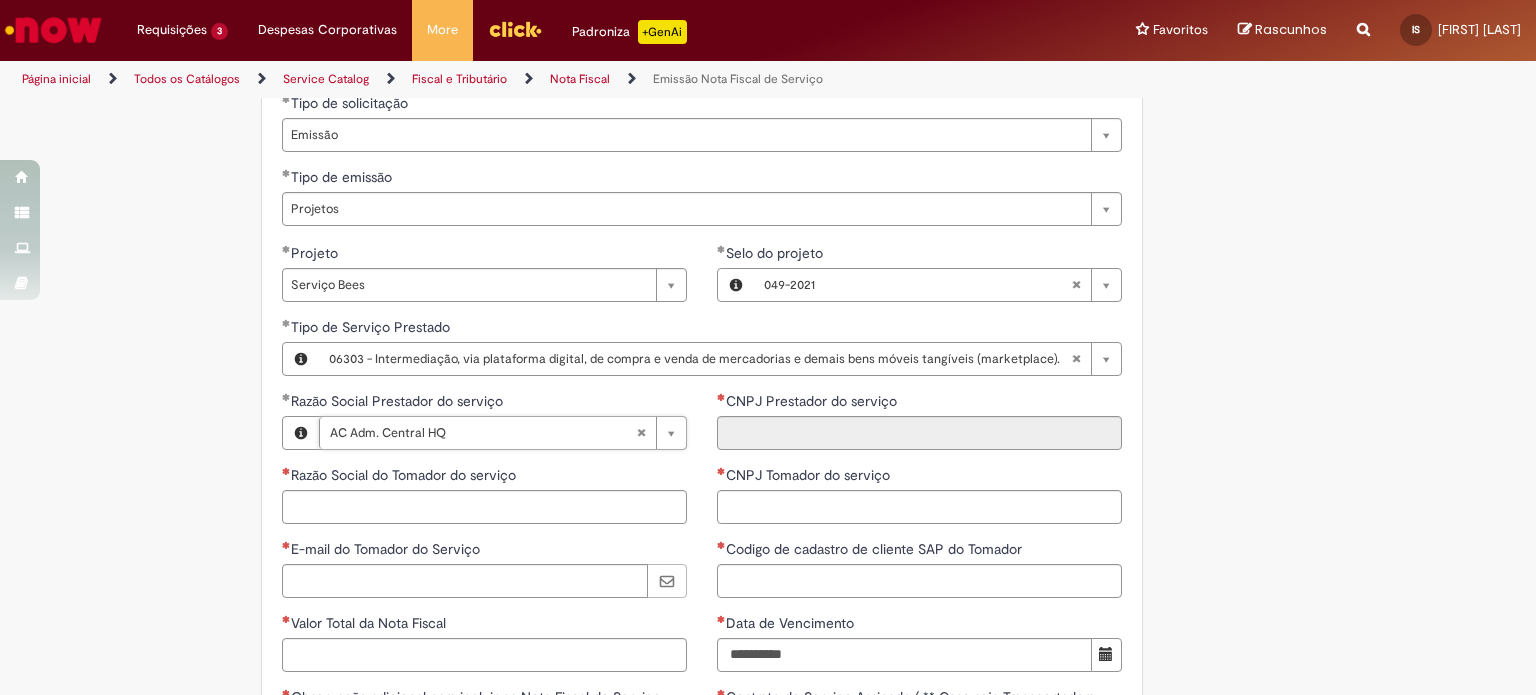 type on "**********" 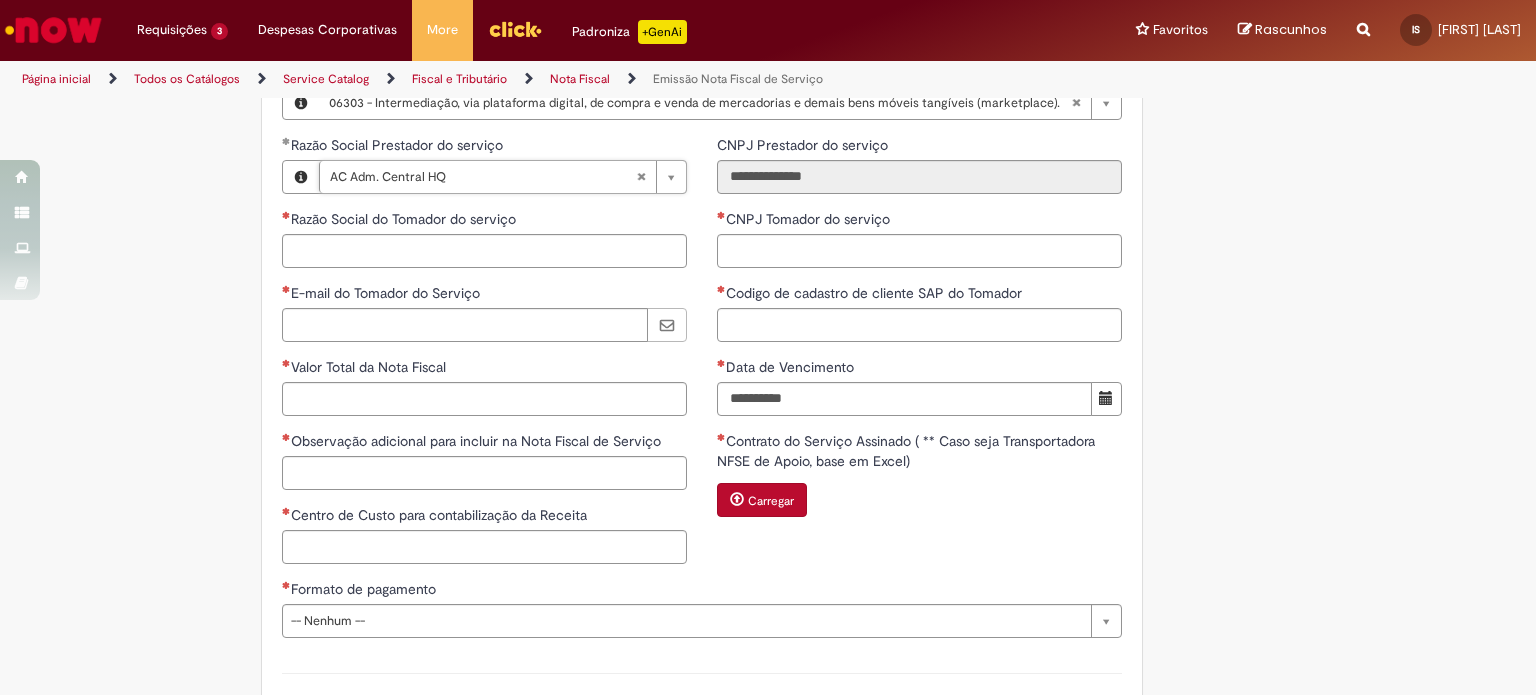 scroll, scrollTop: 1627, scrollLeft: 0, axis: vertical 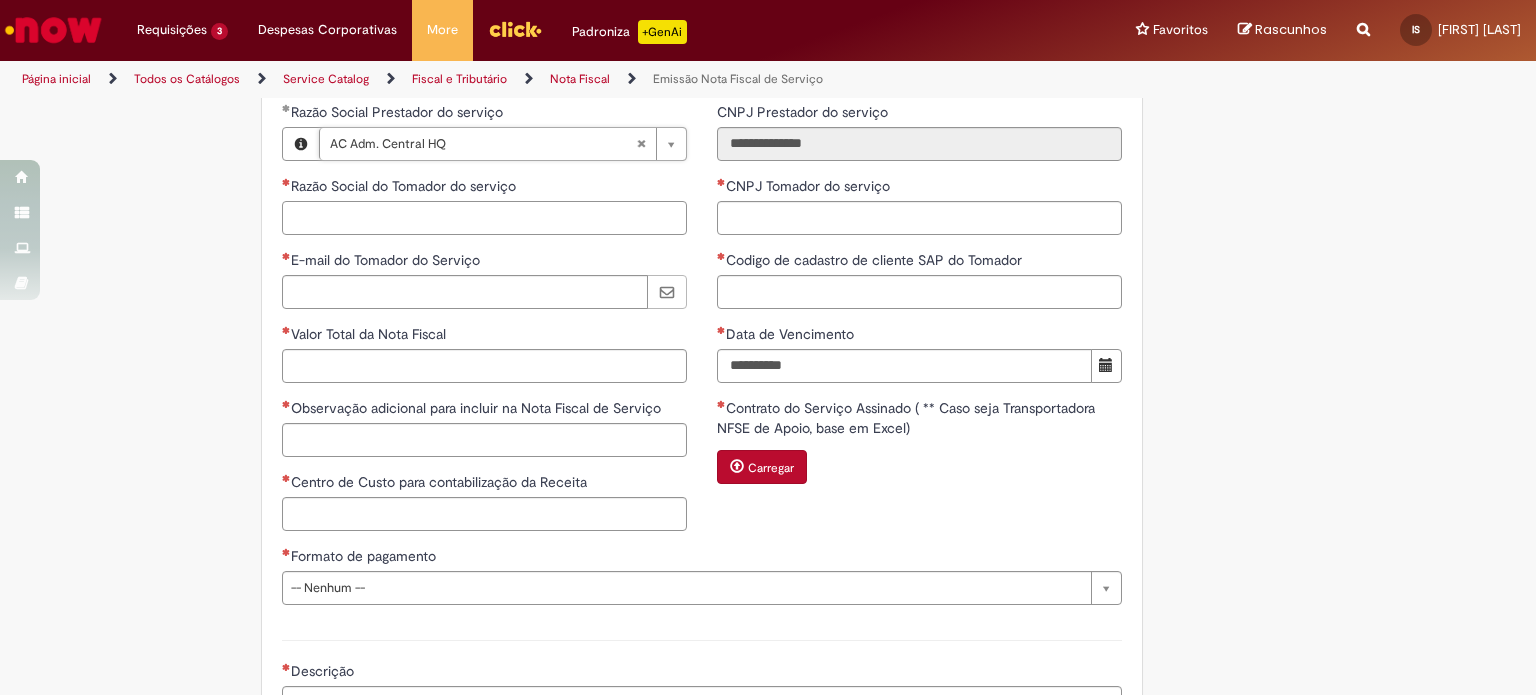click on "Razão Social do  Tomador do serviço" at bounding box center [484, 218] 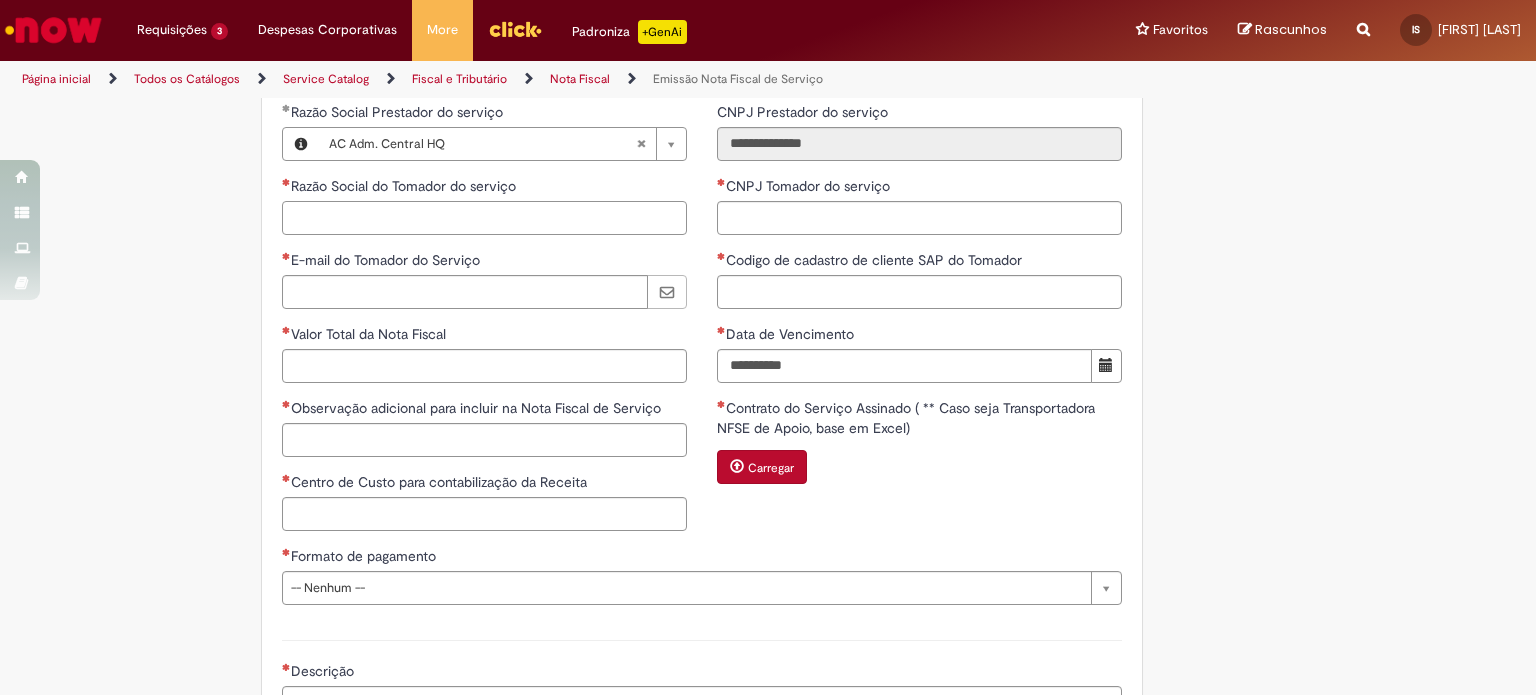 paste on "**********" 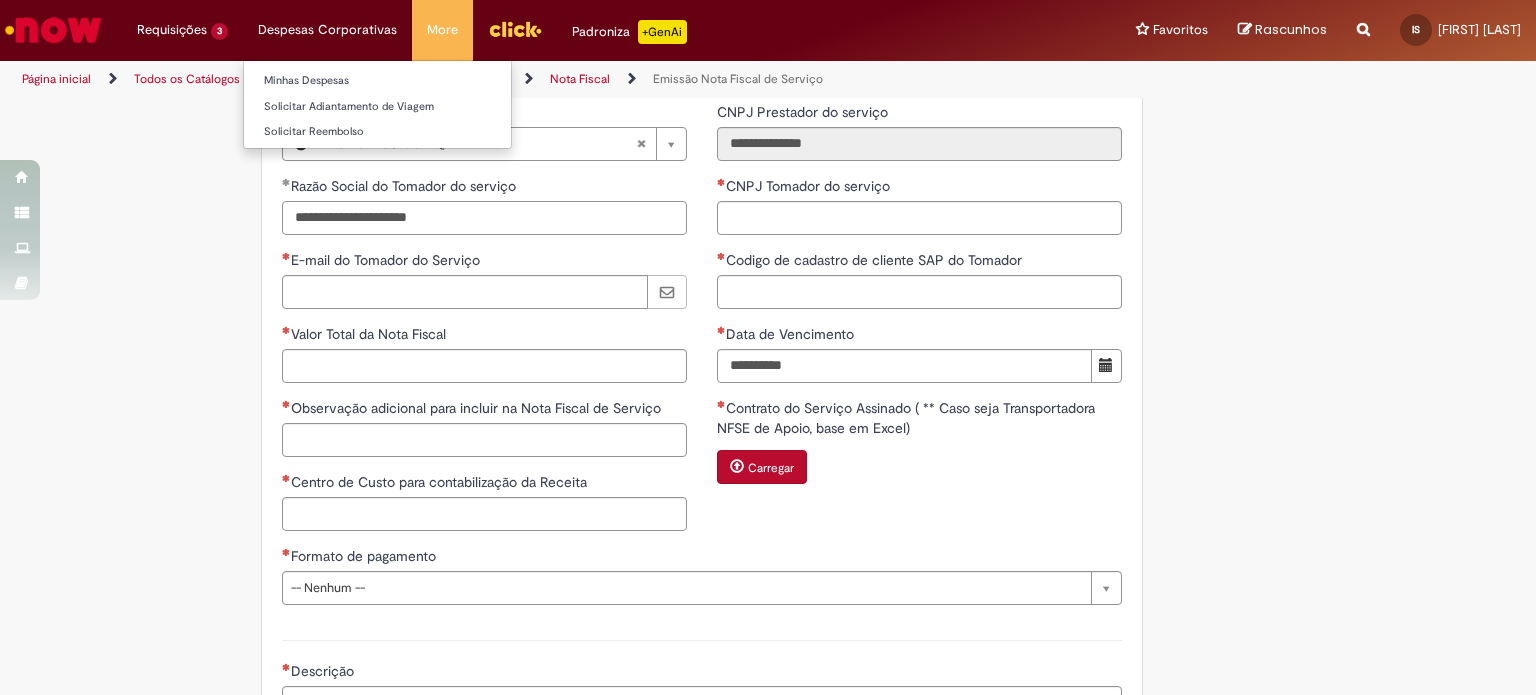 type on "**********" 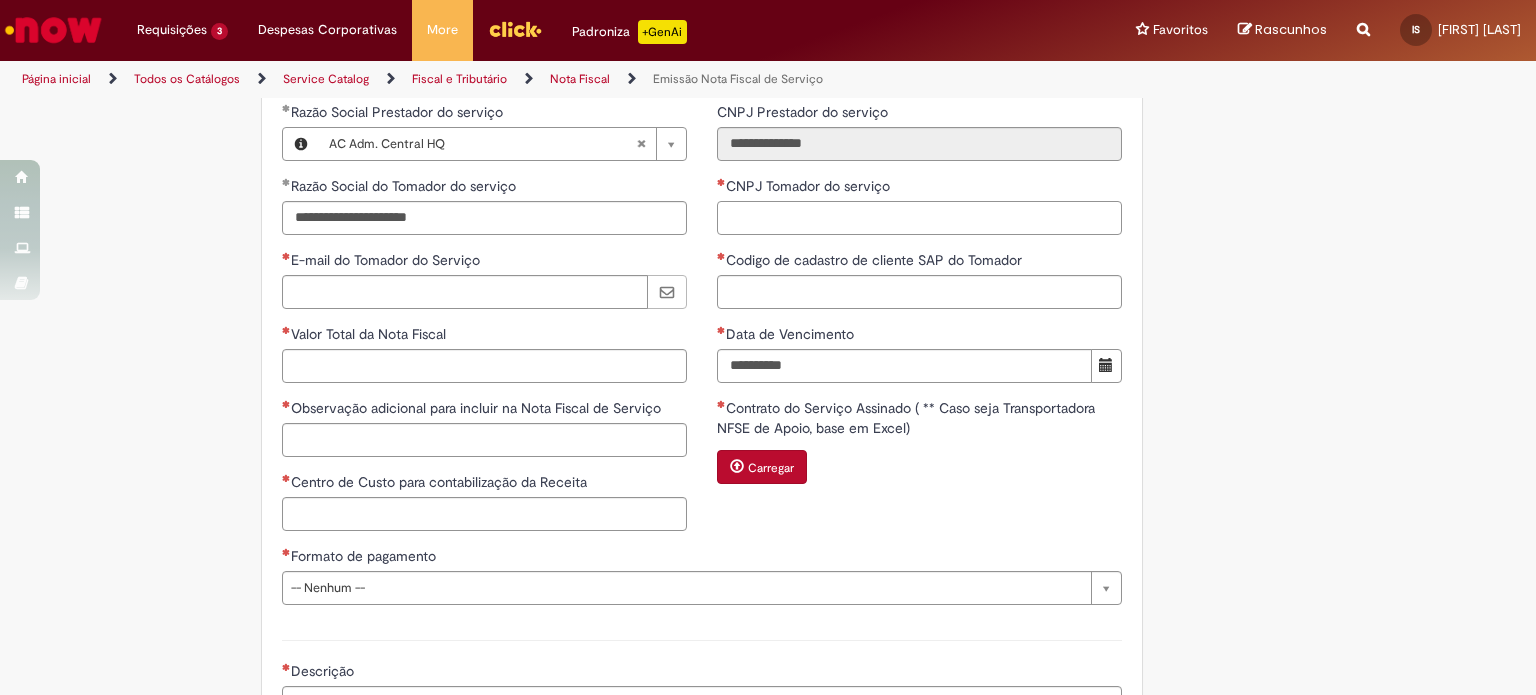 click on "CNPJ Tomador do serviço" at bounding box center [919, 218] 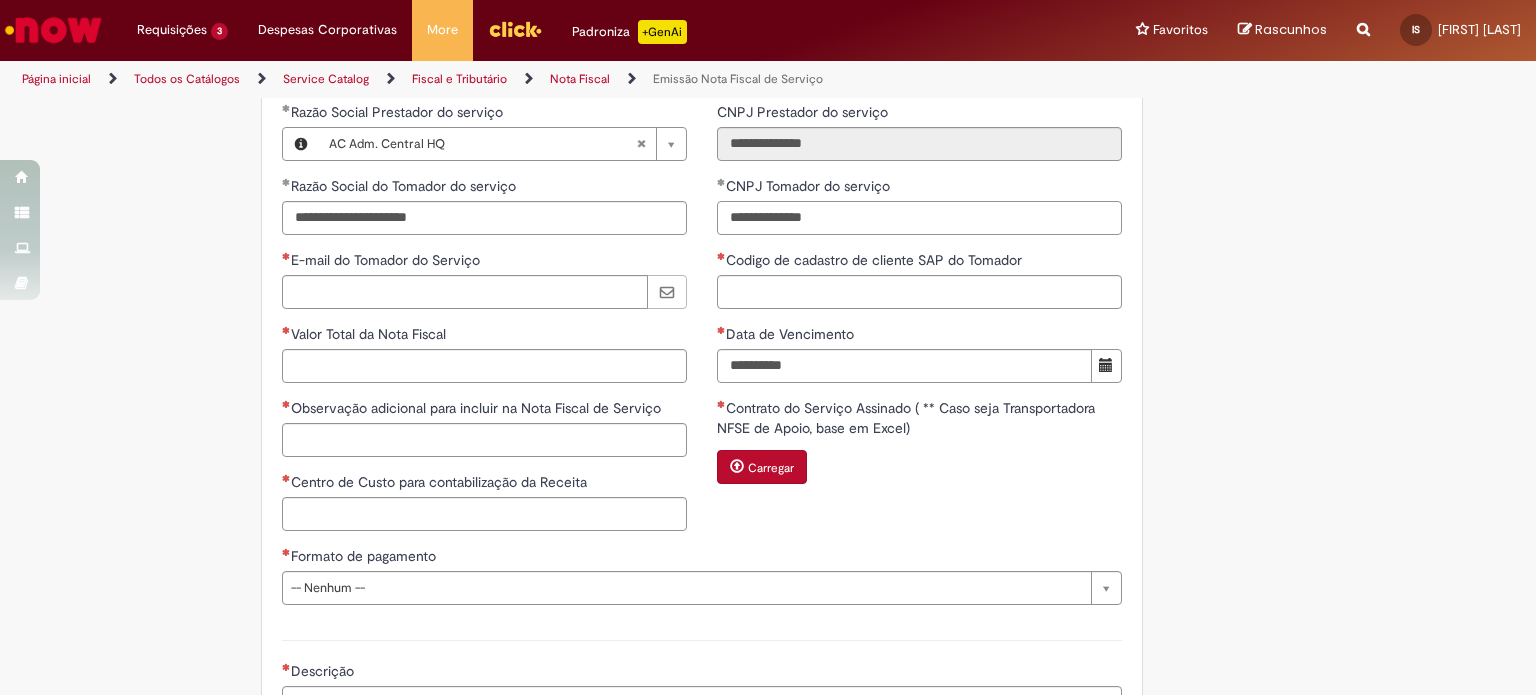 type on "**********" 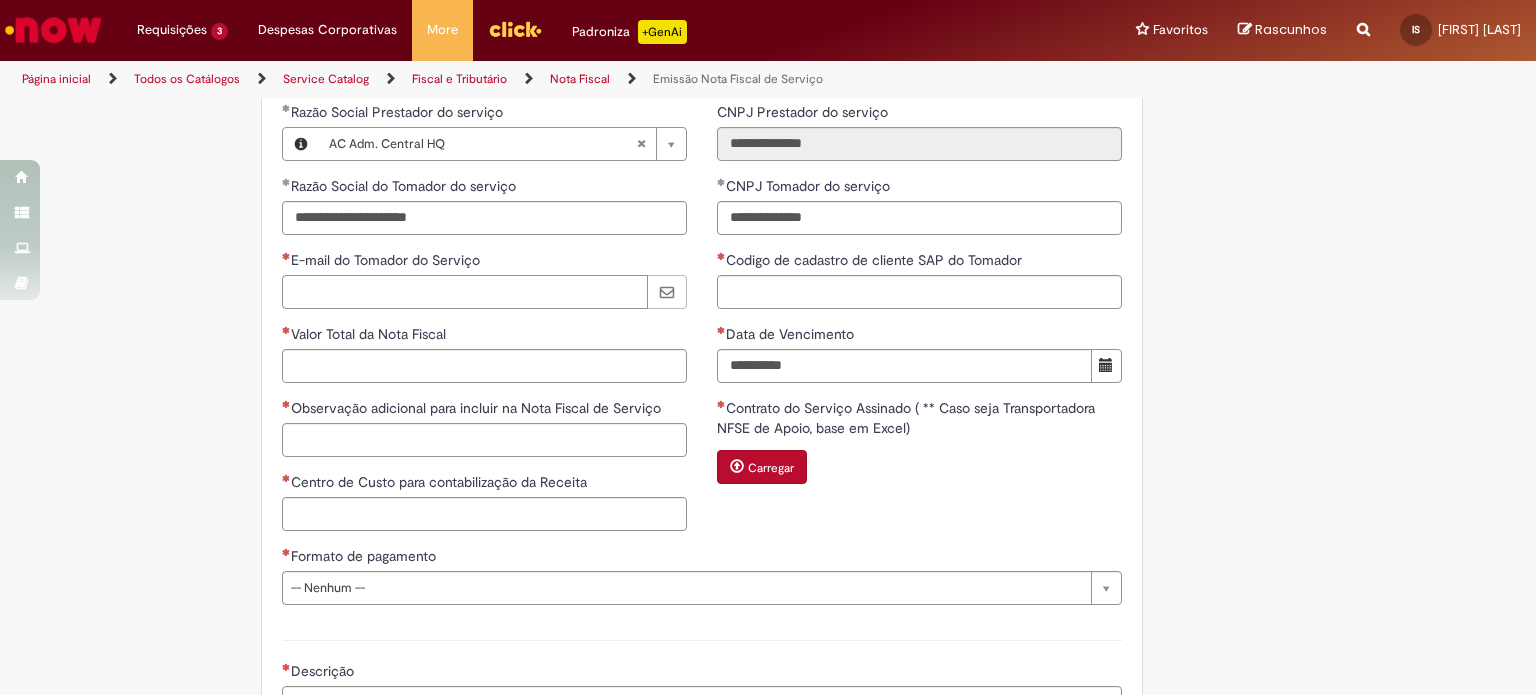 click on "E-mail do Tomador do Serviço" at bounding box center [465, 292] 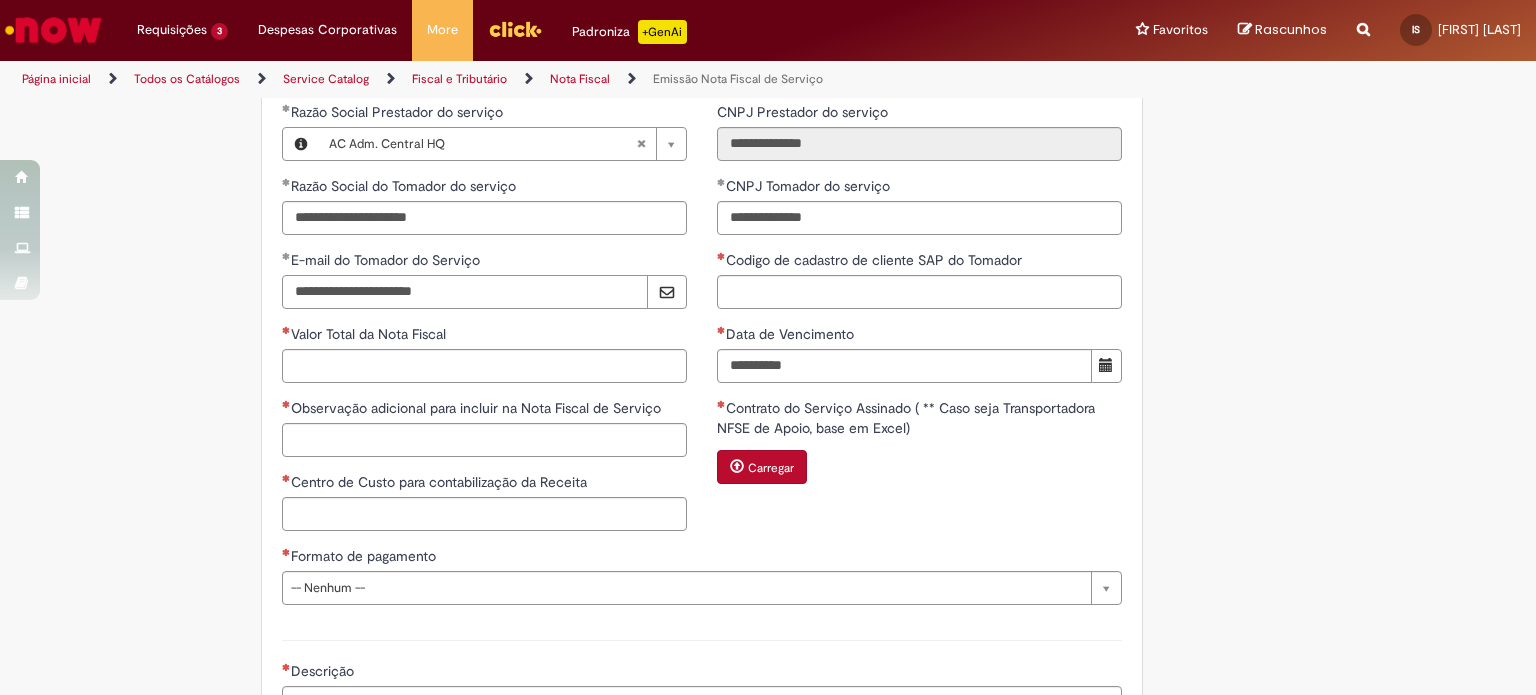 type on "**********" 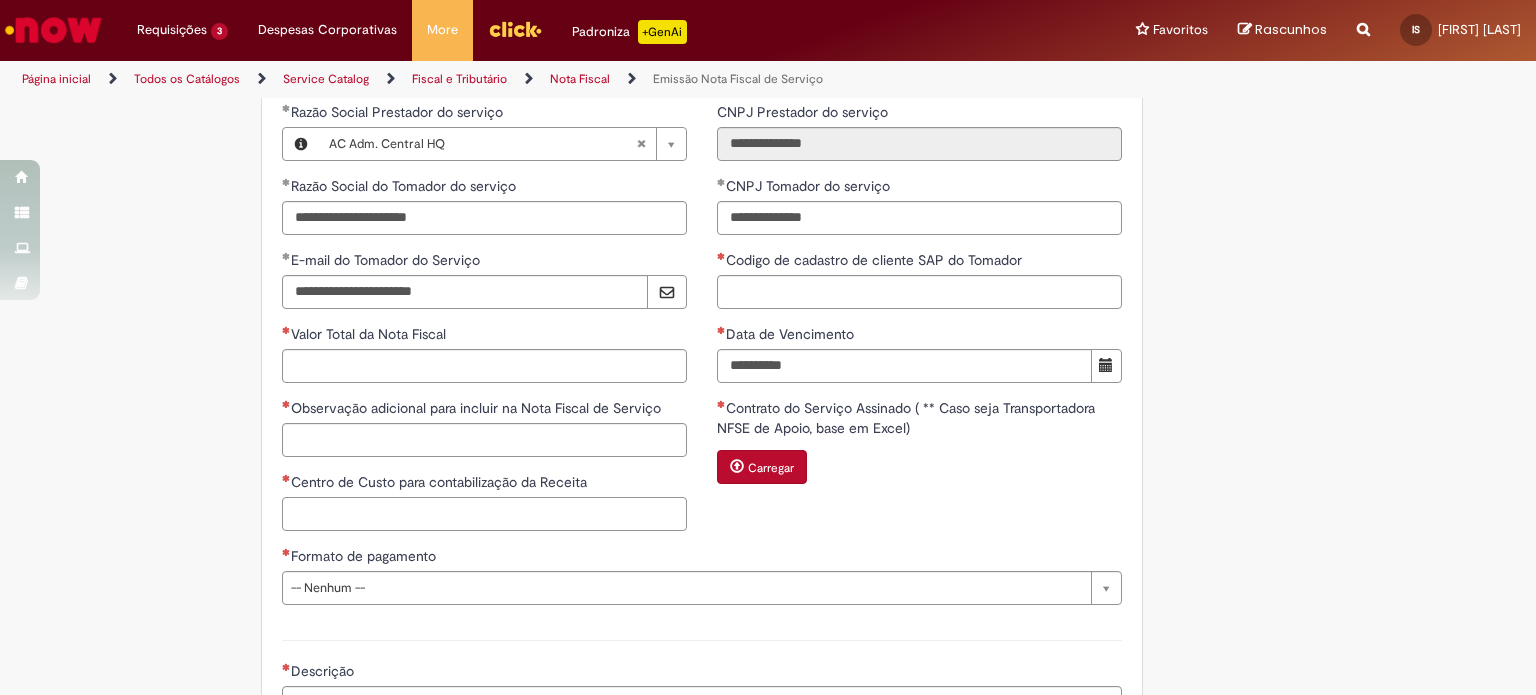 click on "Centro de Custo para contabilização da Receita" at bounding box center [484, 514] 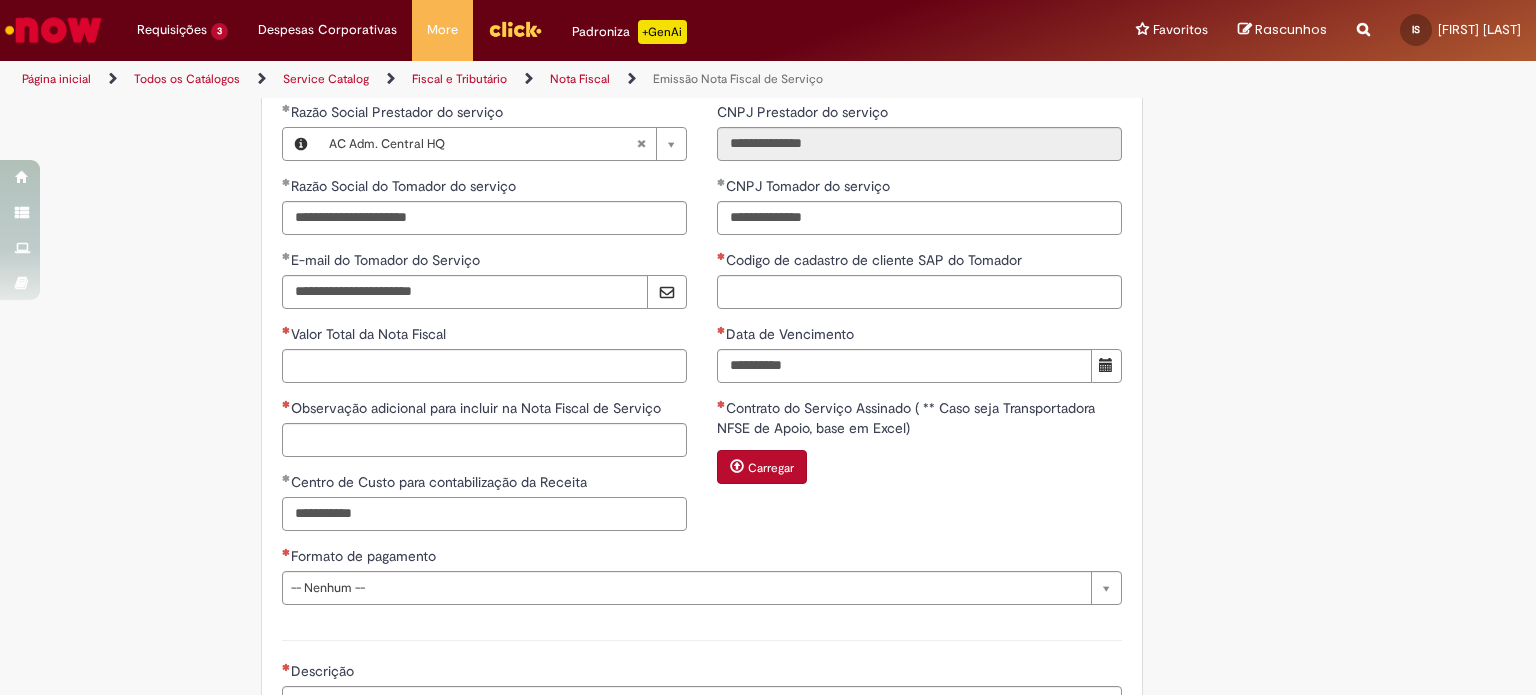 type on "**********" 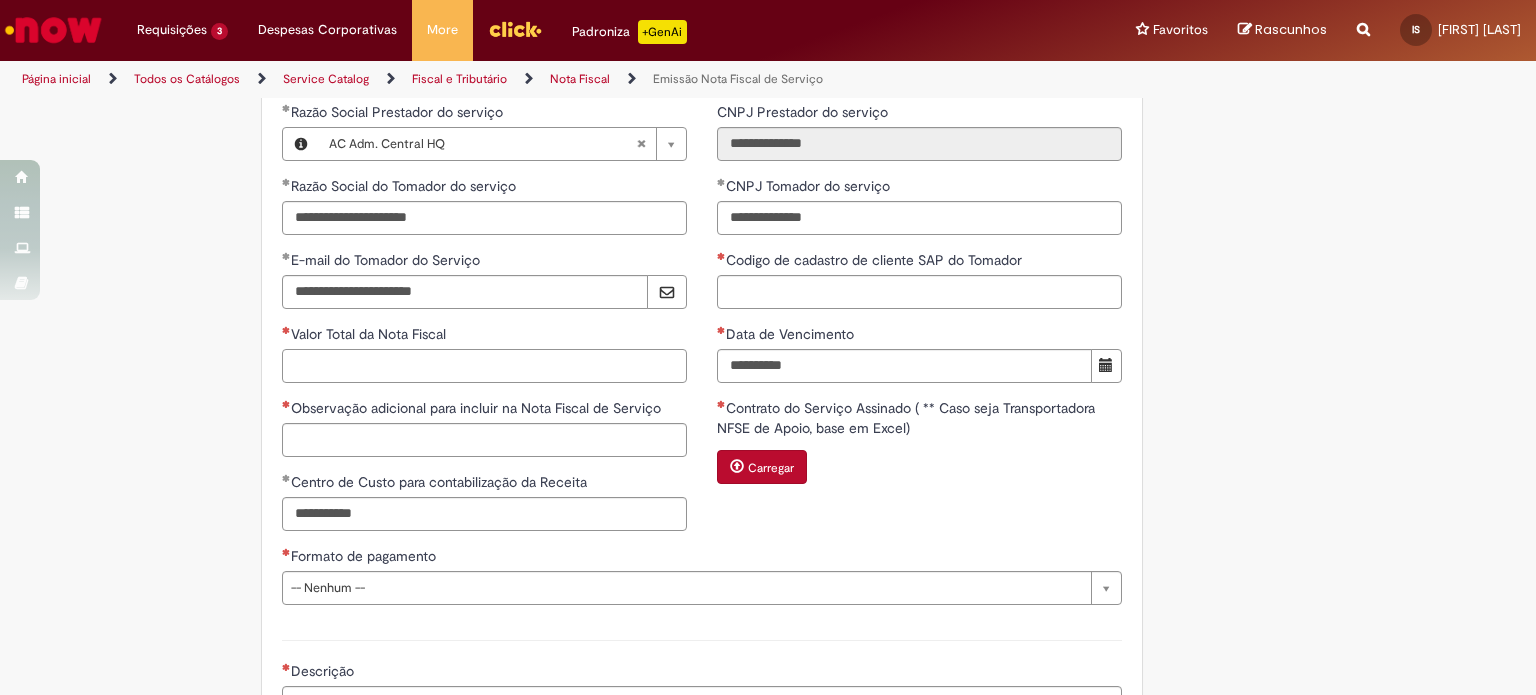 click on "Valor Total da Nota Fiscal" at bounding box center [484, 366] 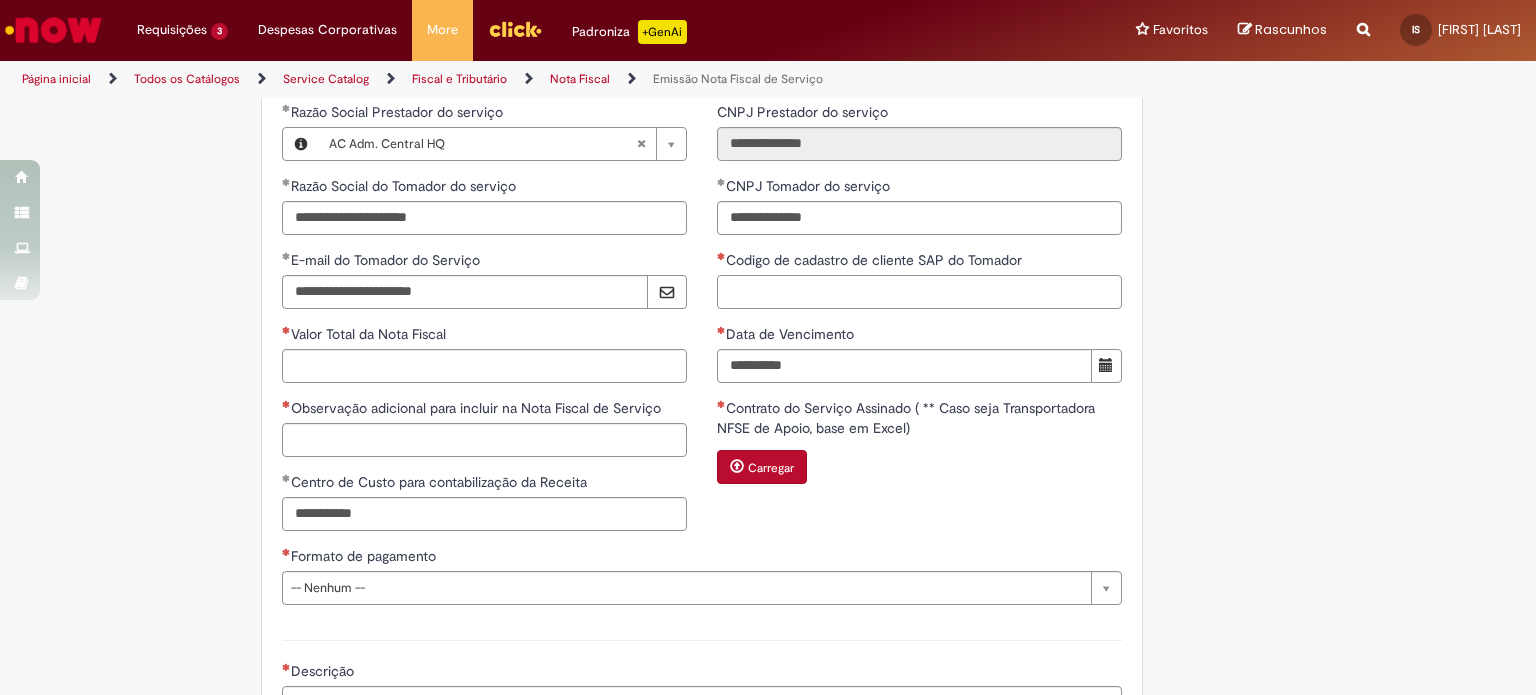 click on "Codigo de cadastro de cliente SAP do Tomador" at bounding box center [919, 292] 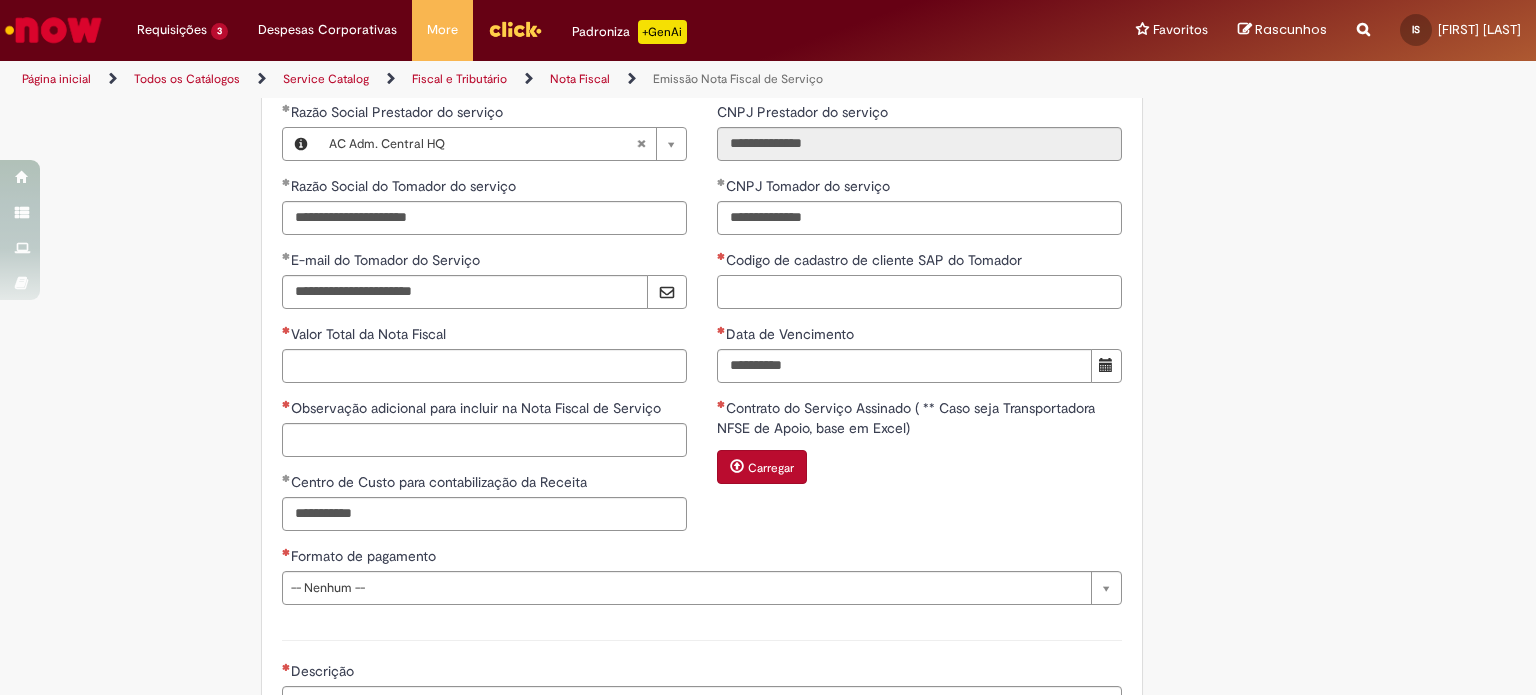 paste on "********" 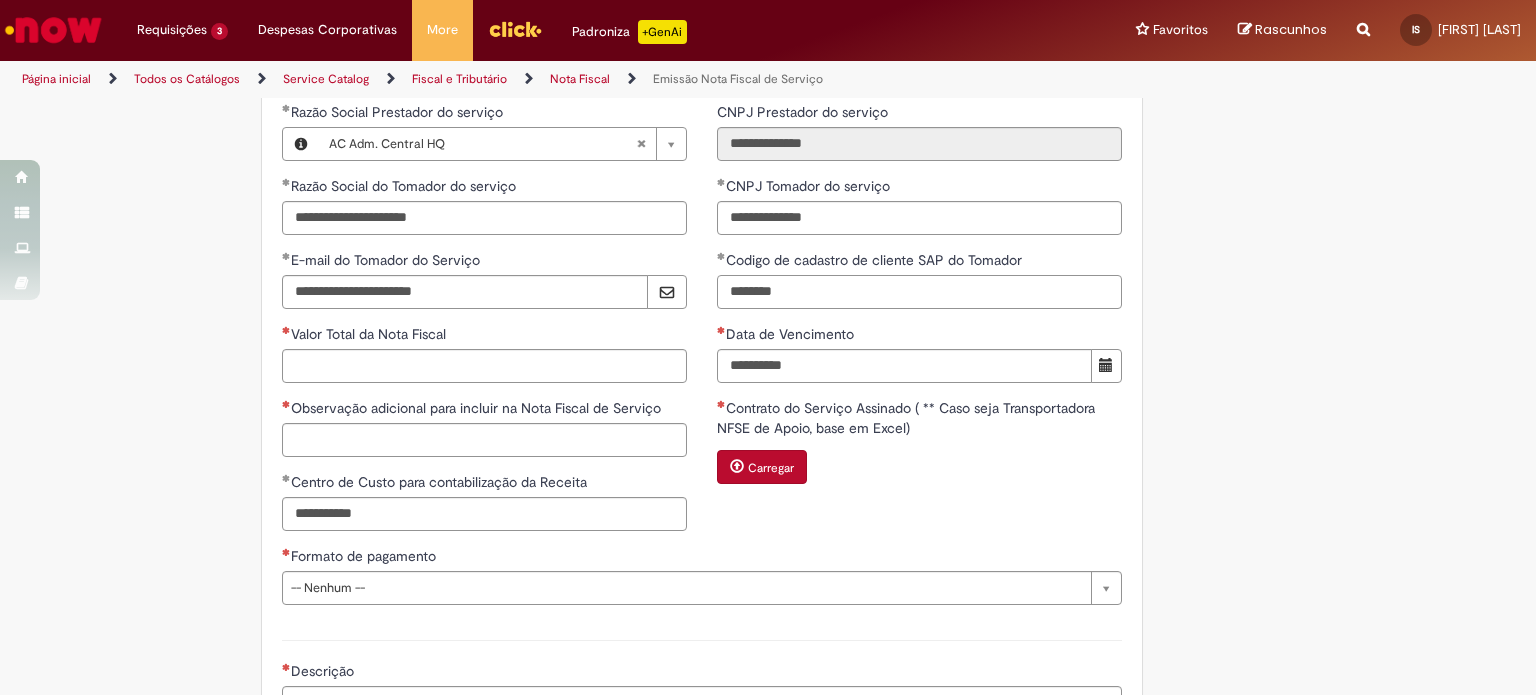 type on "********" 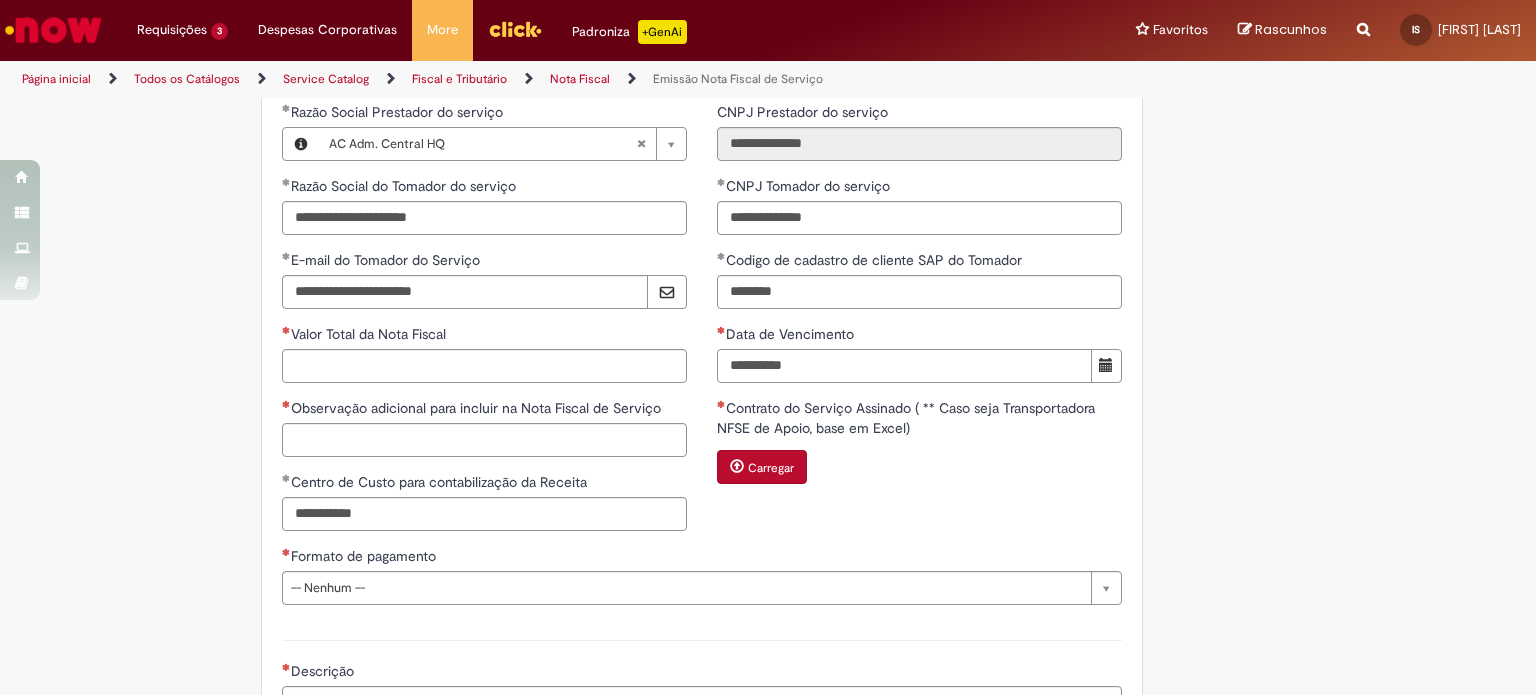 click on "Data de Vencimento" at bounding box center (904, 366) 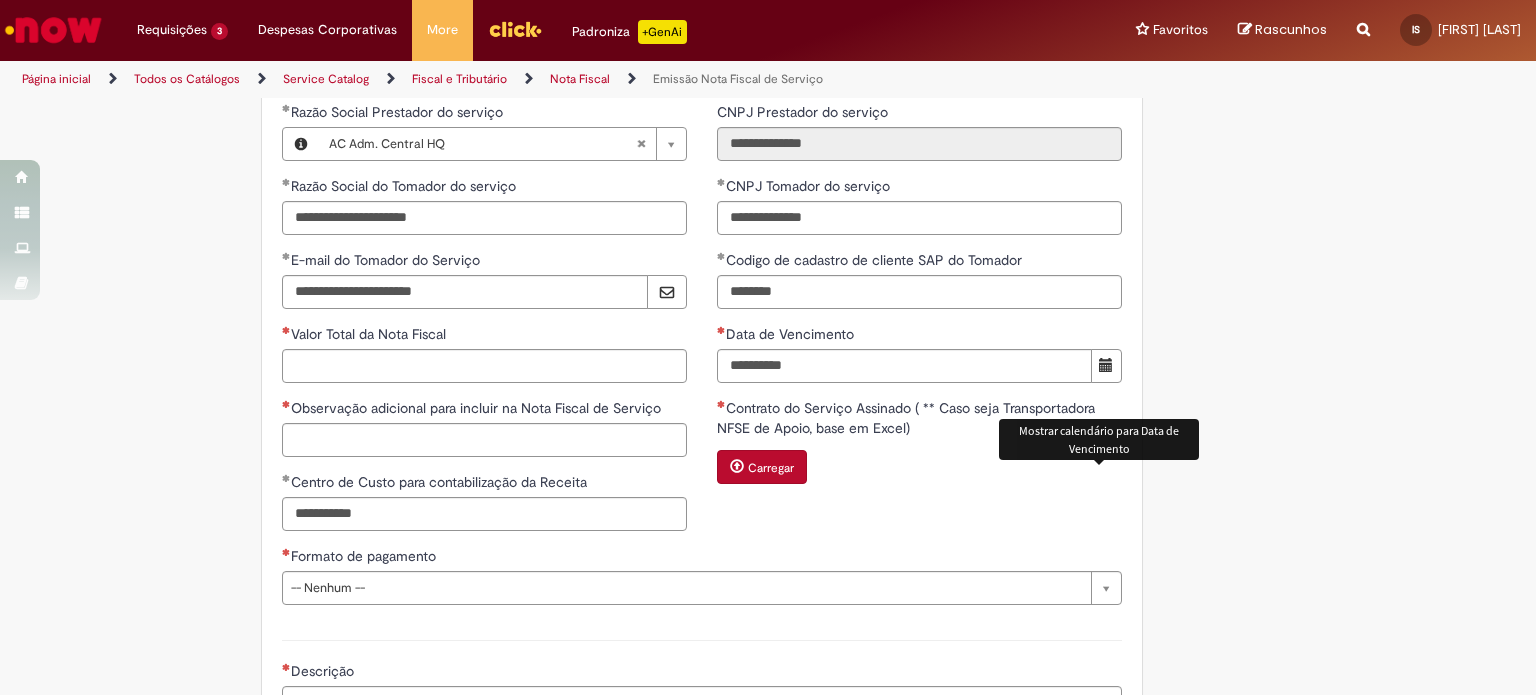 click at bounding box center [1106, 365] 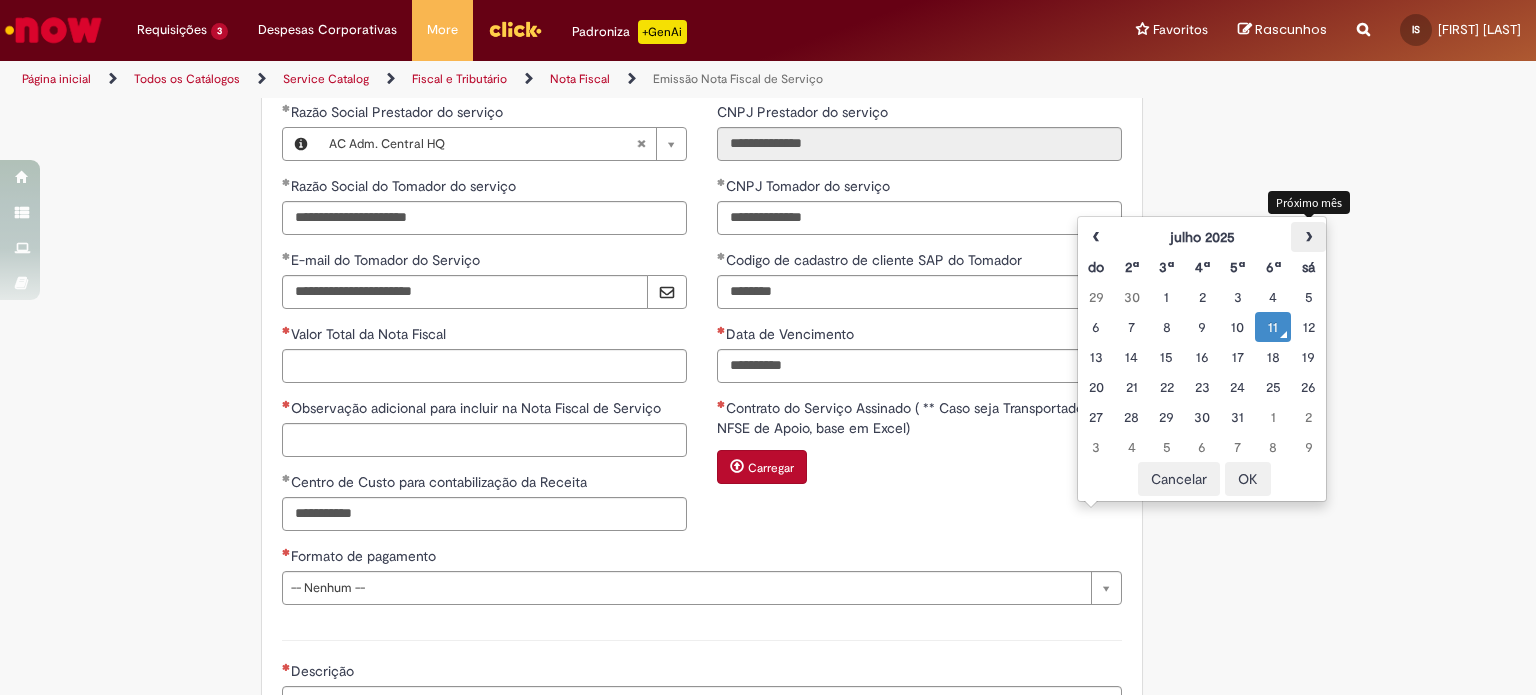 click on "›" at bounding box center [1308, 237] 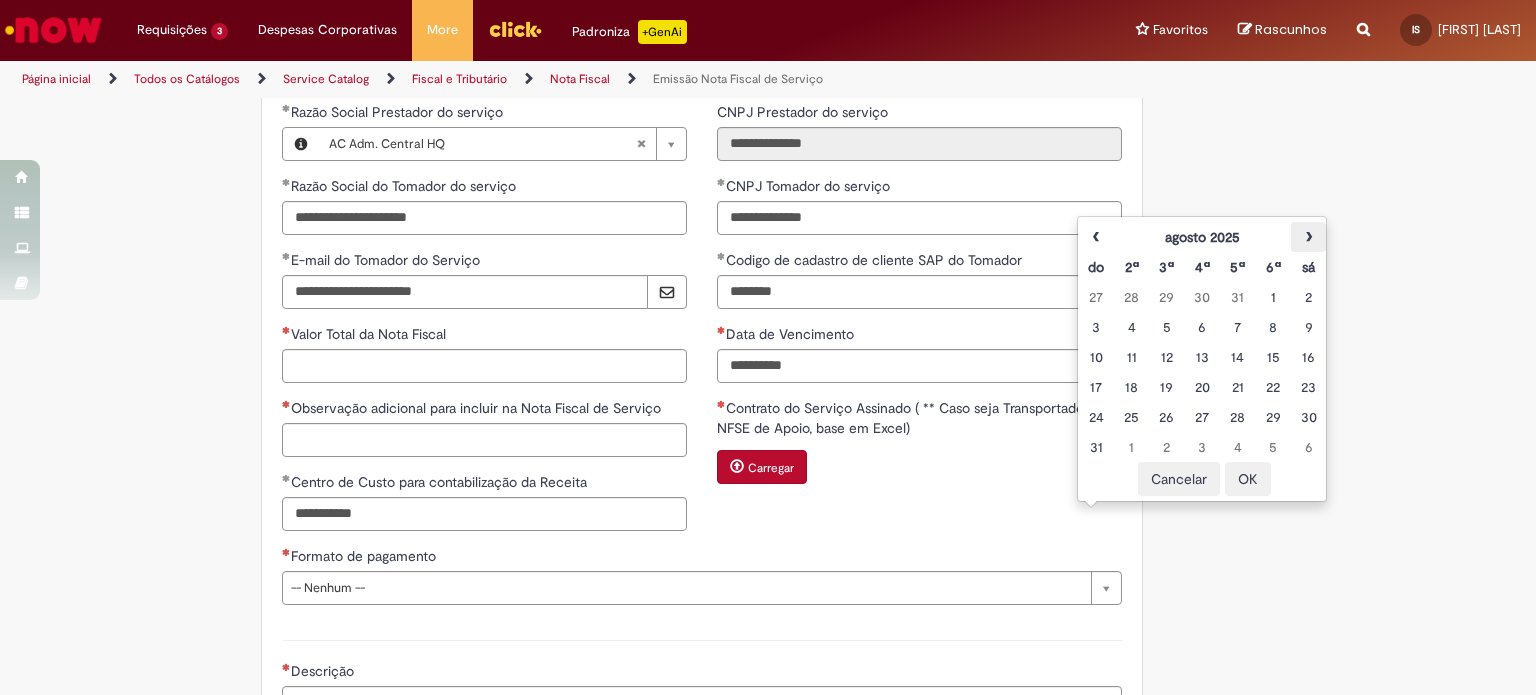 click on "›" at bounding box center [1308, 237] 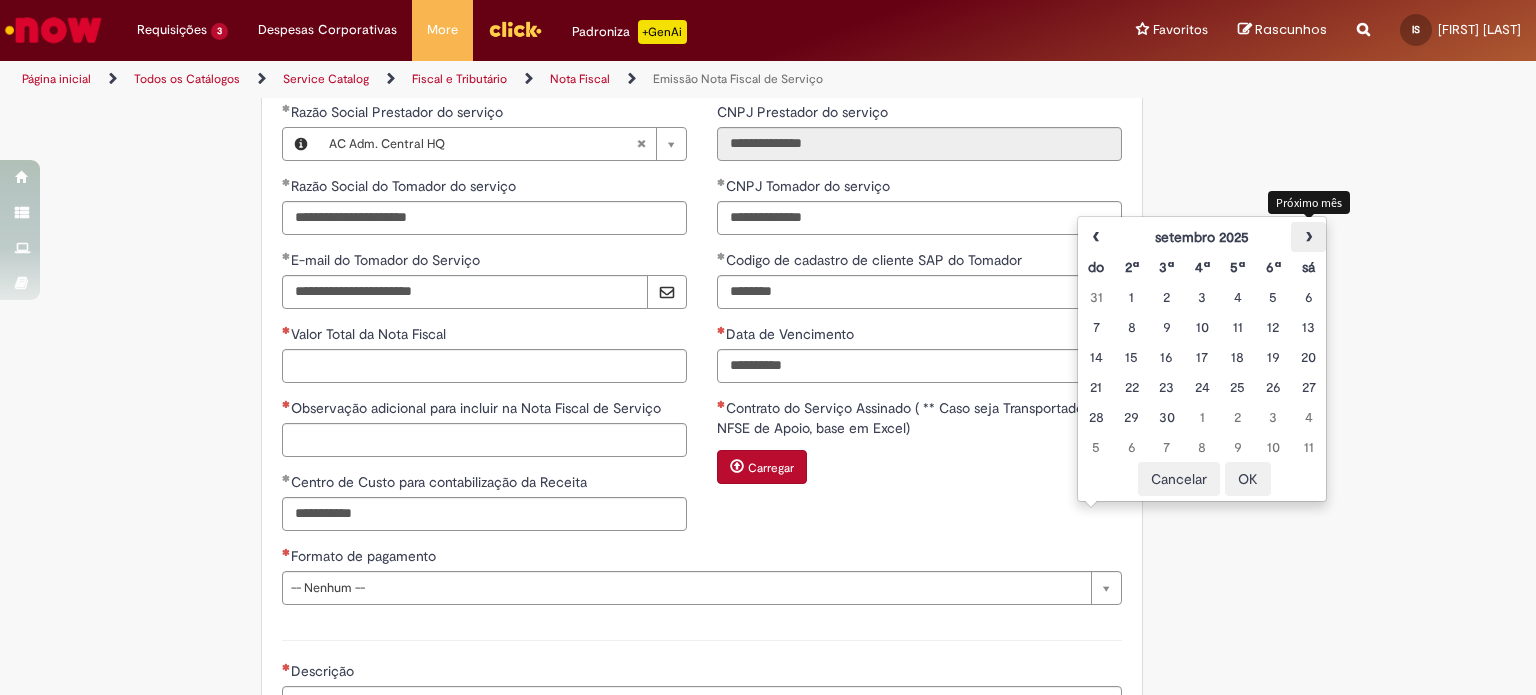 click on "›" at bounding box center [1308, 237] 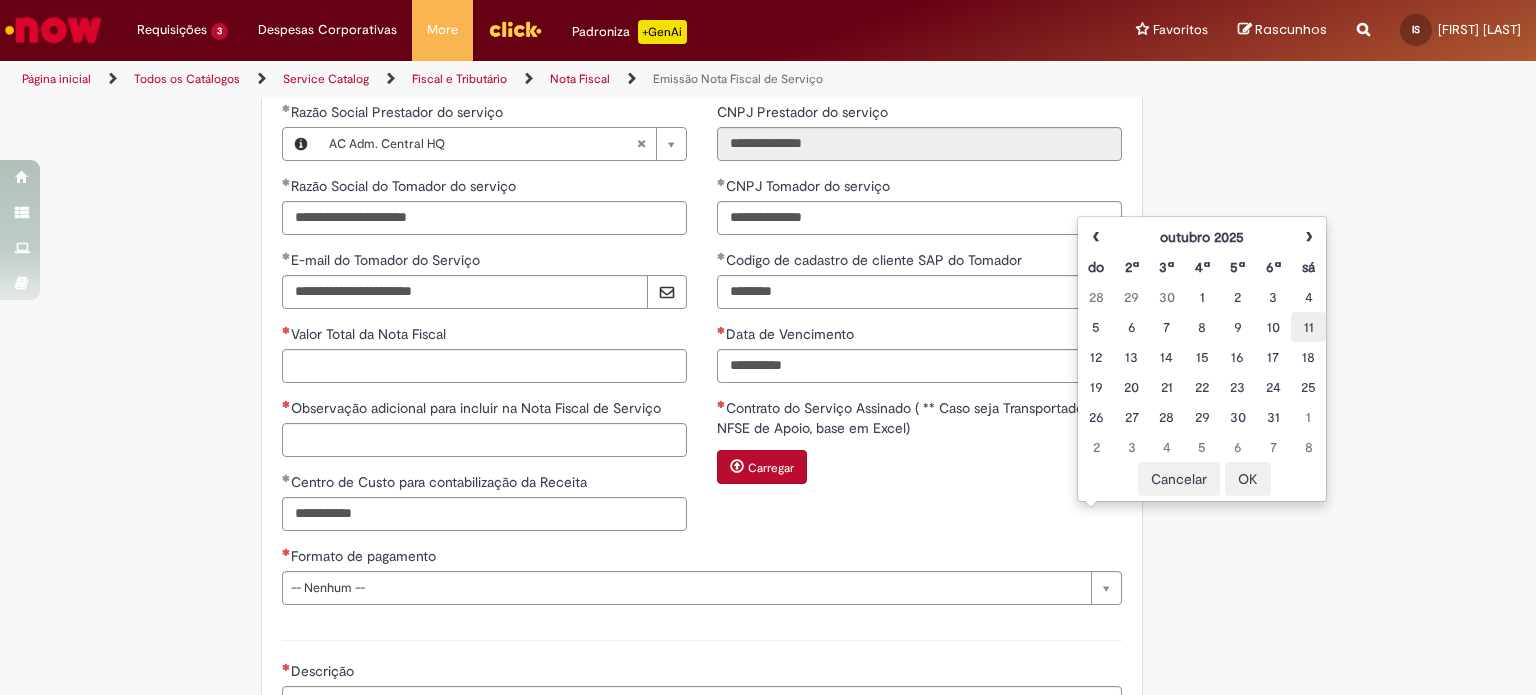 click on "11" at bounding box center (1308, 327) 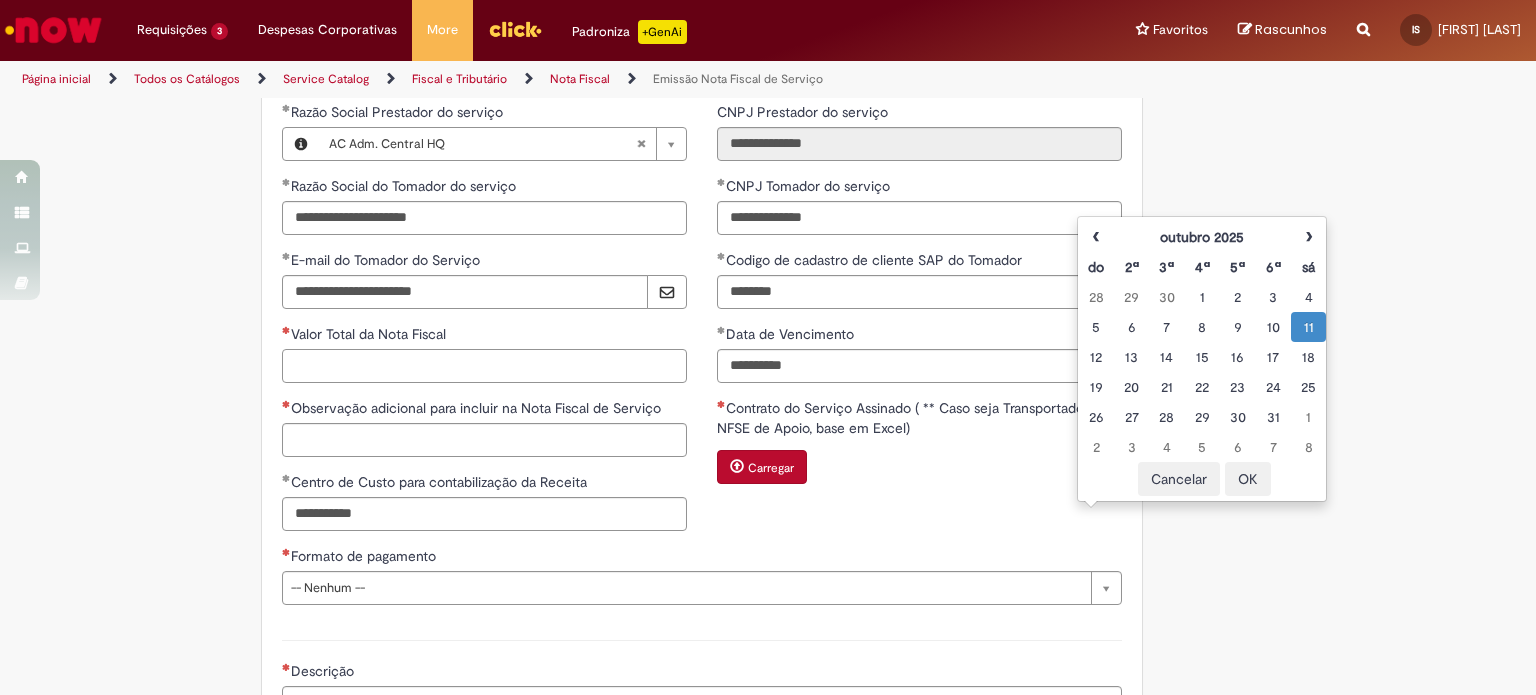 click on "Valor Total da Nota Fiscal" at bounding box center [484, 366] 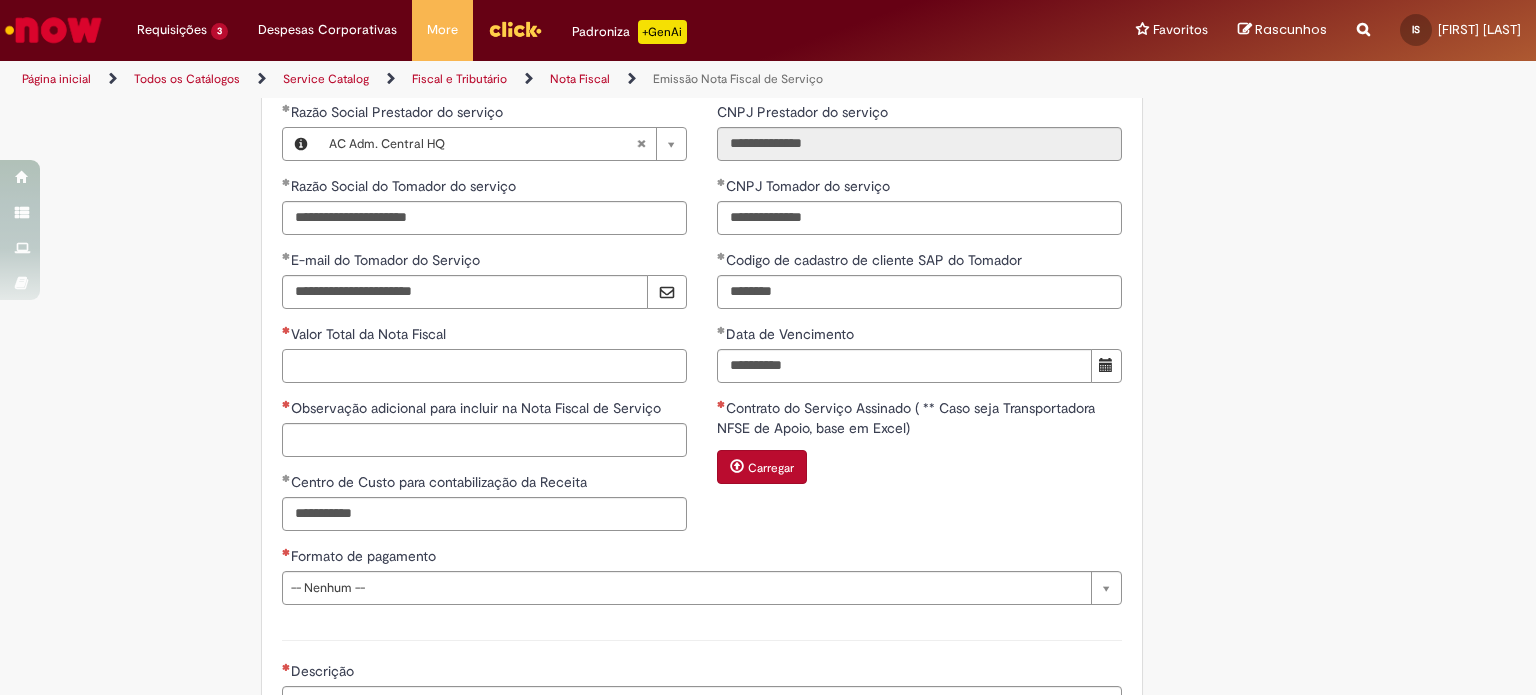 paste on "*********" 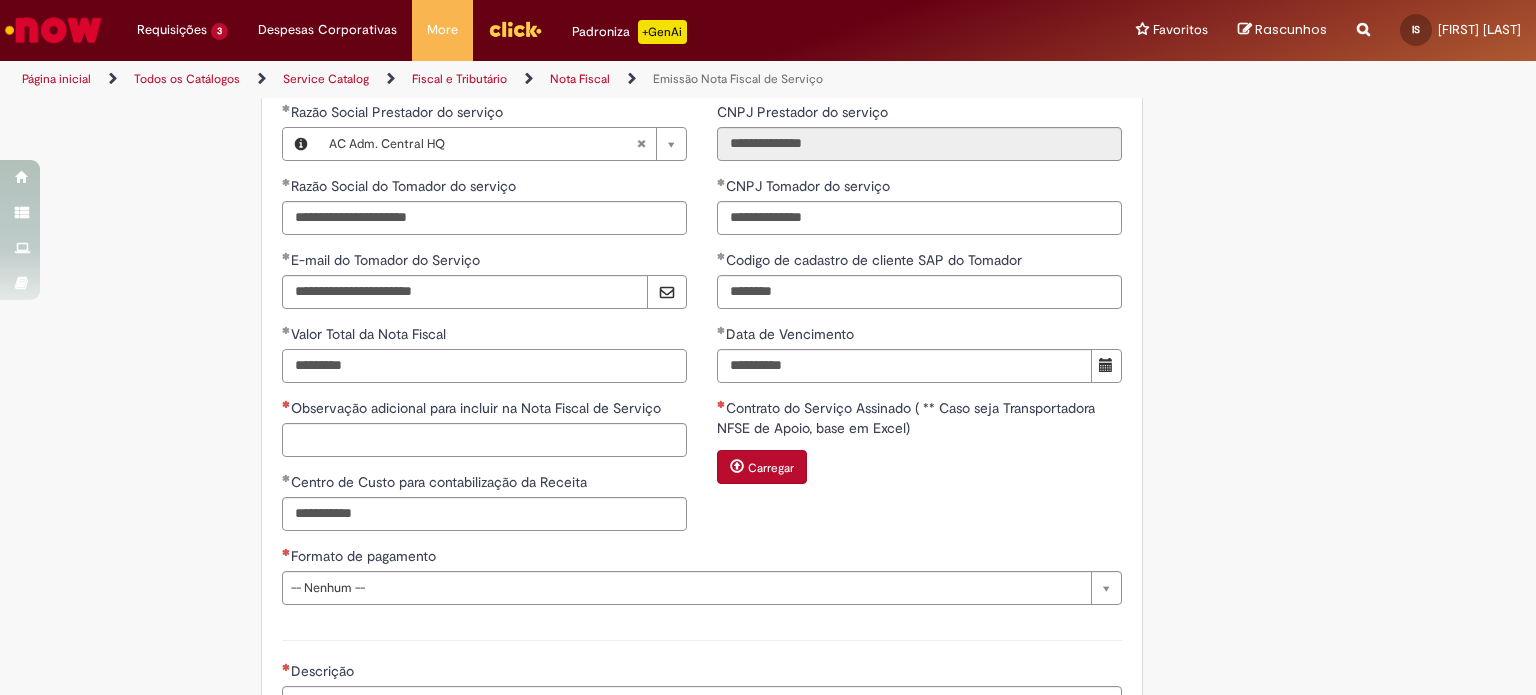 click on "*********" at bounding box center [484, 366] 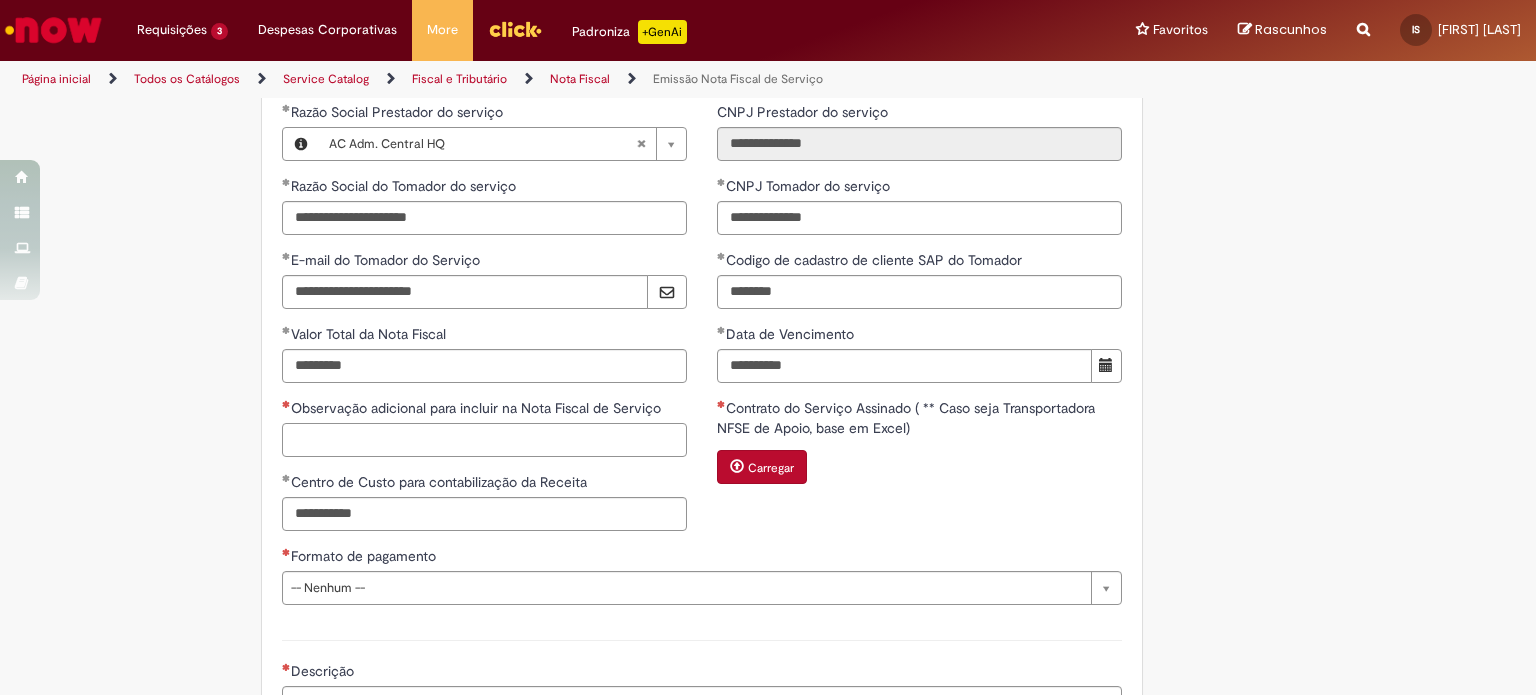 type on "**********" 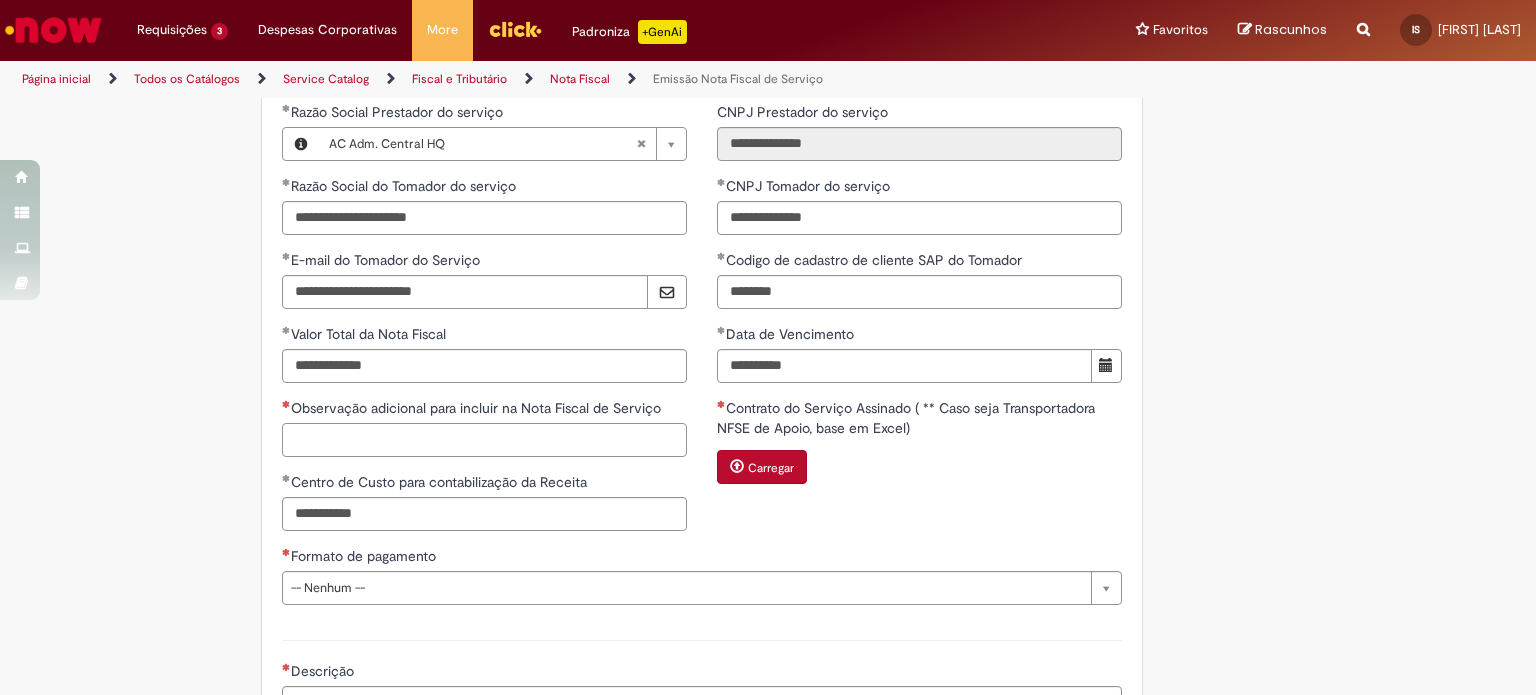 click on "Observação adicional para incluir na Nota Fiscal de Serviço" at bounding box center (484, 440) 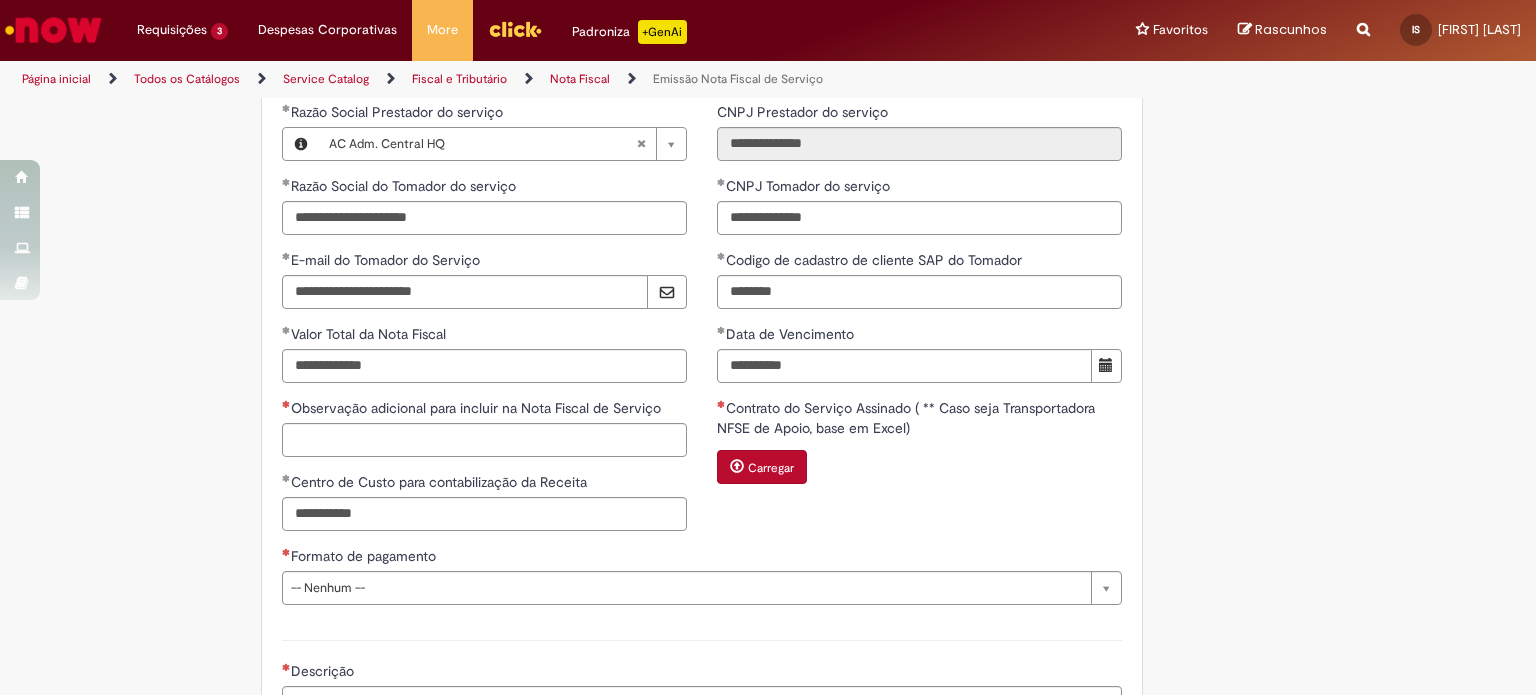 click on "Valor Total da Nota Fiscal" at bounding box center [370, 334] 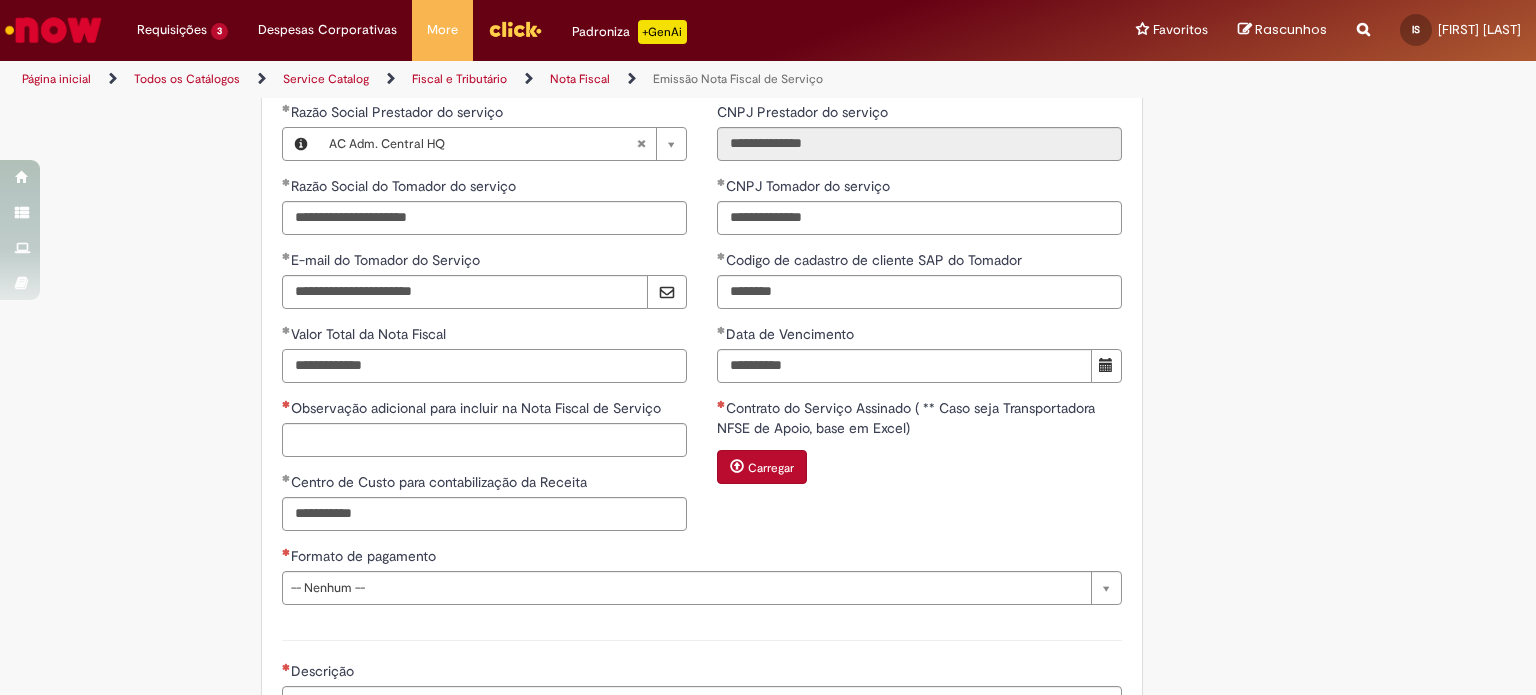 click on "**********" at bounding box center (484, 366) 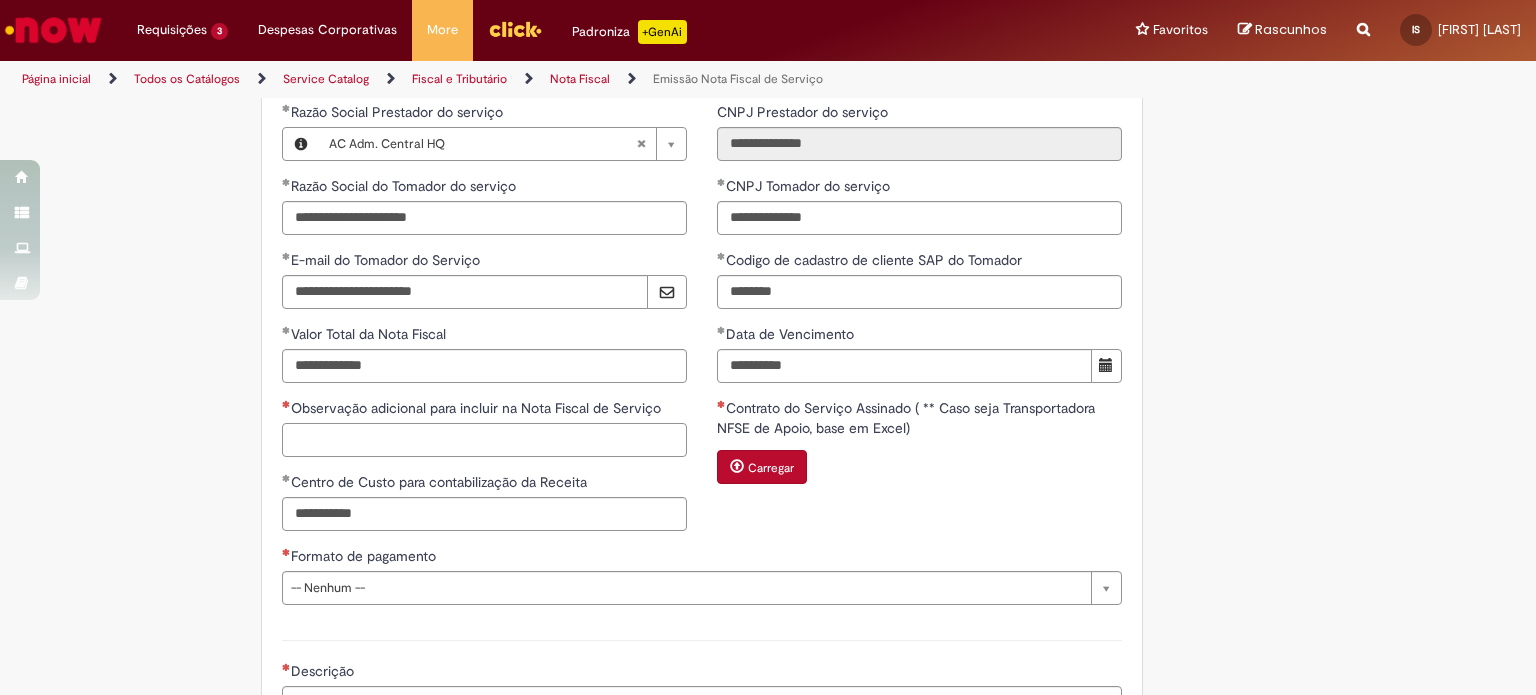 click on "Observação adicional para incluir na Nota Fiscal de Serviço" at bounding box center [484, 440] 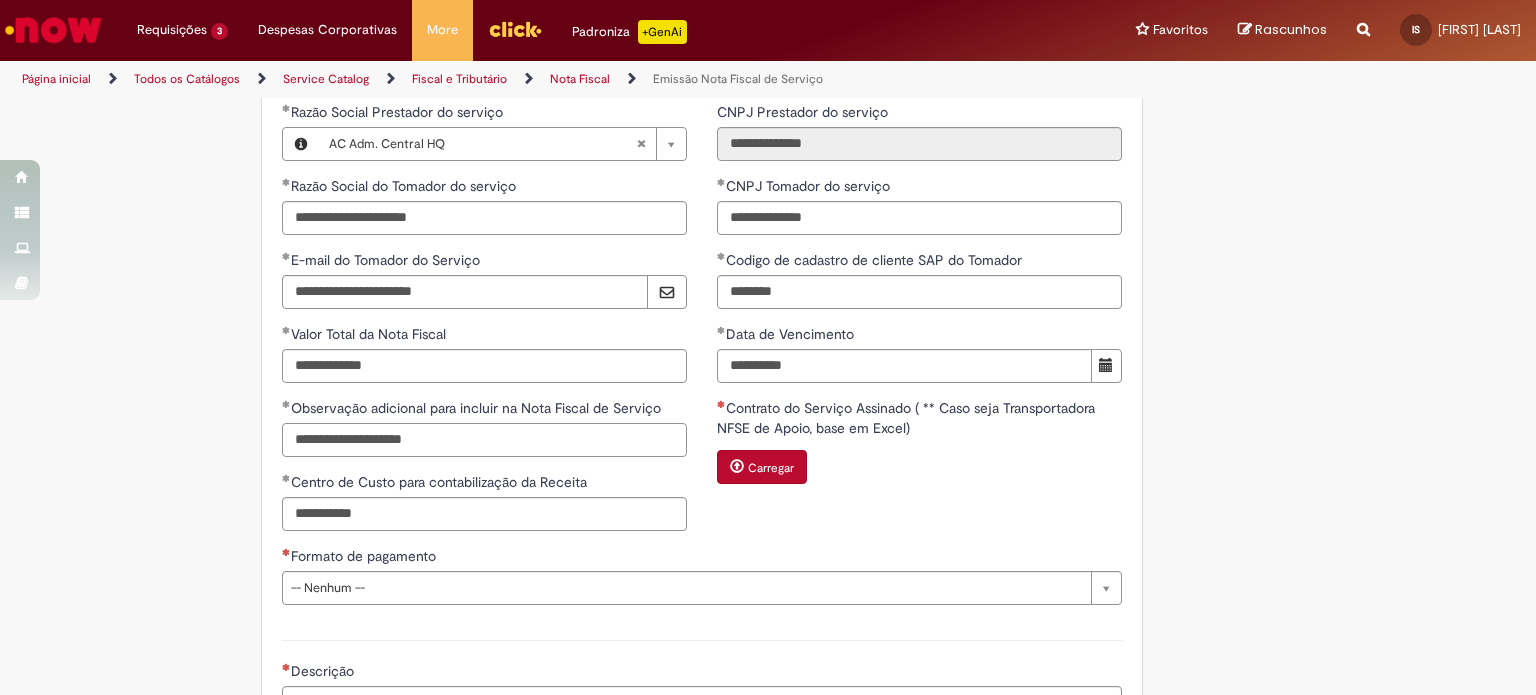 paste on "**********" 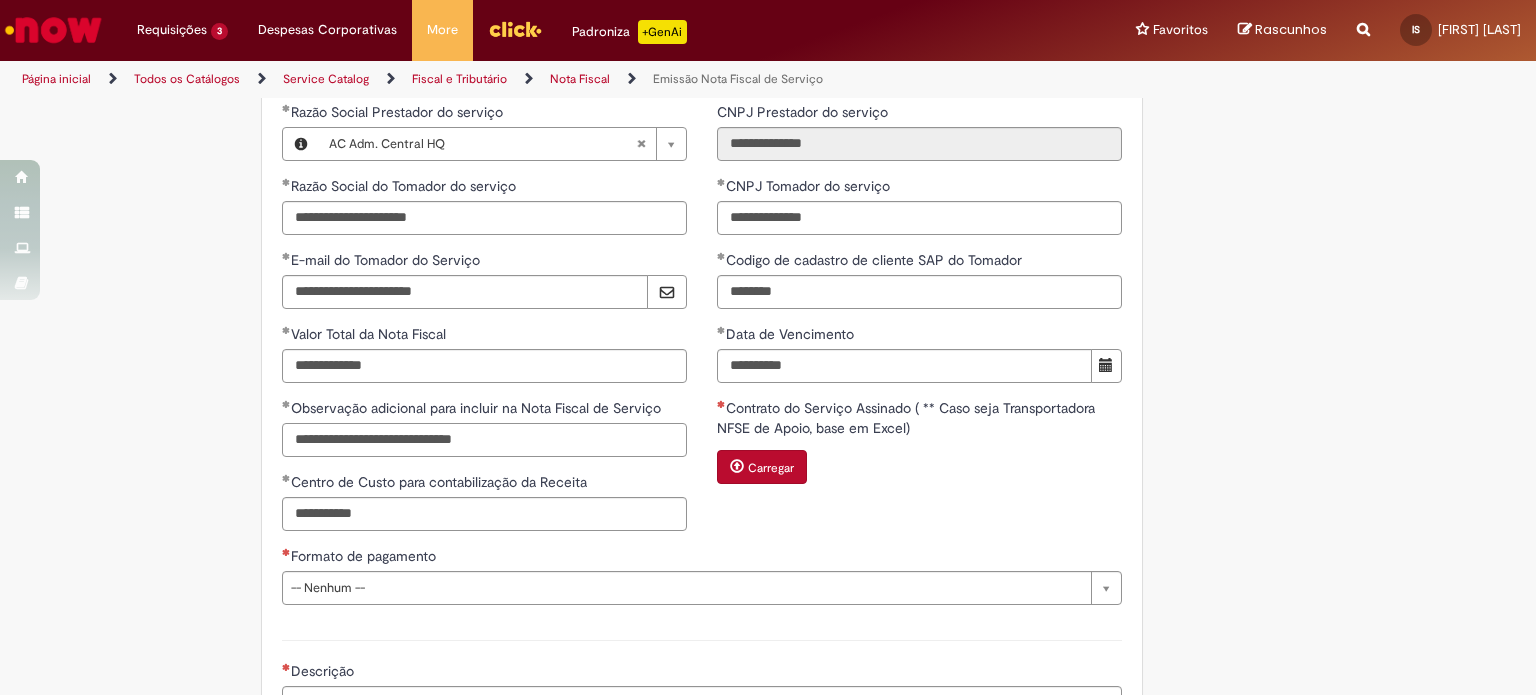 click on "**********" at bounding box center (484, 440) 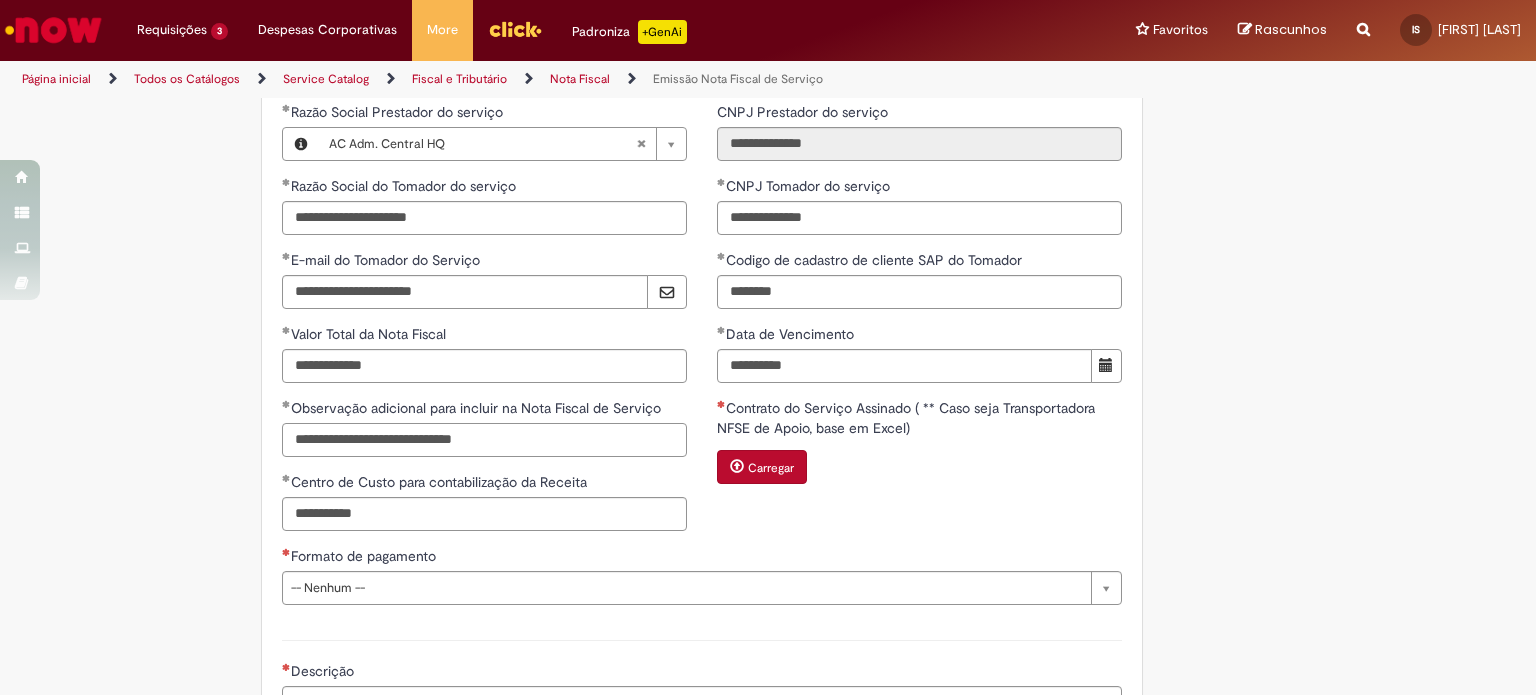 scroll, scrollTop: 1840, scrollLeft: 0, axis: vertical 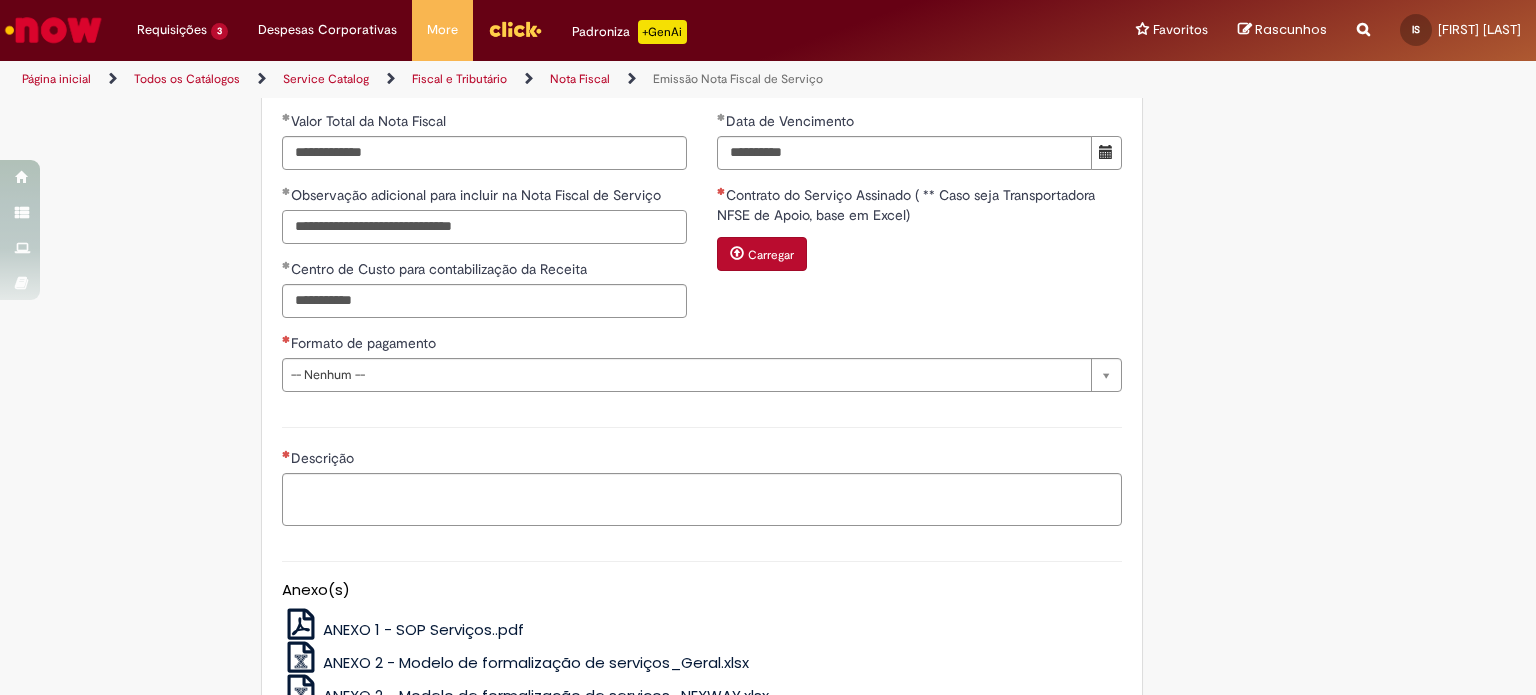 type on "**********" 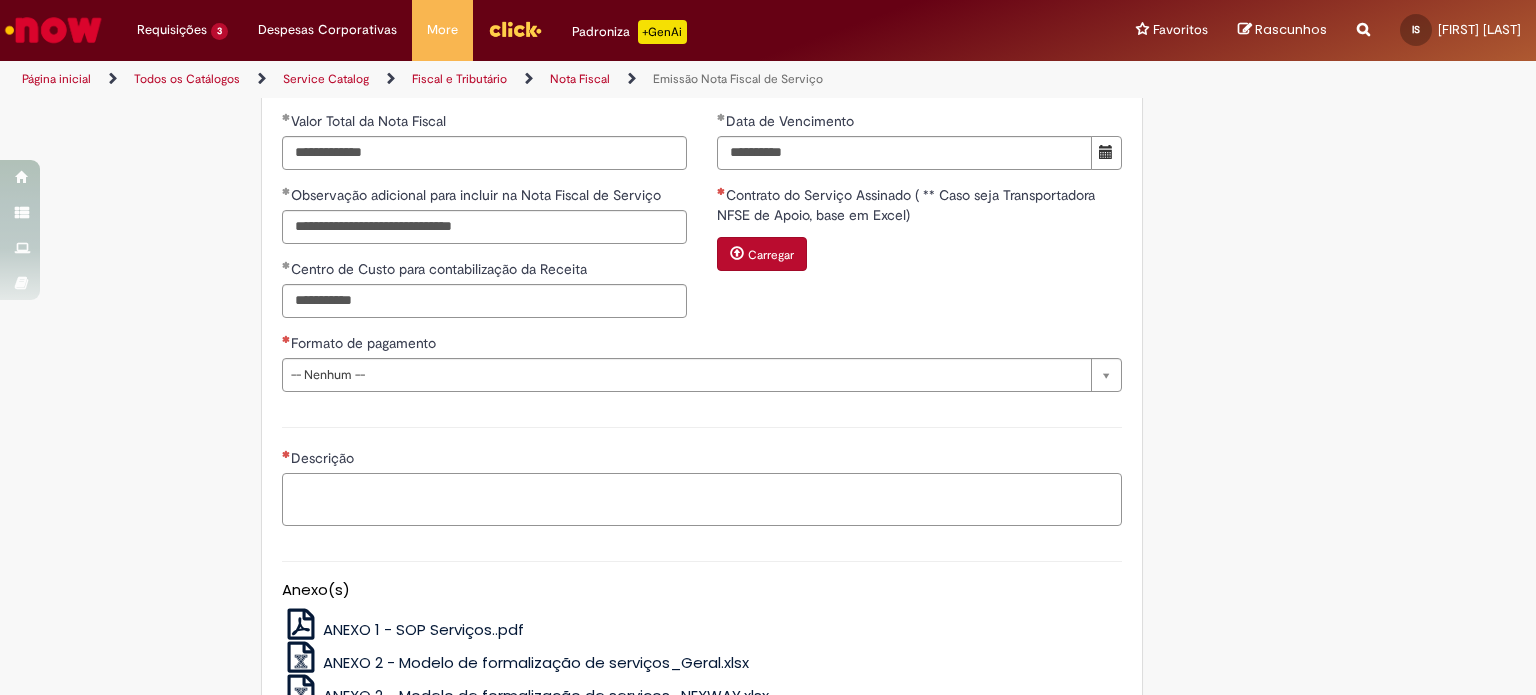 click on "Descrição" at bounding box center [702, 500] 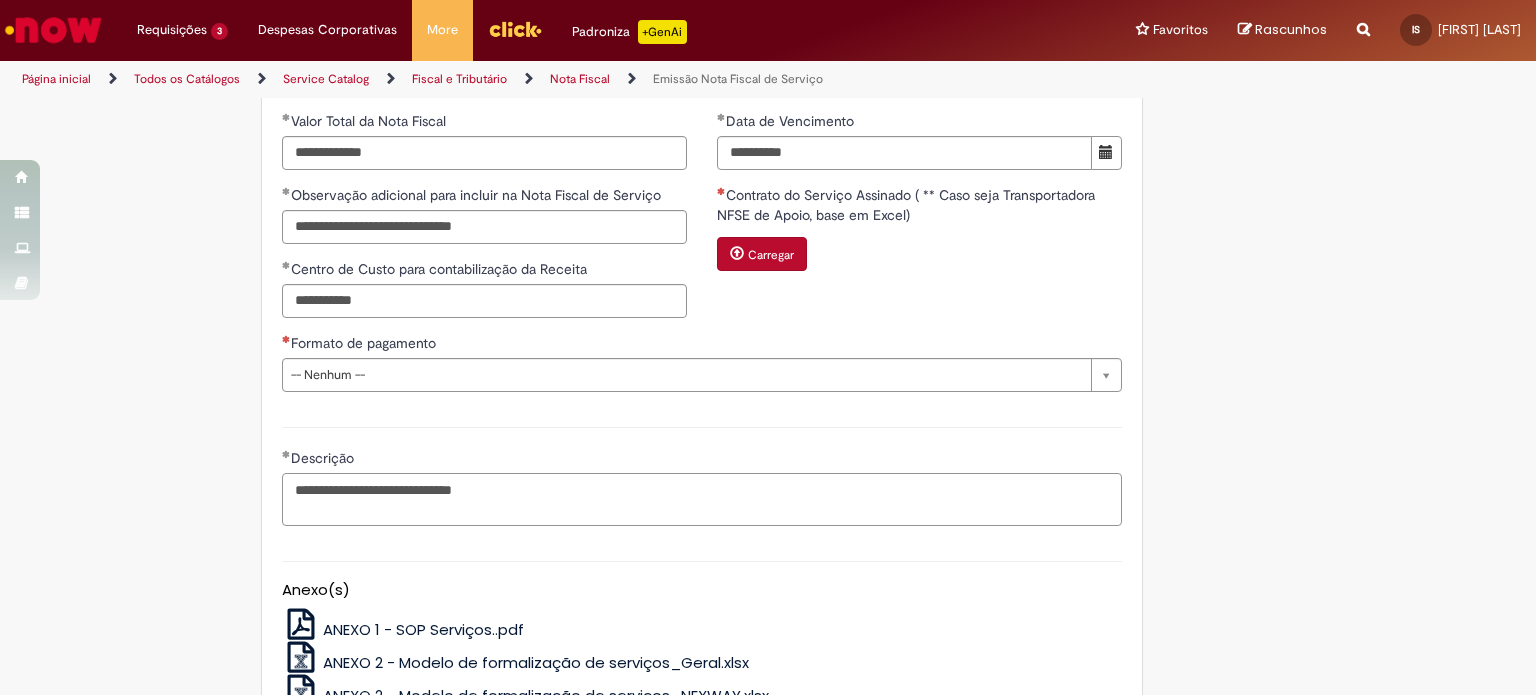 type on "**********" 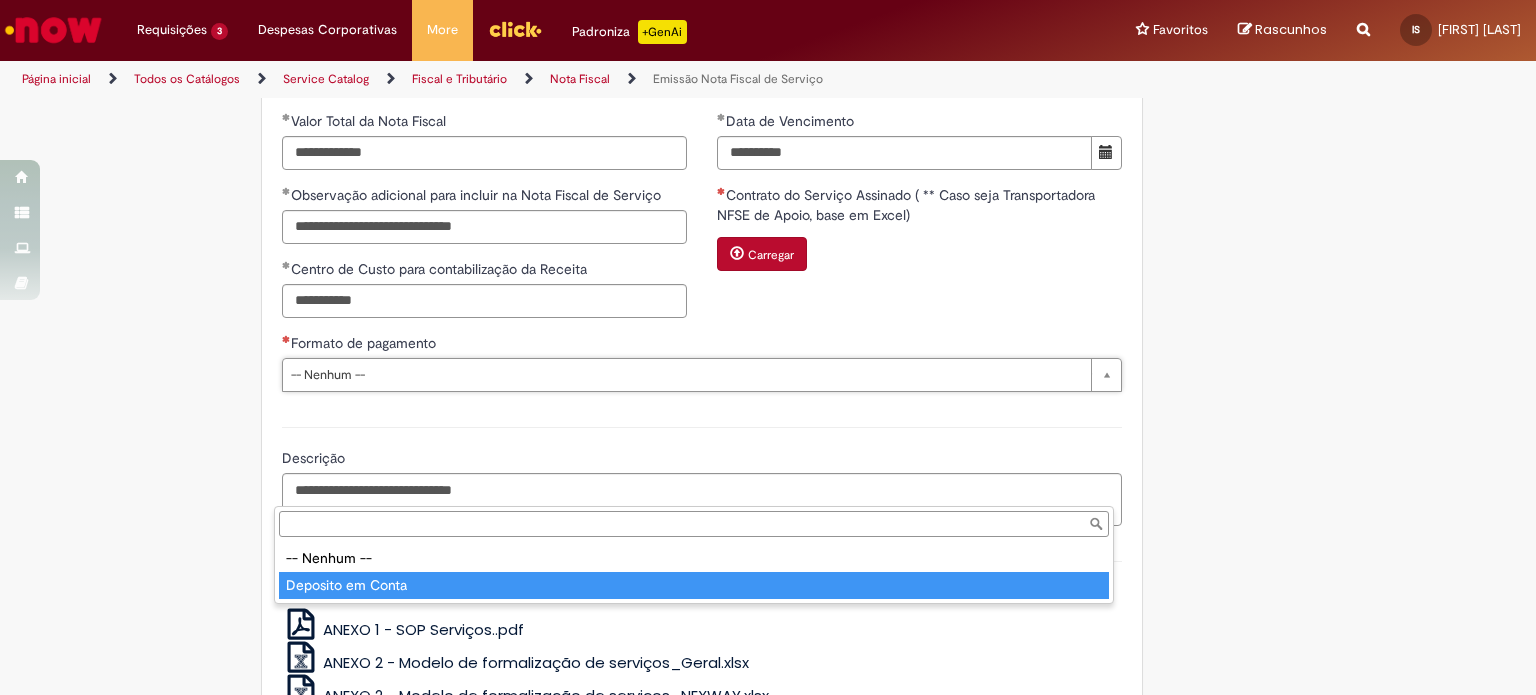 type on "**********" 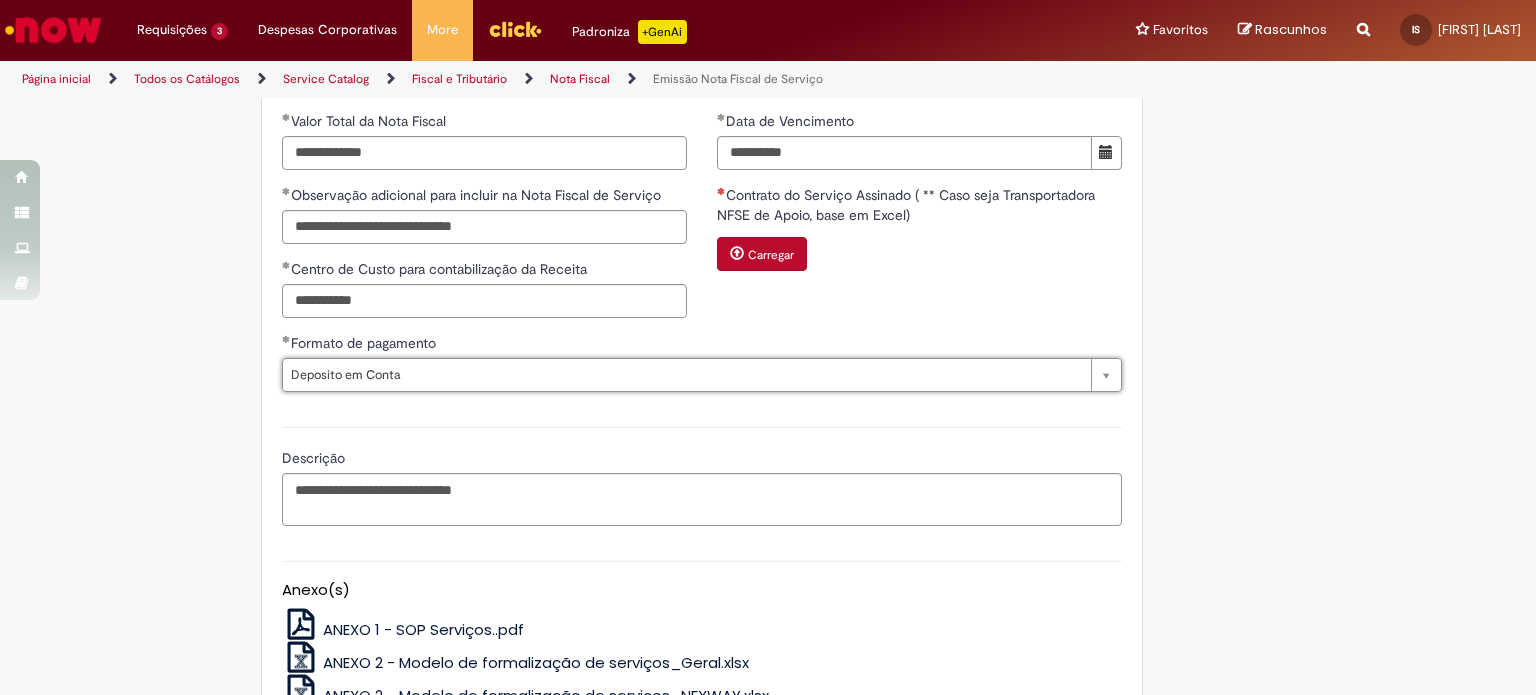 click on "Carregar" at bounding box center [762, 254] 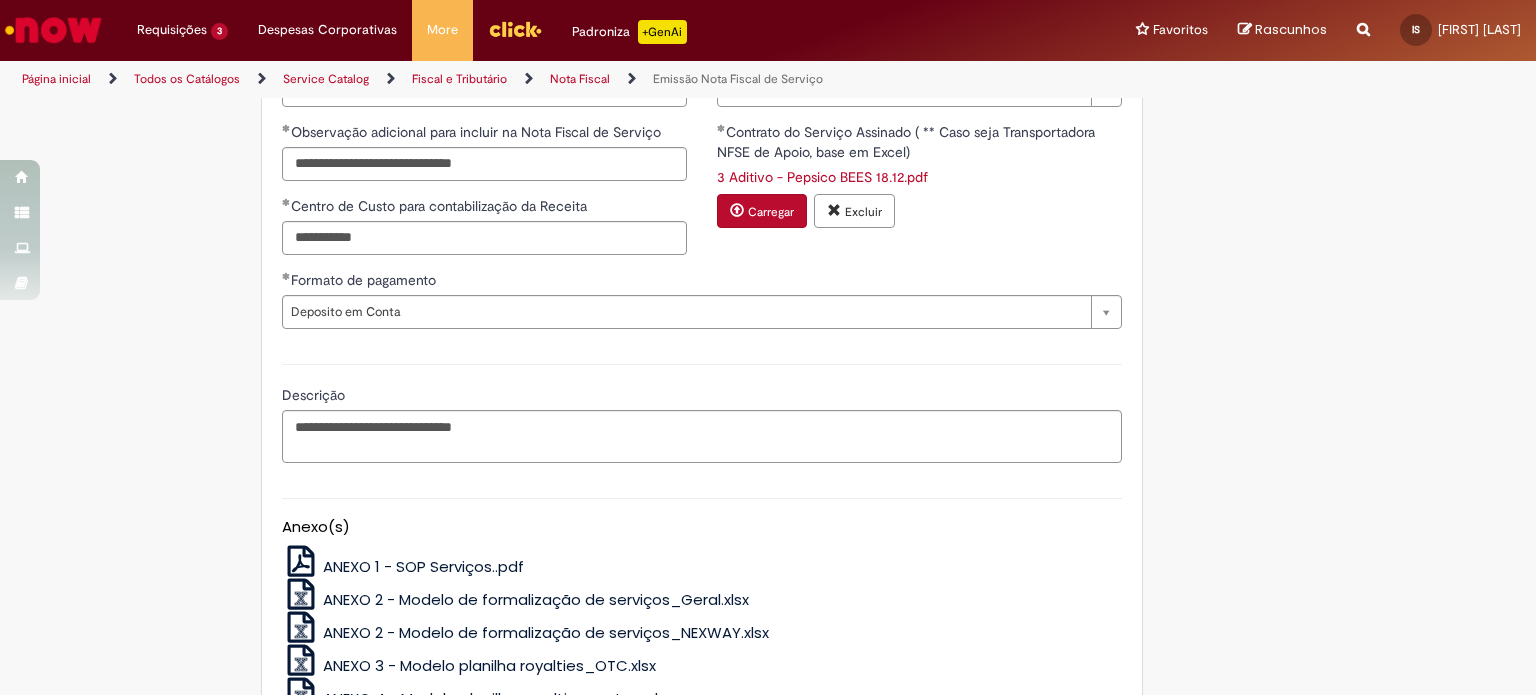 scroll, scrollTop: 2286, scrollLeft: 0, axis: vertical 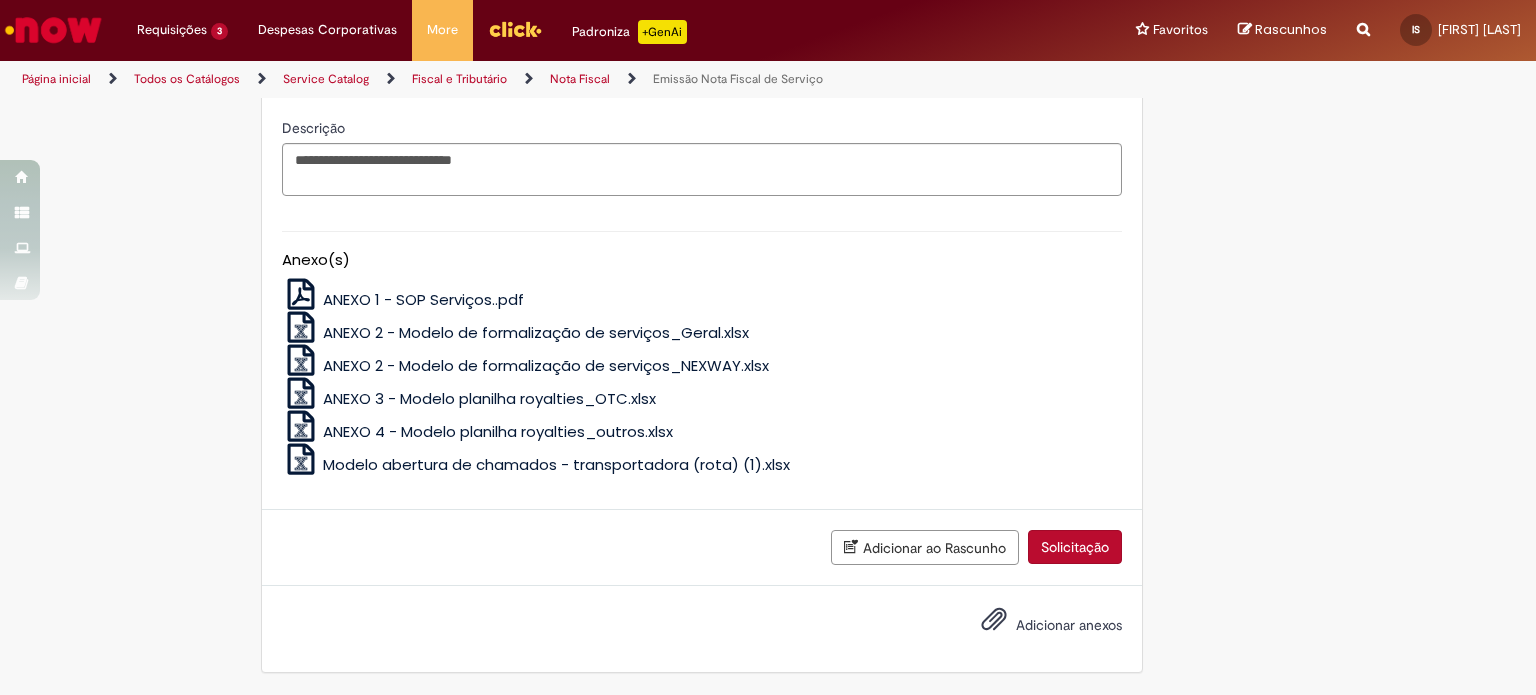 click on "Solicitação" at bounding box center (1075, 547) 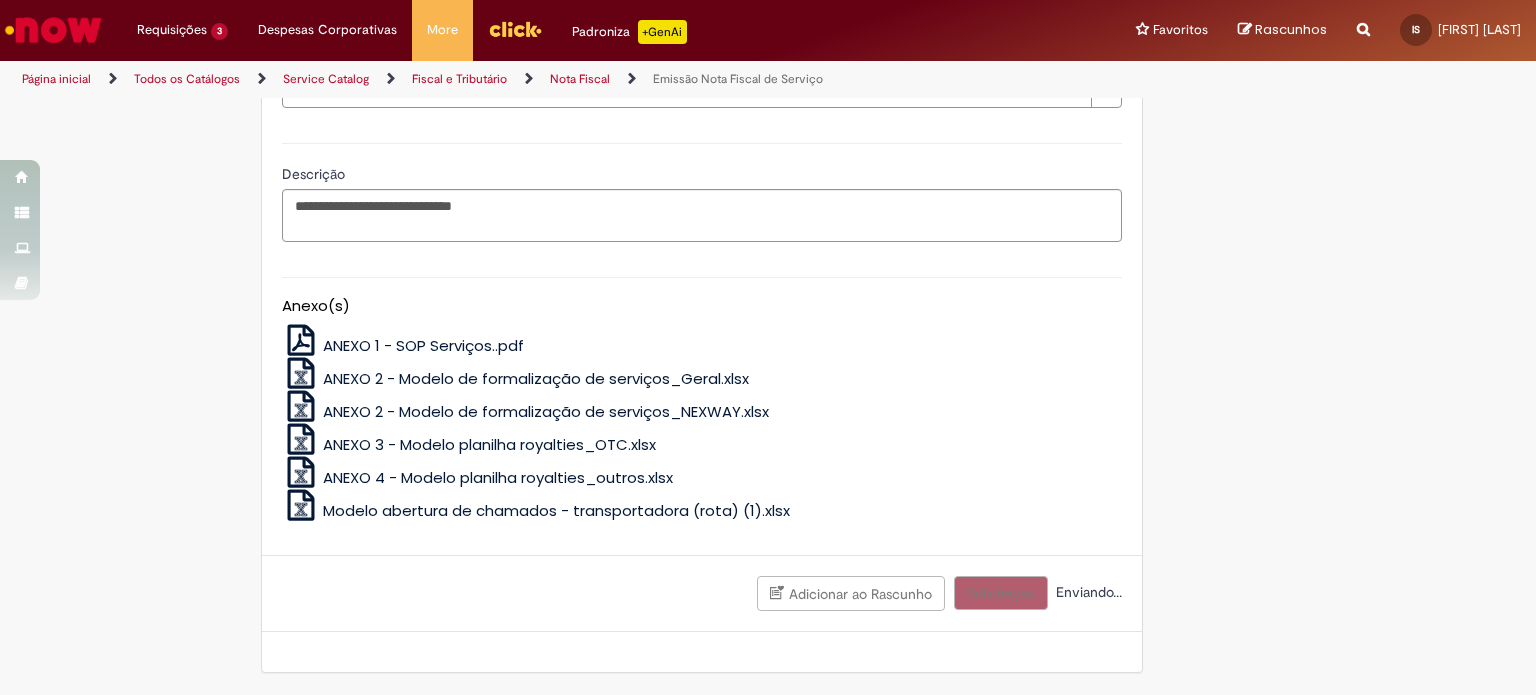 scroll, scrollTop: 2240, scrollLeft: 0, axis: vertical 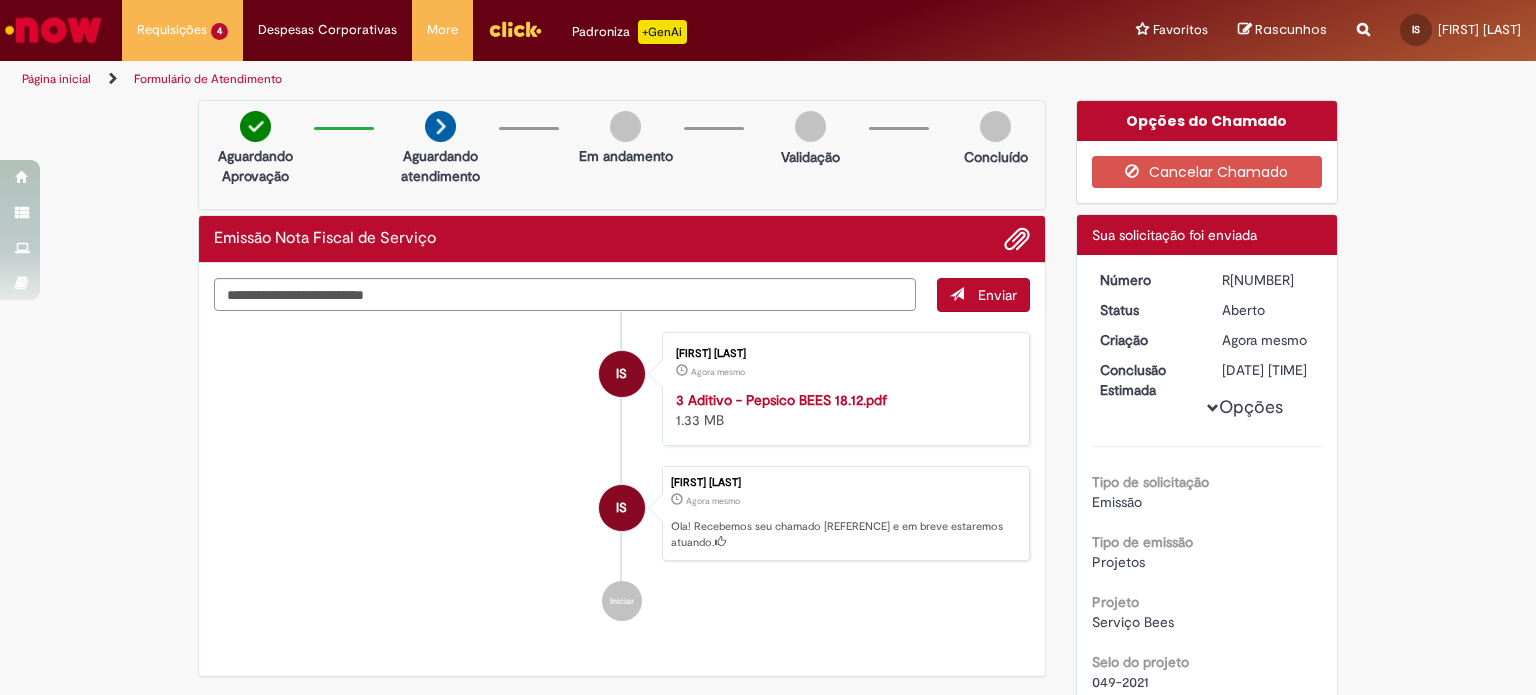 click on "Página inicial" at bounding box center (56, 79) 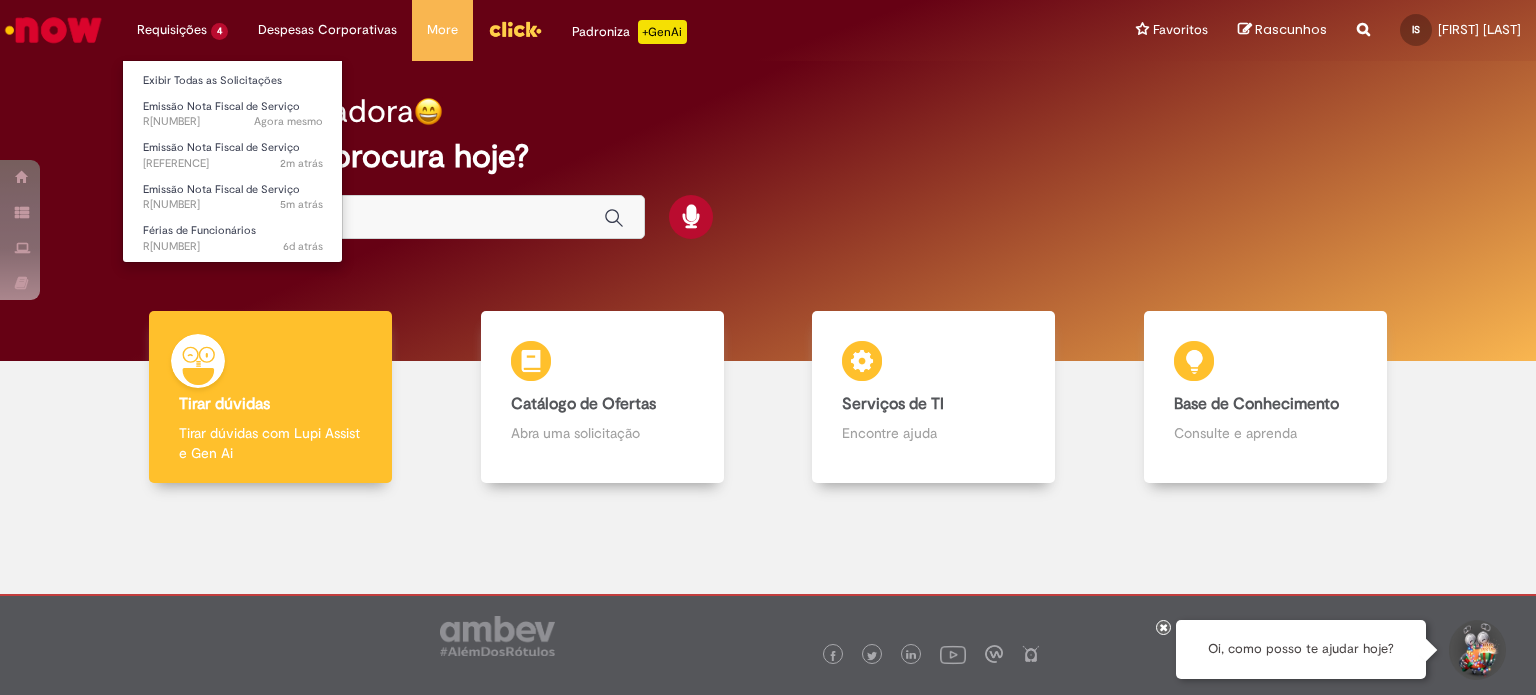 click on "Requisições 4
Exibir Todas as Solicitações
Emissão Nota Fiscal de Serviço
Agora mesmo Agora mesmo [REFERENCE]
Emissão Nota Fiscal de Serviço
2m atrás 2 minutos atrás [REFERENCE]
Emissão Nota Fiscal de Serviço
5m atrás 5 minutos atrás [REFERENCE]
Férias de Funcionários
6d atrás 6 dias atrás [REFERENCE]" at bounding box center (182, 30) 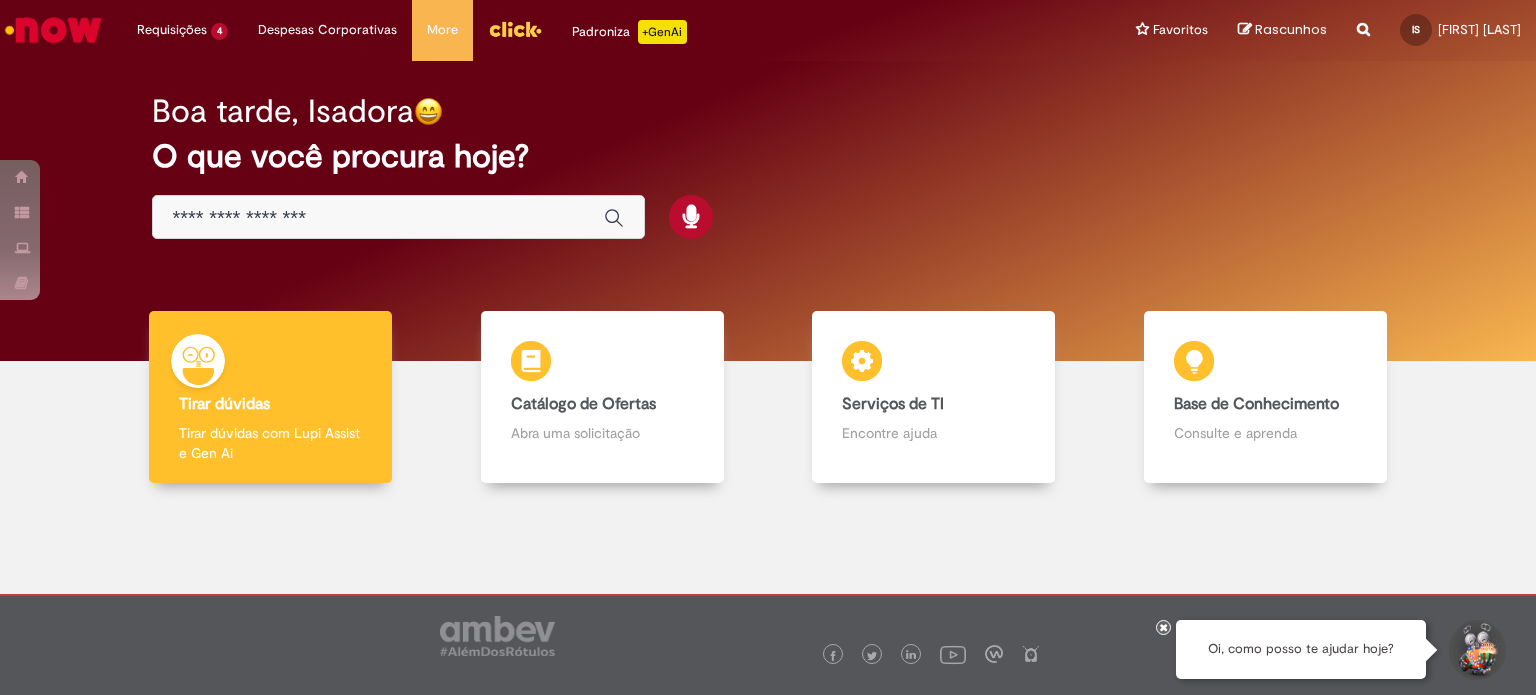 click at bounding box center (398, 217) 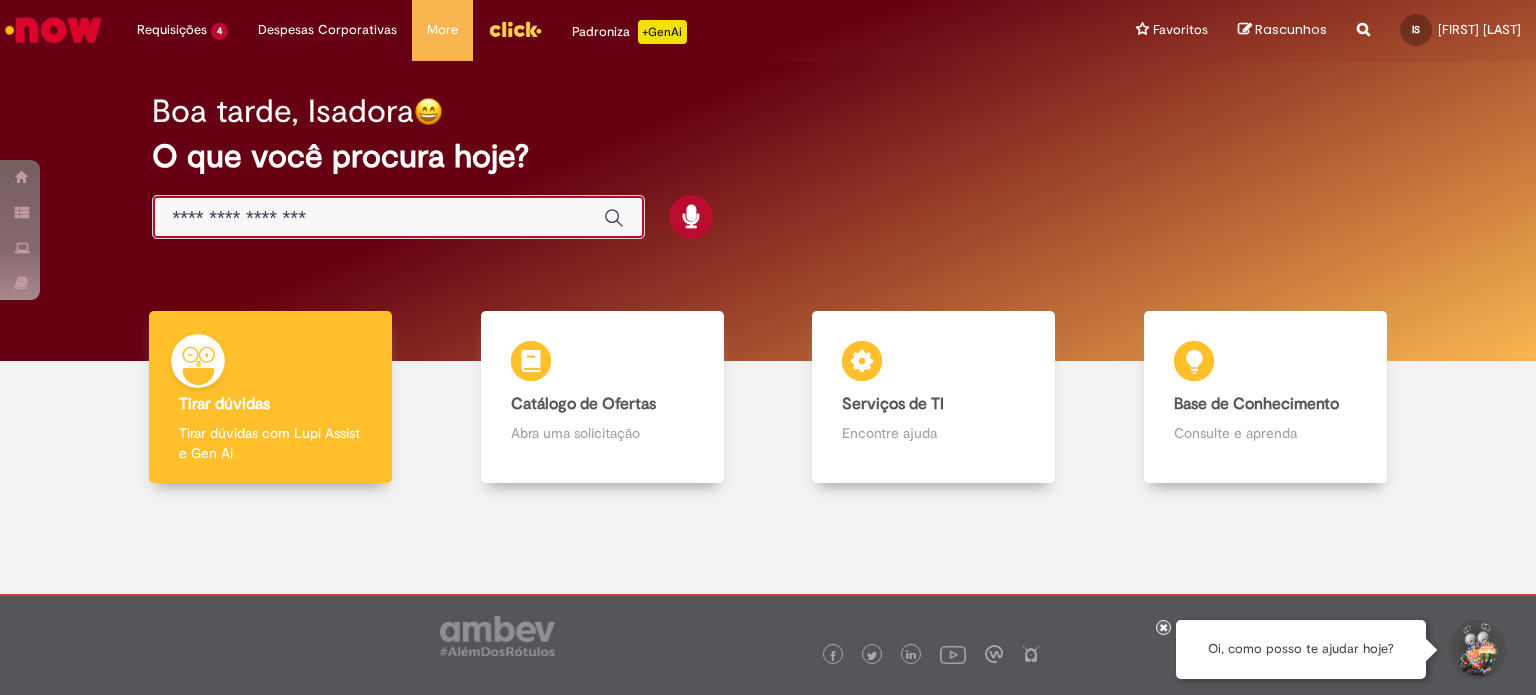 click at bounding box center (378, 218) 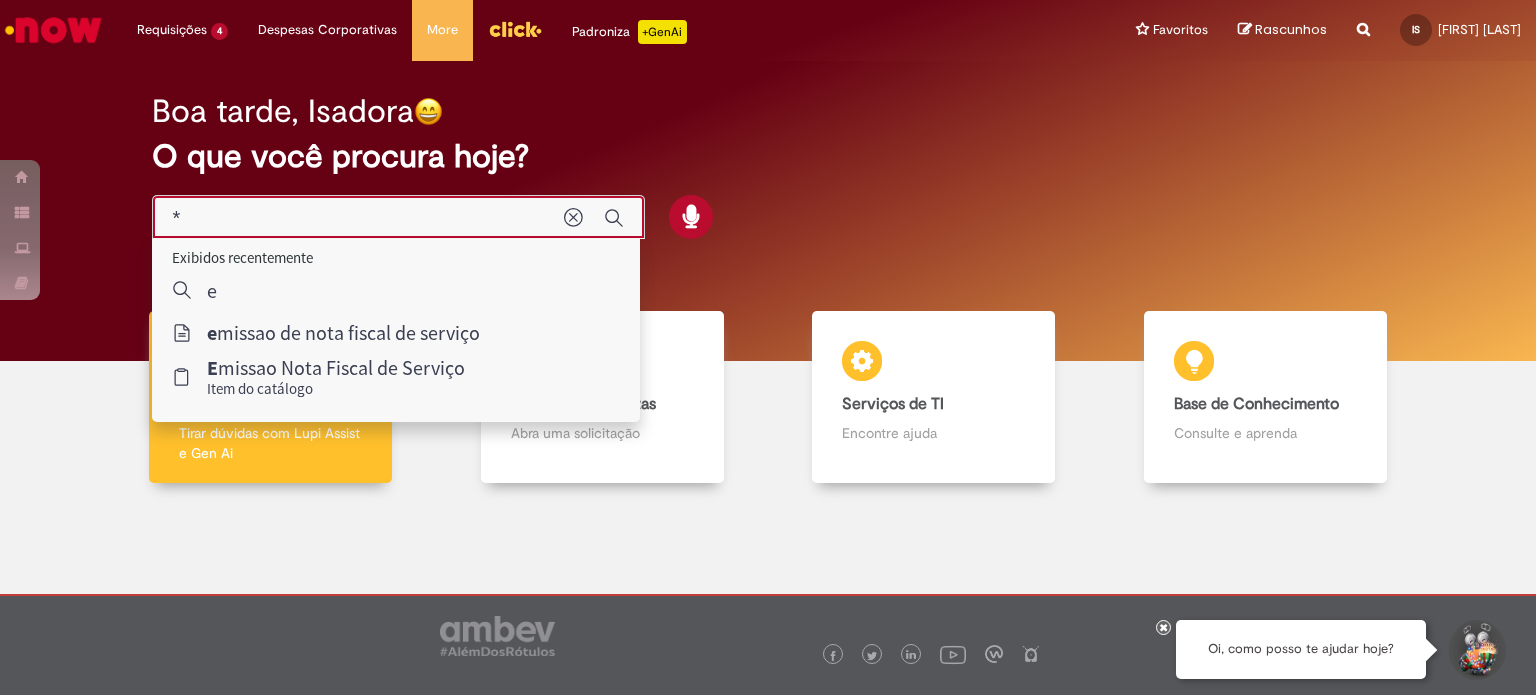 type on "**" 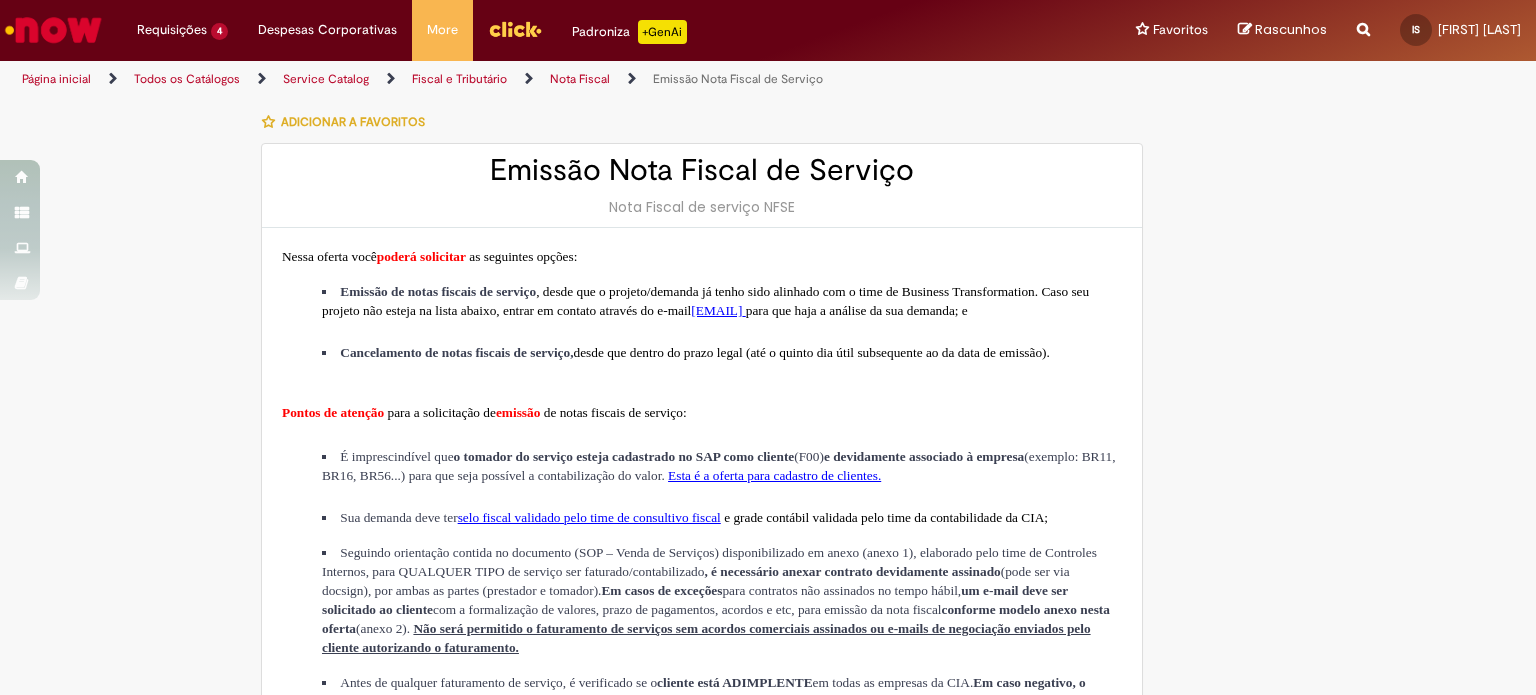 type on "********" 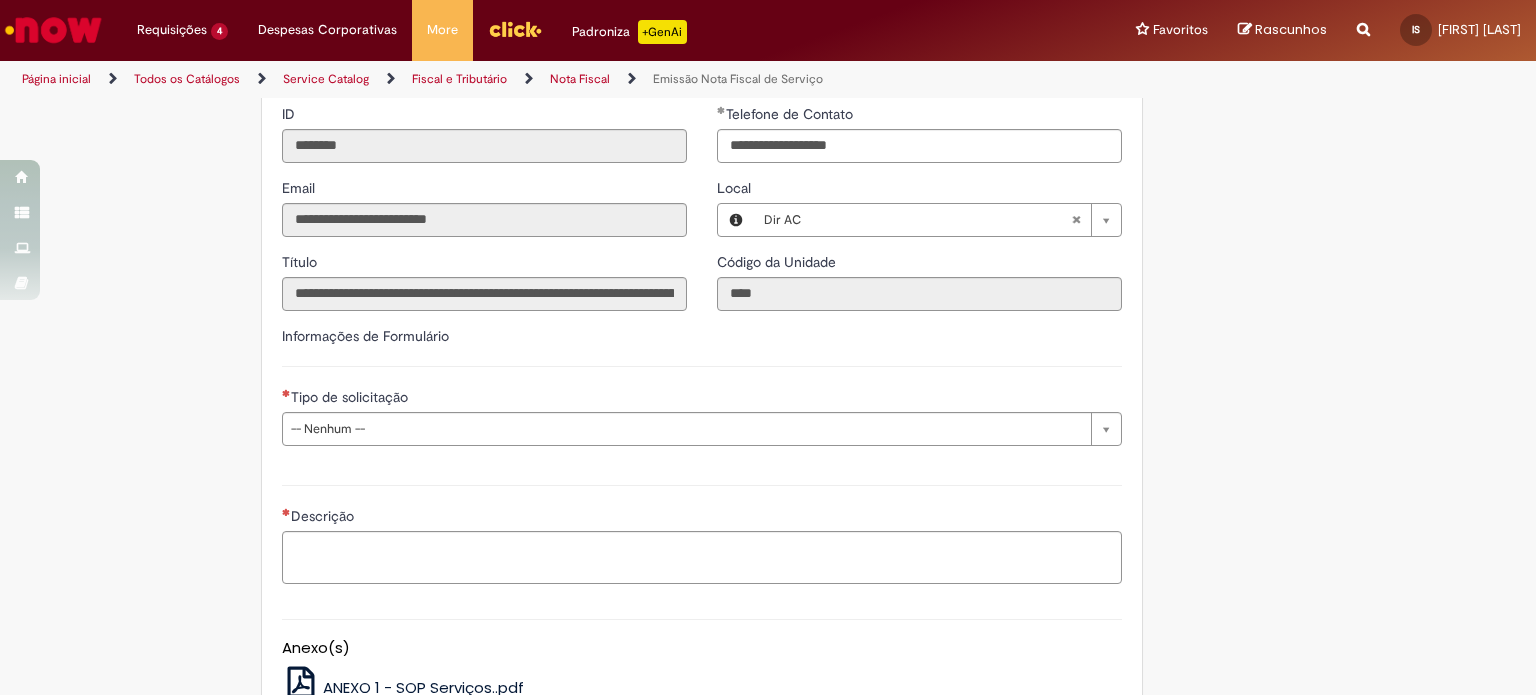scroll, scrollTop: 1118, scrollLeft: 0, axis: vertical 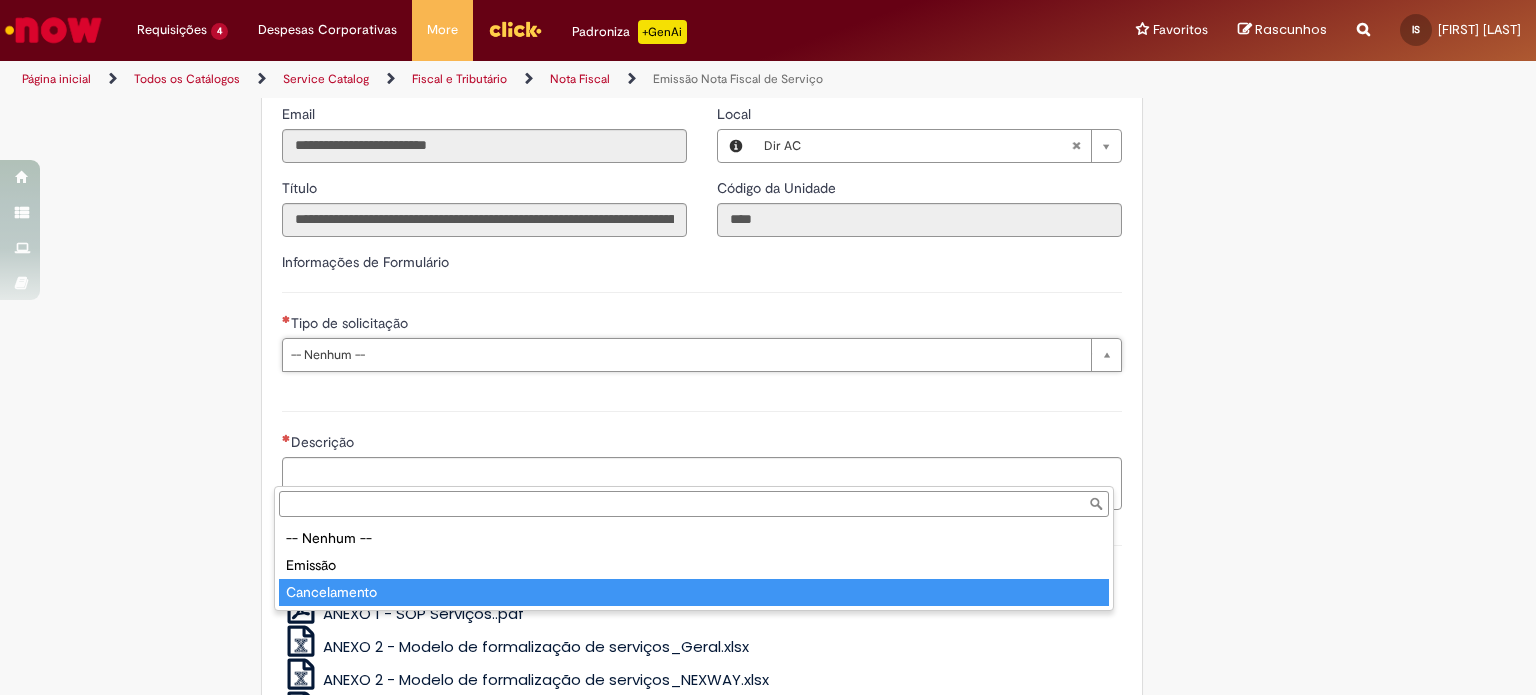 type on "**********" 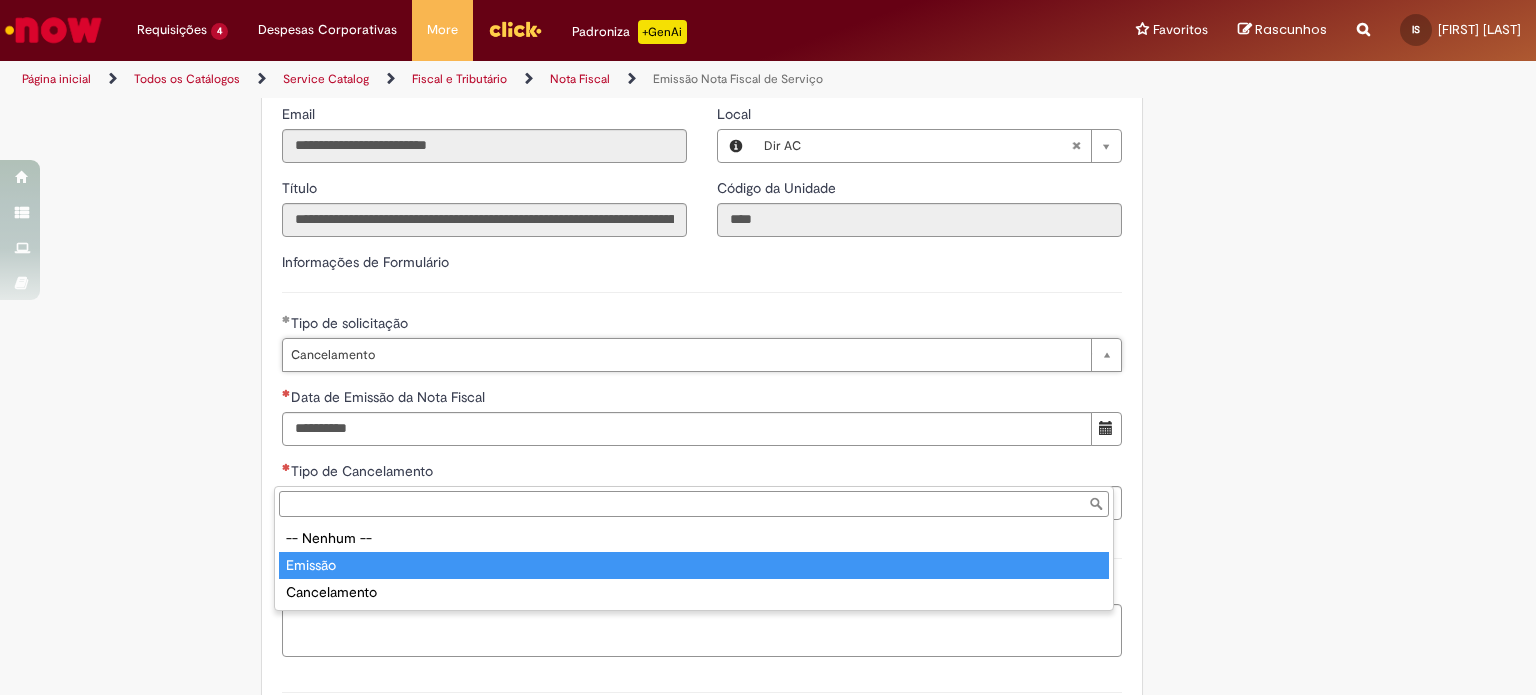 type on "*******" 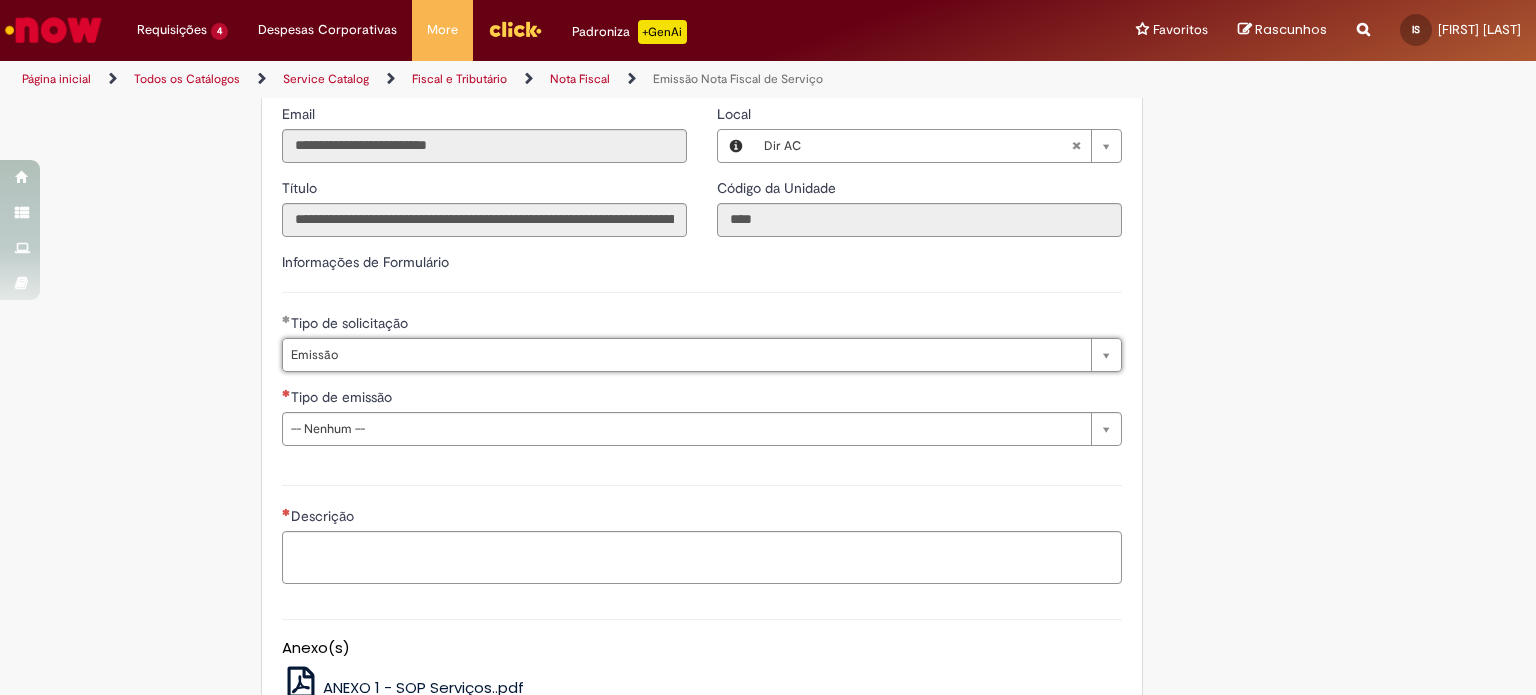 scroll, scrollTop: 0, scrollLeft: 0, axis: both 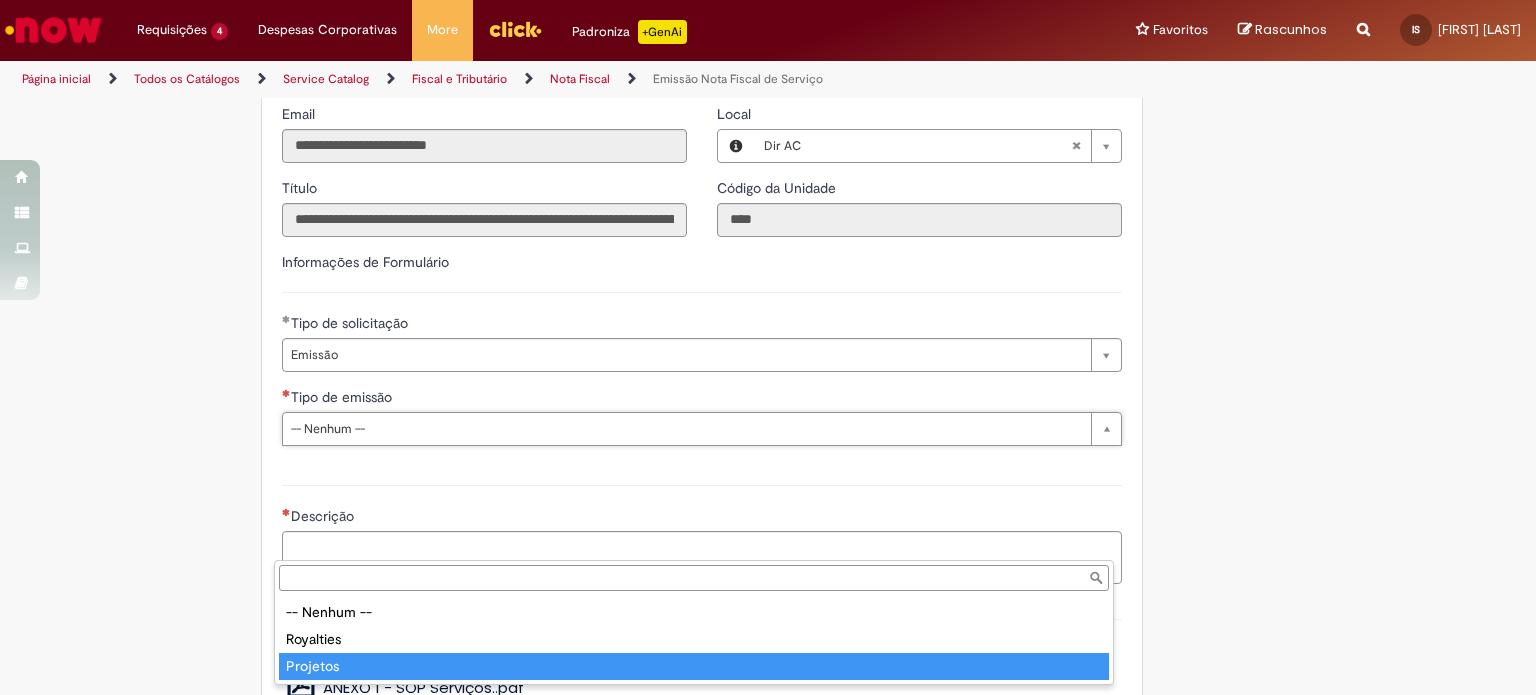 type on "********" 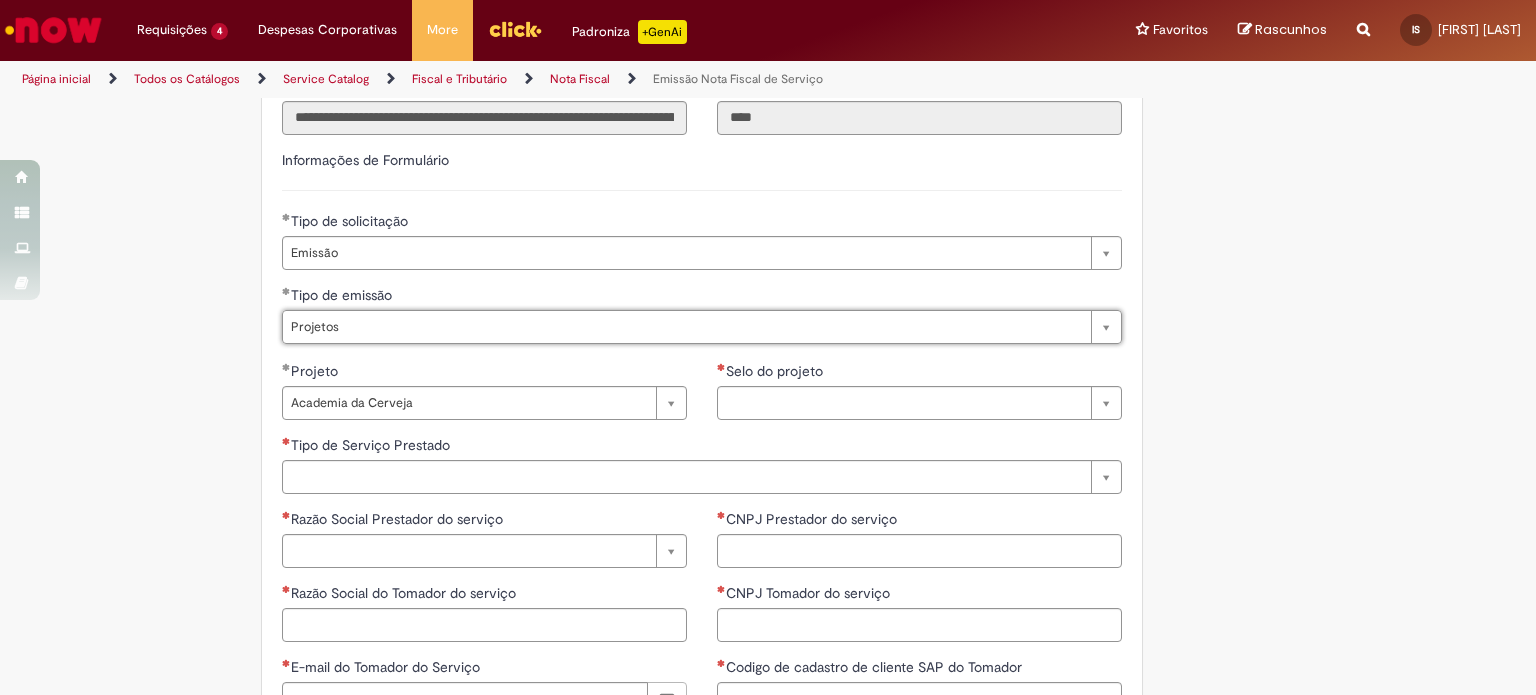 scroll, scrollTop: 1230, scrollLeft: 0, axis: vertical 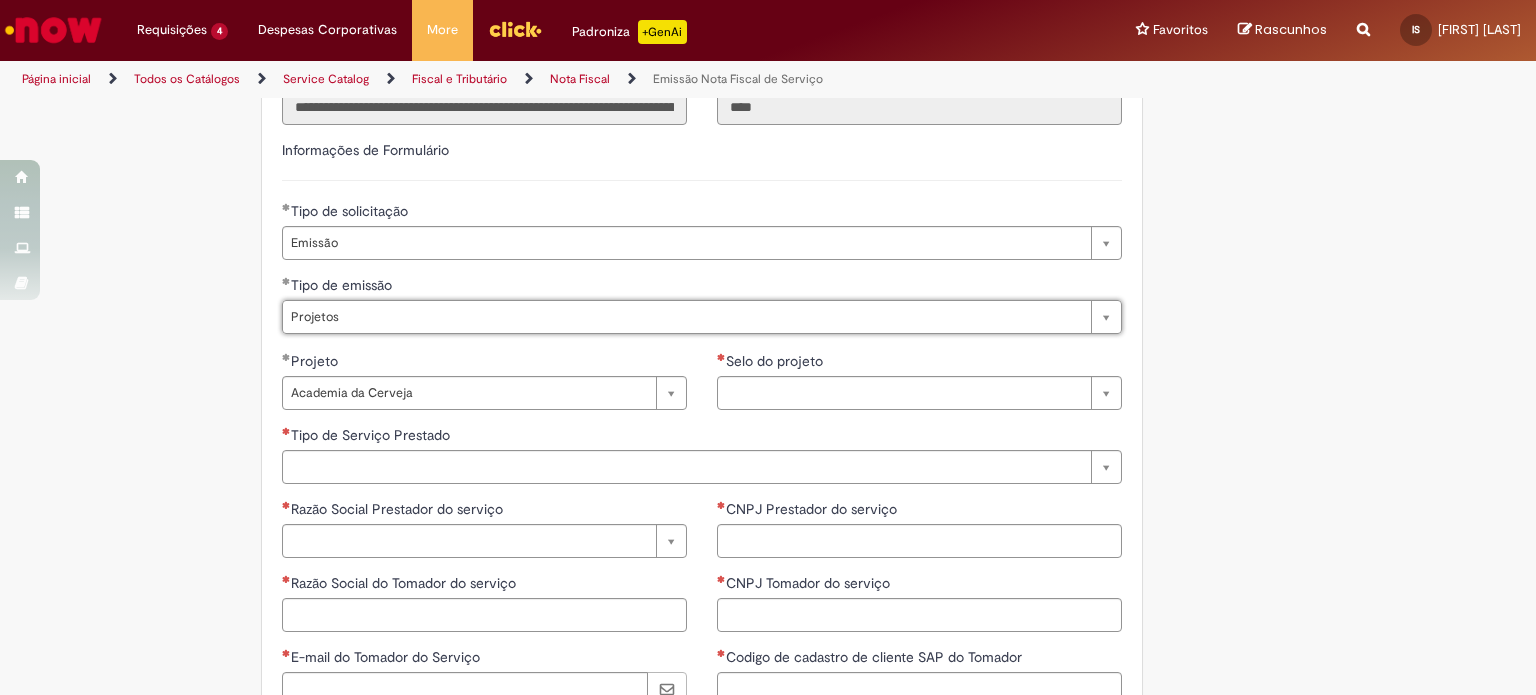 type 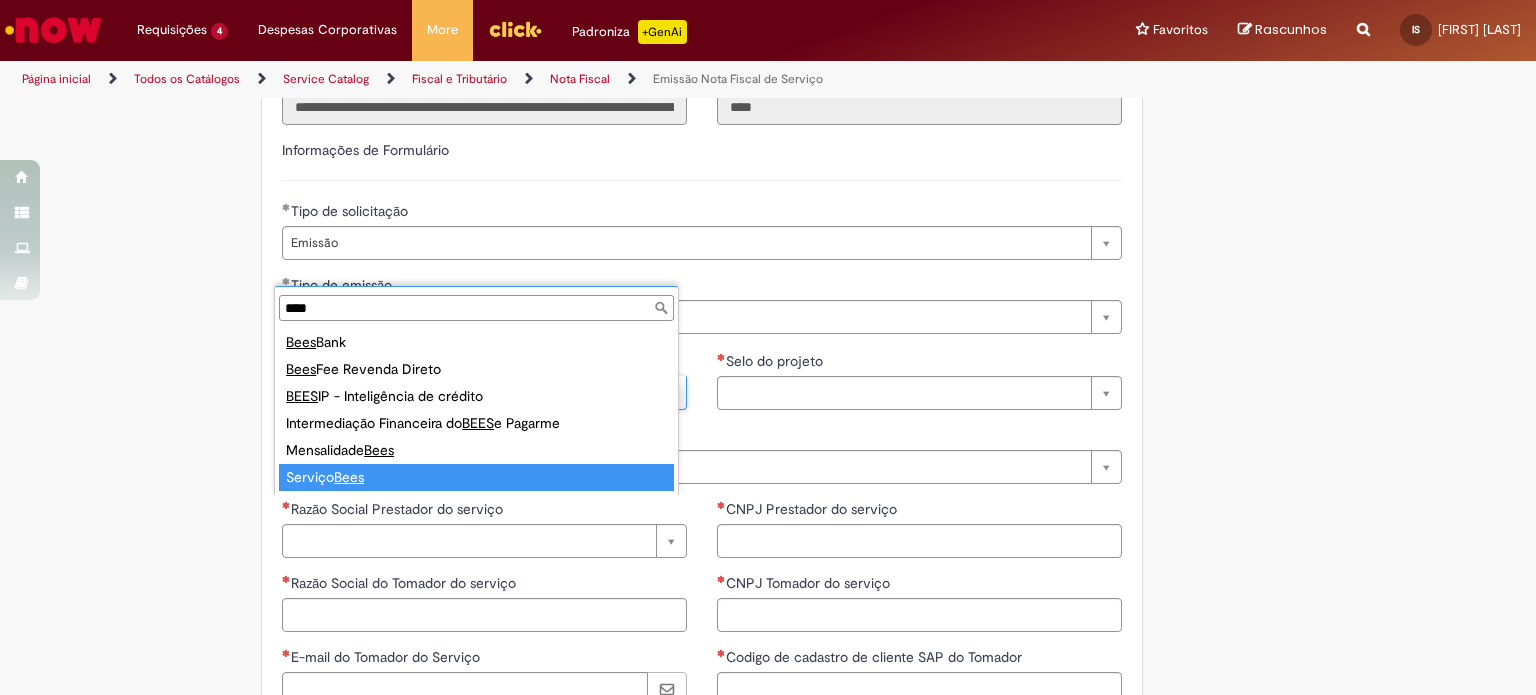 type on "****" 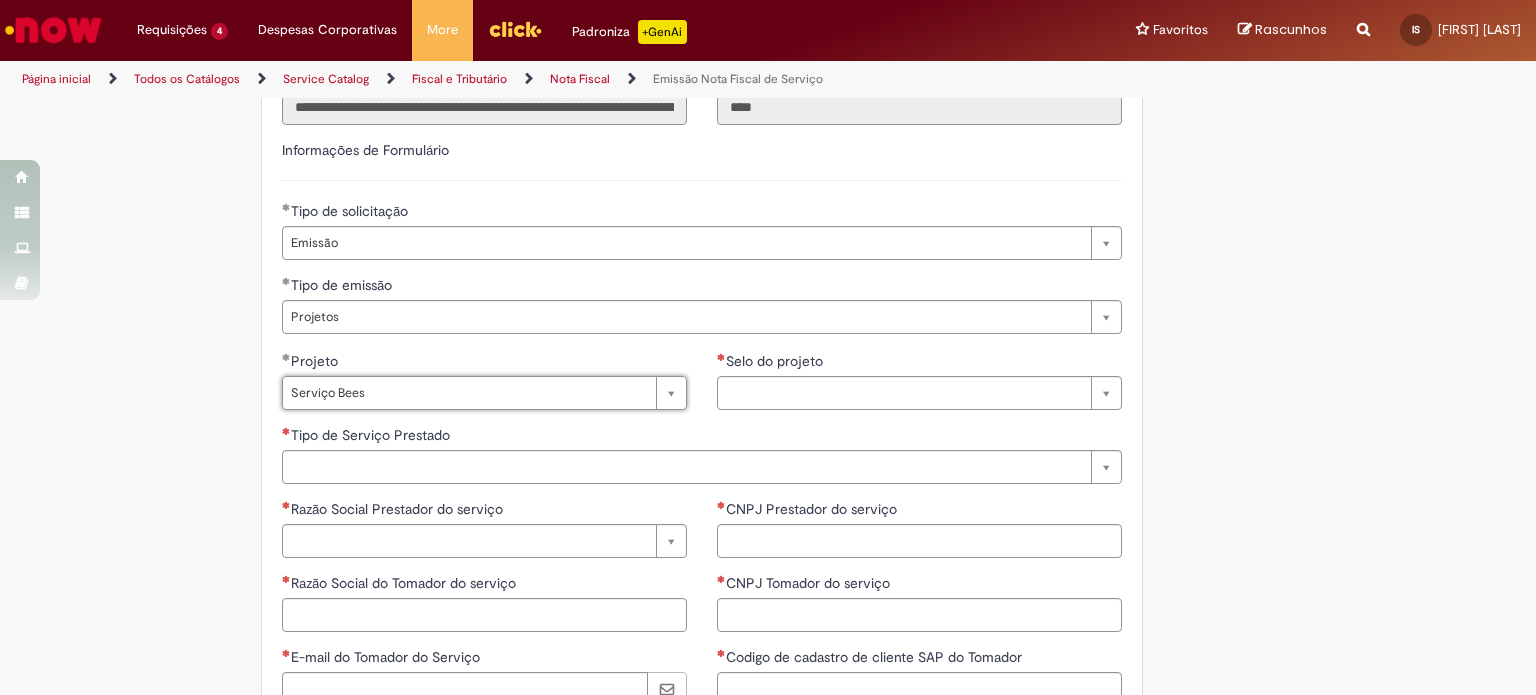 type on "**********" 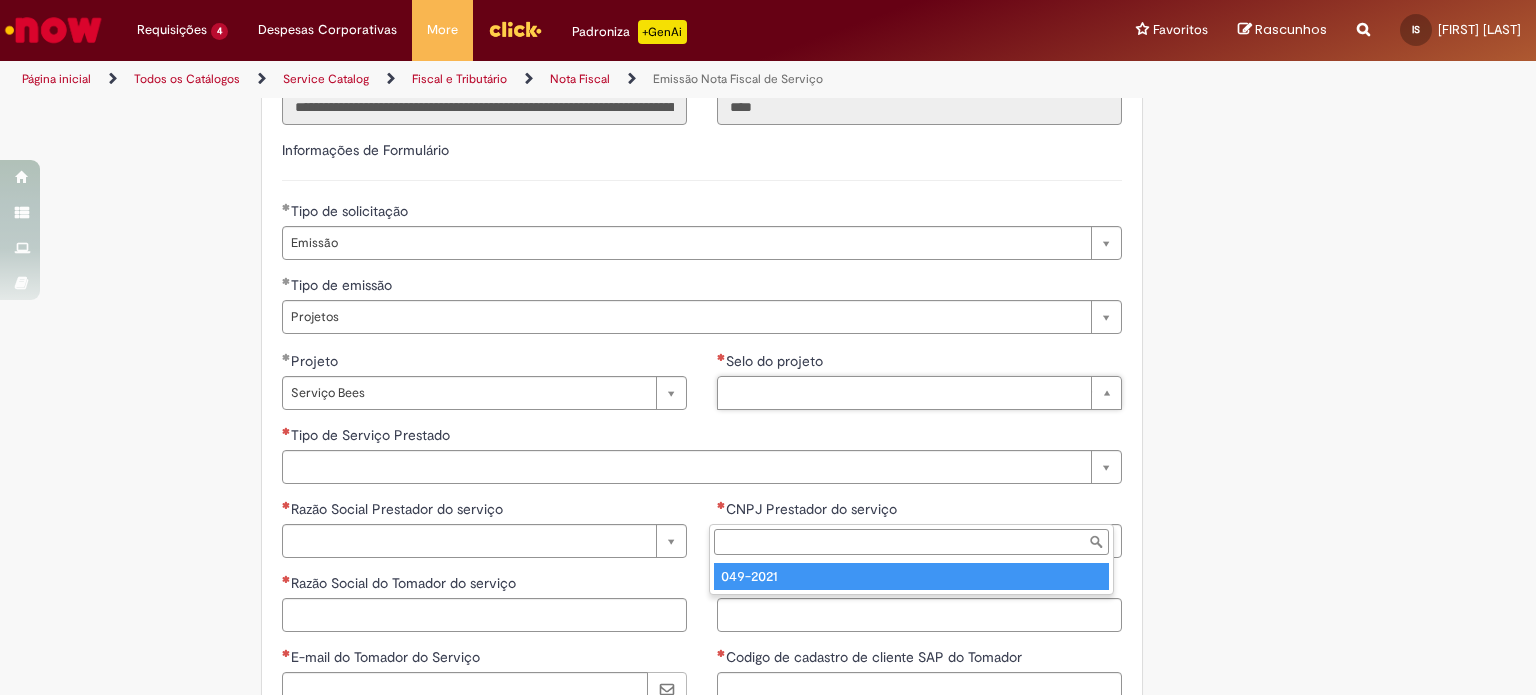 type on "********" 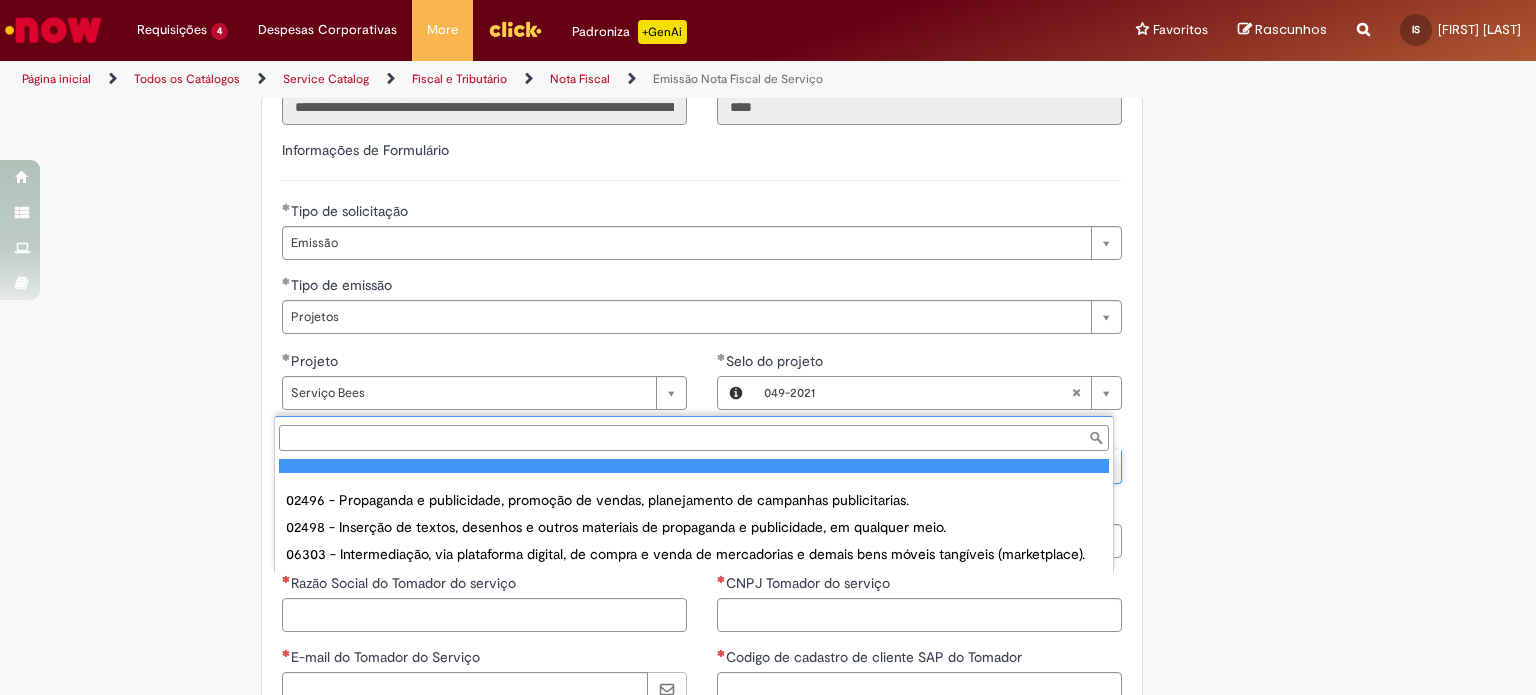 click on "02496 - Propaganda e publicidade, promoção de vendas, planejamento de campanhas publicitarias. 02498 - Inserção de textos, desenhos e outros materiais de propaganda e publicidade, em qualquer meio. 06303 - Intermediação, via plataforma digital, de compra e venda de mercadorias e demais bens móveis tangíveis (marketplace)." at bounding box center (694, 513) 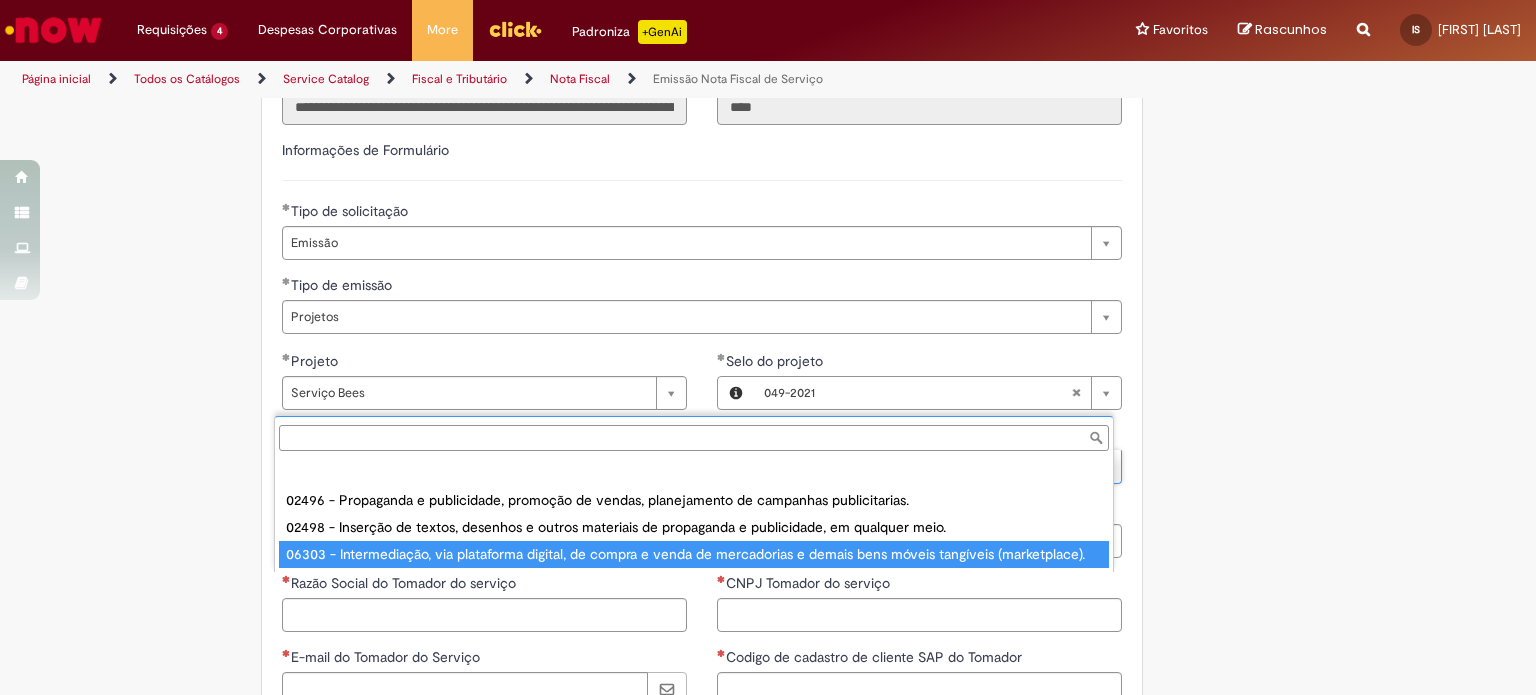 type on "**********" 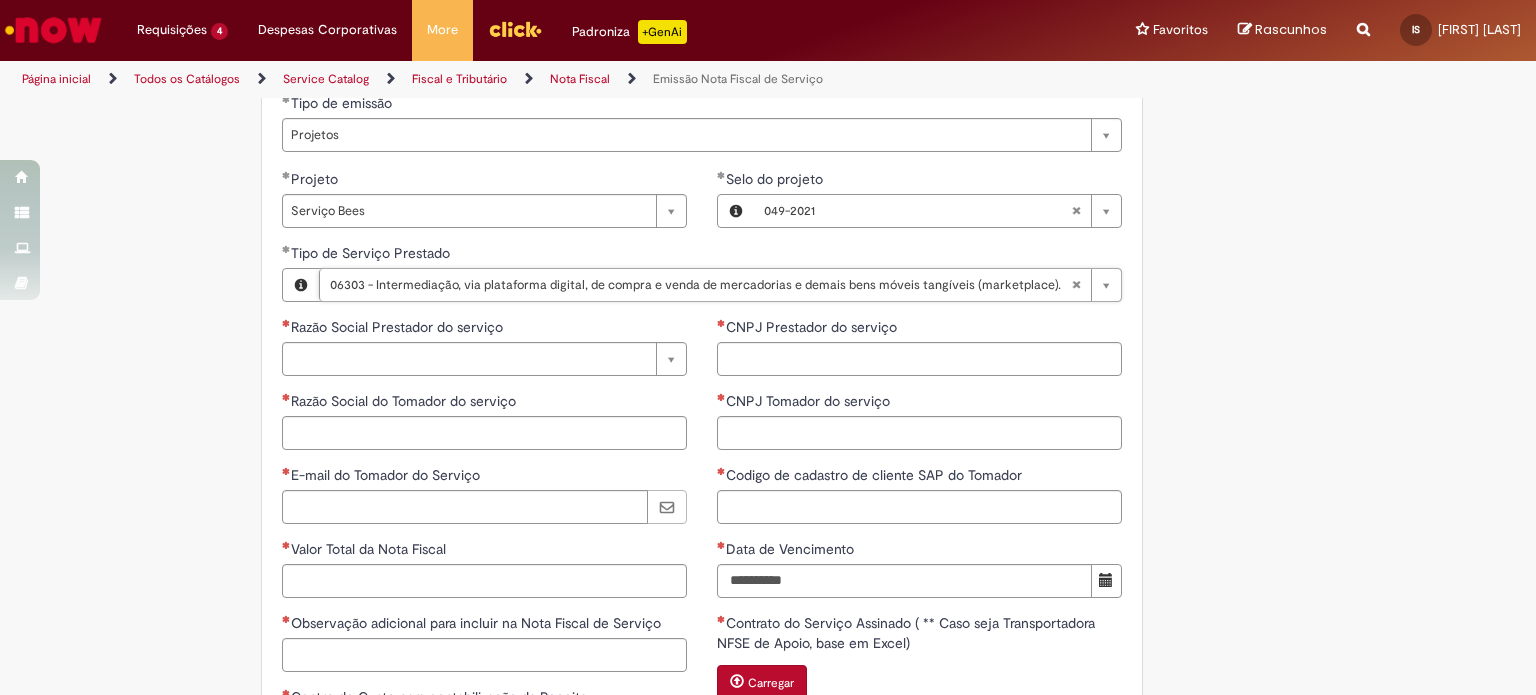 scroll, scrollTop: 1414, scrollLeft: 0, axis: vertical 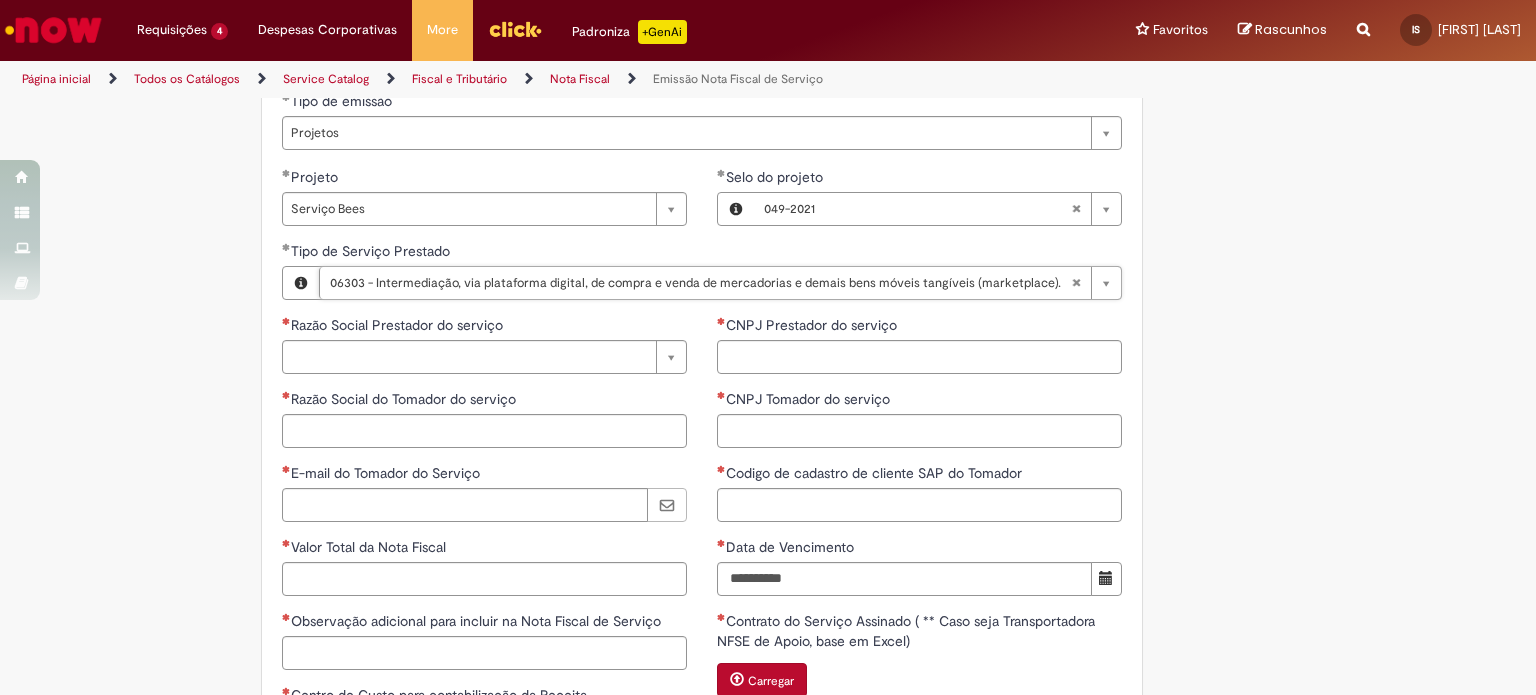 click on "Razão Social Prestador do serviço          Pesquisar usando lista                 Razão Social Prestador do serviço                     Razão Social do  Tomador do serviço E-mail do Tomador do Serviço Valor Total da Nota Fiscal Observação adicional para incluir na Nota Fiscal de Serviço Centro de Custo para contabilização da Receita" at bounding box center (484, 537) 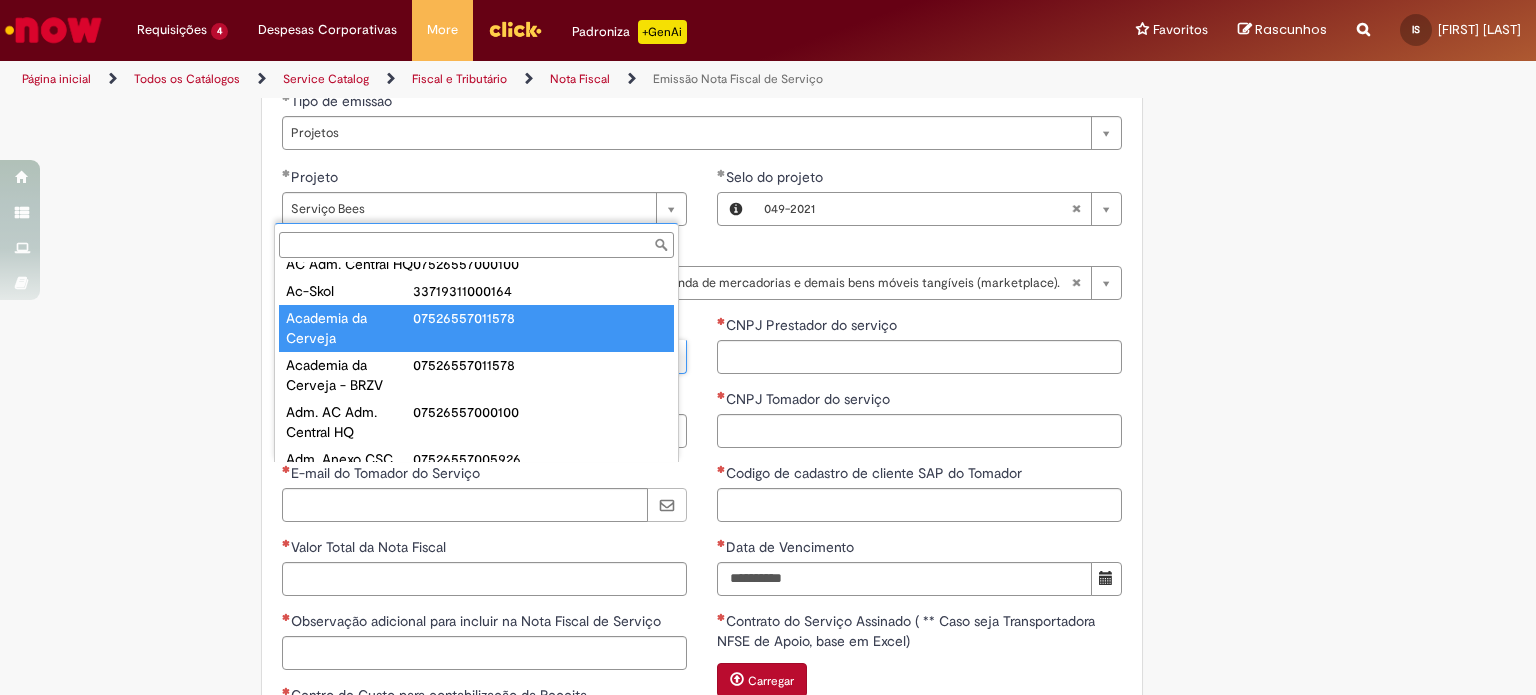 scroll, scrollTop: 0, scrollLeft: 0, axis: both 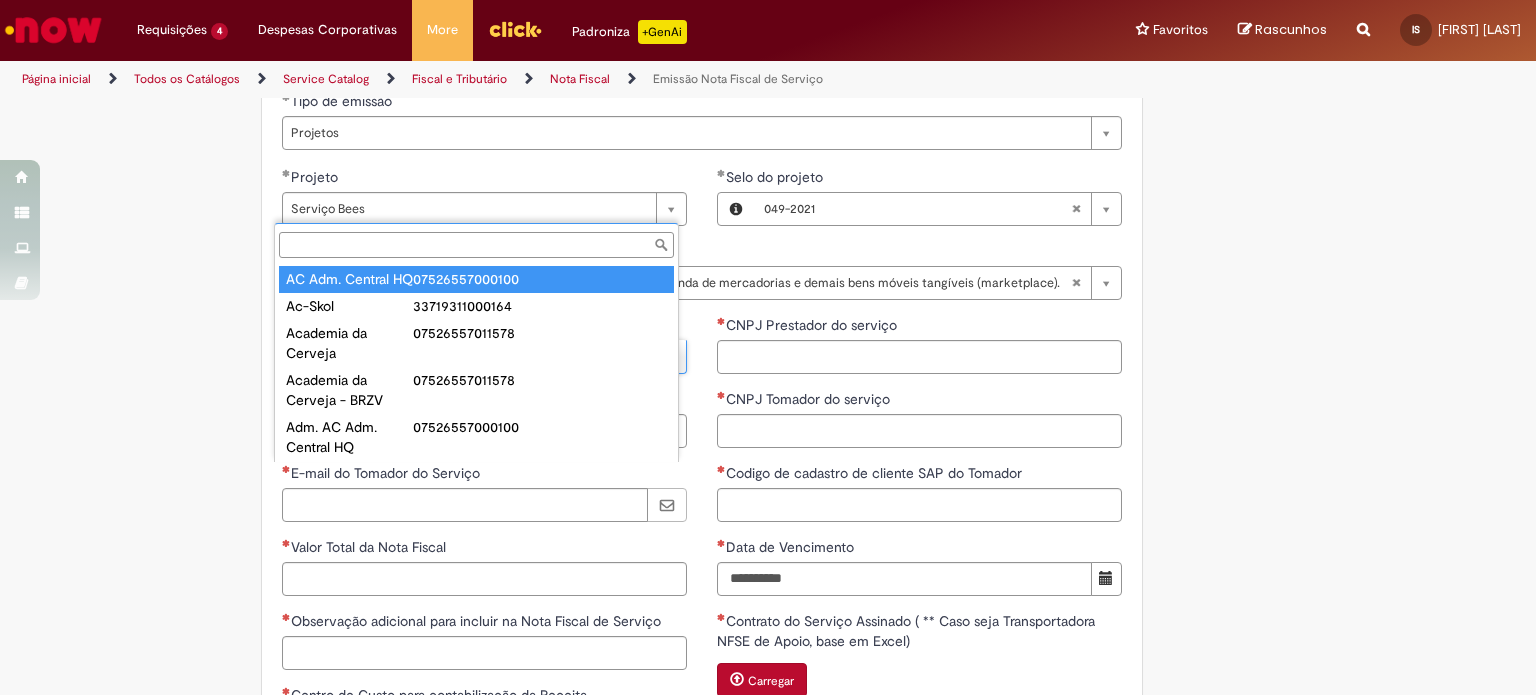 type on "**********" 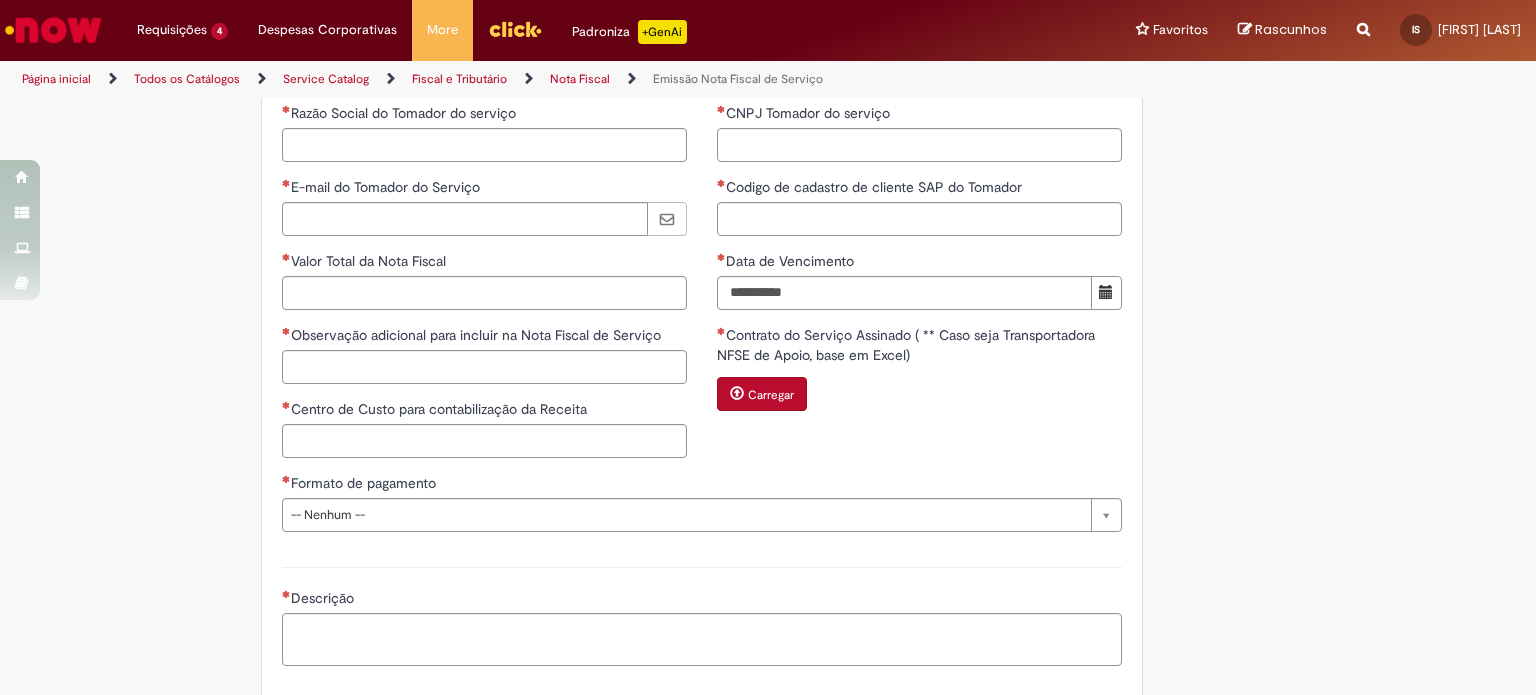 scroll, scrollTop: 1702, scrollLeft: 0, axis: vertical 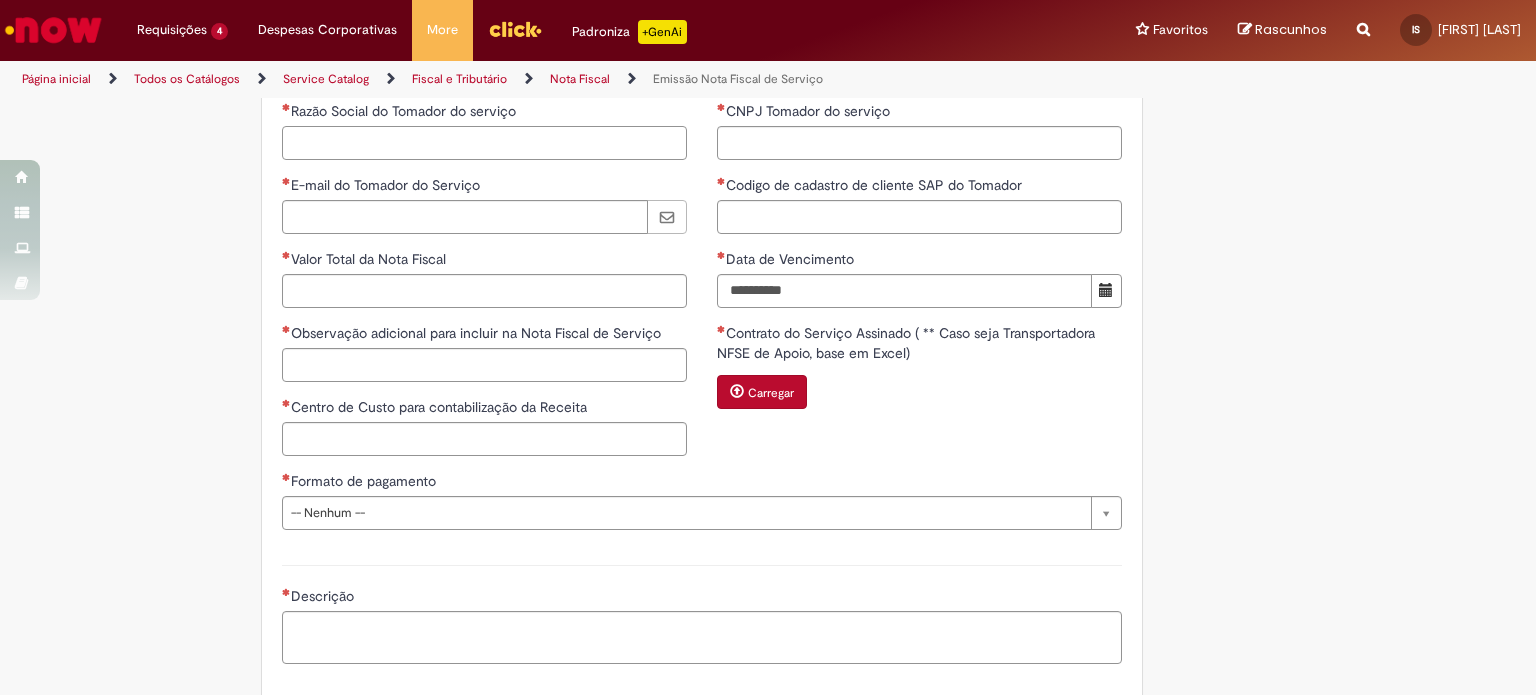 click on "Razão Social do  Tomador do serviço" at bounding box center [484, 143] 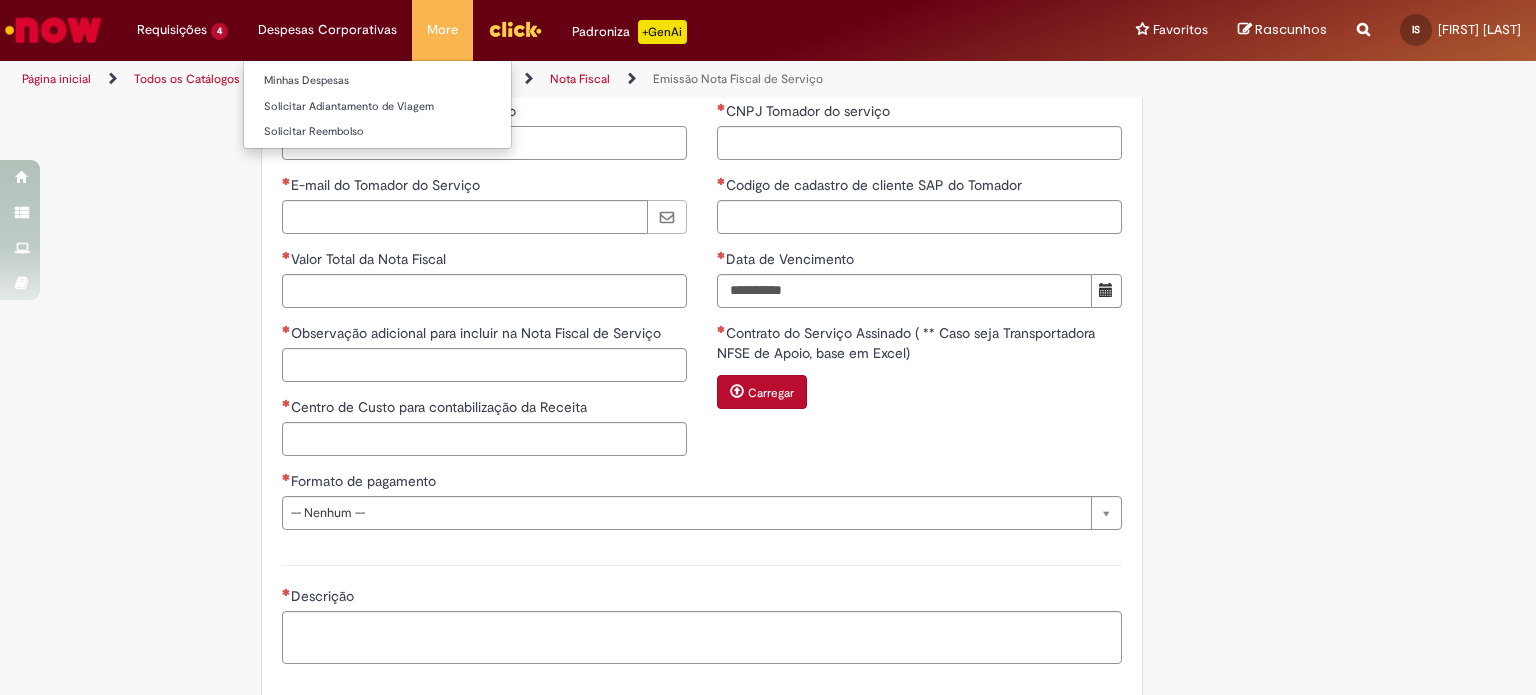 type on "**********" 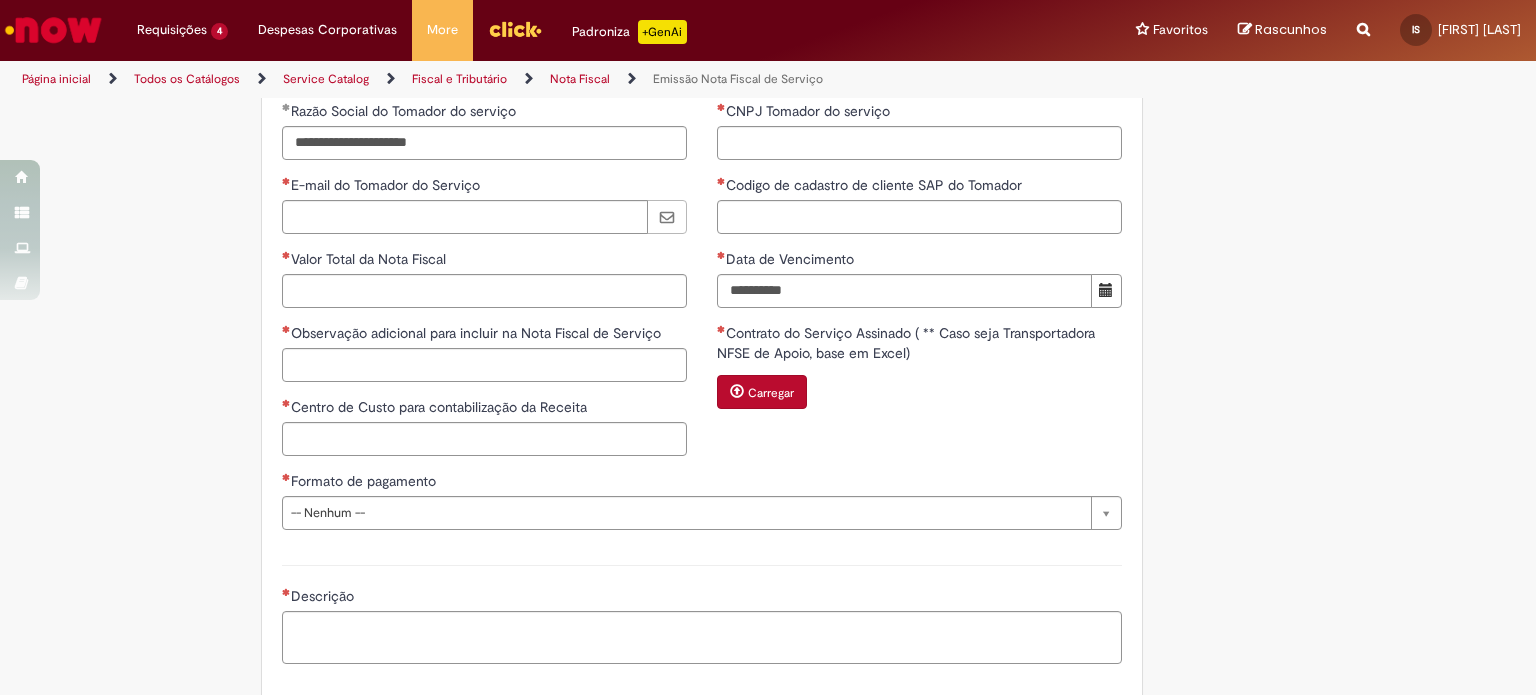 click on "CNPJ Tomador do serviço" at bounding box center [919, 113] 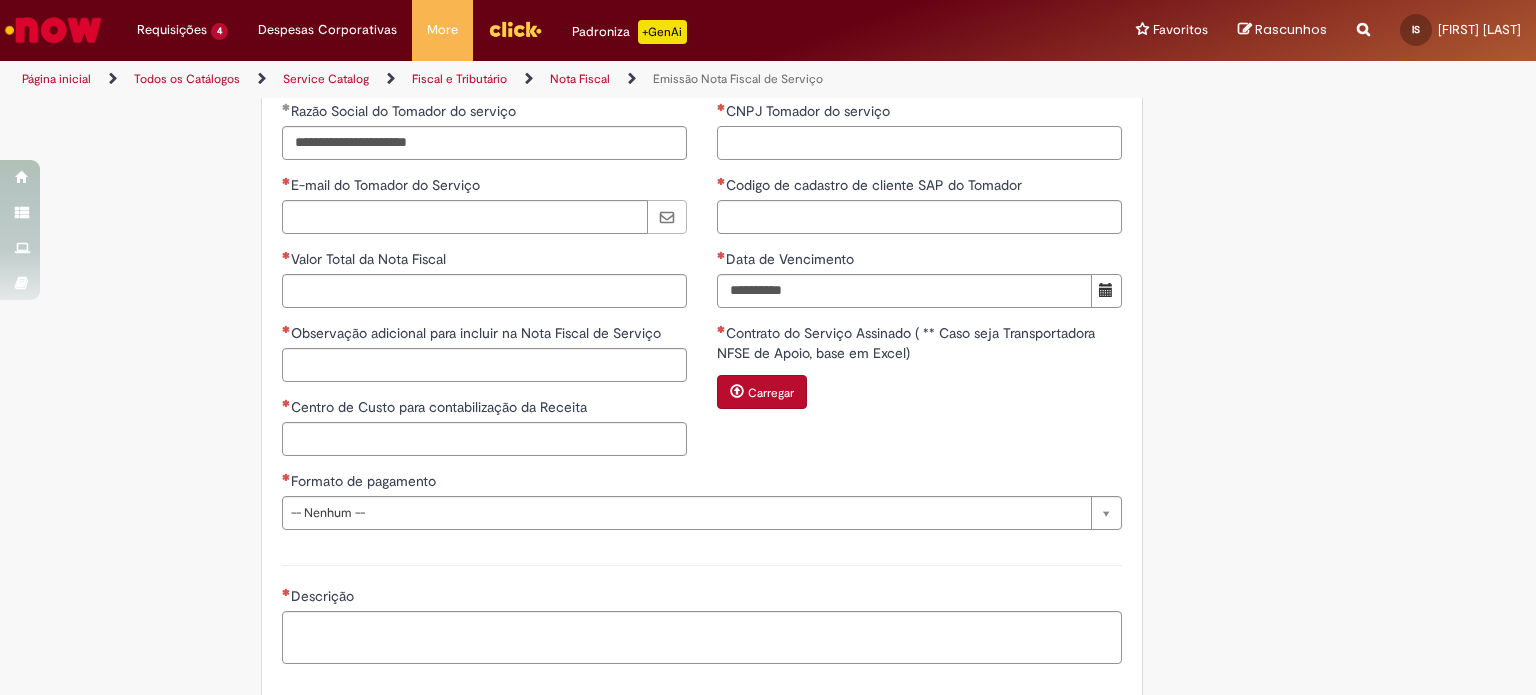 click on "CNPJ Tomador do serviço" at bounding box center [919, 143] 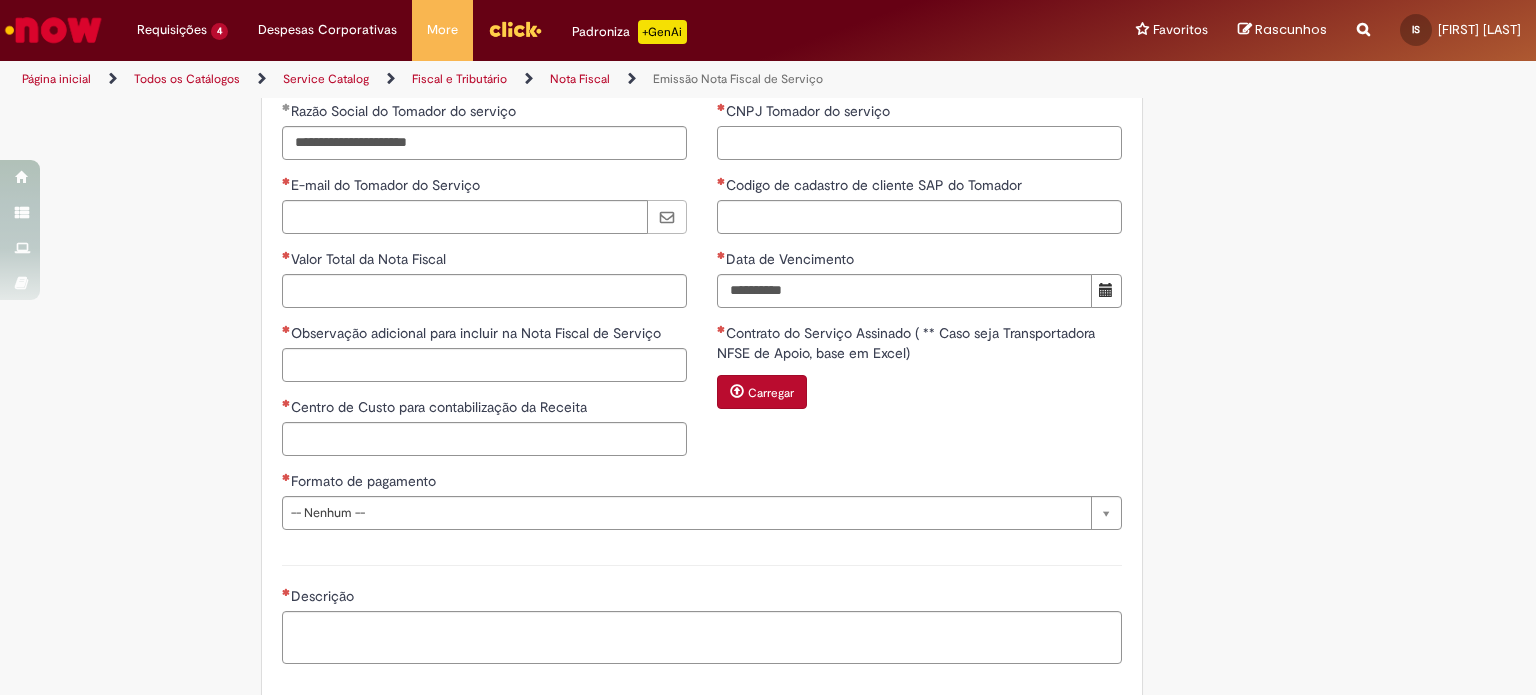 paste on "**********" 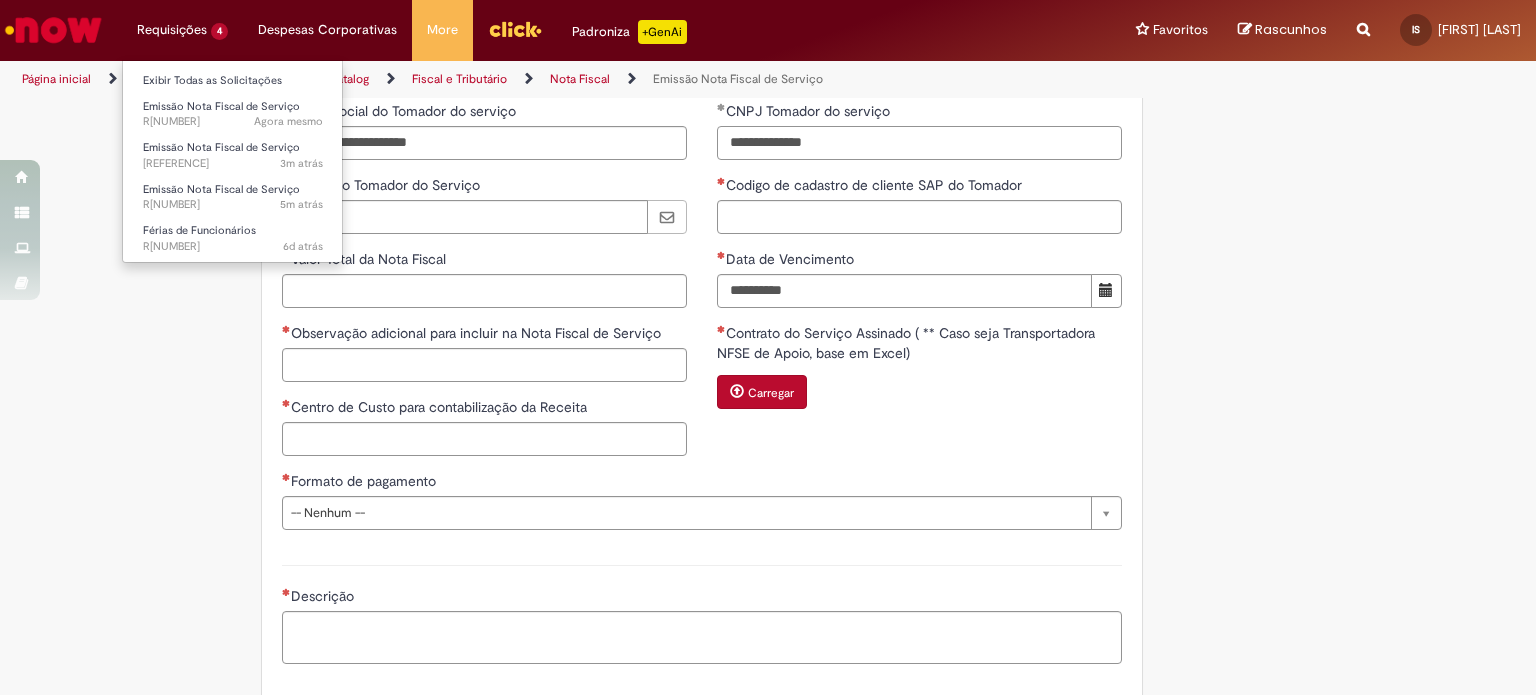 type on "**********" 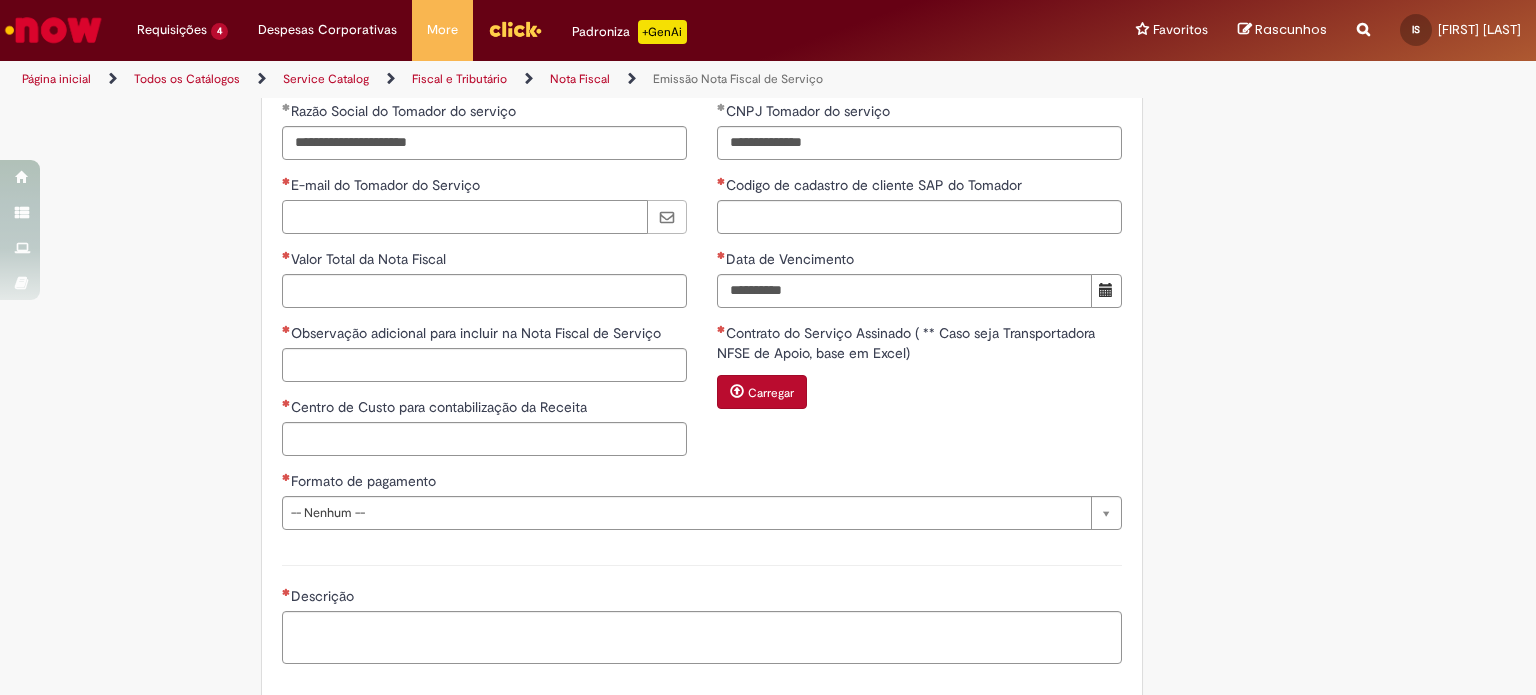 click on "E-mail do Tomador do Serviço" at bounding box center (465, 217) 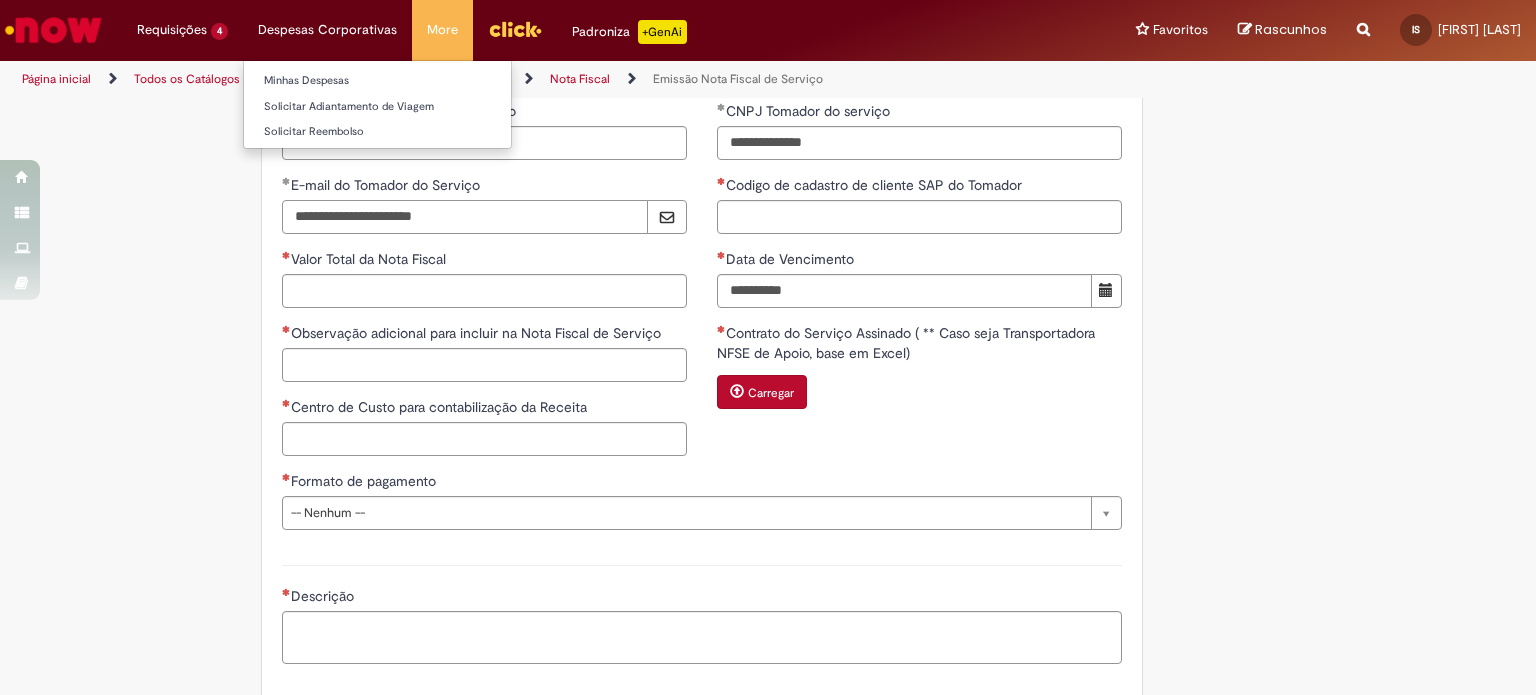 type on "**********" 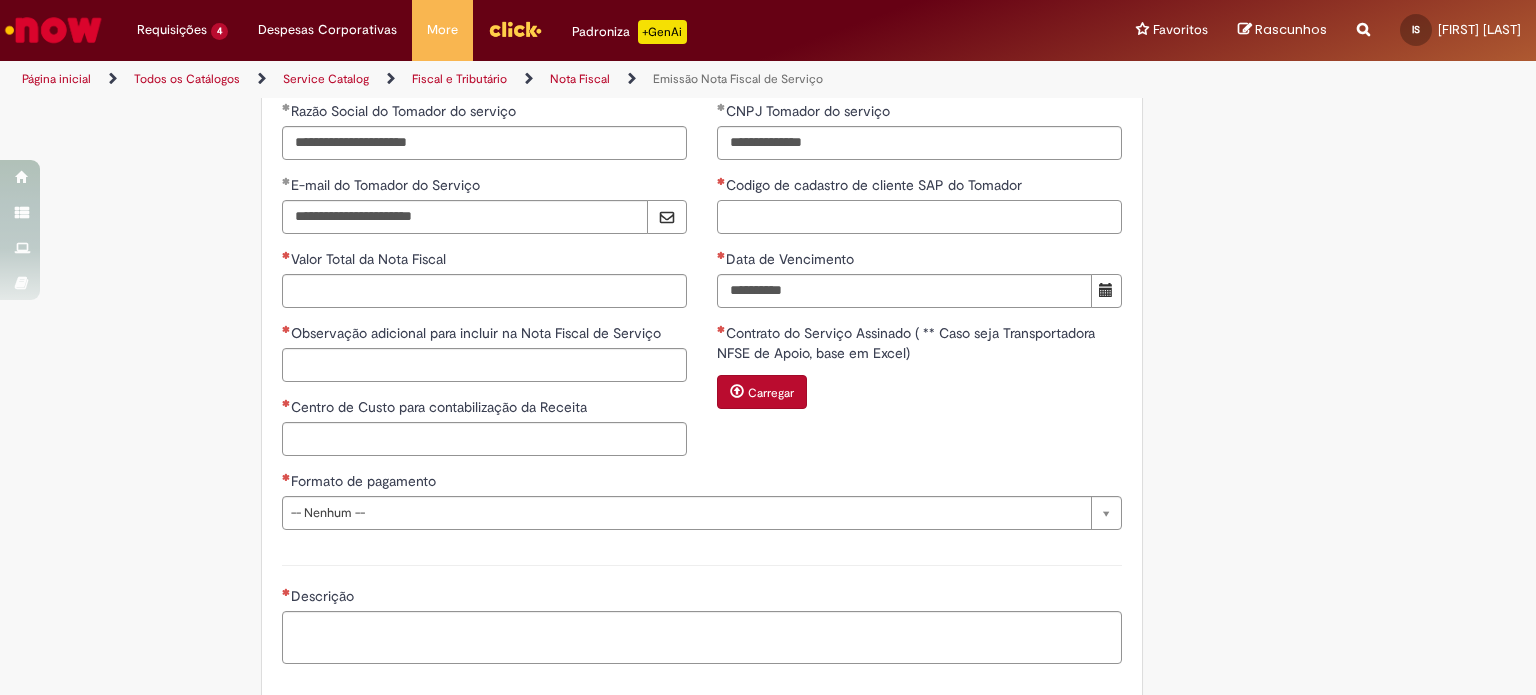 click on "Codigo de cadastro de cliente SAP do Tomador" at bounding box center [919, 217] 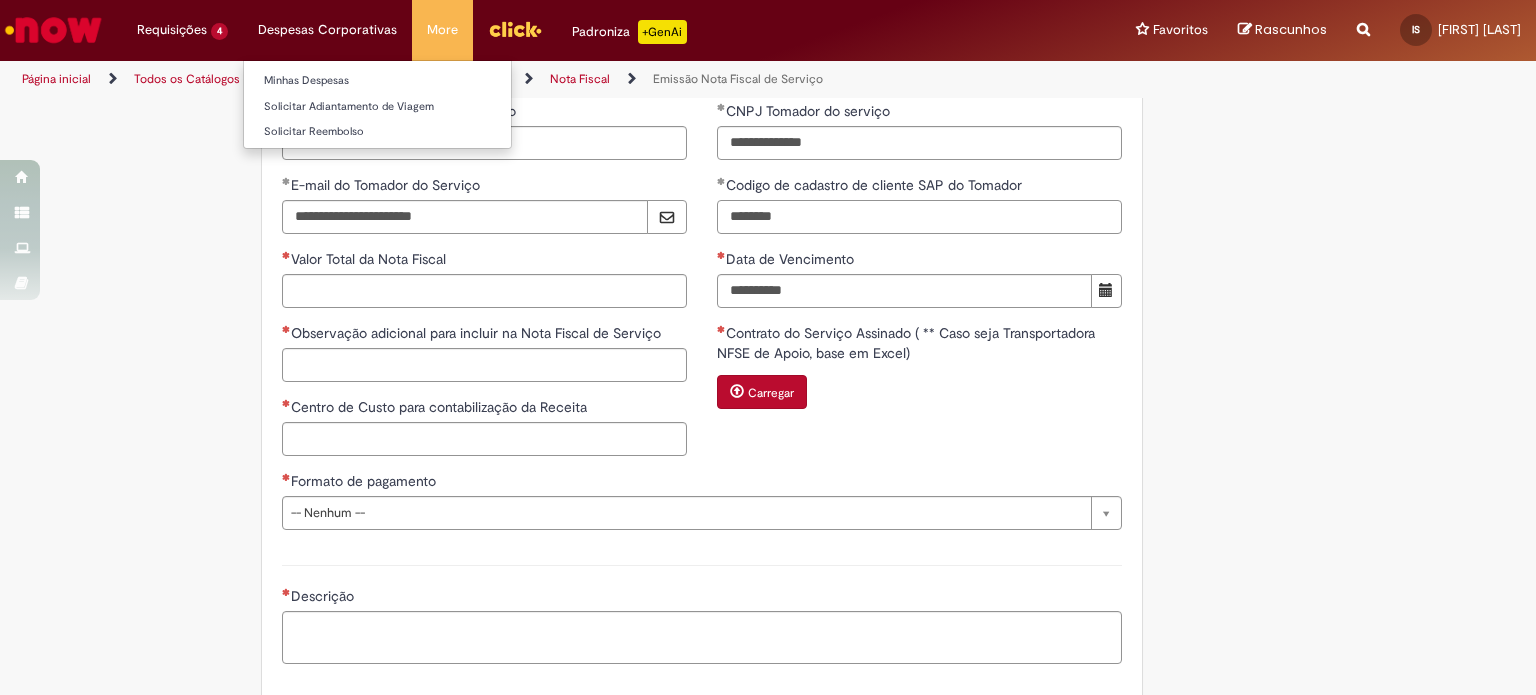 type on "********" 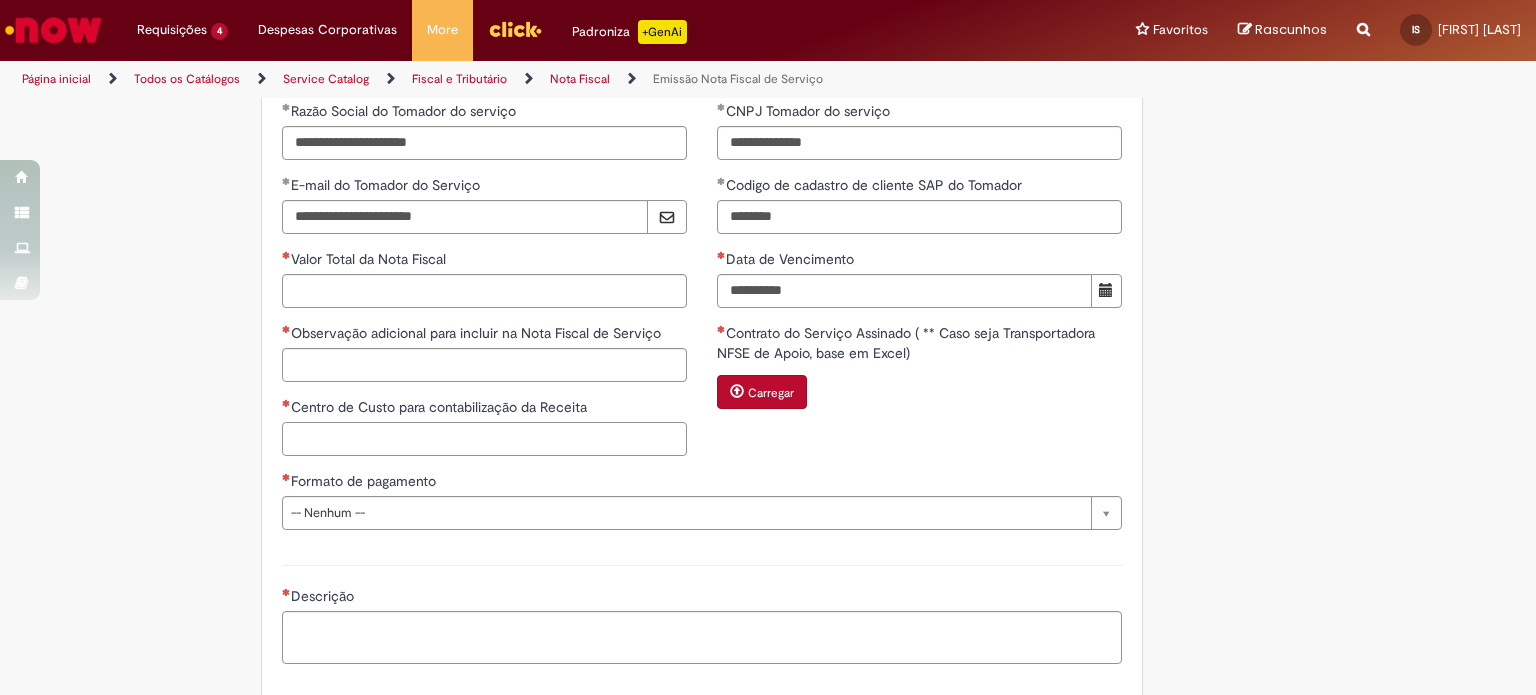 click on "Centro de Custo para contabilização da Receita" at bounding box center (484, 439) 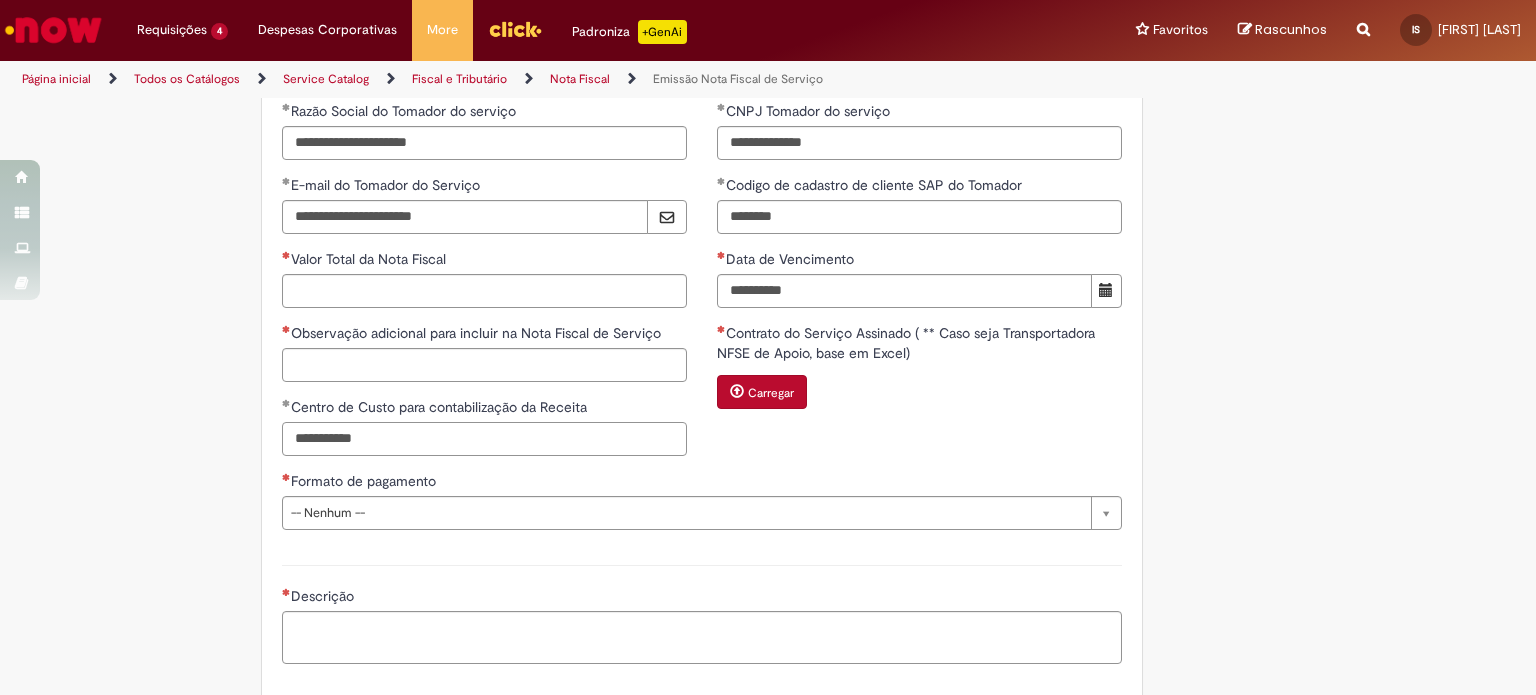type on "**********" 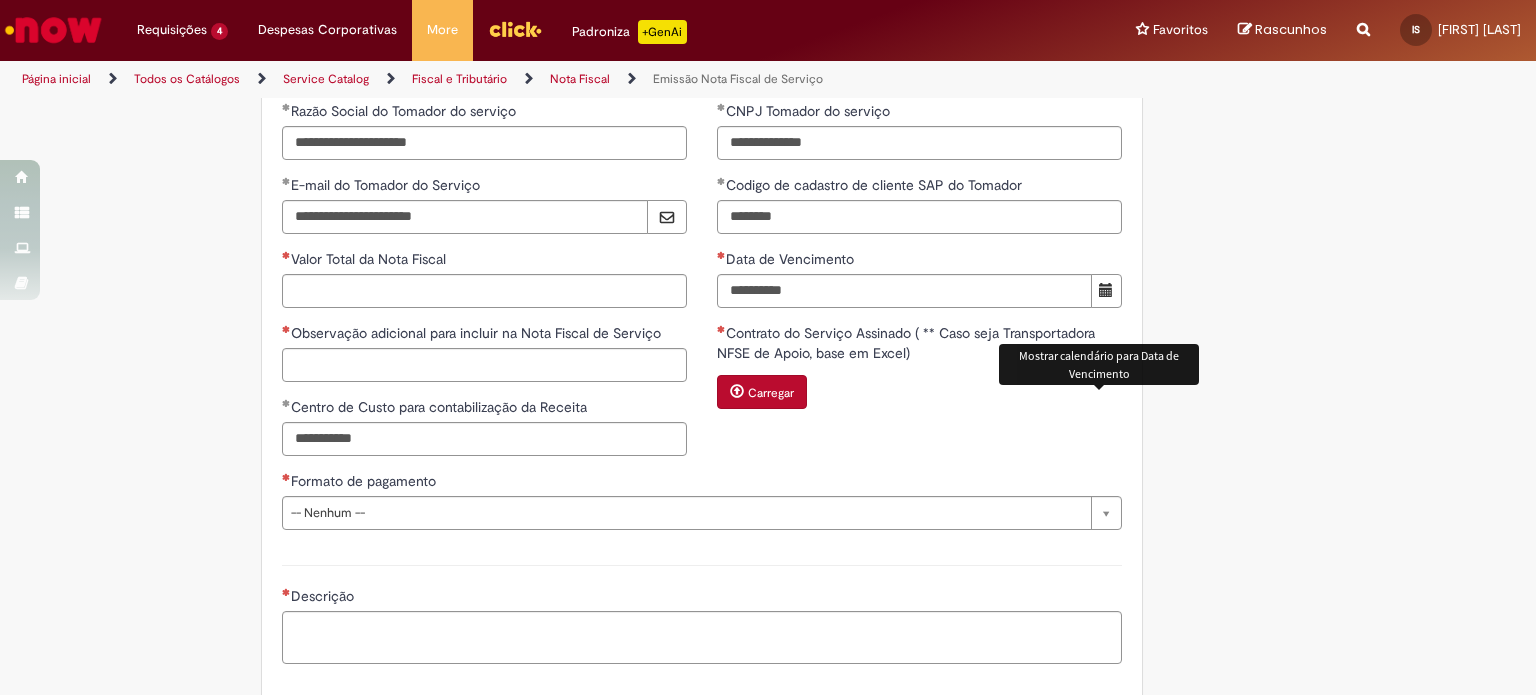 click at bounding box center (1106, 290) 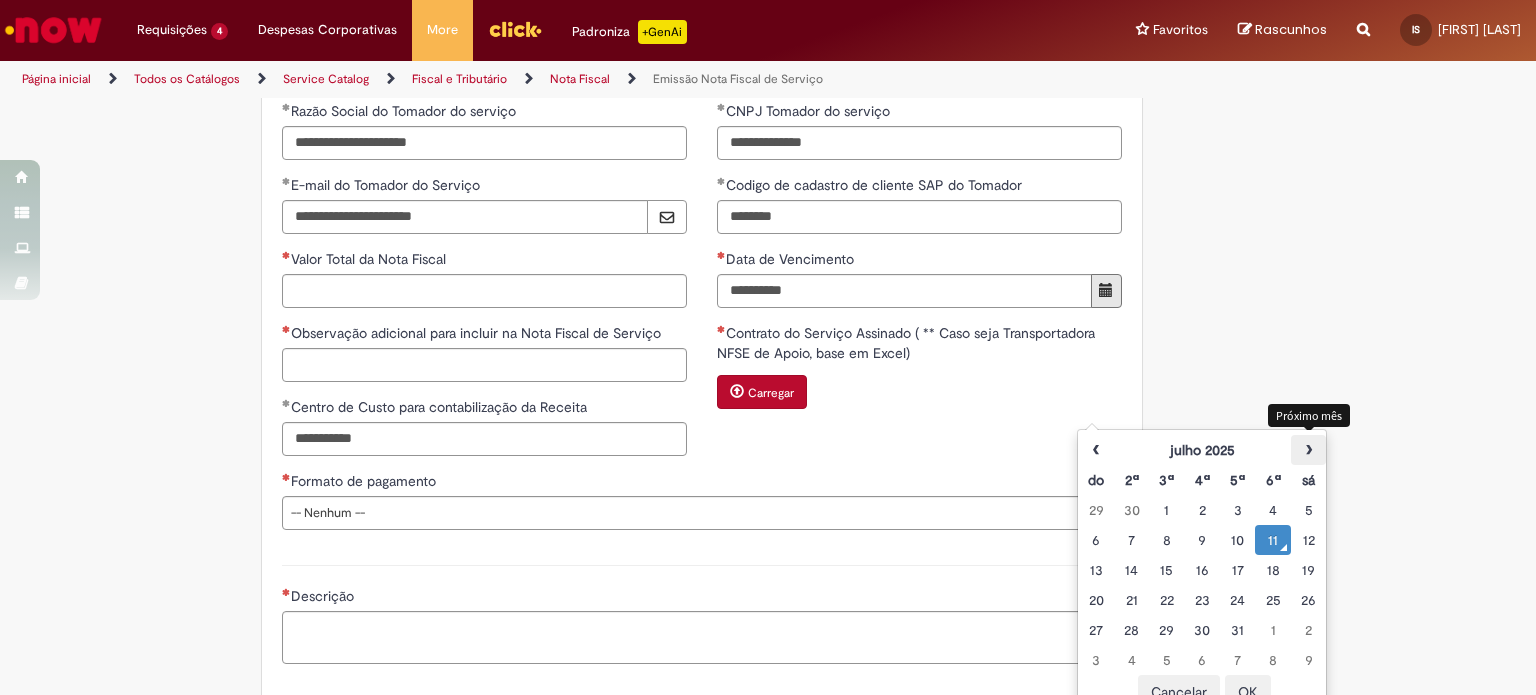 click on "›" at bounding box center [1308, 450] 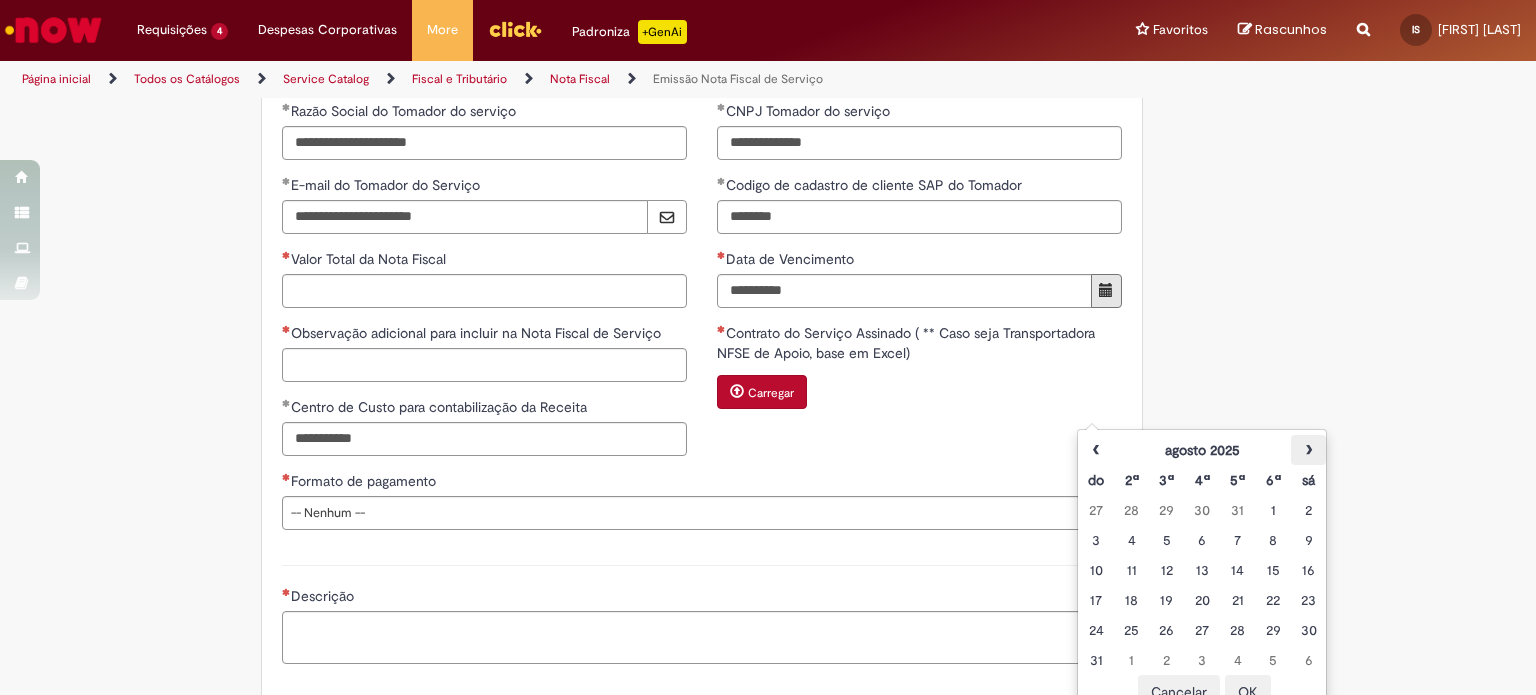 click on "›" at bounding box center (1308, 450) 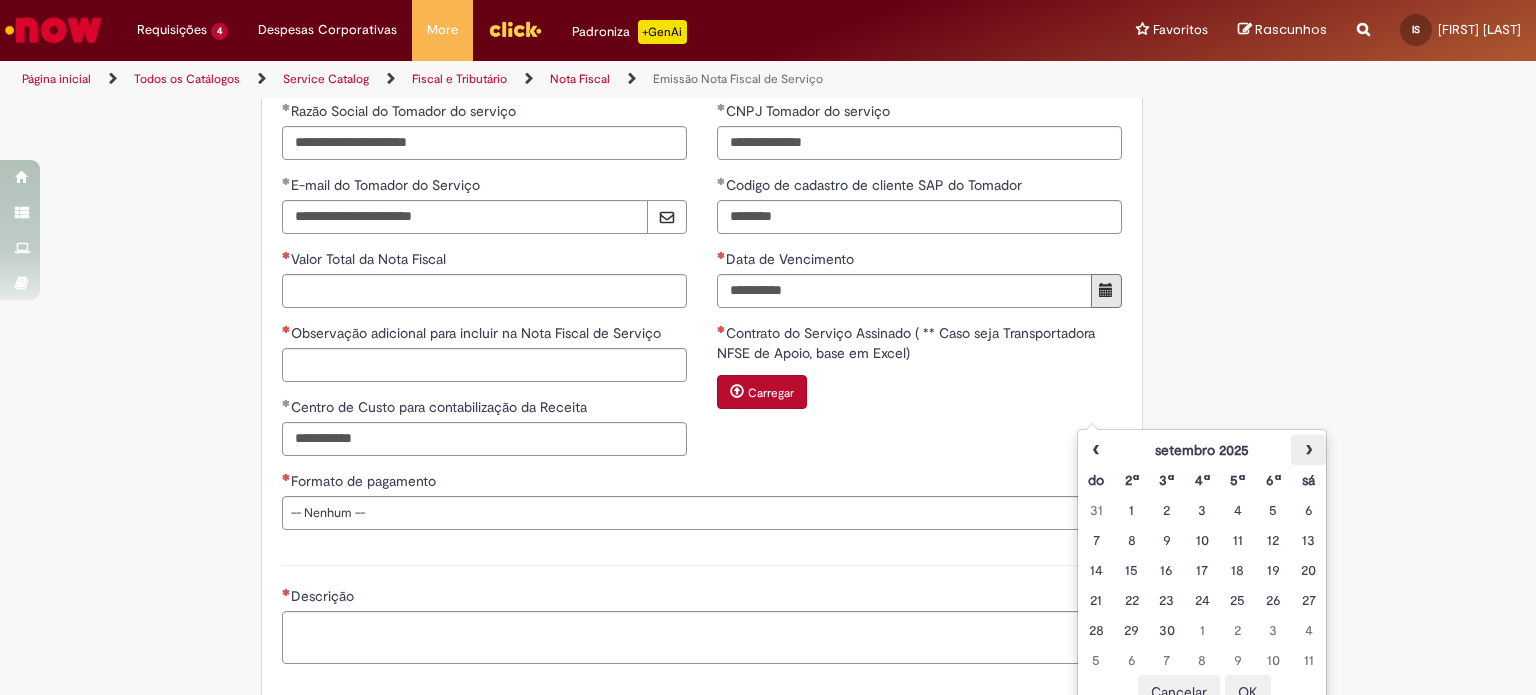 click on "›" at bounding box center [1308, 450] 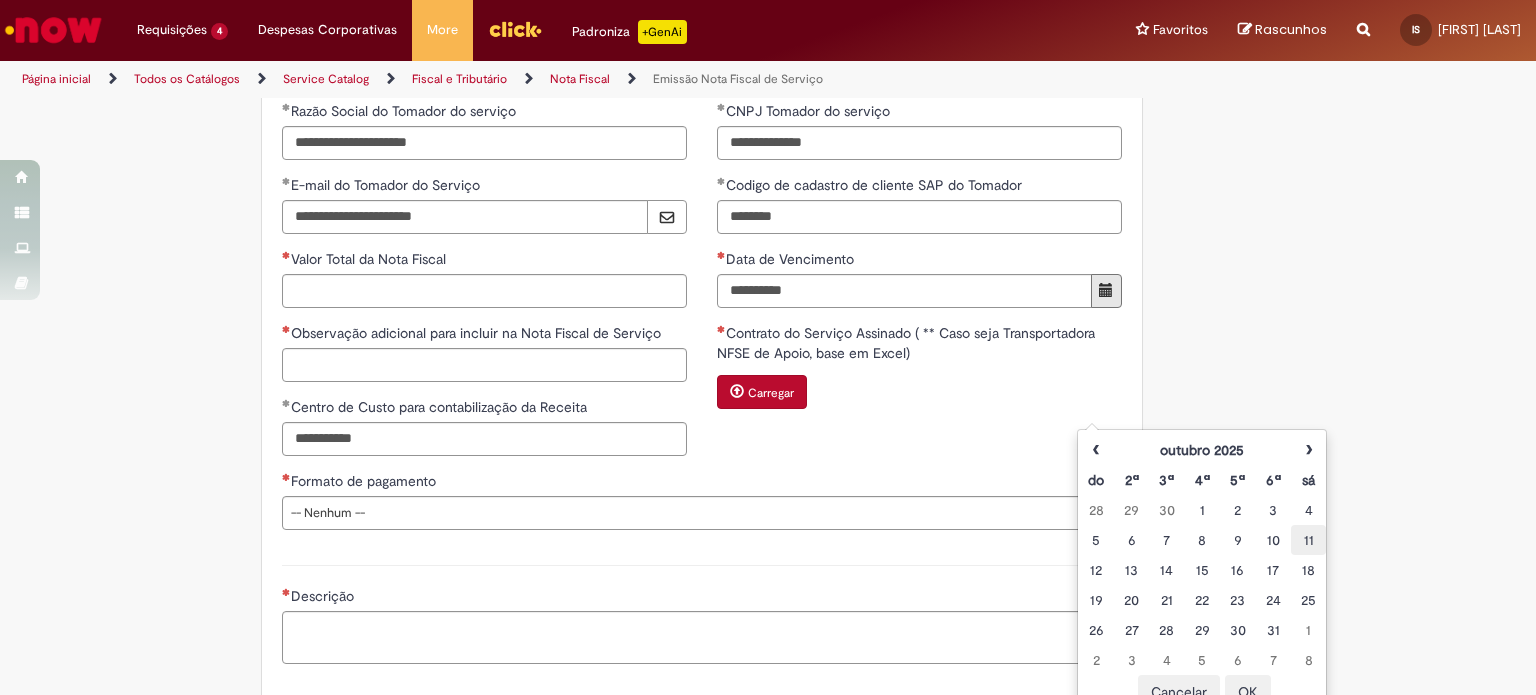click on "11" at bounding box center (1308, 540) 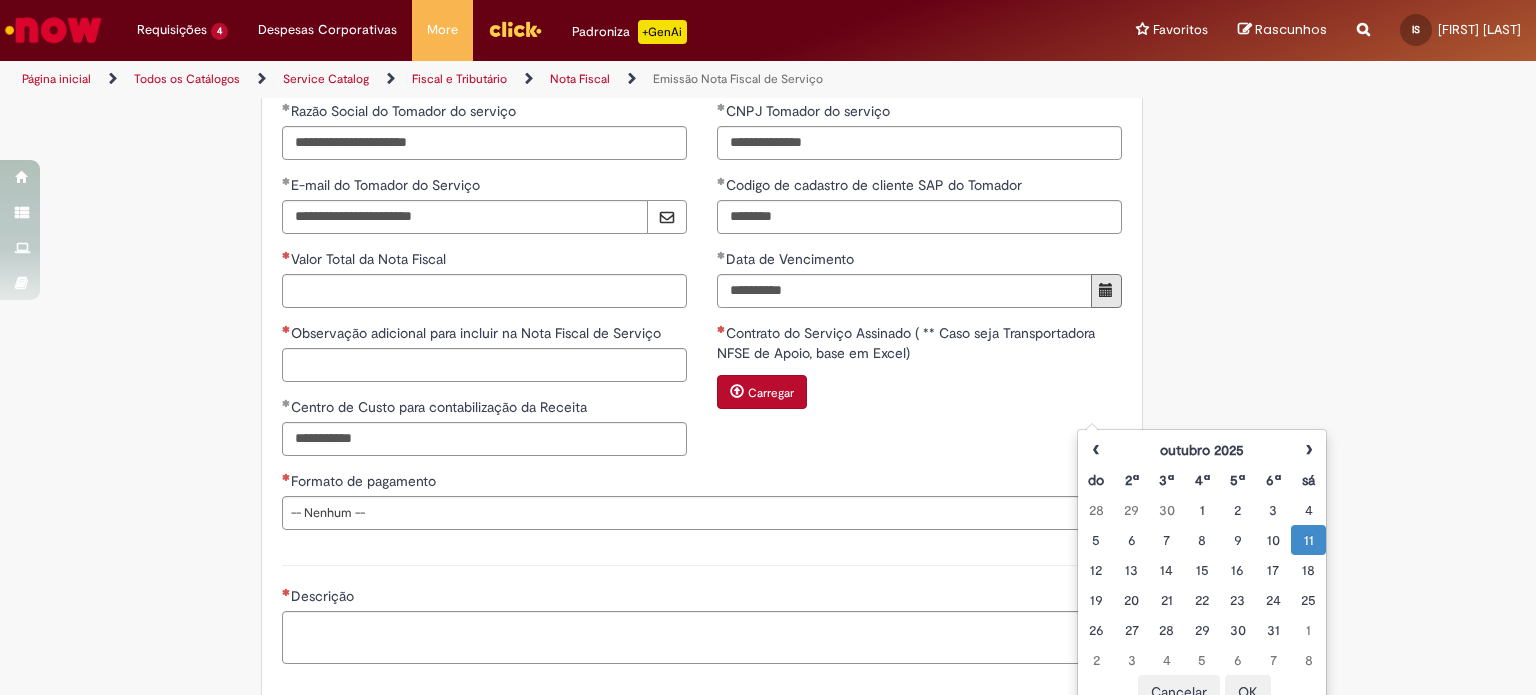 scroll, scrollTop: 1783, scrollLeft: 0, axis: vertical 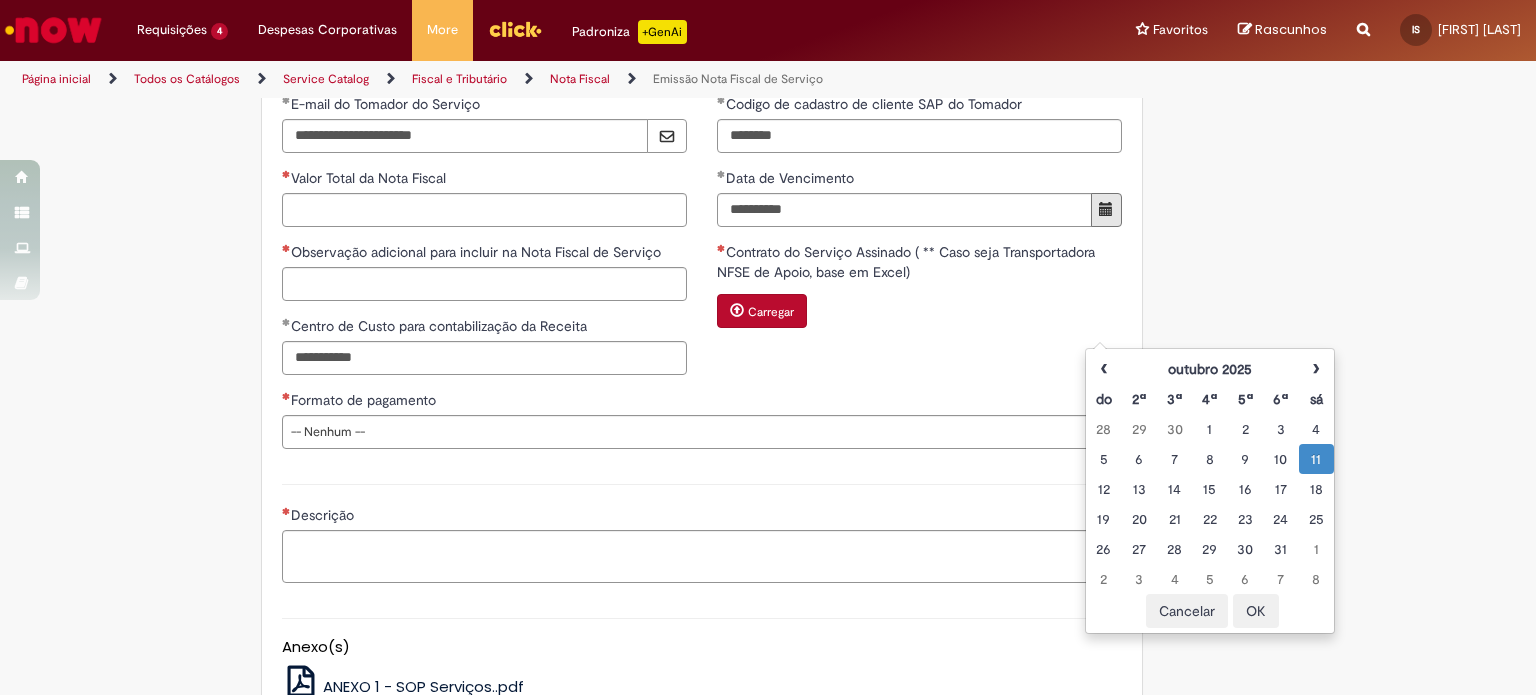 click on "Carregar" at bounding box center (771, 312) 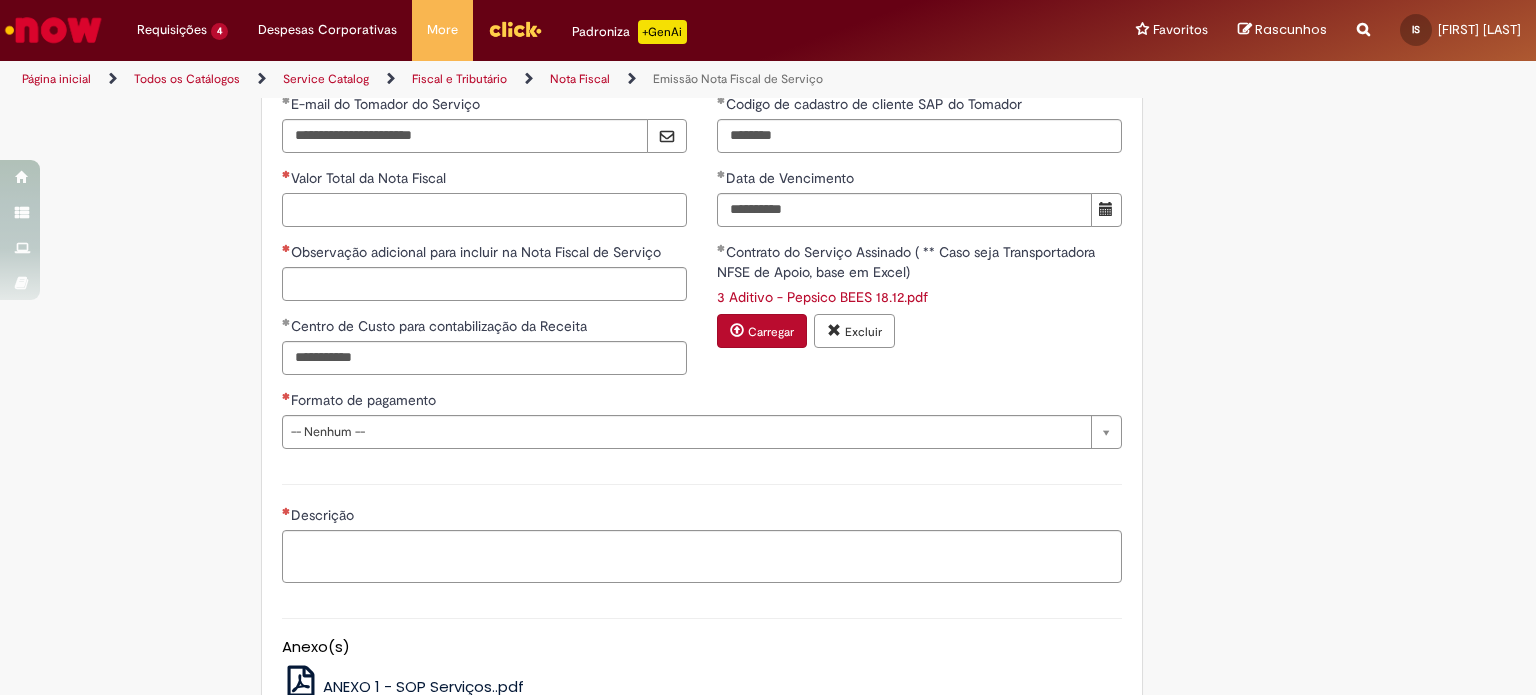 click on "Valor Total da Nota Fiscal" at bounding box center [484, 210] 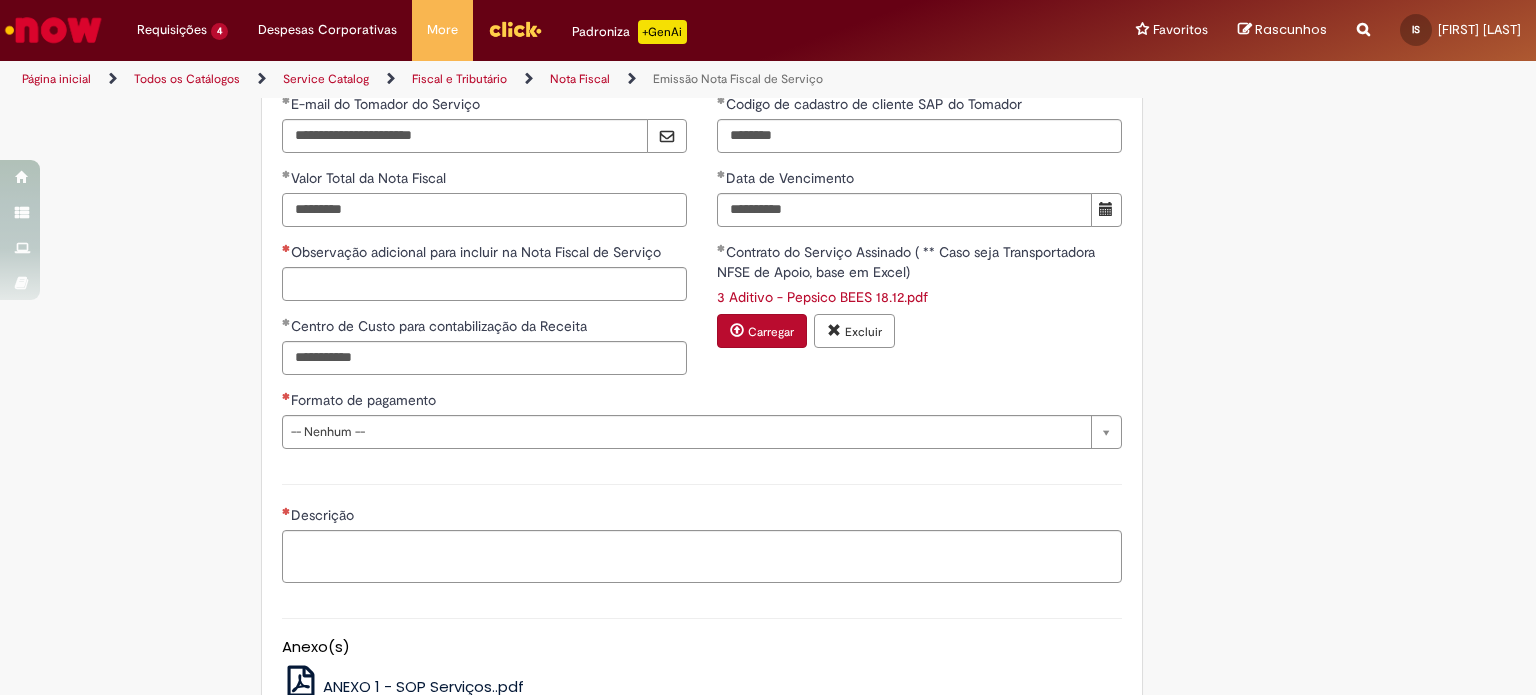click on "*********" at bounding box center [484, 210] 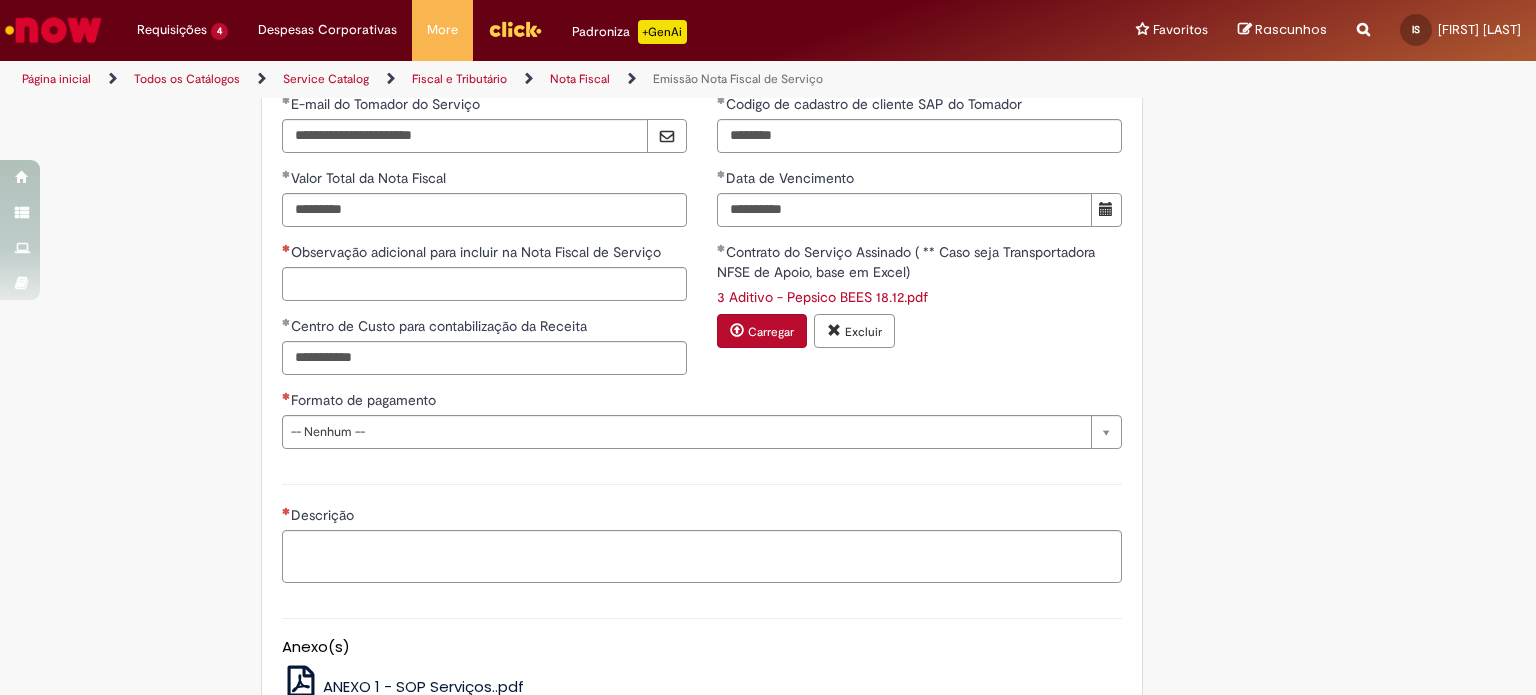type on "**********" 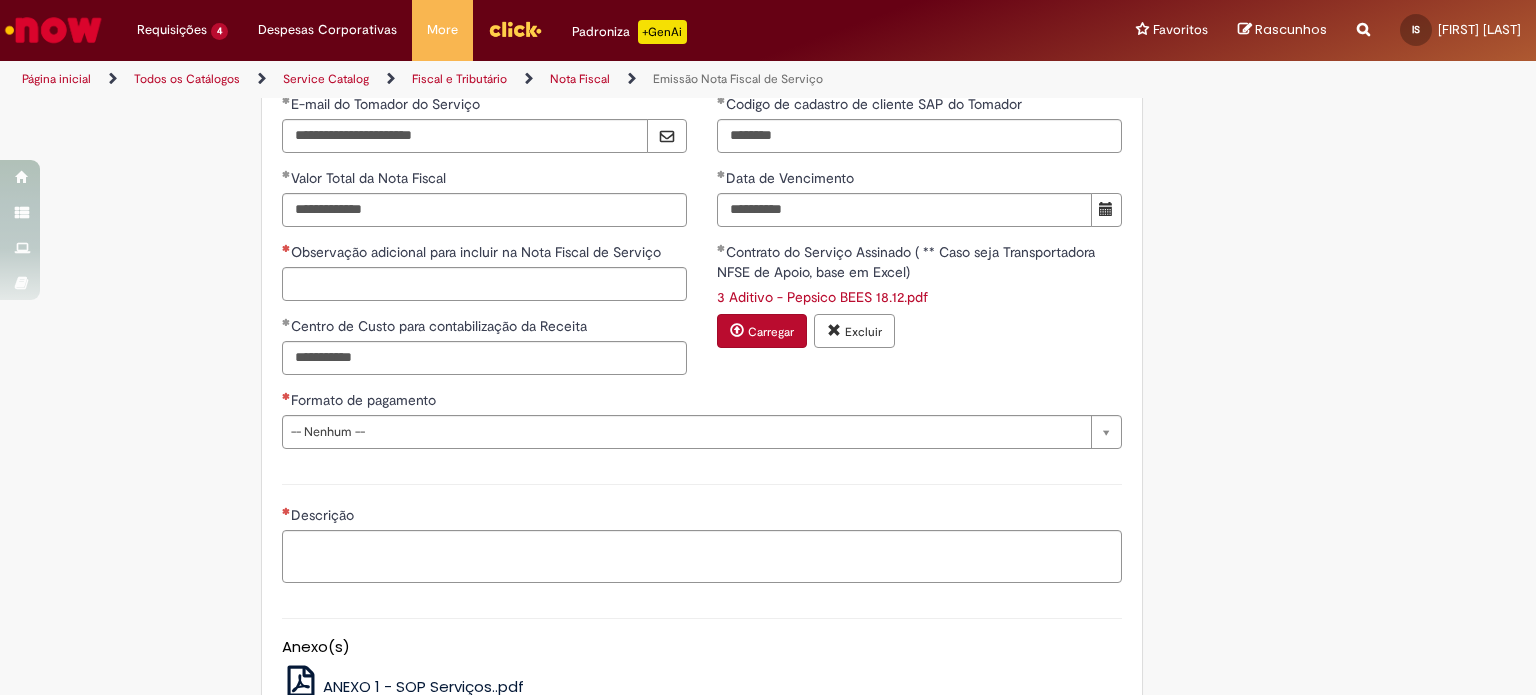 click on "Observação adicional para incluir na Nota Fiscal de Serviço" at bounding box center [484, 254] 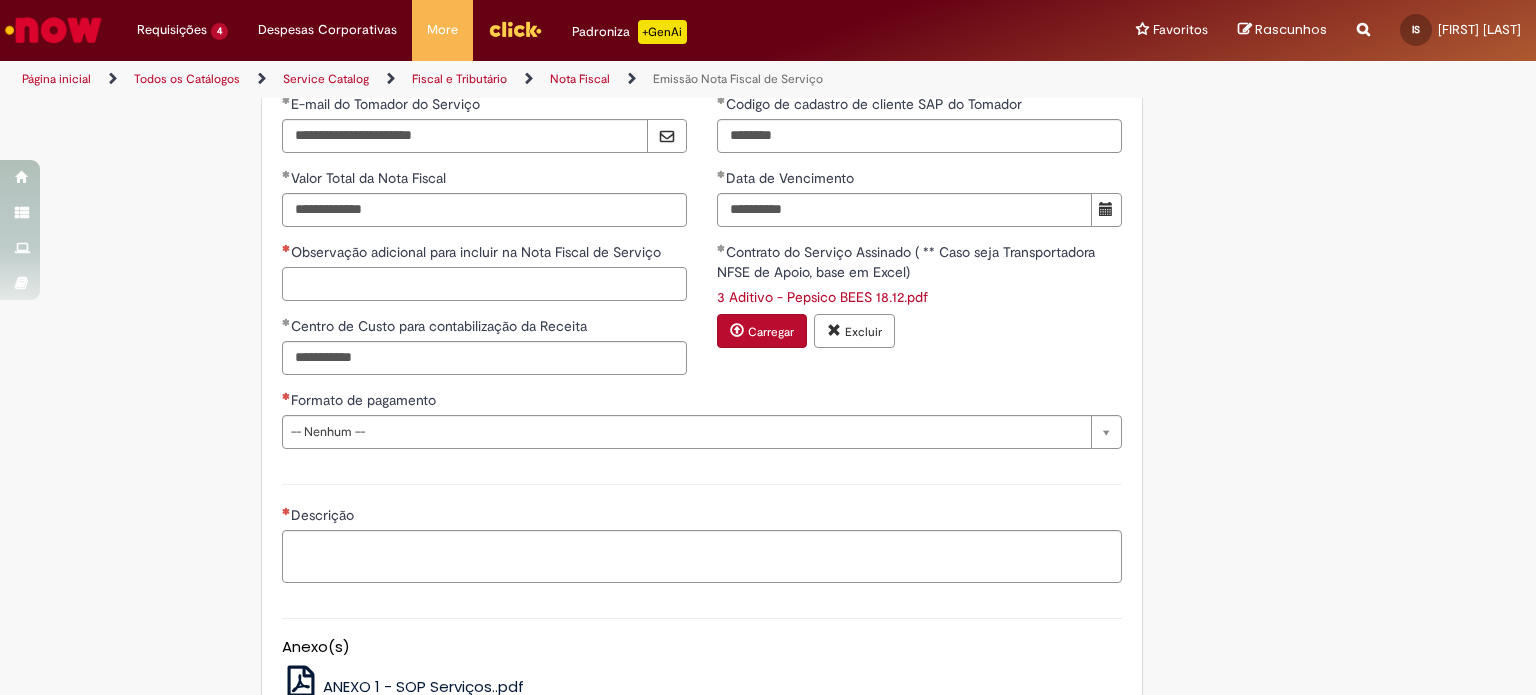 click on "Observação adicional para incluir na Nota Fiscal de Serviço" at bounding box center [484, 284] 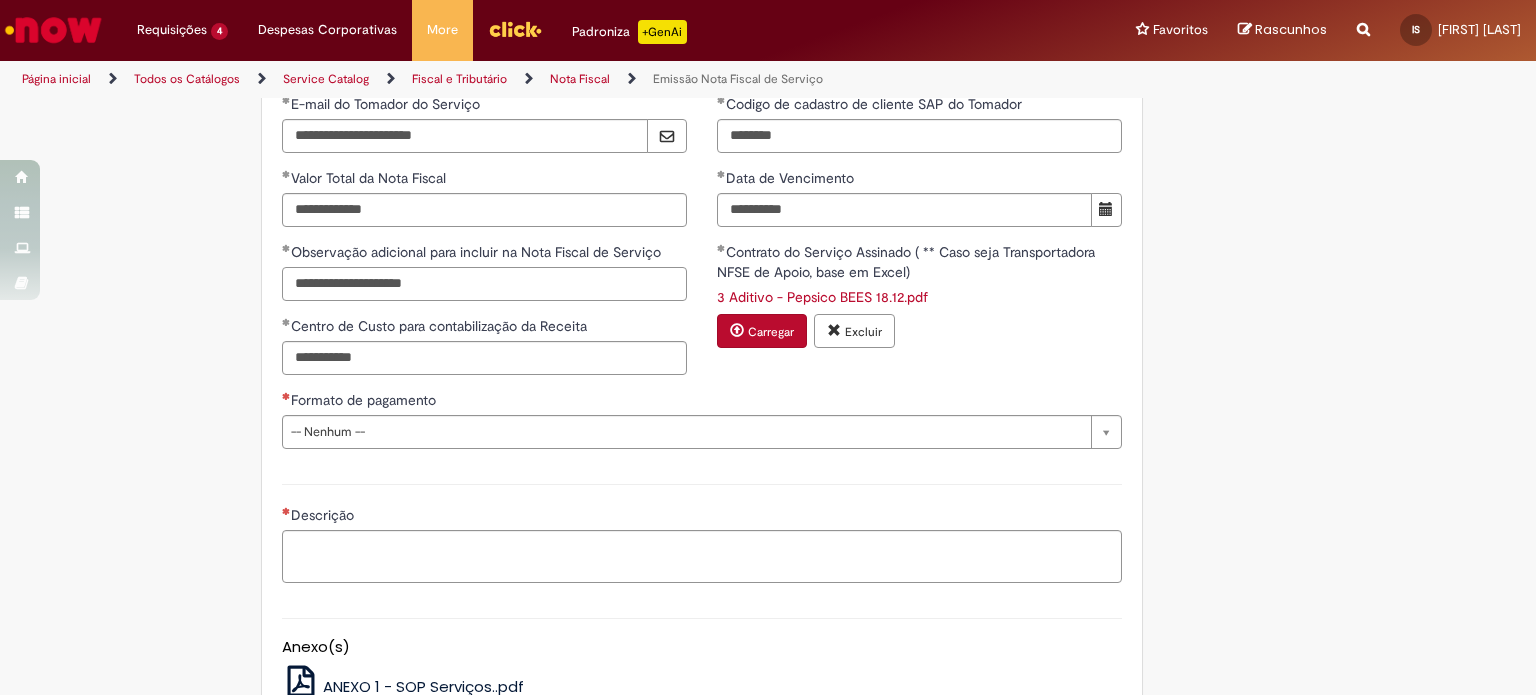 paste on "**********" 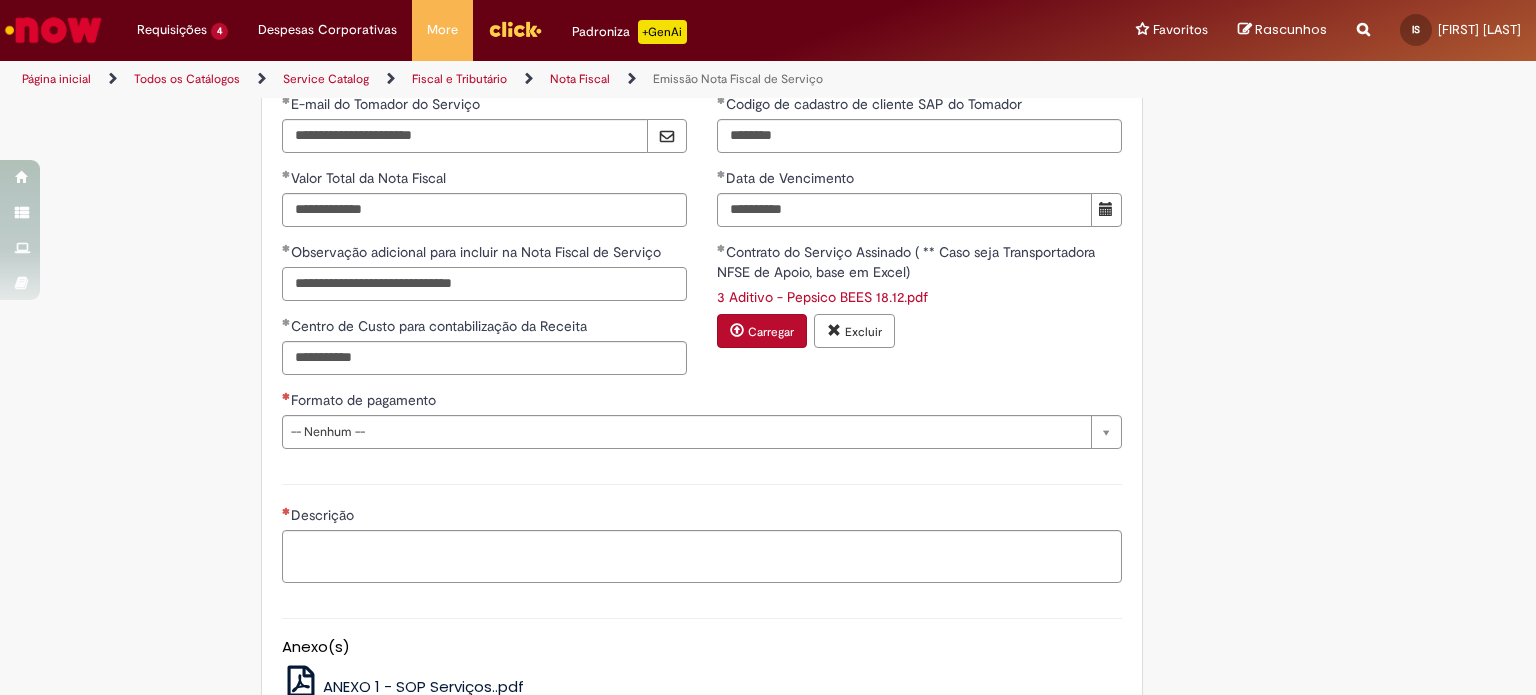 click on "**********" at bounding box center (484, 284) 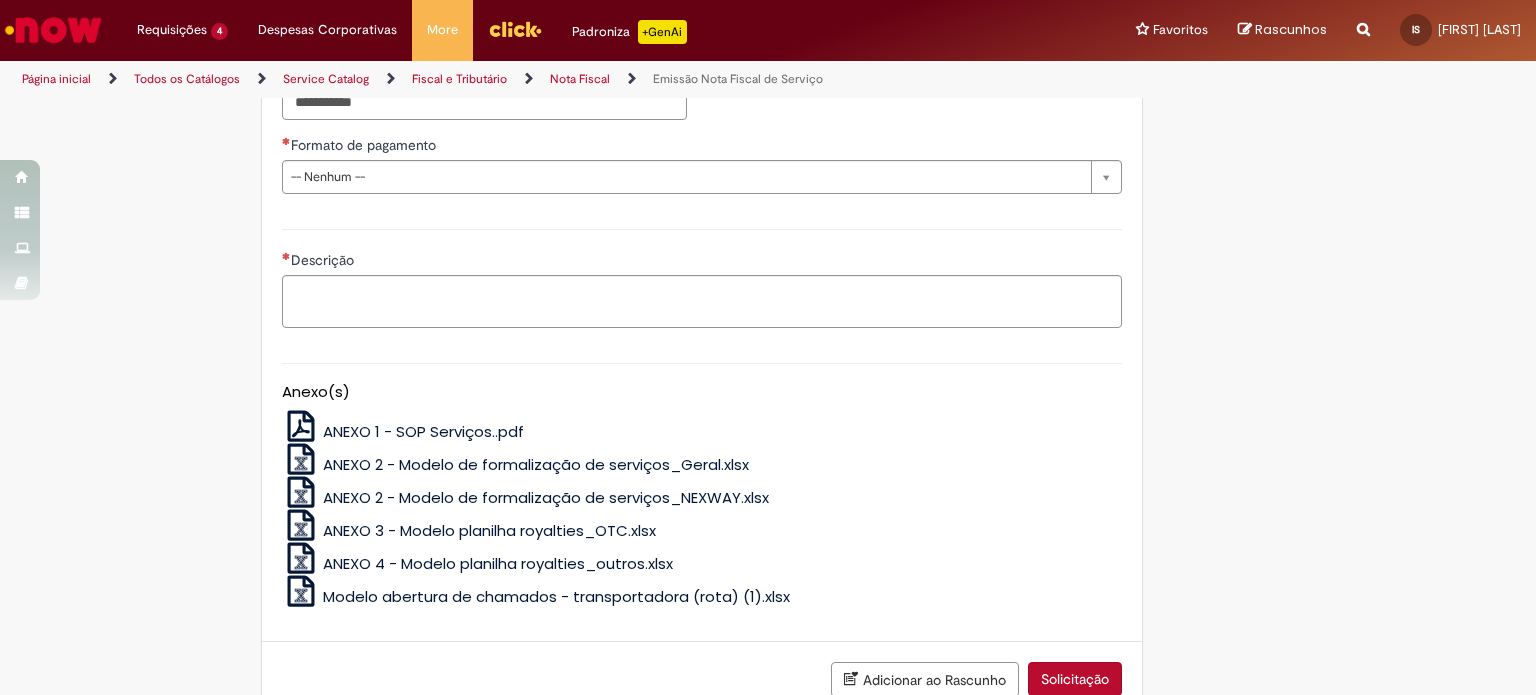 scroll, scrollTop: 2039, scrollLeft: 0, axis: vertical 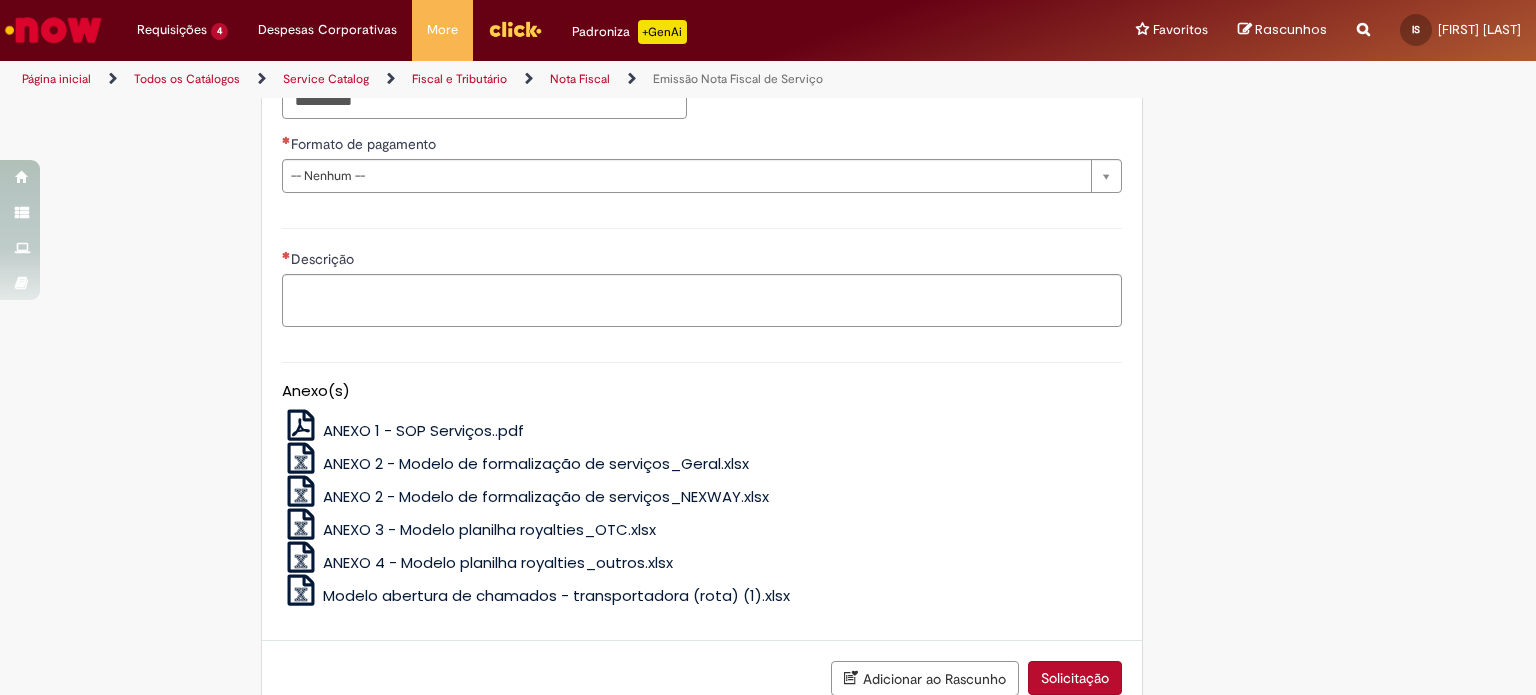 type on "**********" 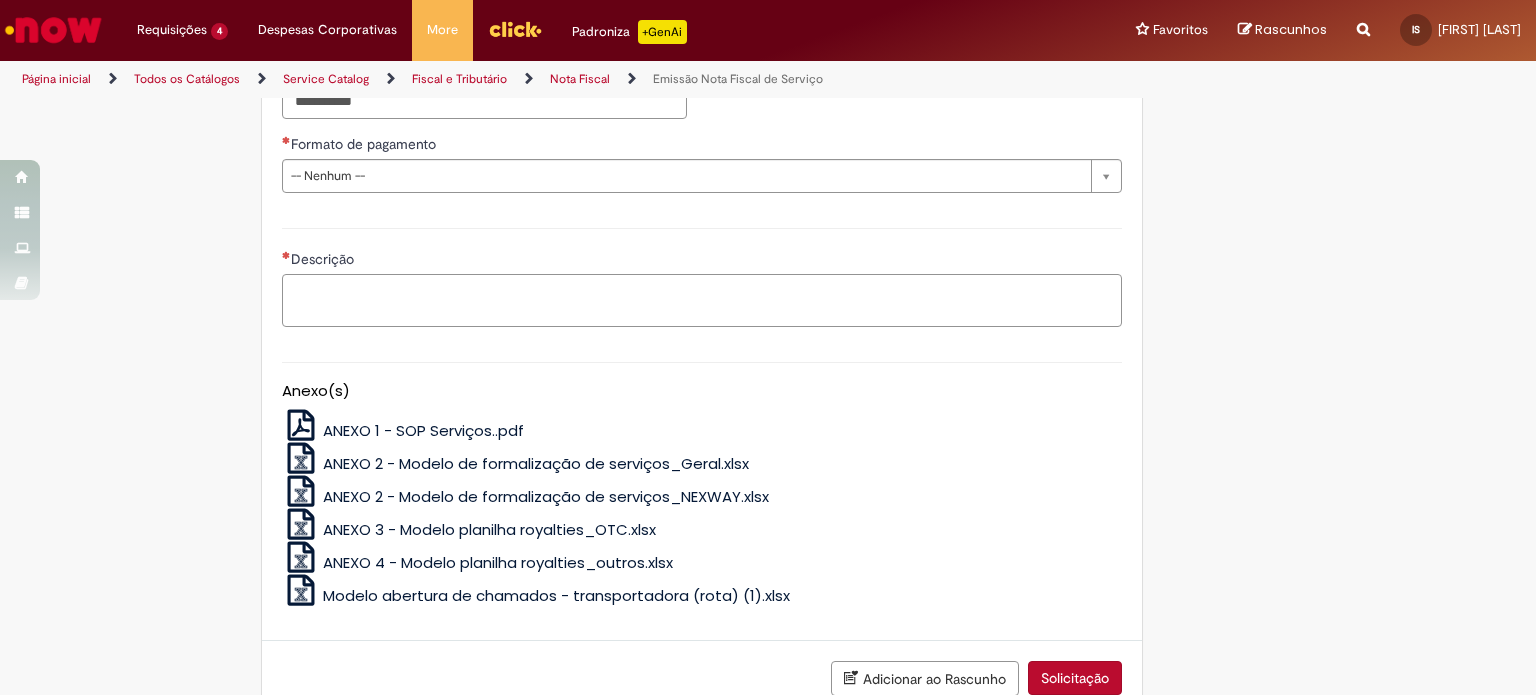 click on "Descrição" at bounding box center [702, 301] 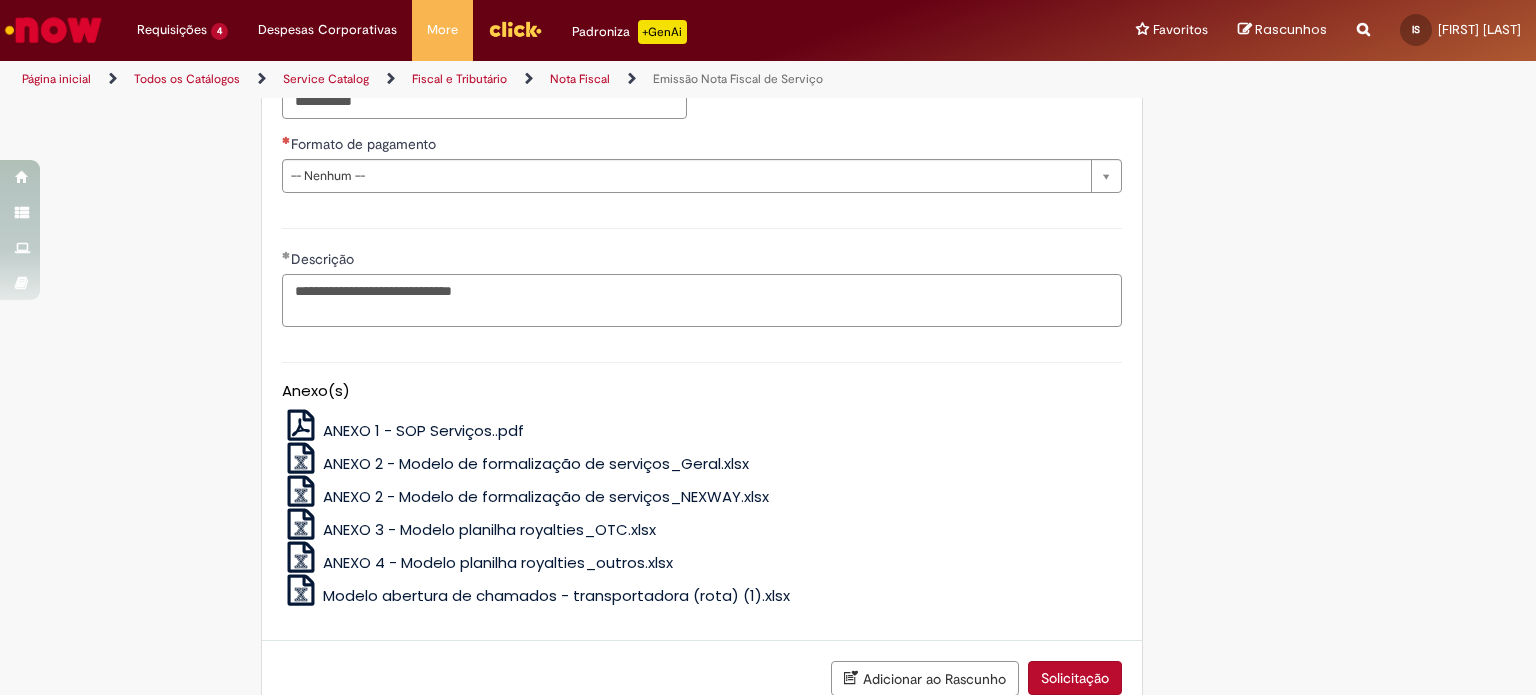 type on "**********" 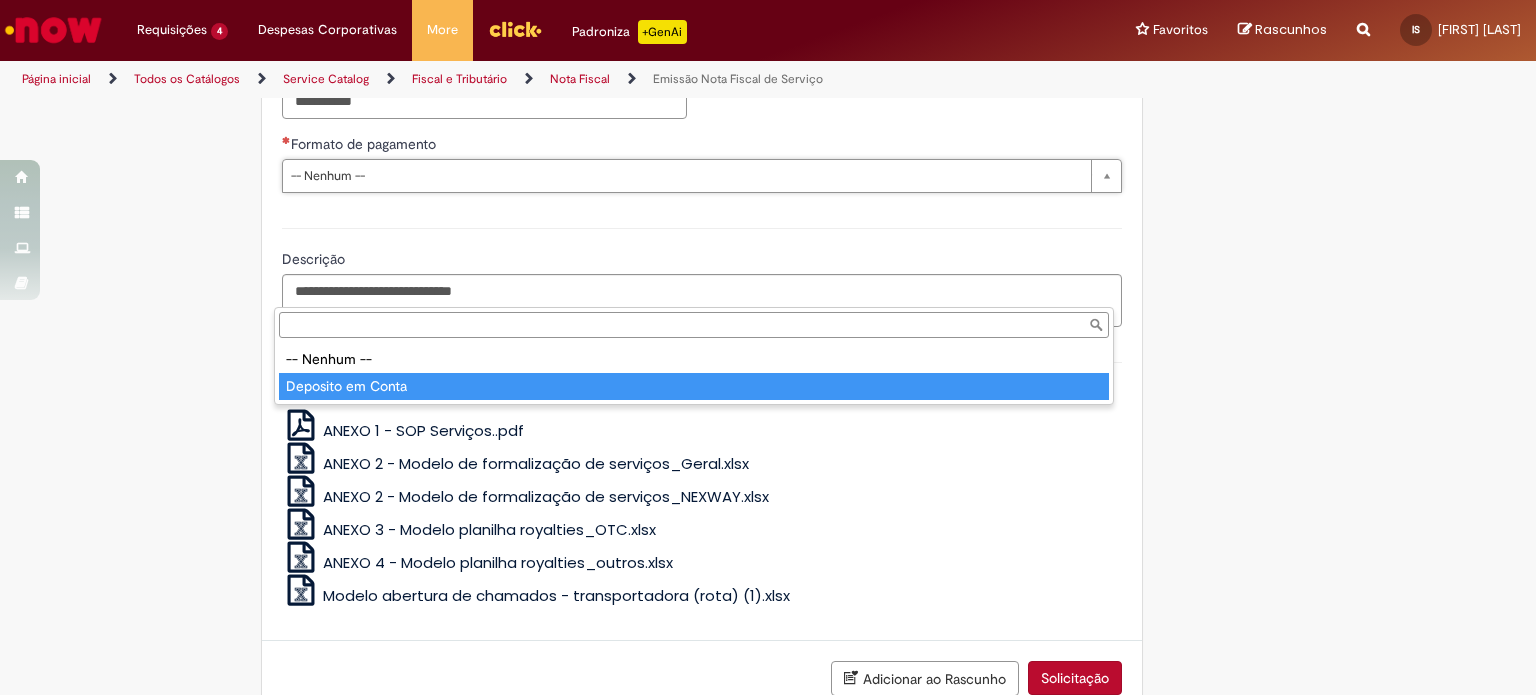 type on "**********" 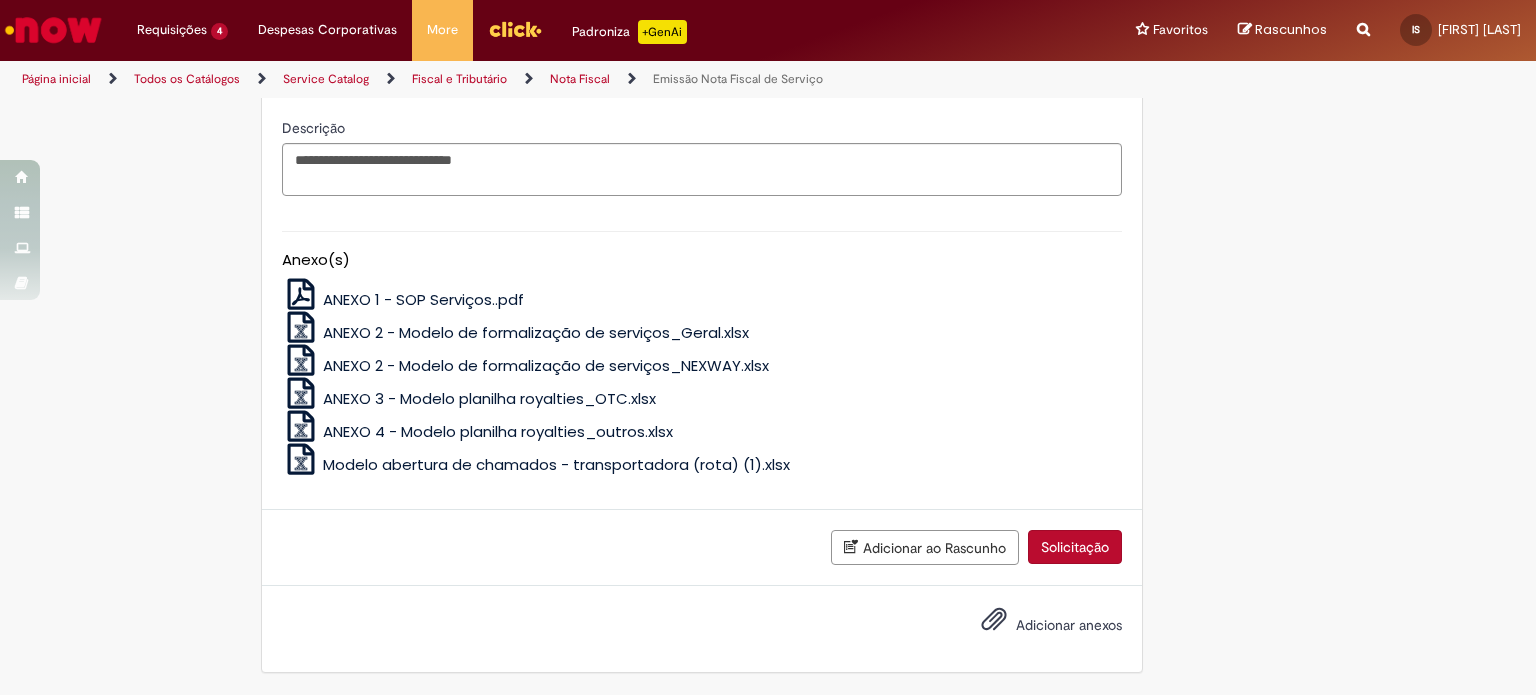 scroll, scrollTop: 2286, scrollLeft: 0, axis: vertical 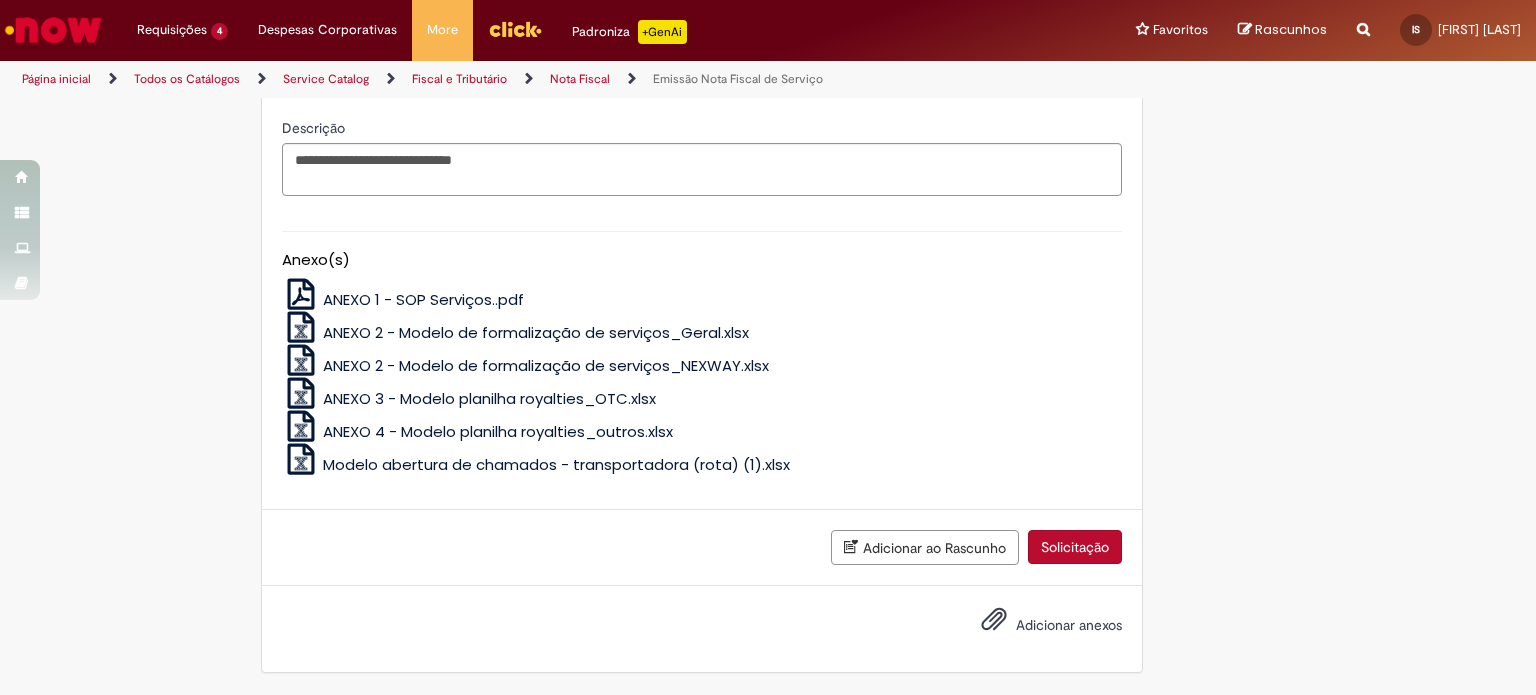 click on "Solicitação" at bounding box center [1075, 547] 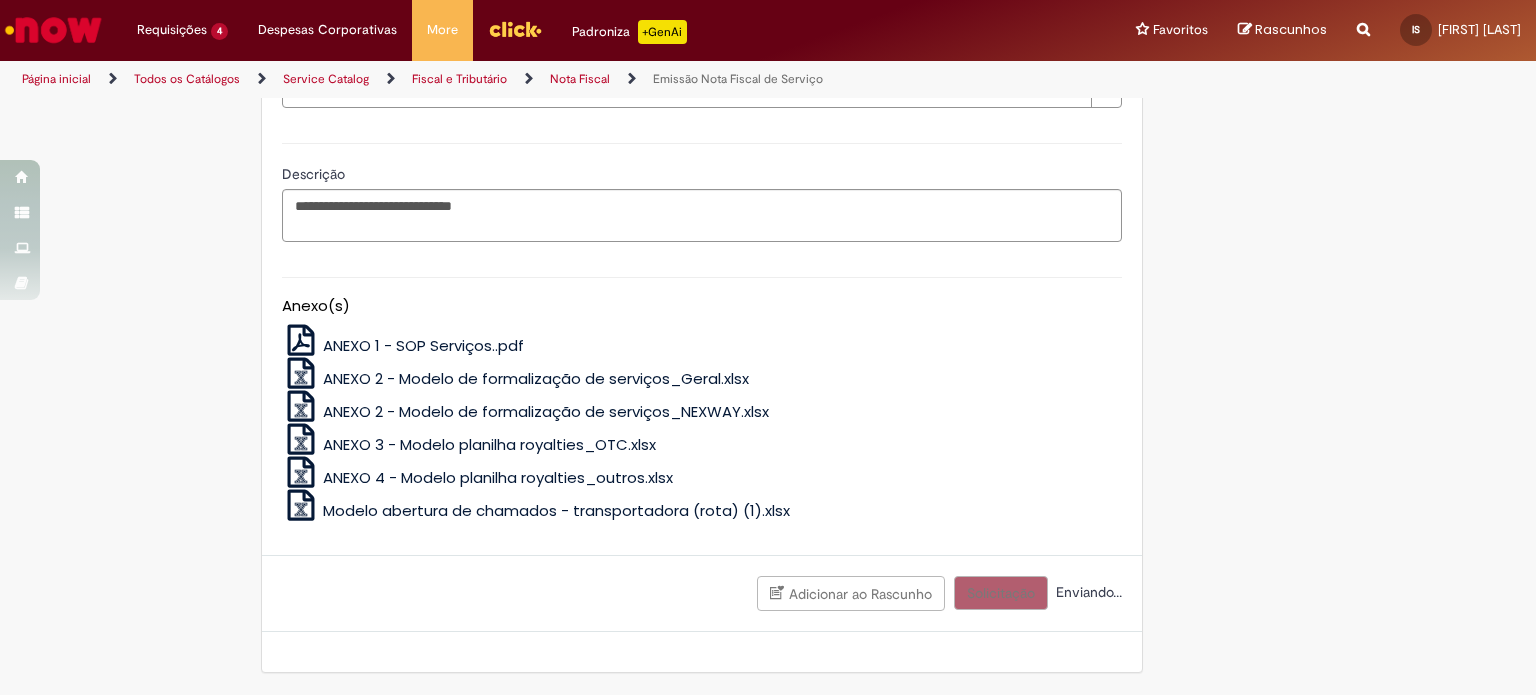 scroll, scrollTop: 2240, scrollLeft: 0, axis: vertical 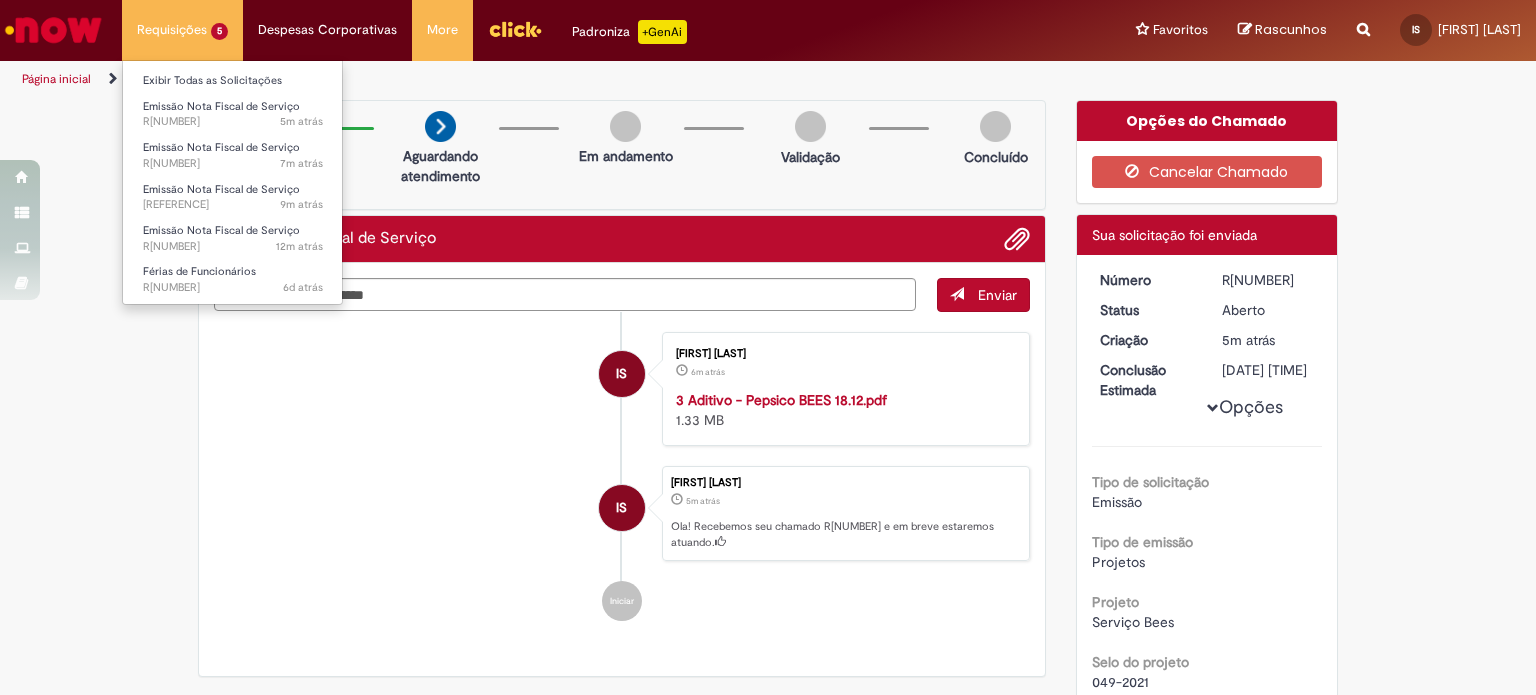 click on "Requisições 5 Exibir Todas as Solicitações Emissão Nota Fiscal de Serviço 5m atrás 7 minutos atrás R[NUMBER] Emissão Nota Fiscal de Serviço 7m atrás 9 minutos atrás R[NUMBER] Emissão Nota Fiscal de Serviço 9m atrás 12 minutos atrás R[NUMBER] Emissão Nota Fiscal de Serviço 12m atrás 6 dias atrás R[NUMBER] Férias de Funcionários 6d atrás 6 dias atrás R[NUMBER]" at bounding box center (182, 30) 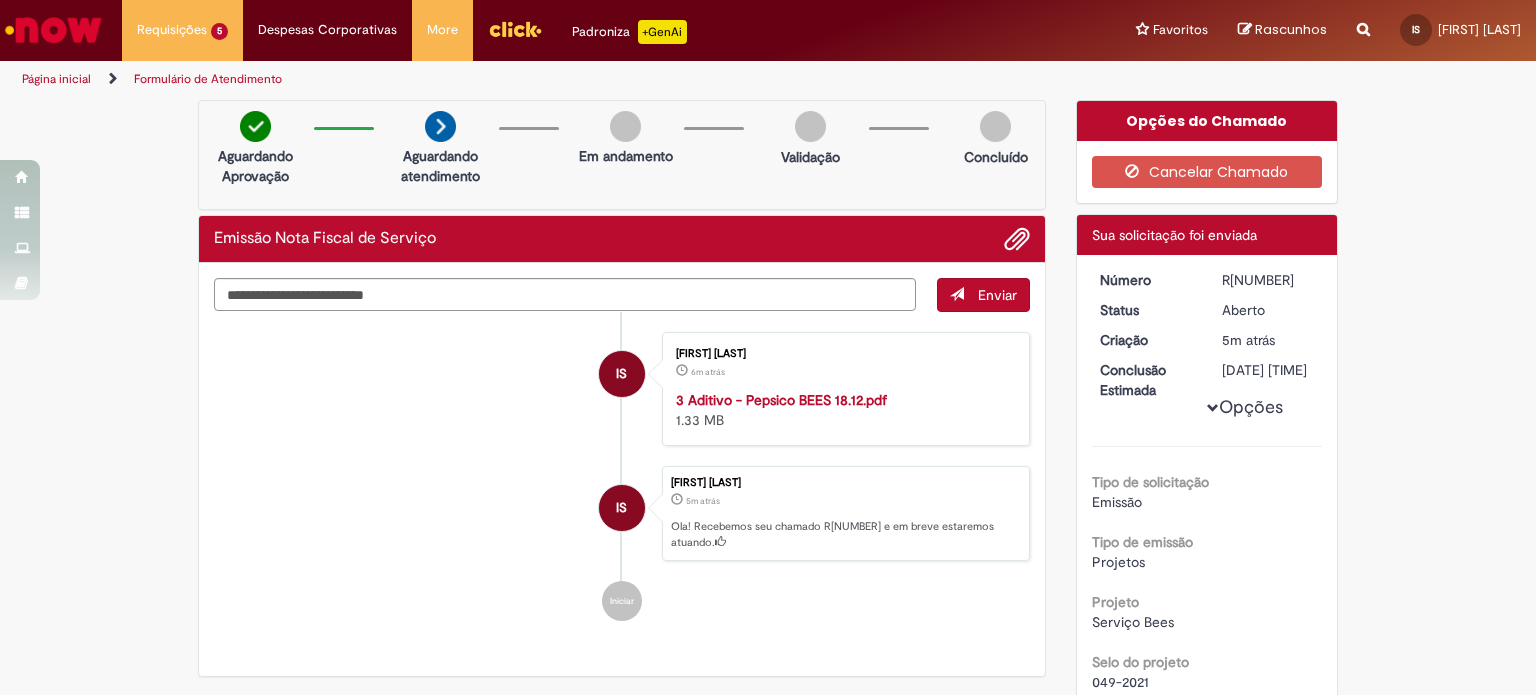 click on "Página inicial" at bounding box center [56, 79] 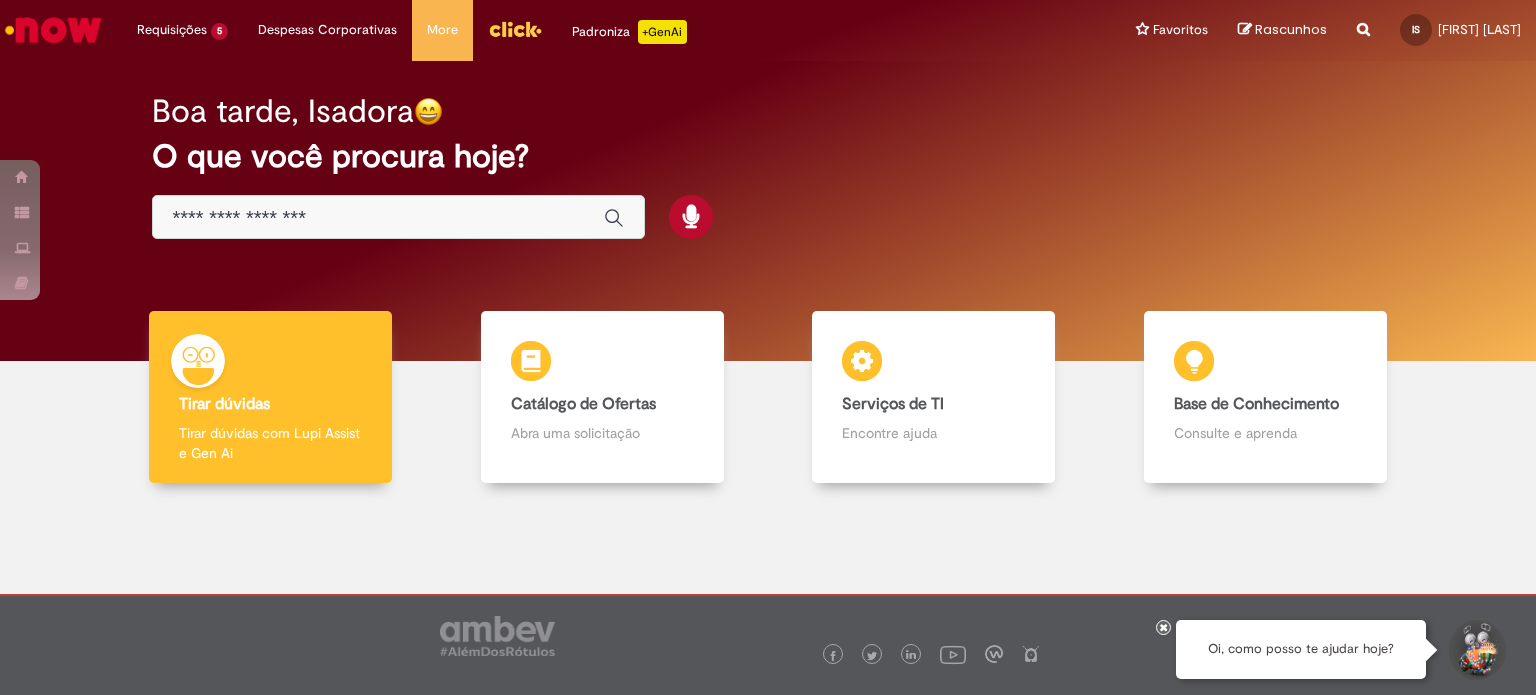 click on "Boa tarde, [FIRST] O que você procura hoje?" at bounding box center [768, 167] 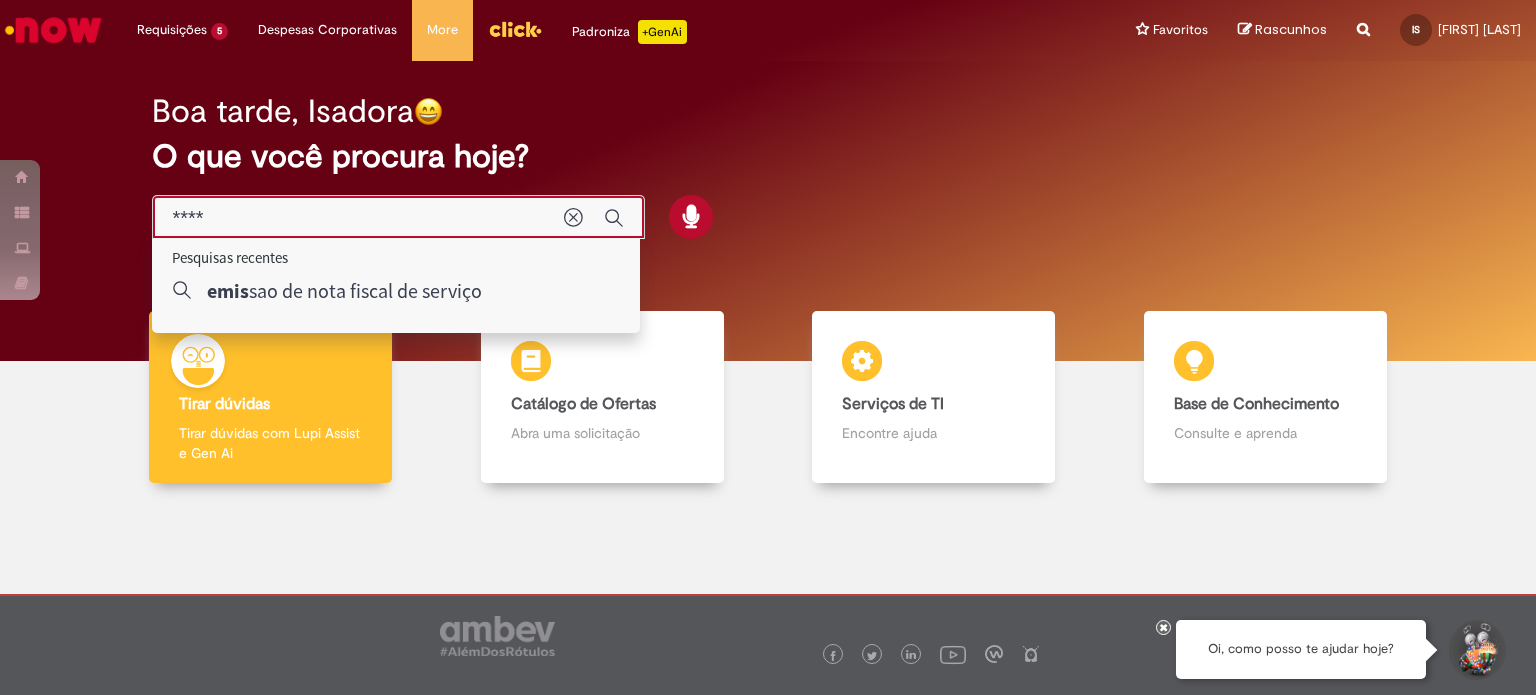 type on "*****" 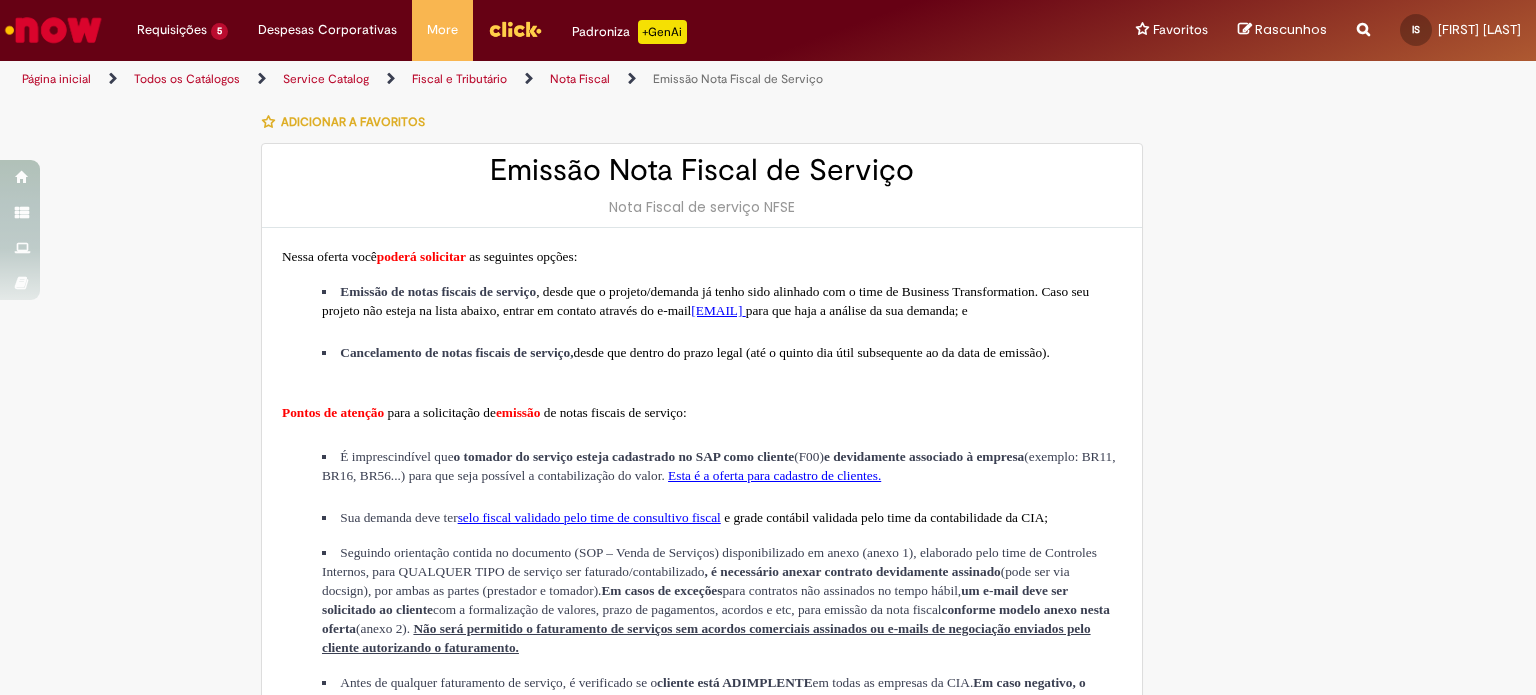 type on "********" 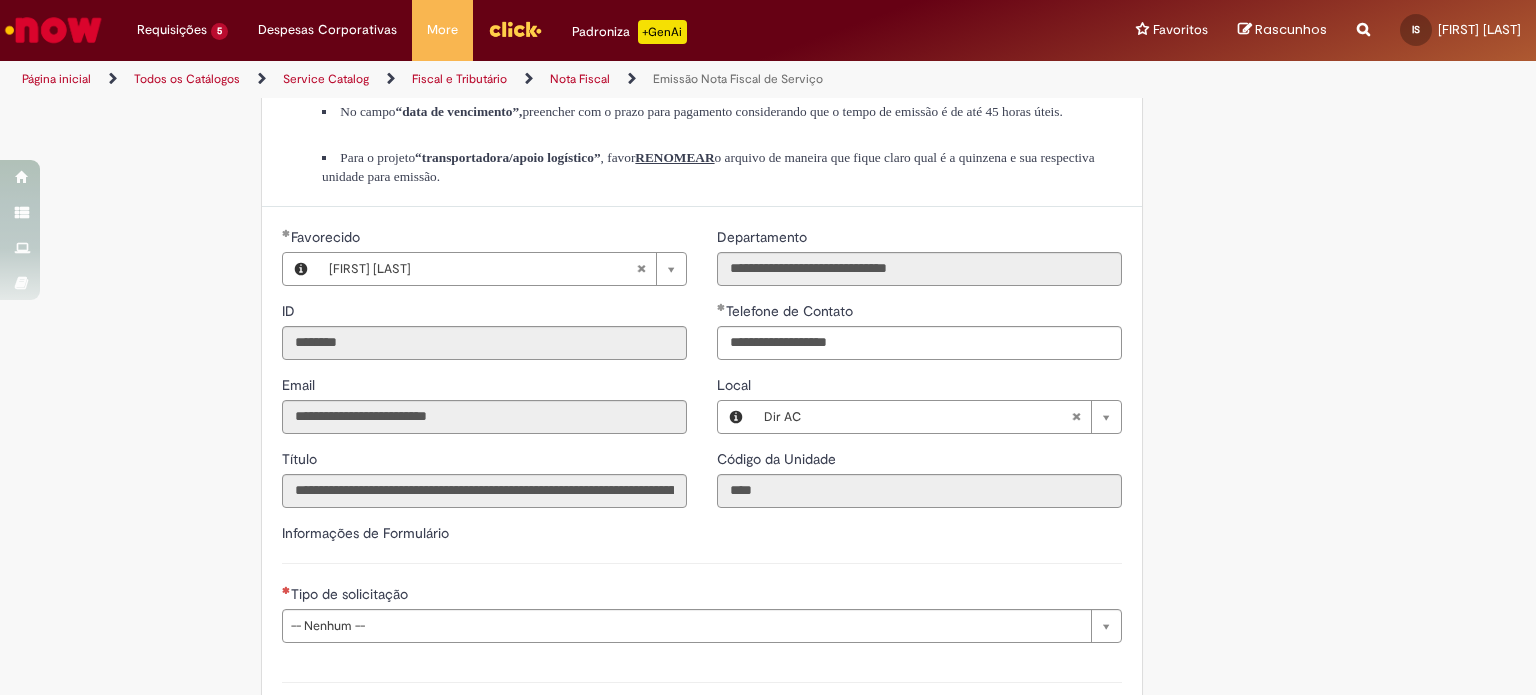 scroll, scrollTop: 1036, scrollLeft: 0, axis: vertical 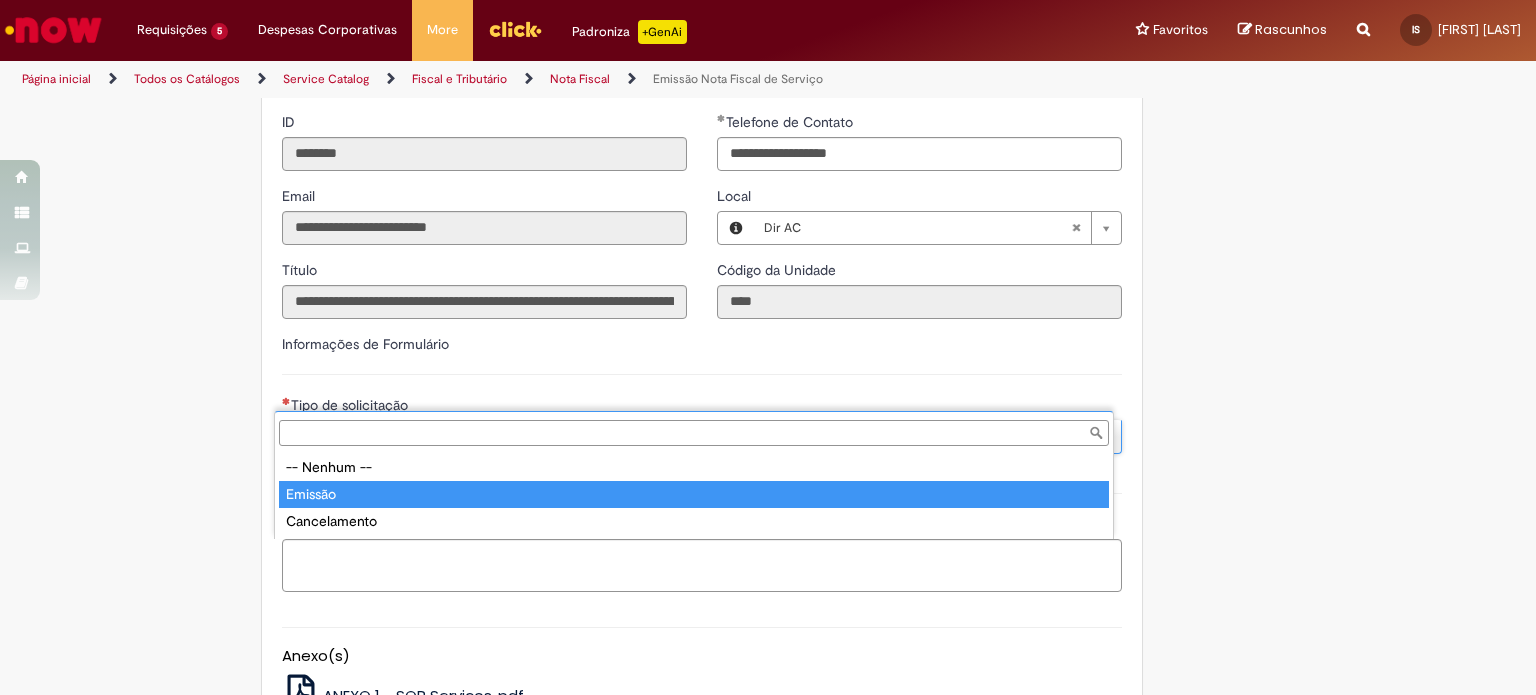 type on "*******" 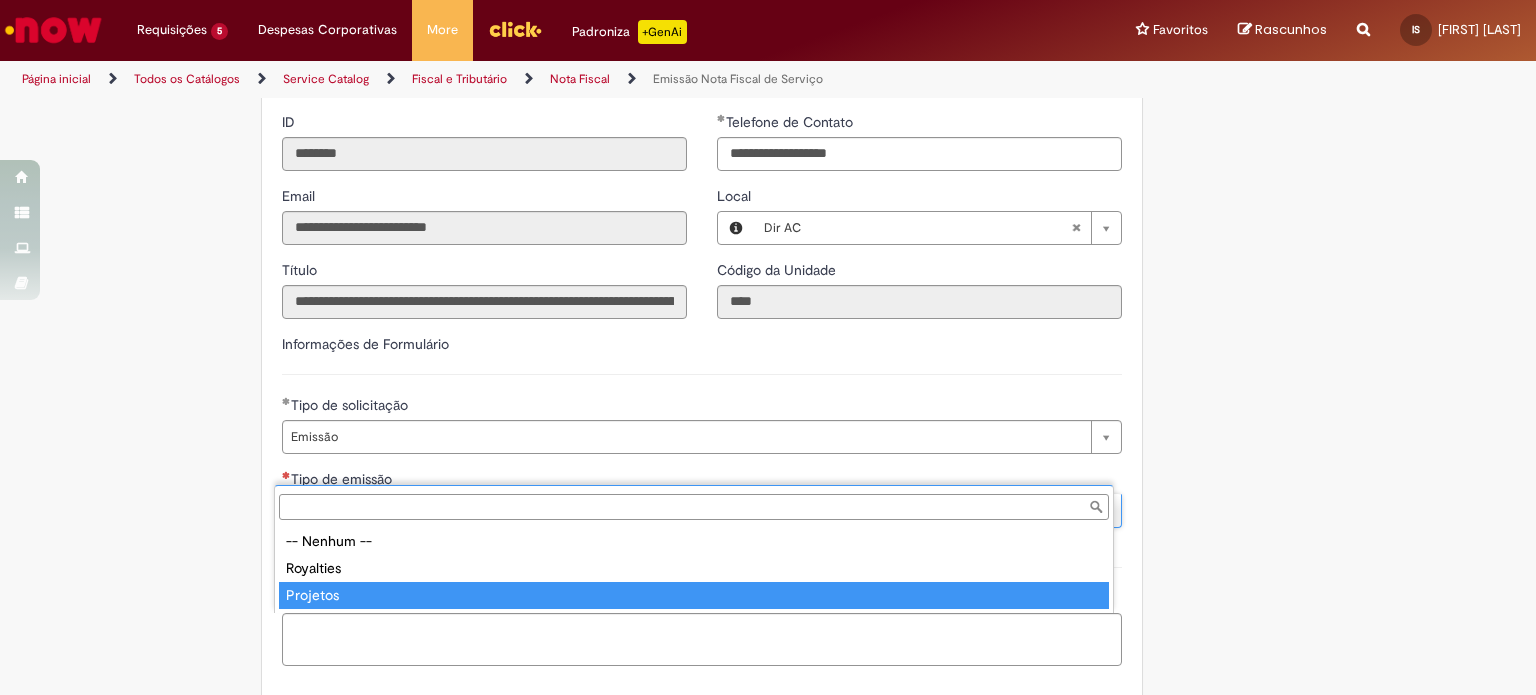 type on "********" 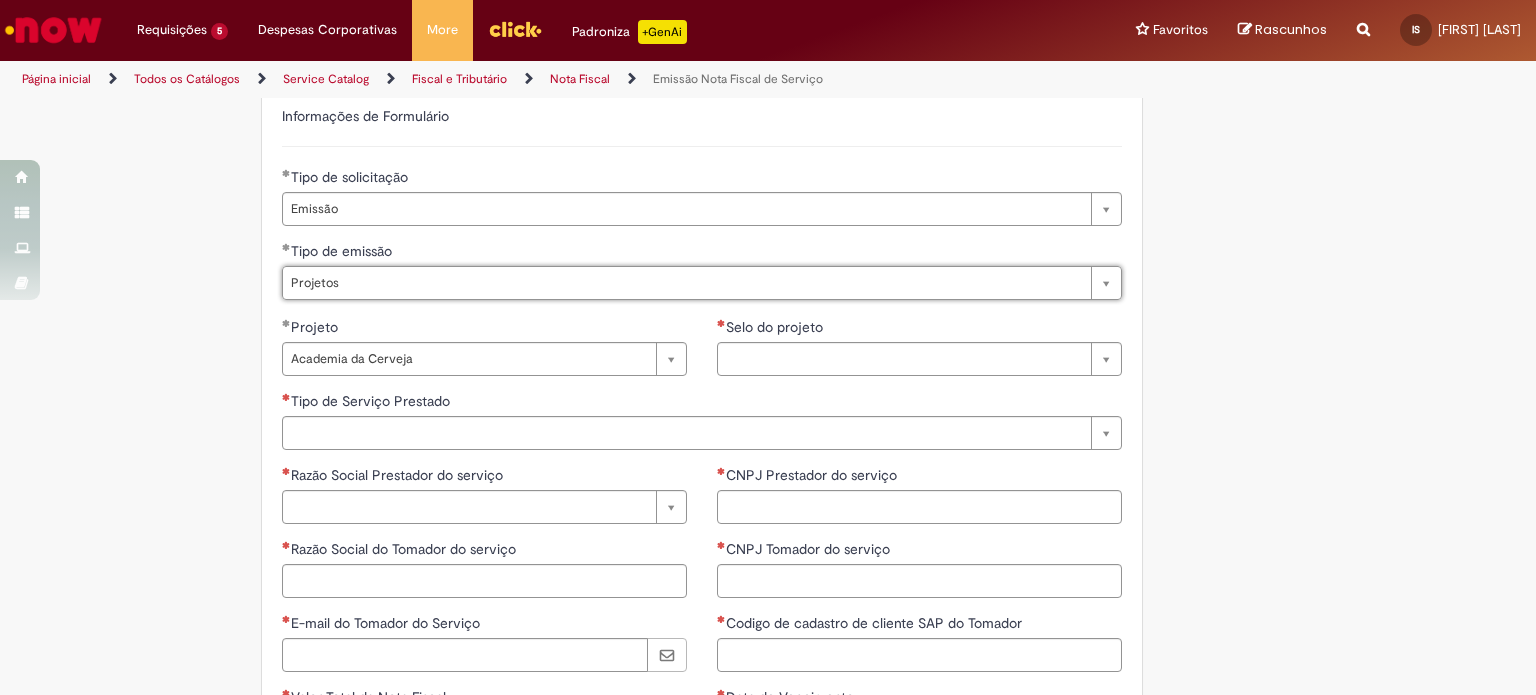 scroll, scrollTop: 1266, scrollLeft: 0, axis: vertical 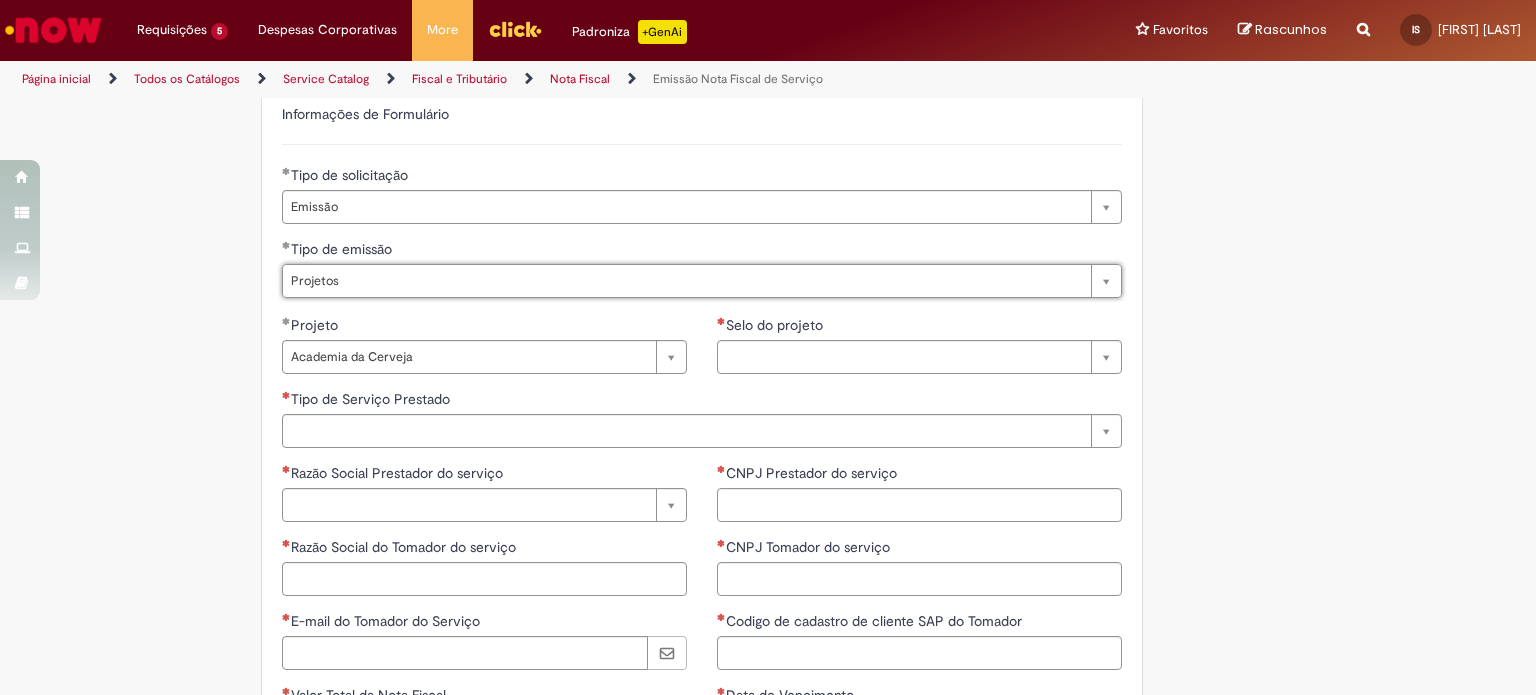 type 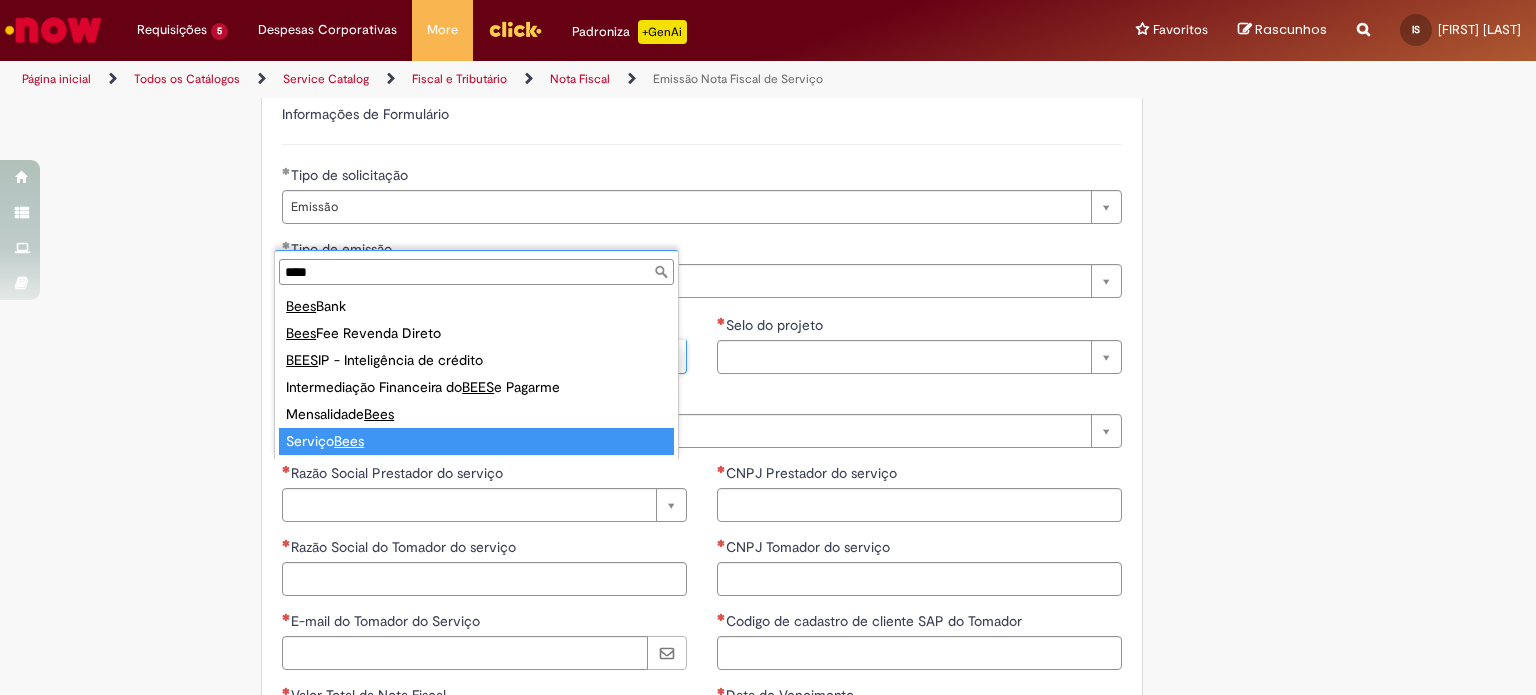 type on "****" 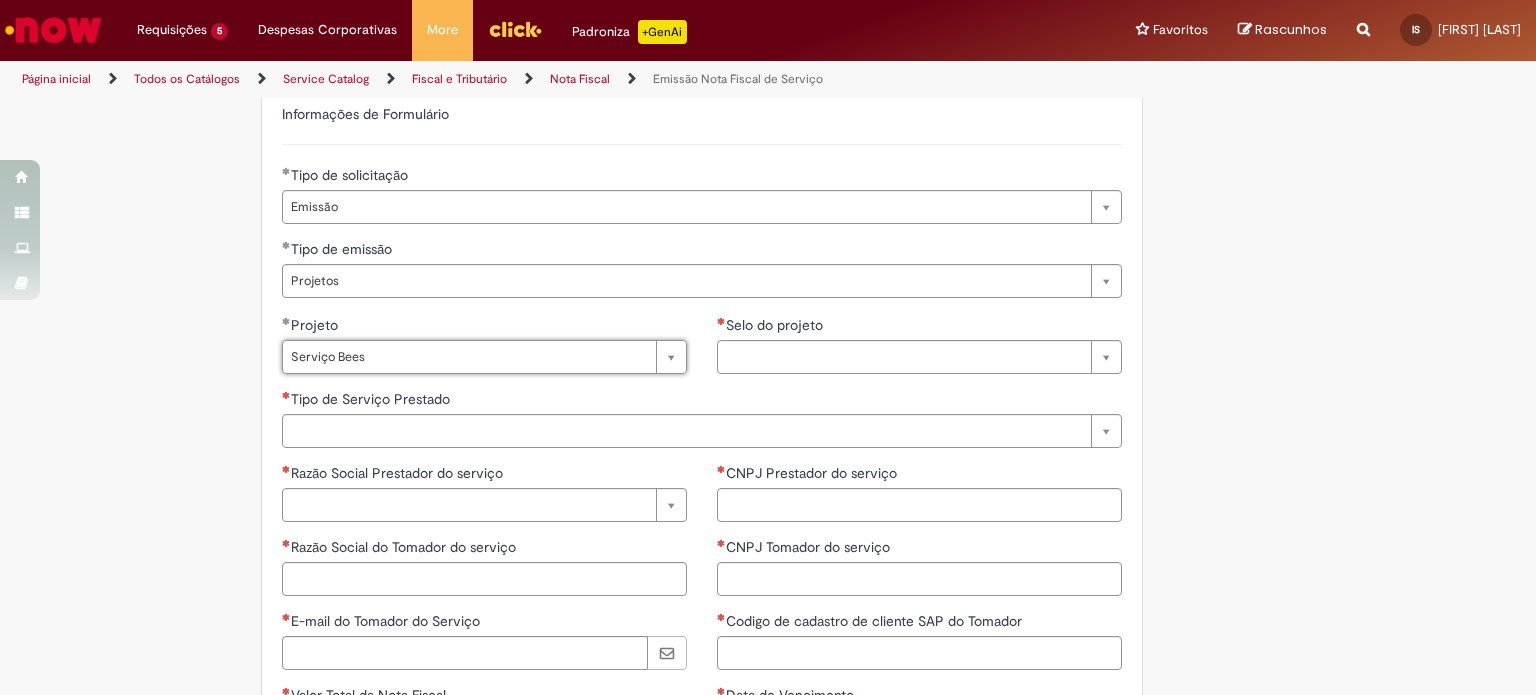 scroll, scrollTop: 0, scrollLeft: 81, axis: horizontal 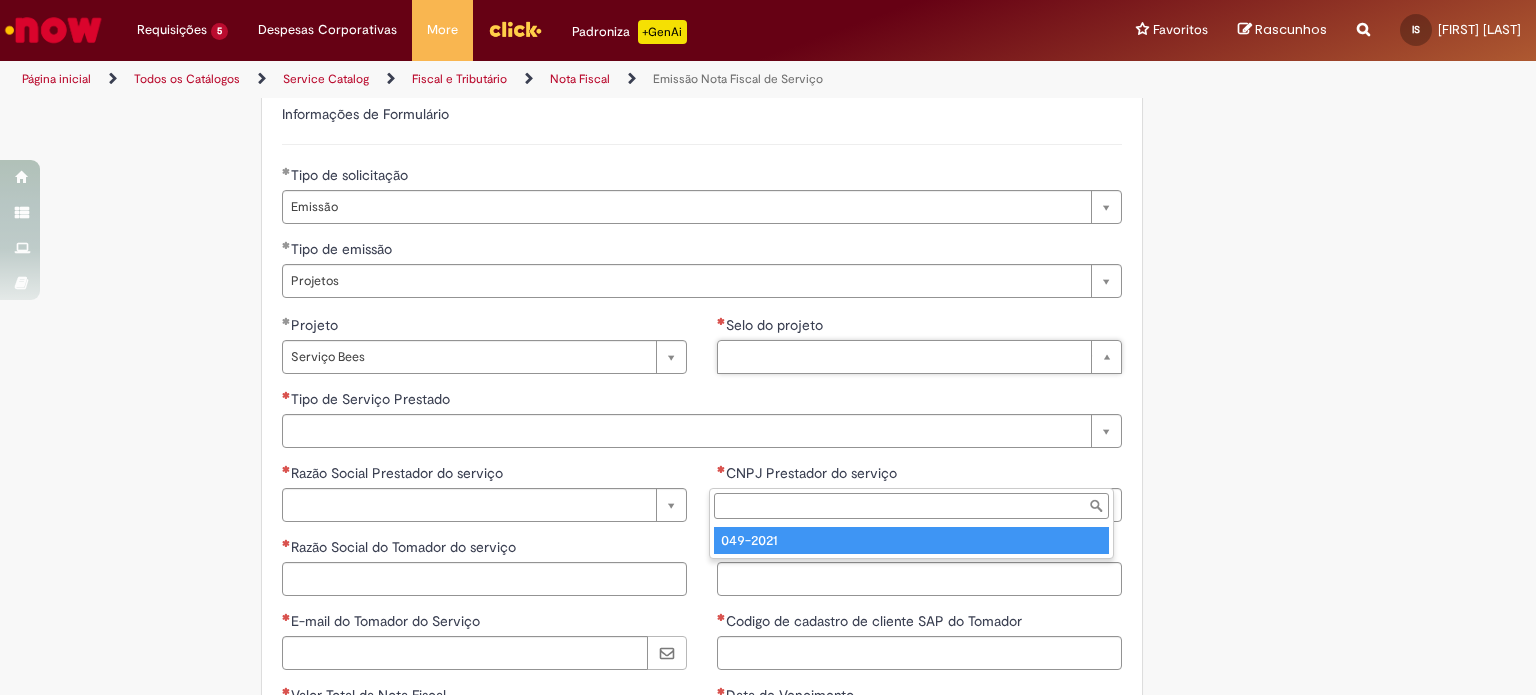 type on "********" 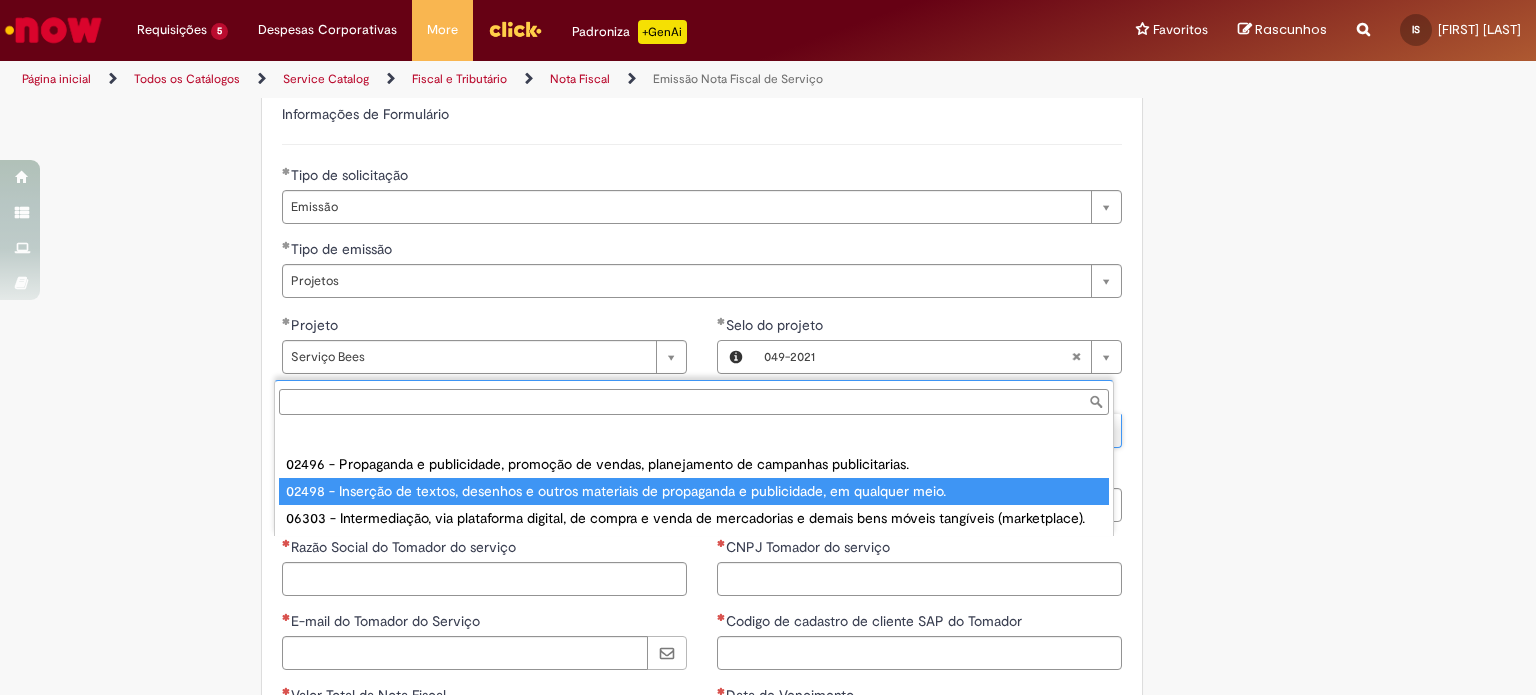 type on "**********" 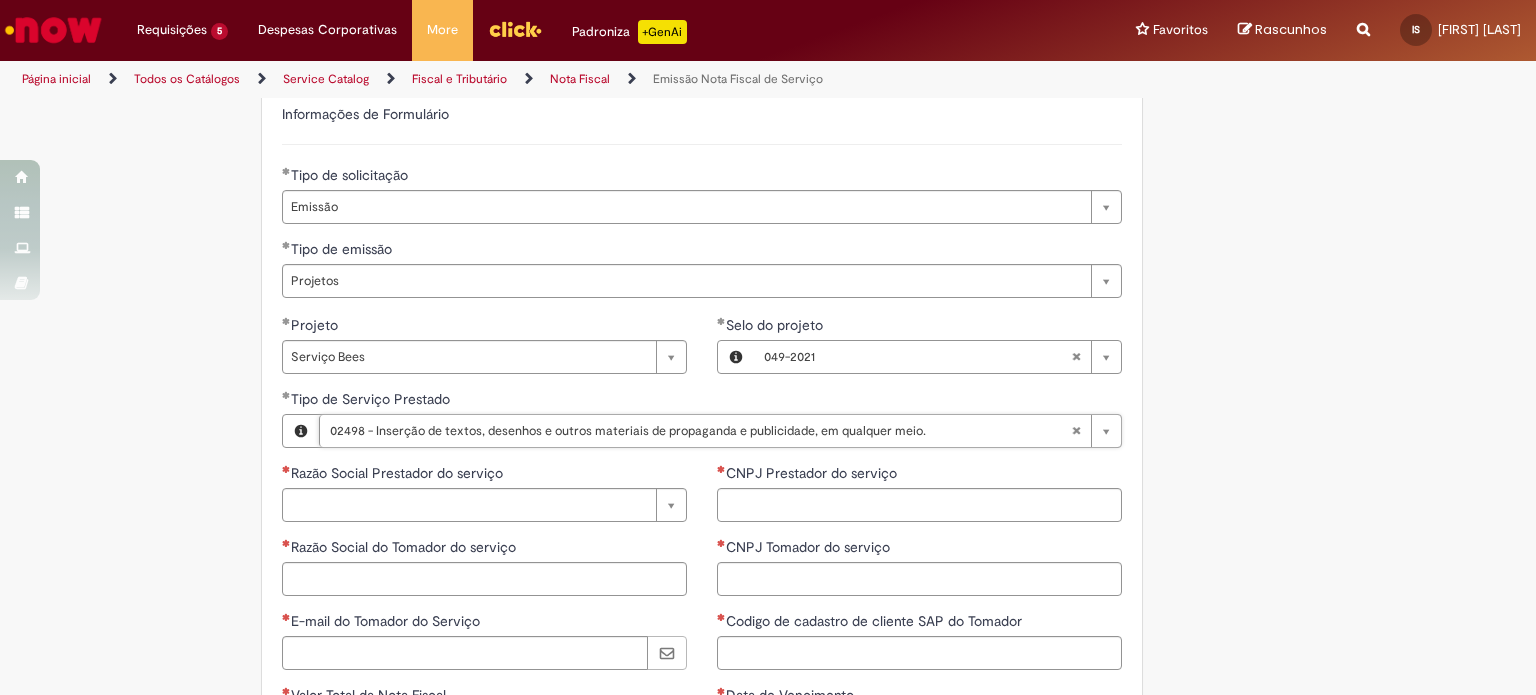 scroll, scrollTop: 1379, scrollLeft: 0, axis: vertical 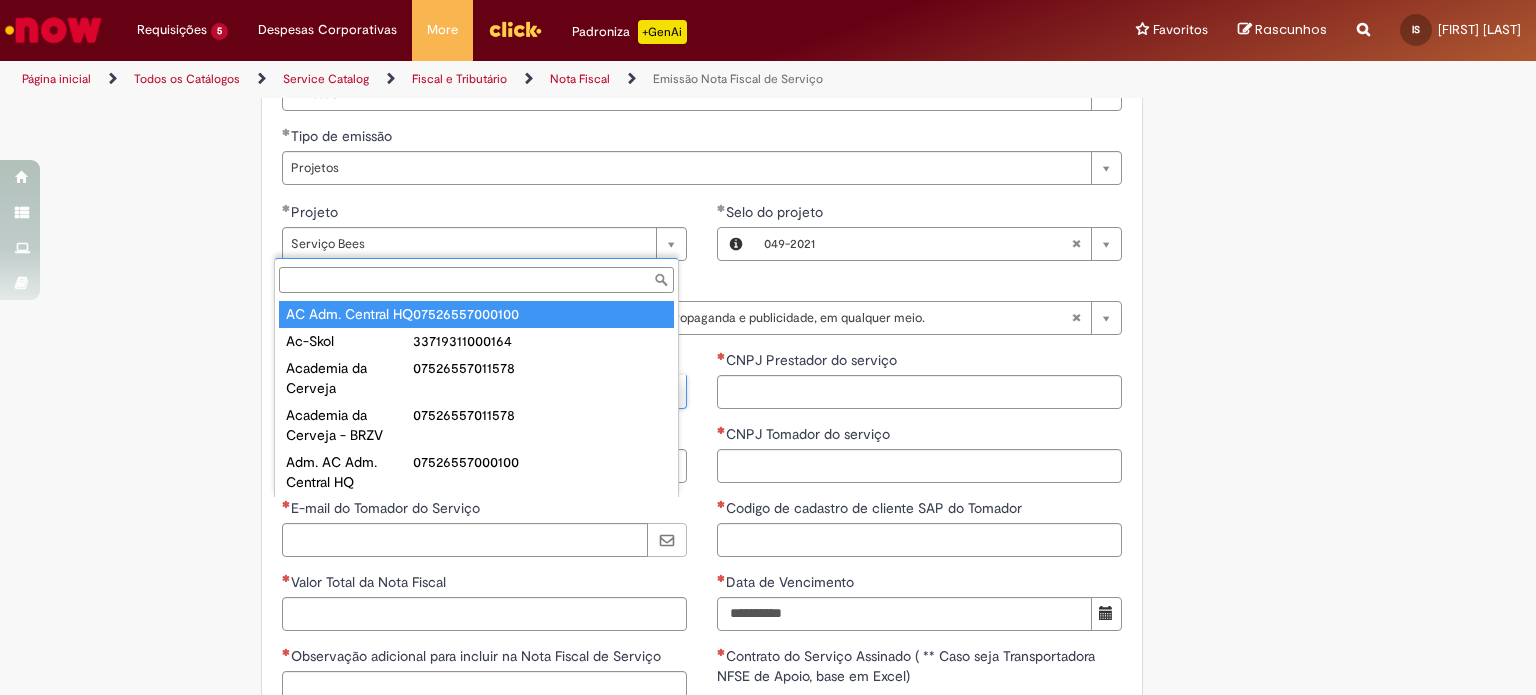 type on "**********" 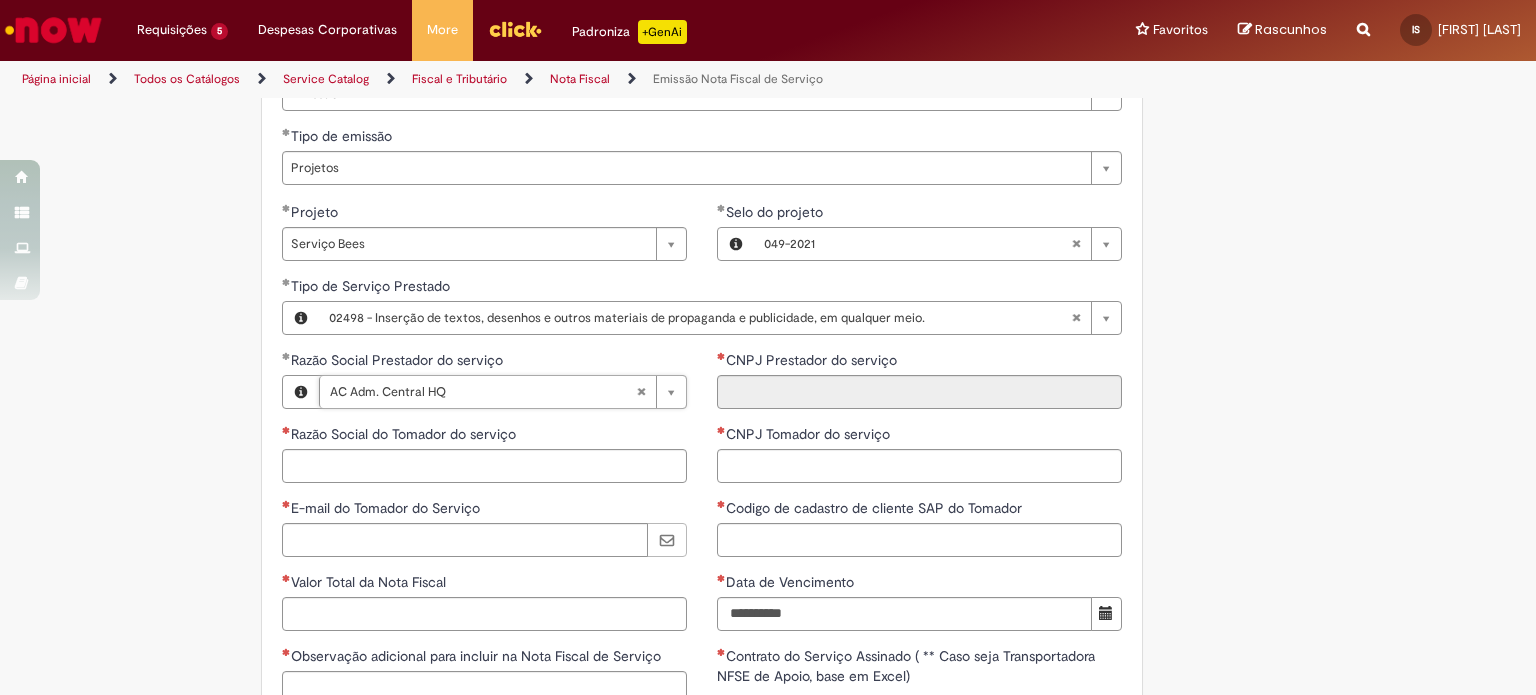 type on "**********" 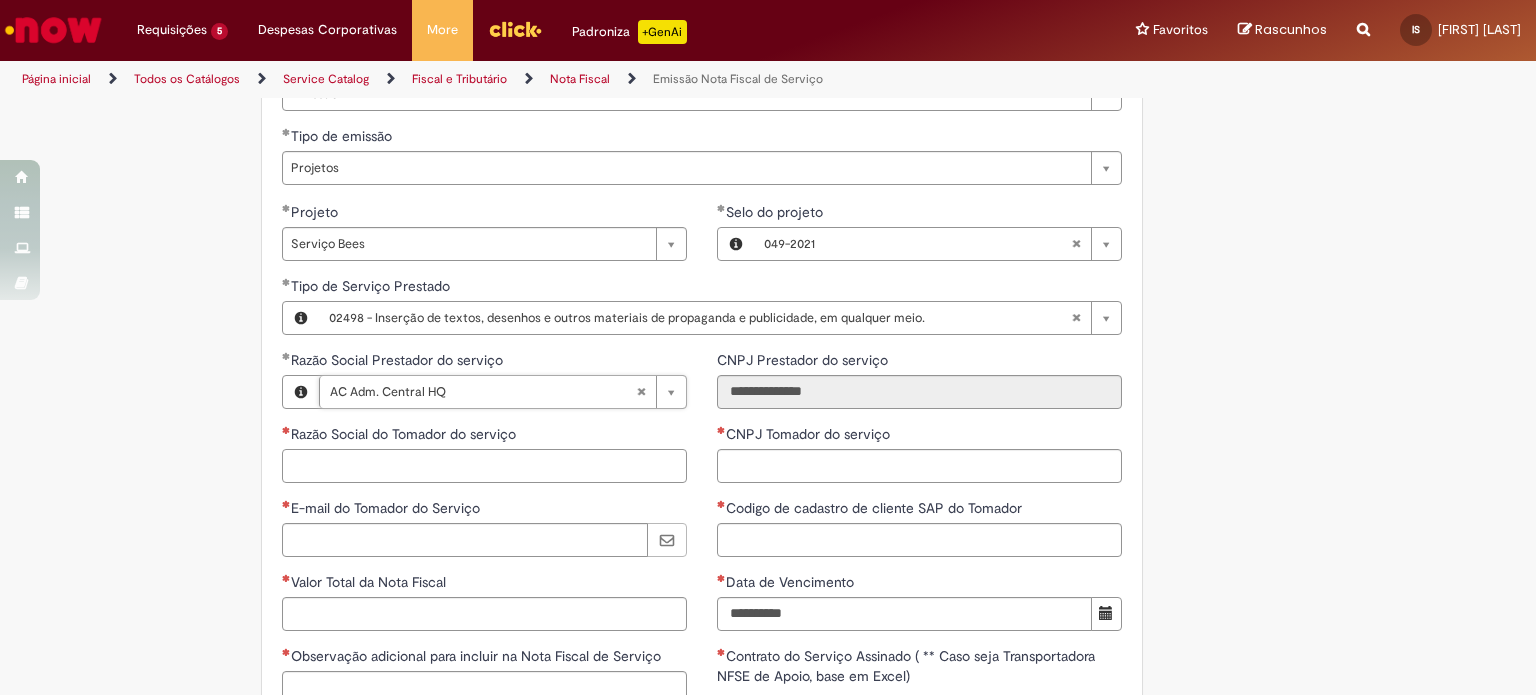 click on "Razão Social do  Tomador do serviço" at bounding box center (484, 466) 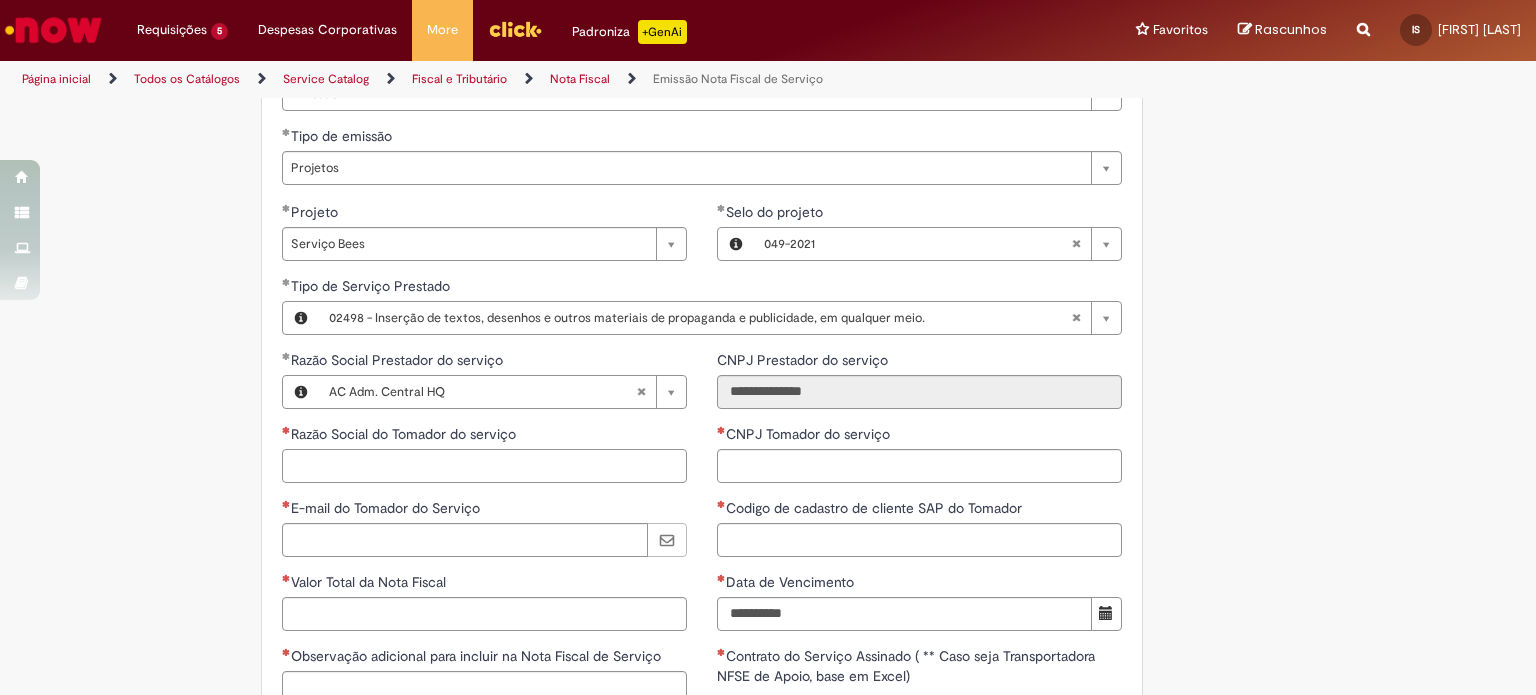 paste on "**********" 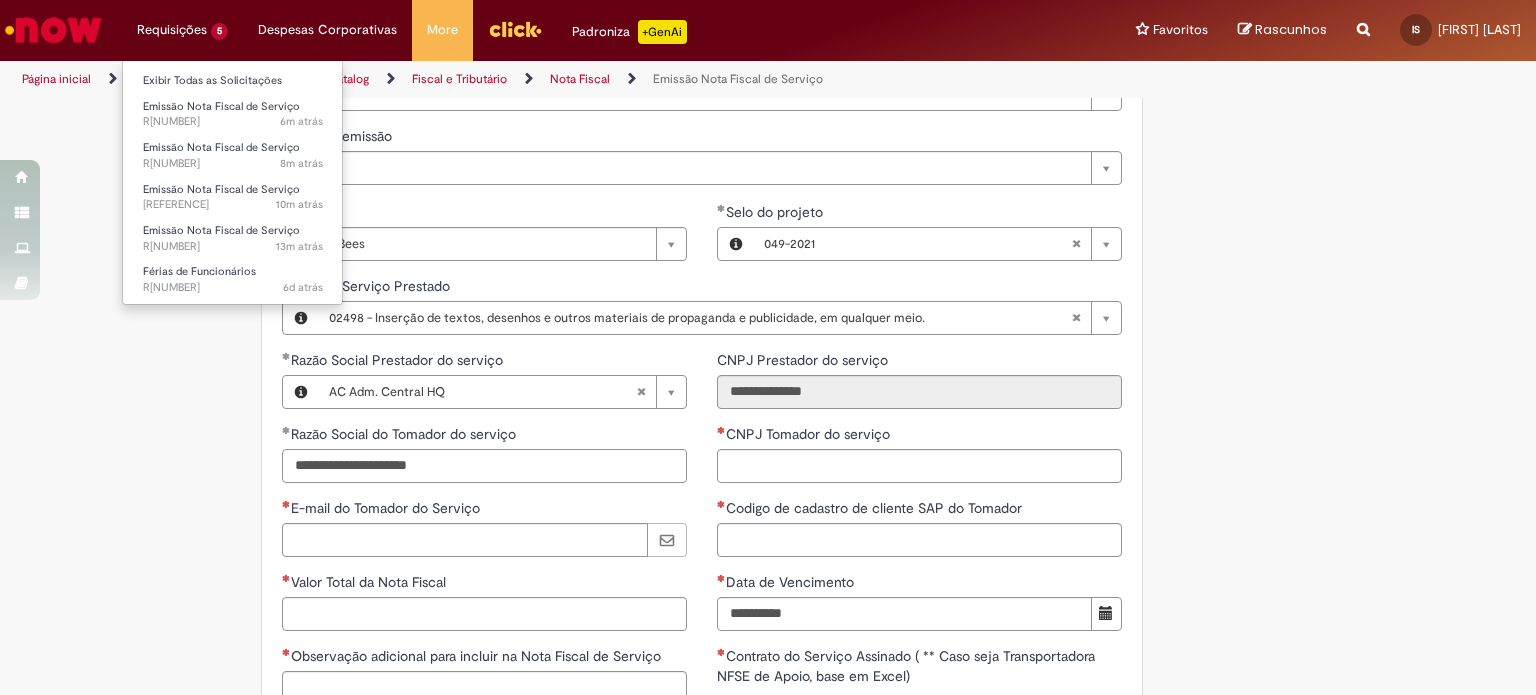 type on "**********" 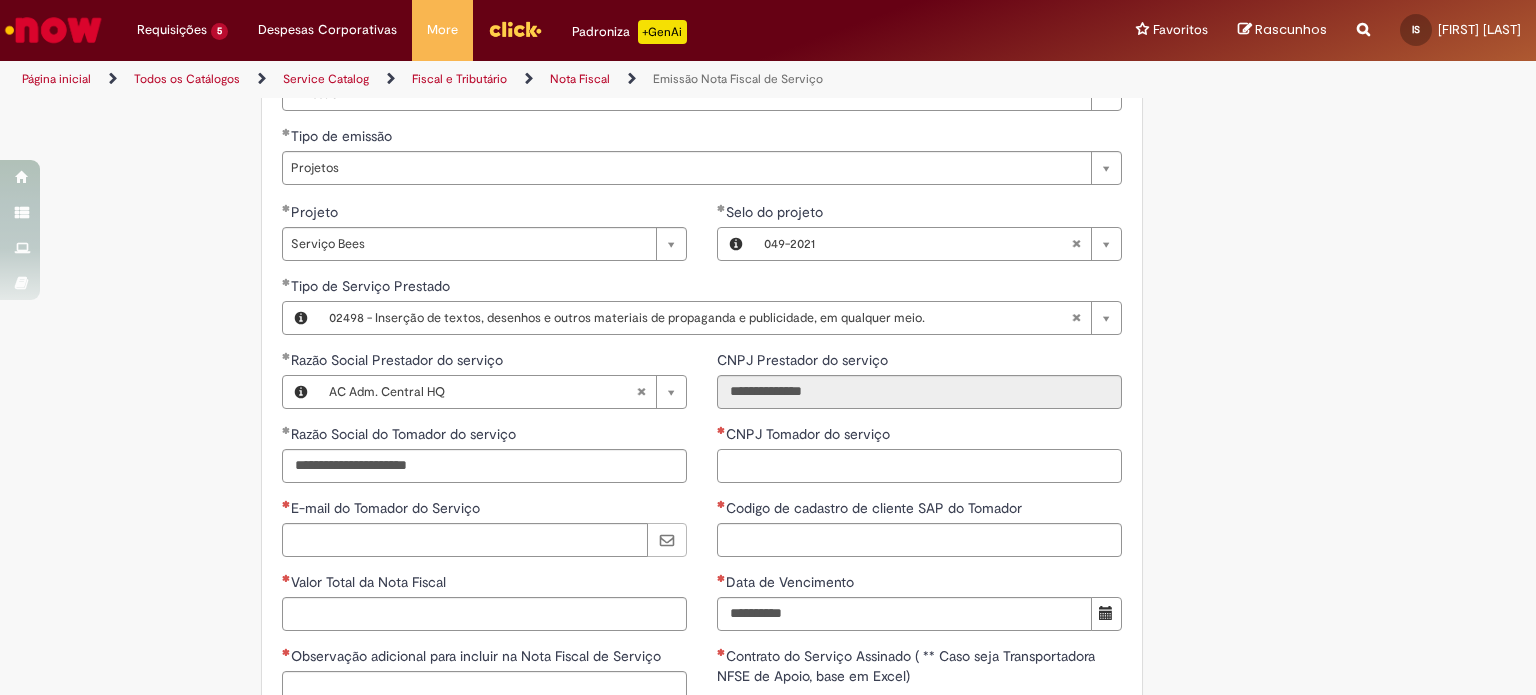 click on "CNPJ Tomador do serviço" at bounding box center [919, 466] 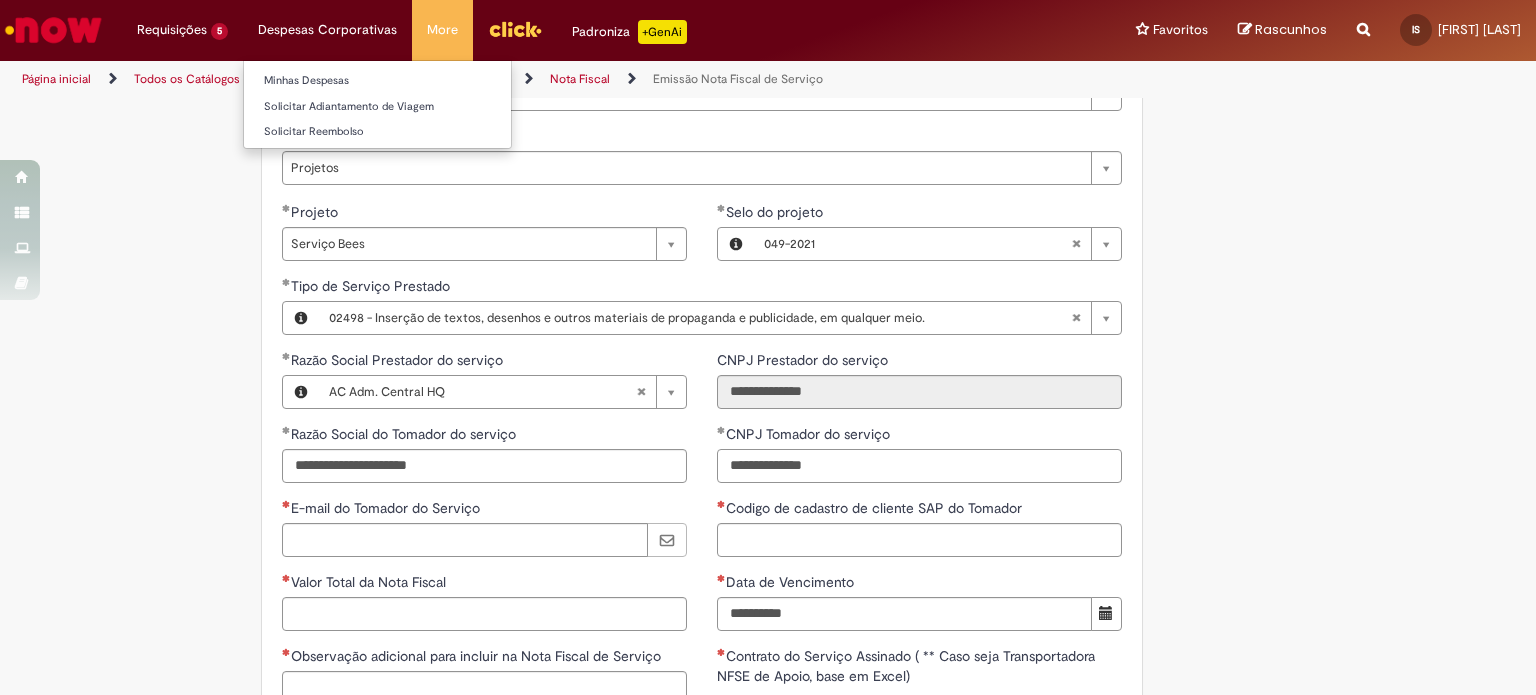 type on "**********" 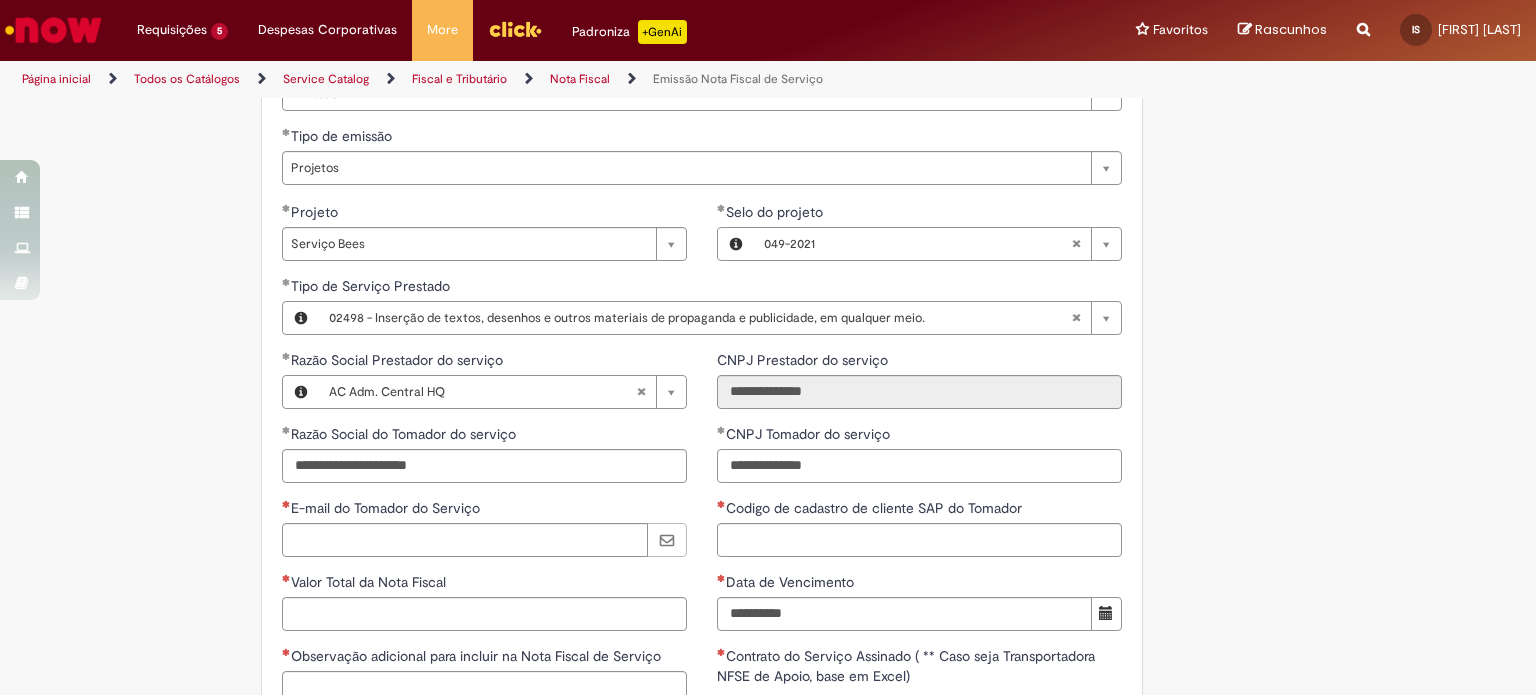scroll, scrollTop: 1431, scrollLeft: 0, axis: vertical 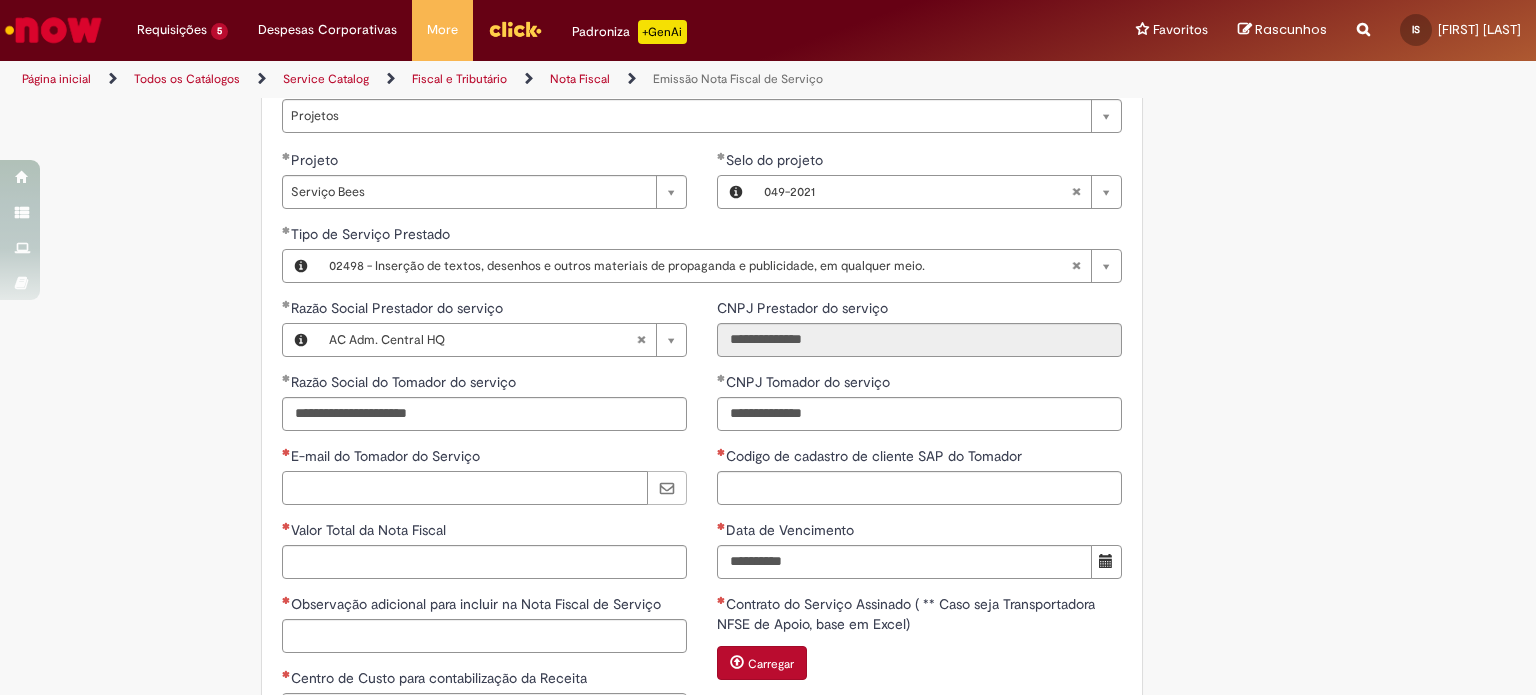 click on "E-mail do Tomador do Serviço" at bounding box center (465, 488) 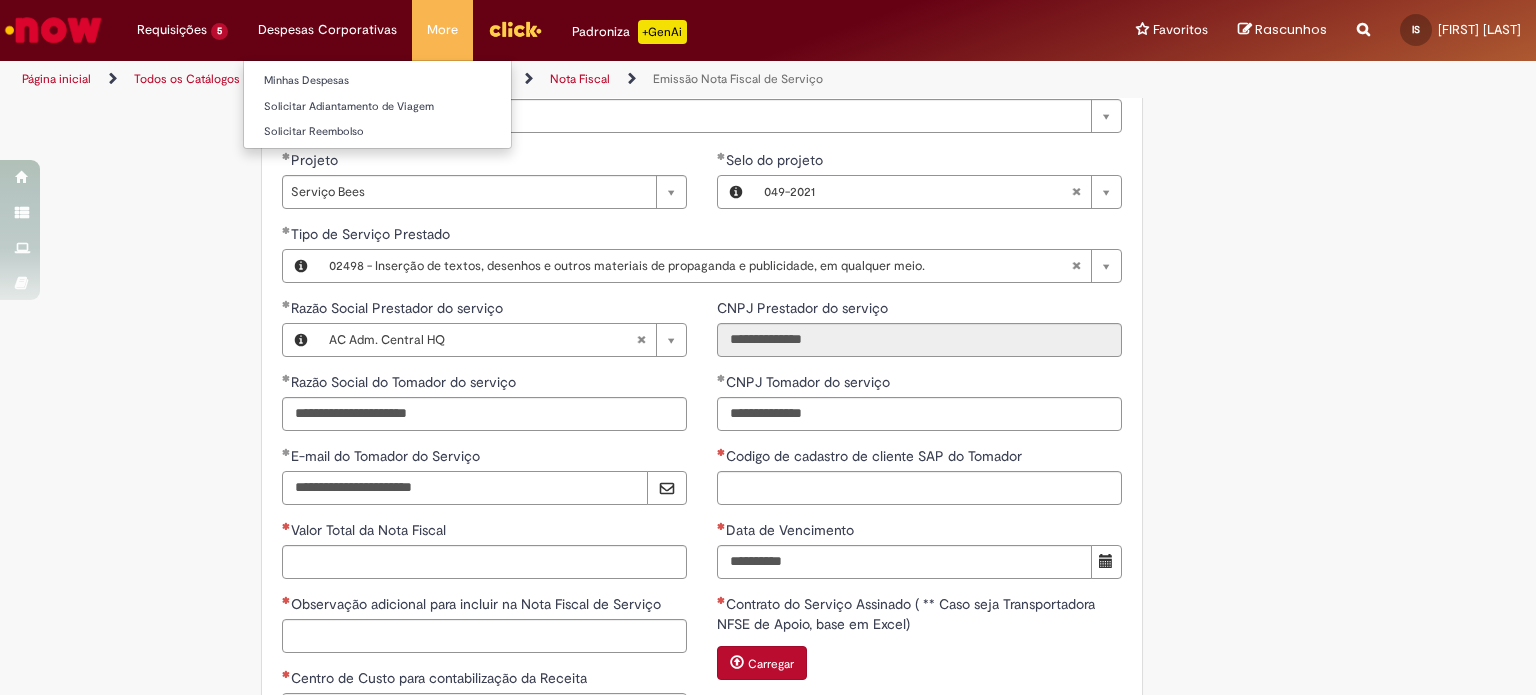type on "**********" 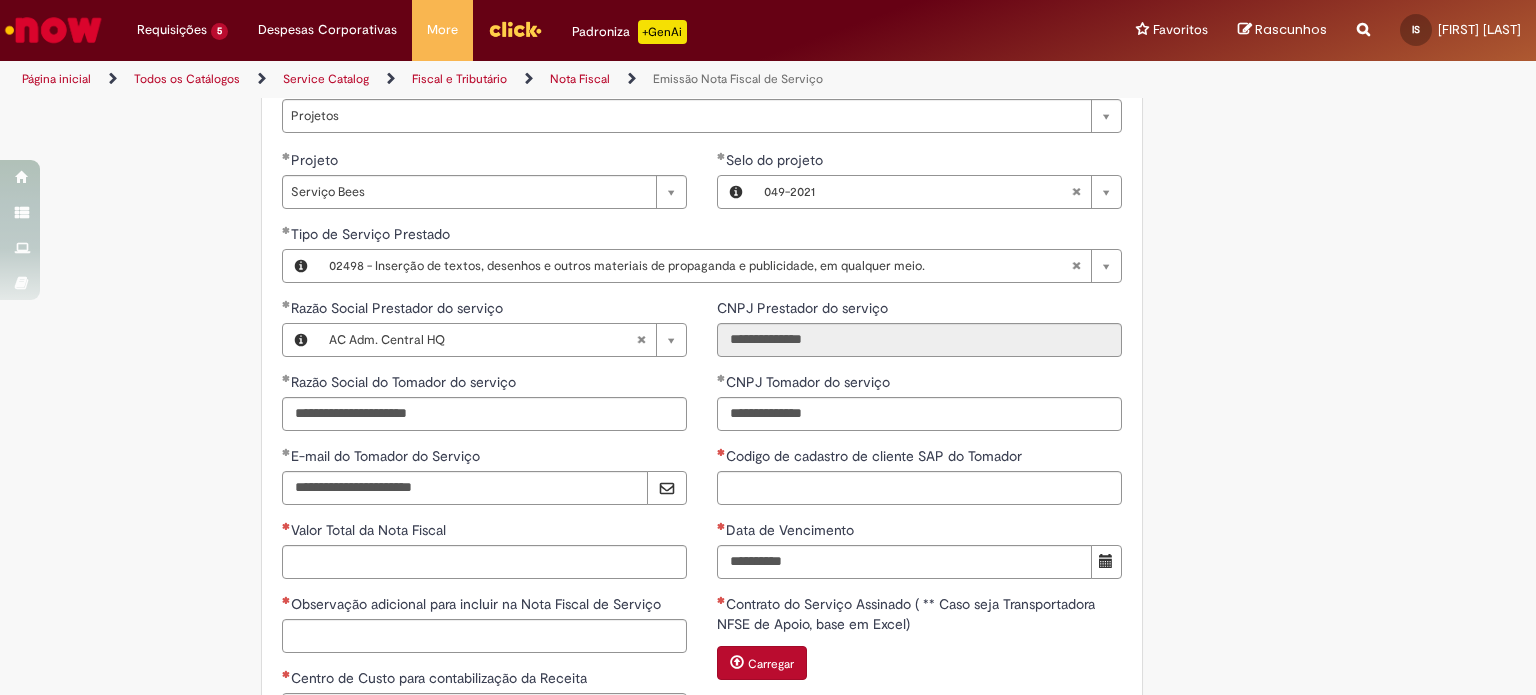 click on "Codigo de cadastro de cliente SAP do Tomador" at bounding box center (876, 456) 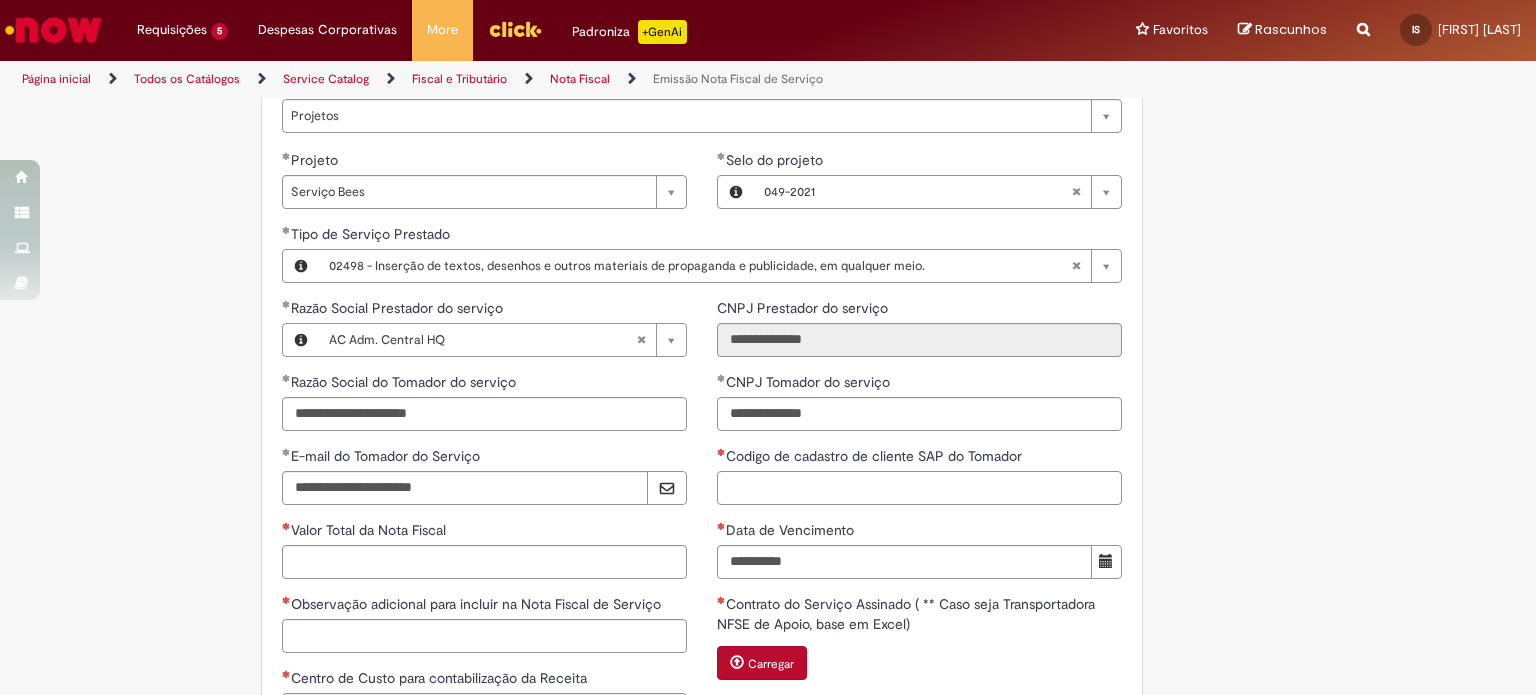 click on "Codigo de cadastro de cliente SAP do Tomador" at bounding box center (919, 488) 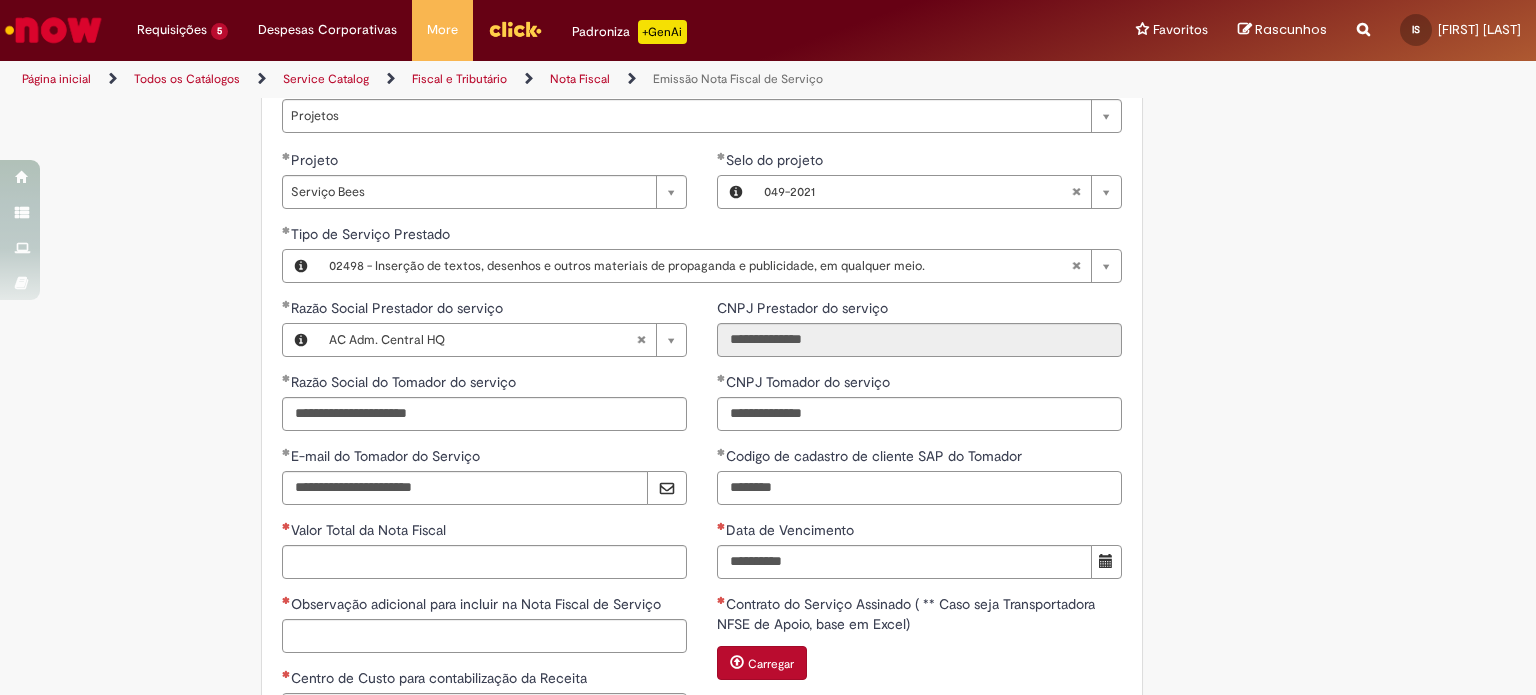 scroll, scrollTop: 1627, scrollLeft: 0, axis: vertical 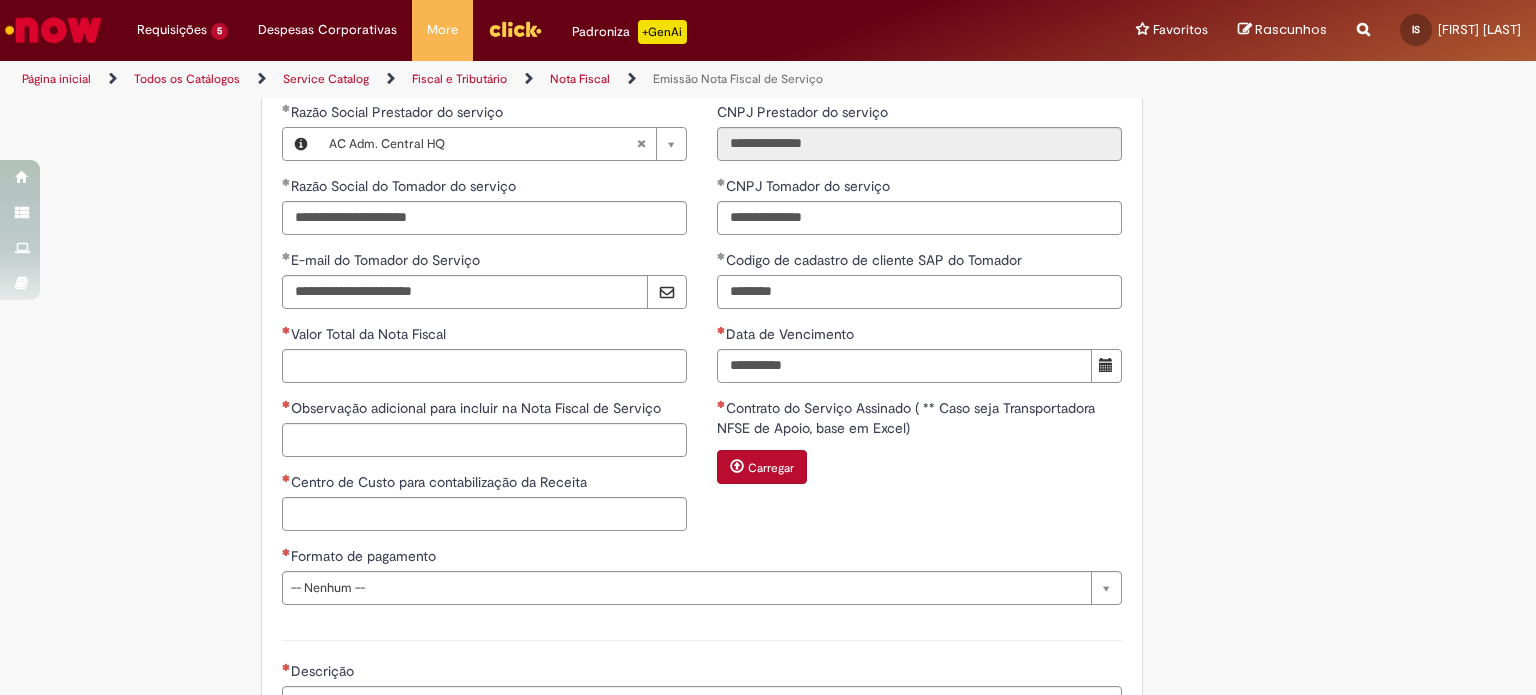 type on "********" 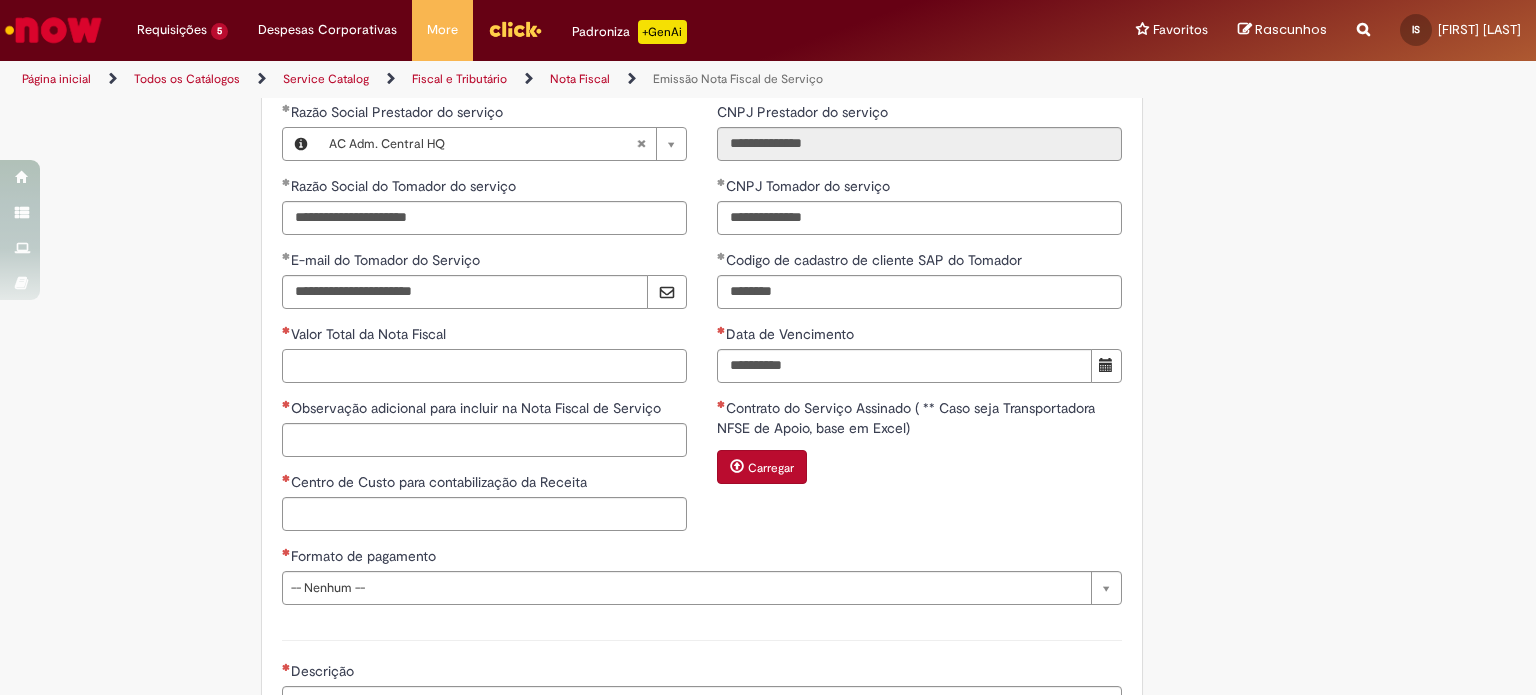 click on "Valor Total da Nota Fiscal" at bounding box center [484, 366] 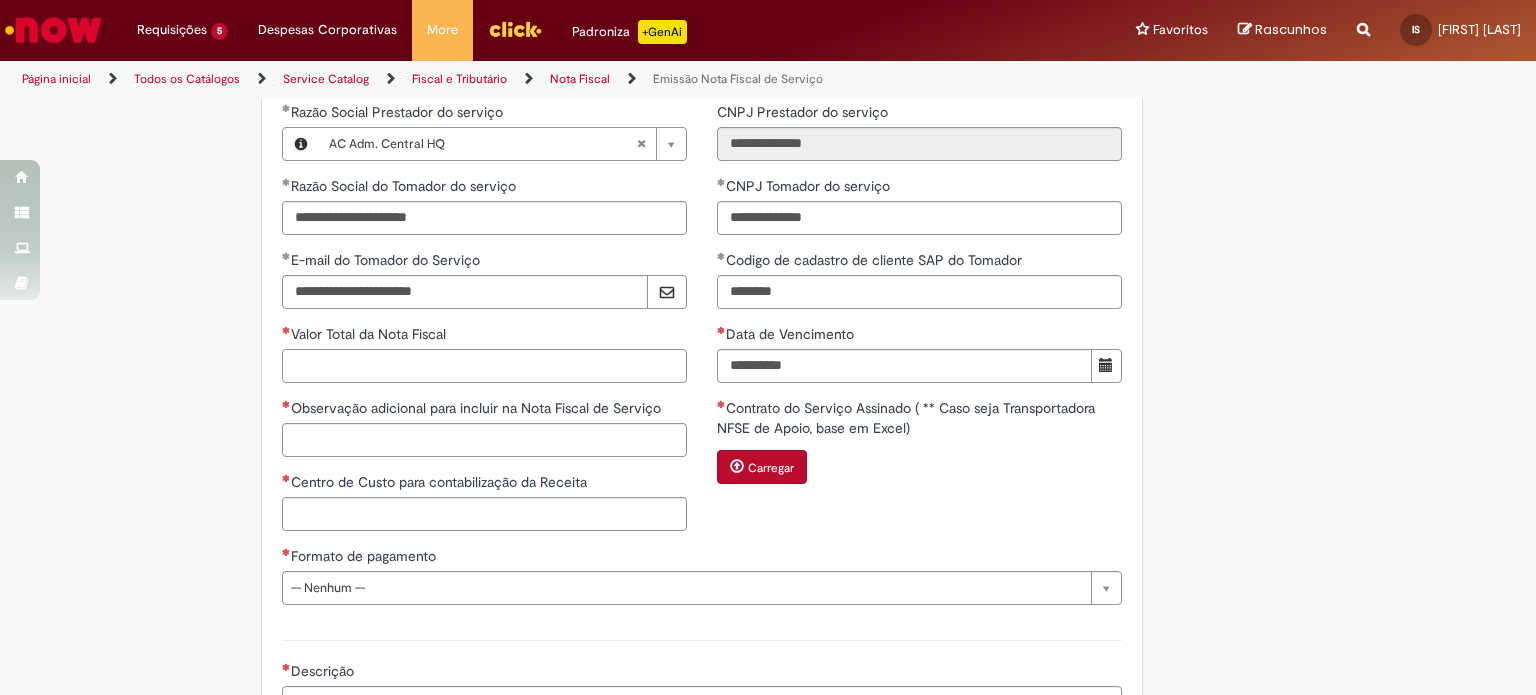 paste on "*****" 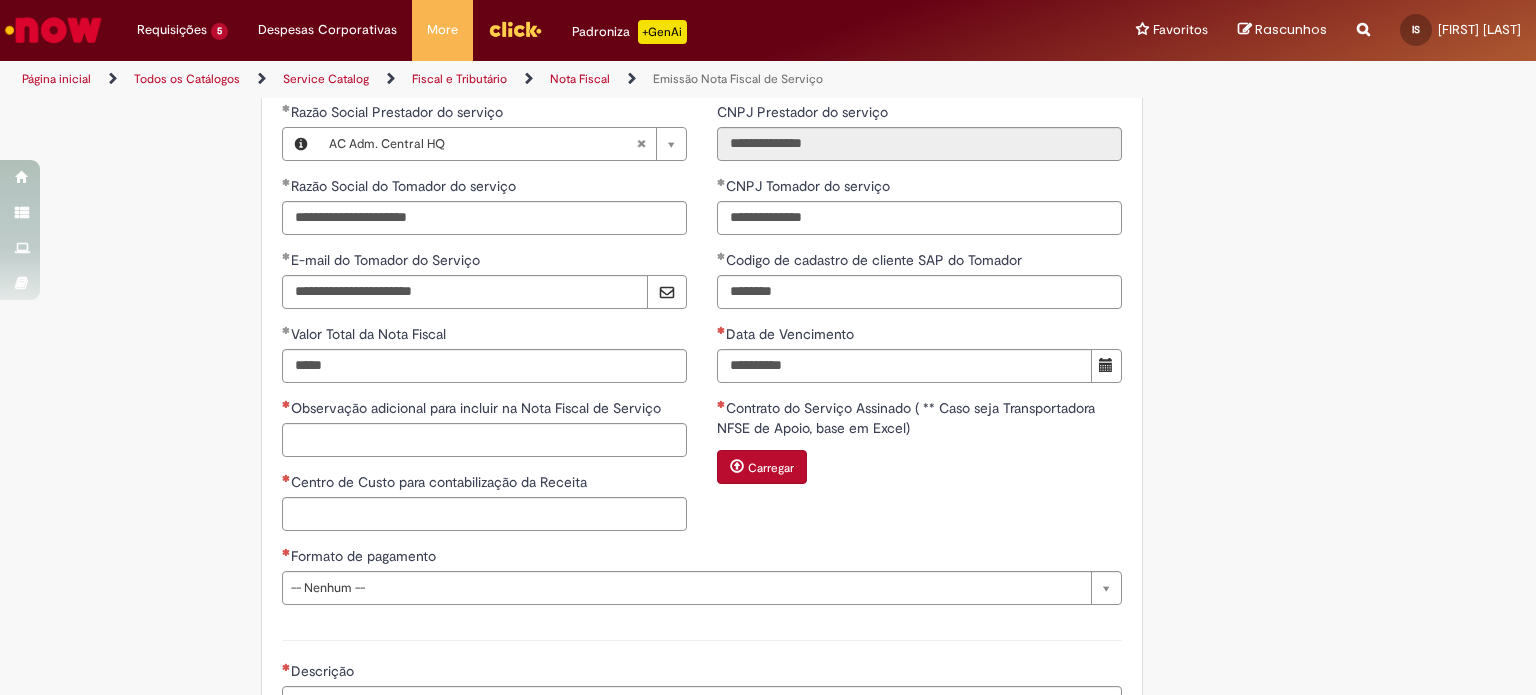 click on "**********" at bounding box center (919, 302) 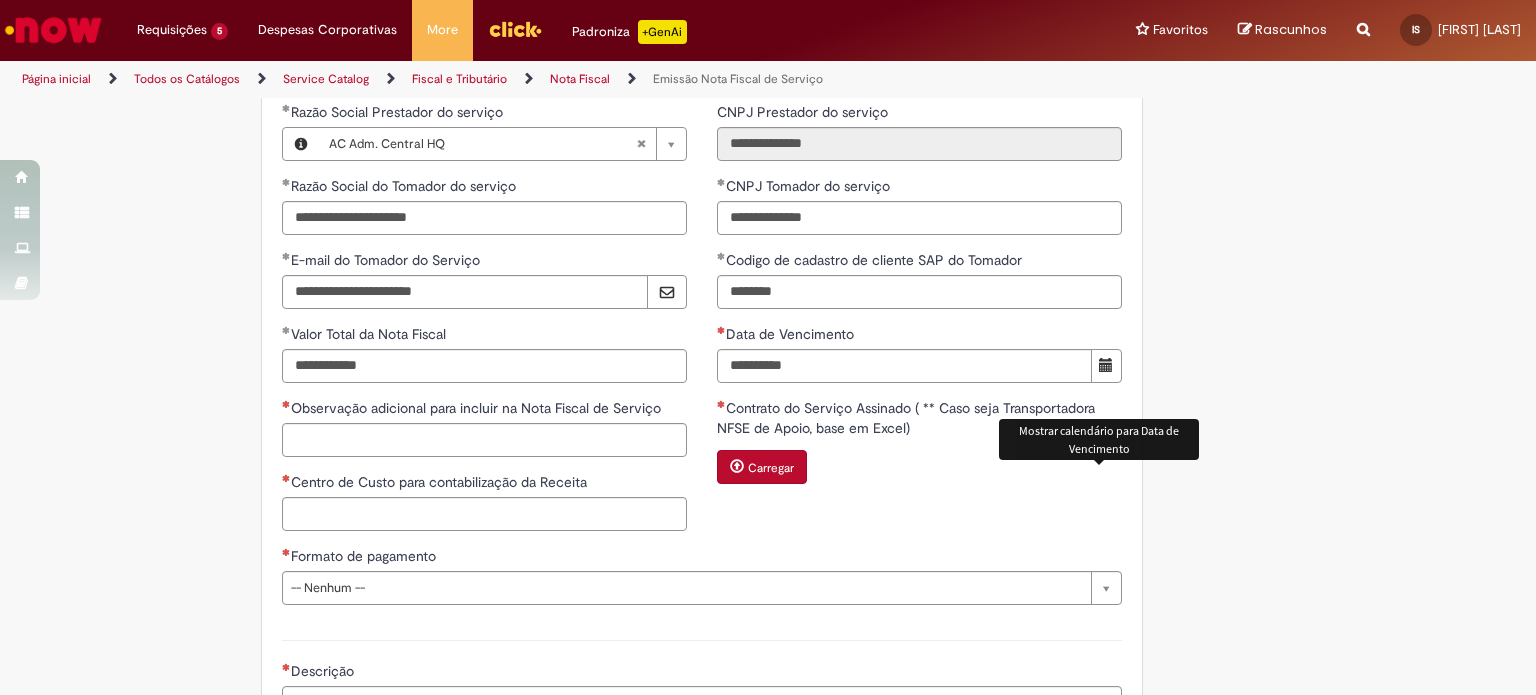 click at bounding box center [1106, 365] 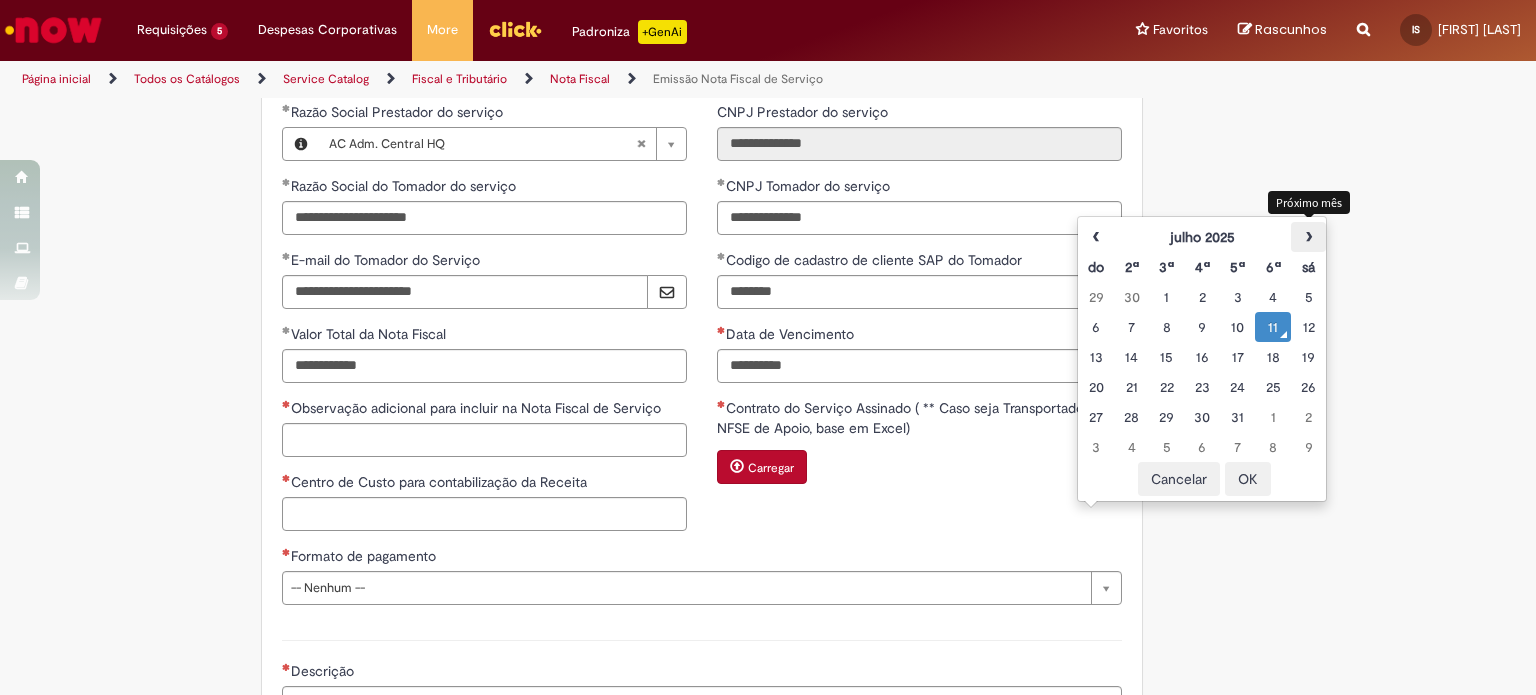 click on "›" at bounding box center (1308, 237) 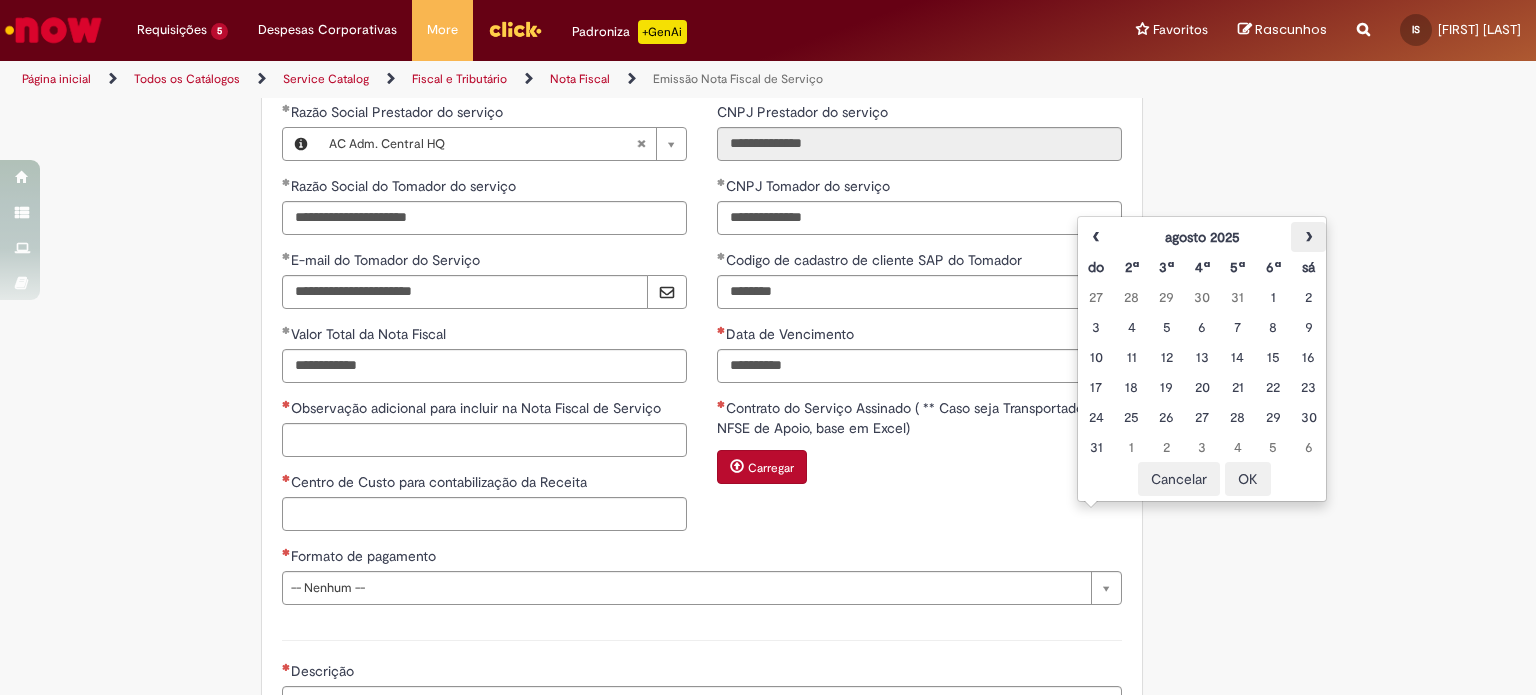 click on "›" at bounding box center (1308, 237) 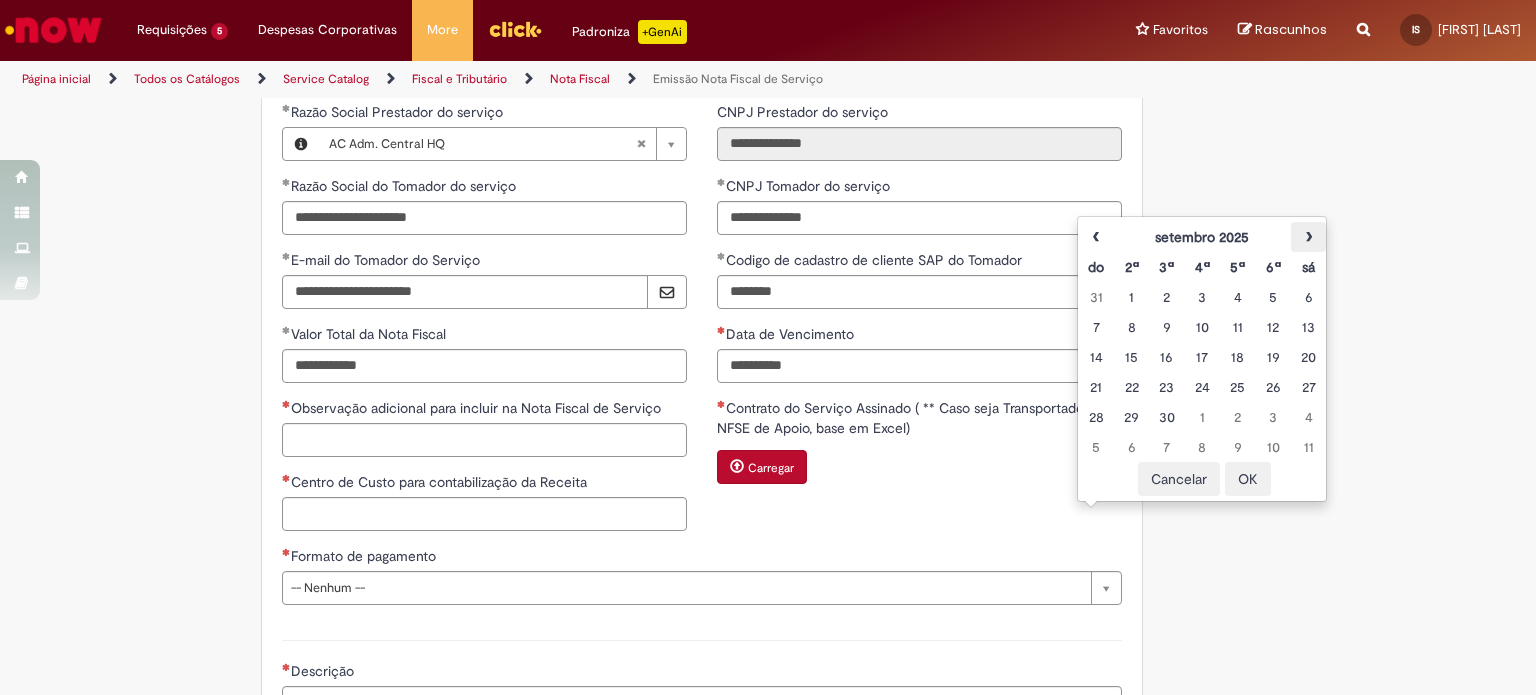 click on "›" at bounding box center (1308, 237) 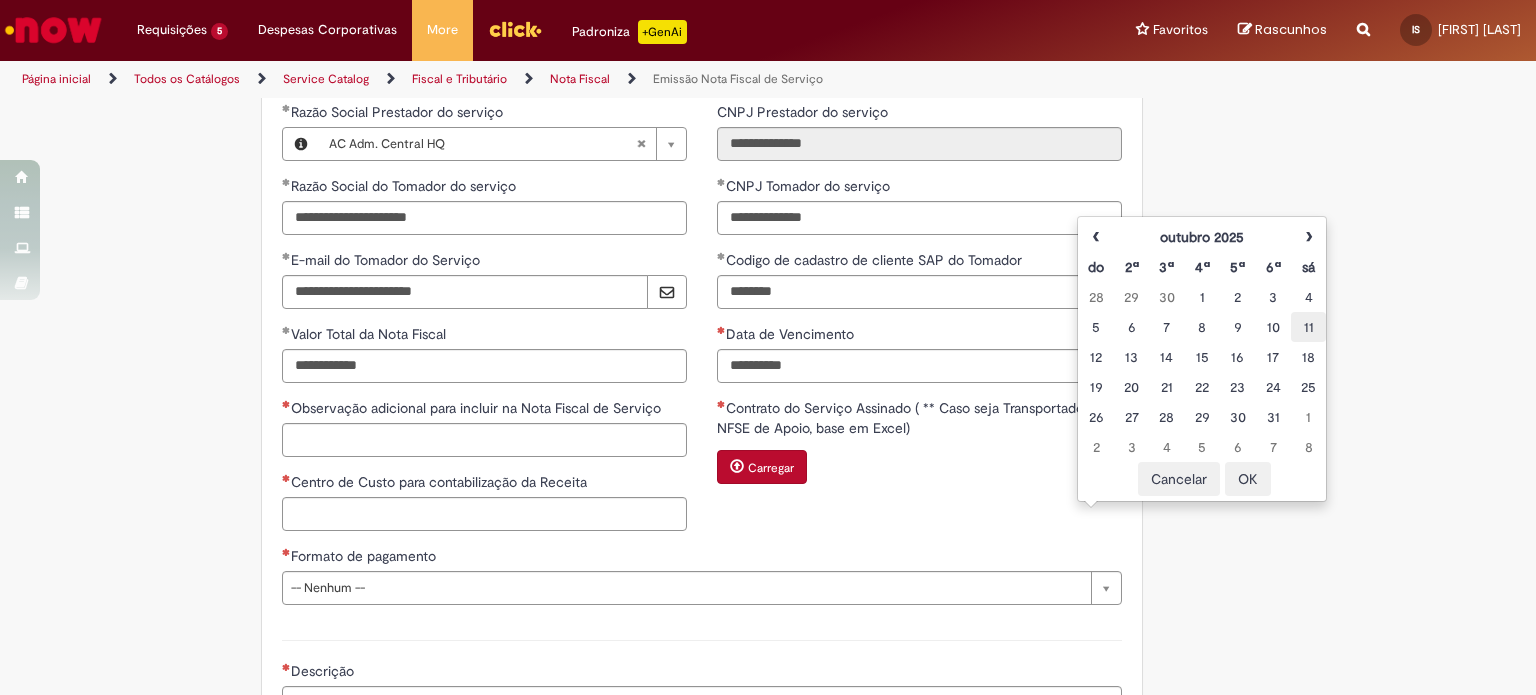 click on "11" at bounding box center [1308, 327] 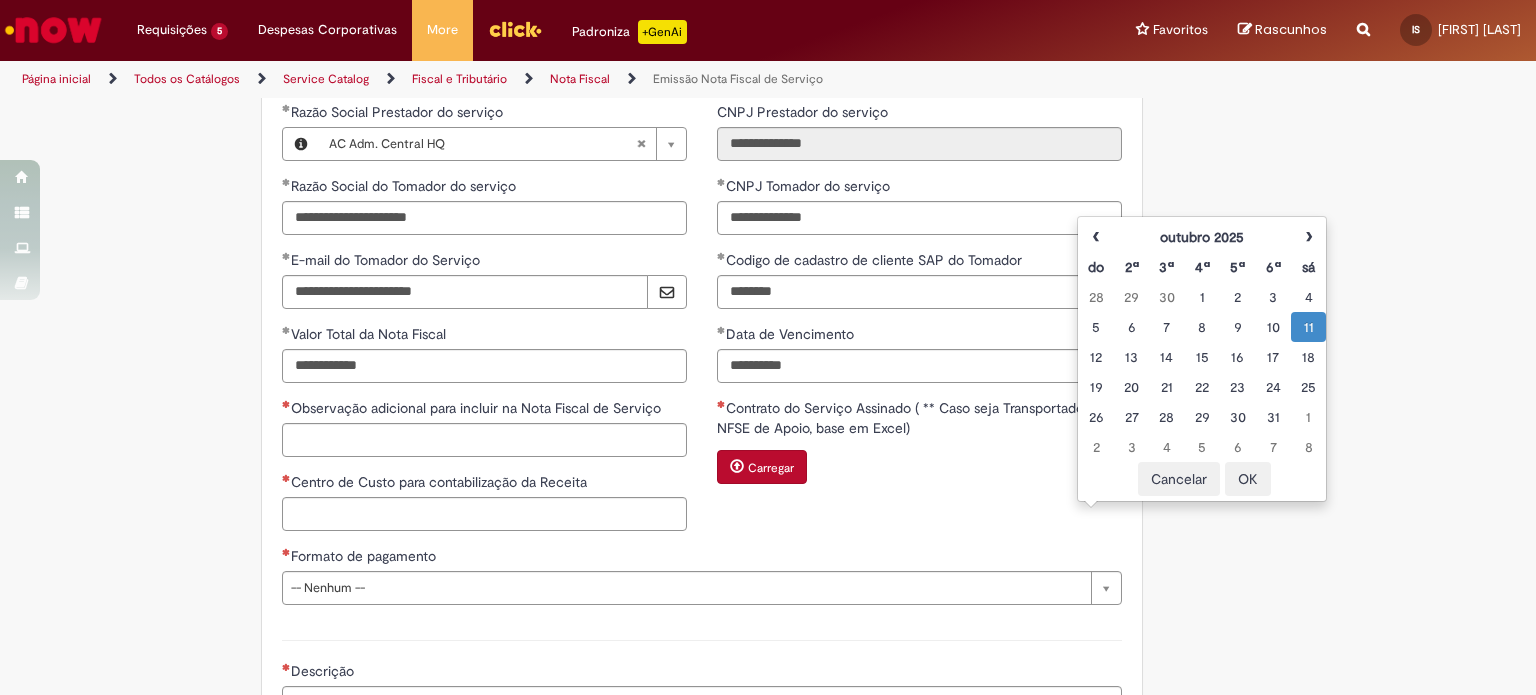 click on "Carregar" at bounding box center (771, 468) 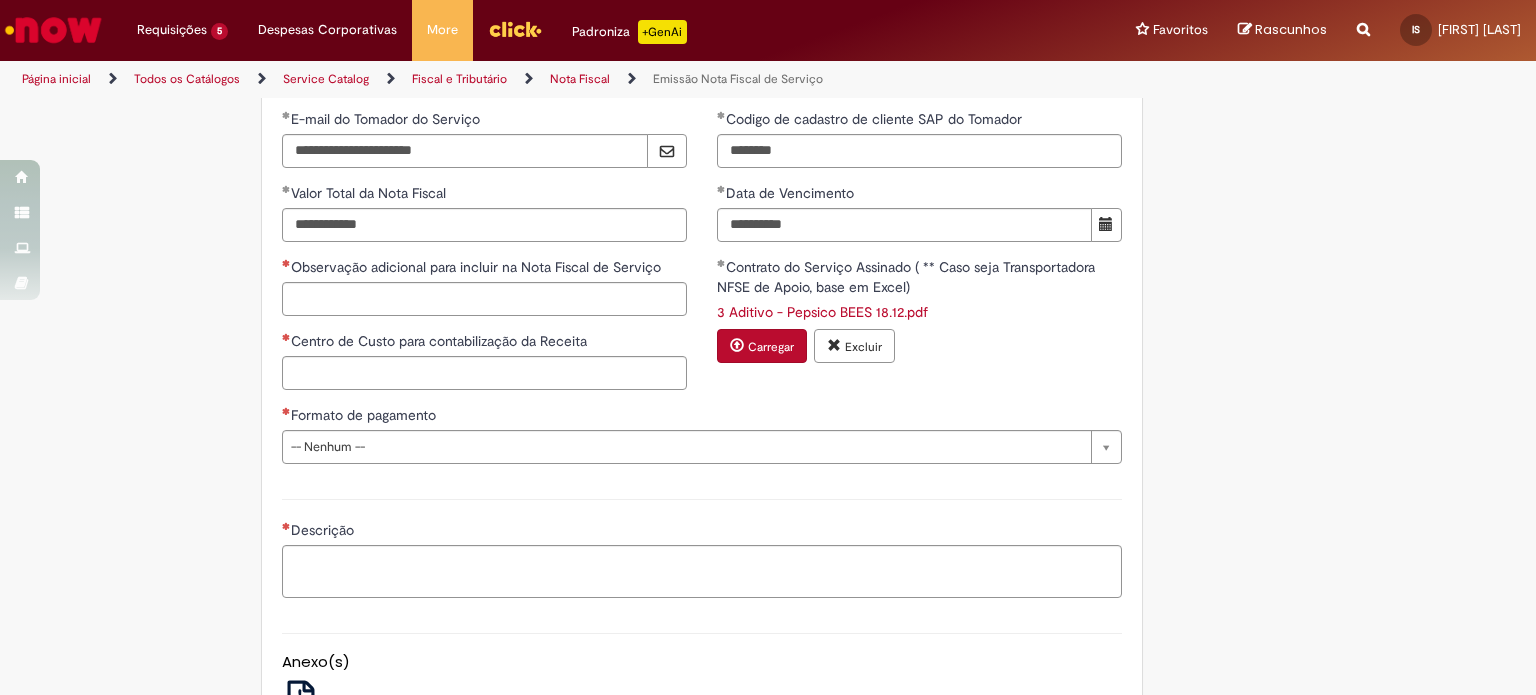scroll, scrollTop: 1768, scrollLeft: 0, axis: vertical 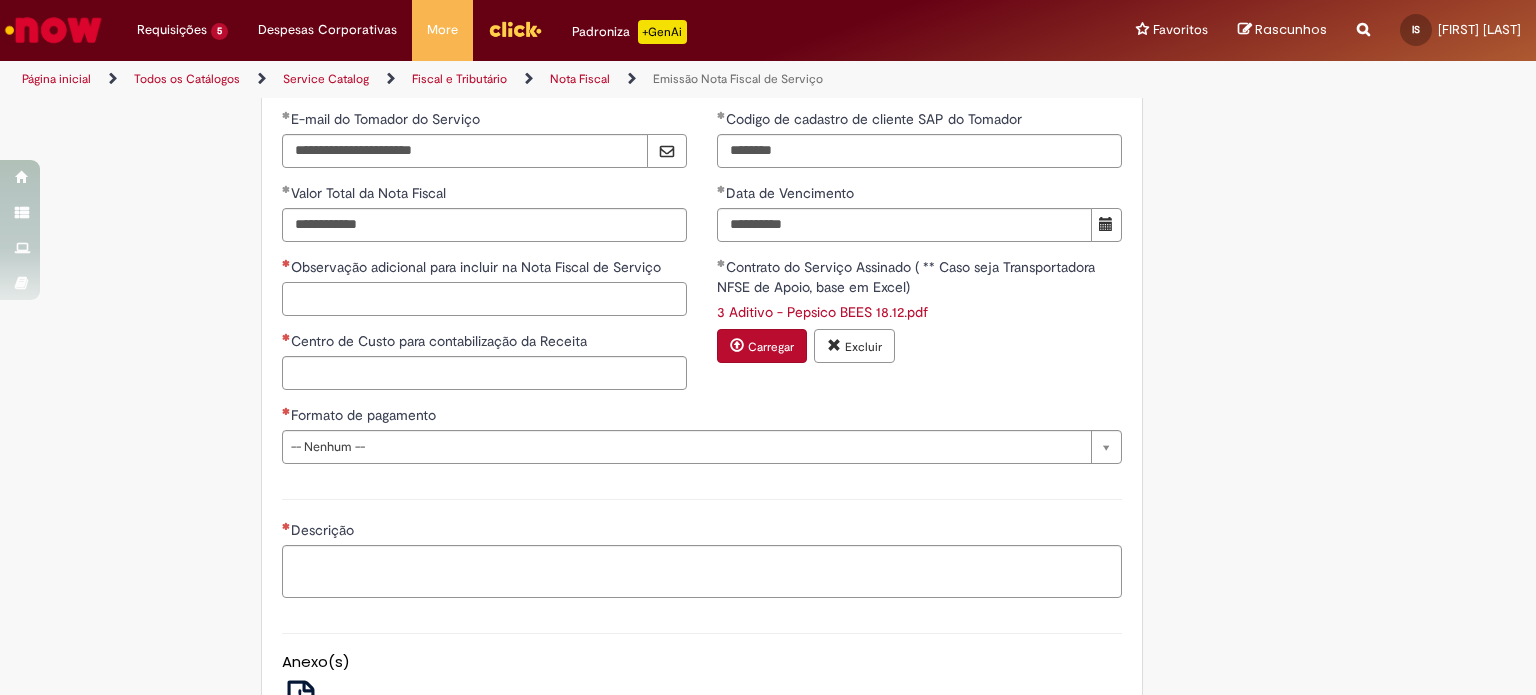 click on "Observação adicional para incluir na Nota Fiscal de Serviço" at bounding box center (484, 299) 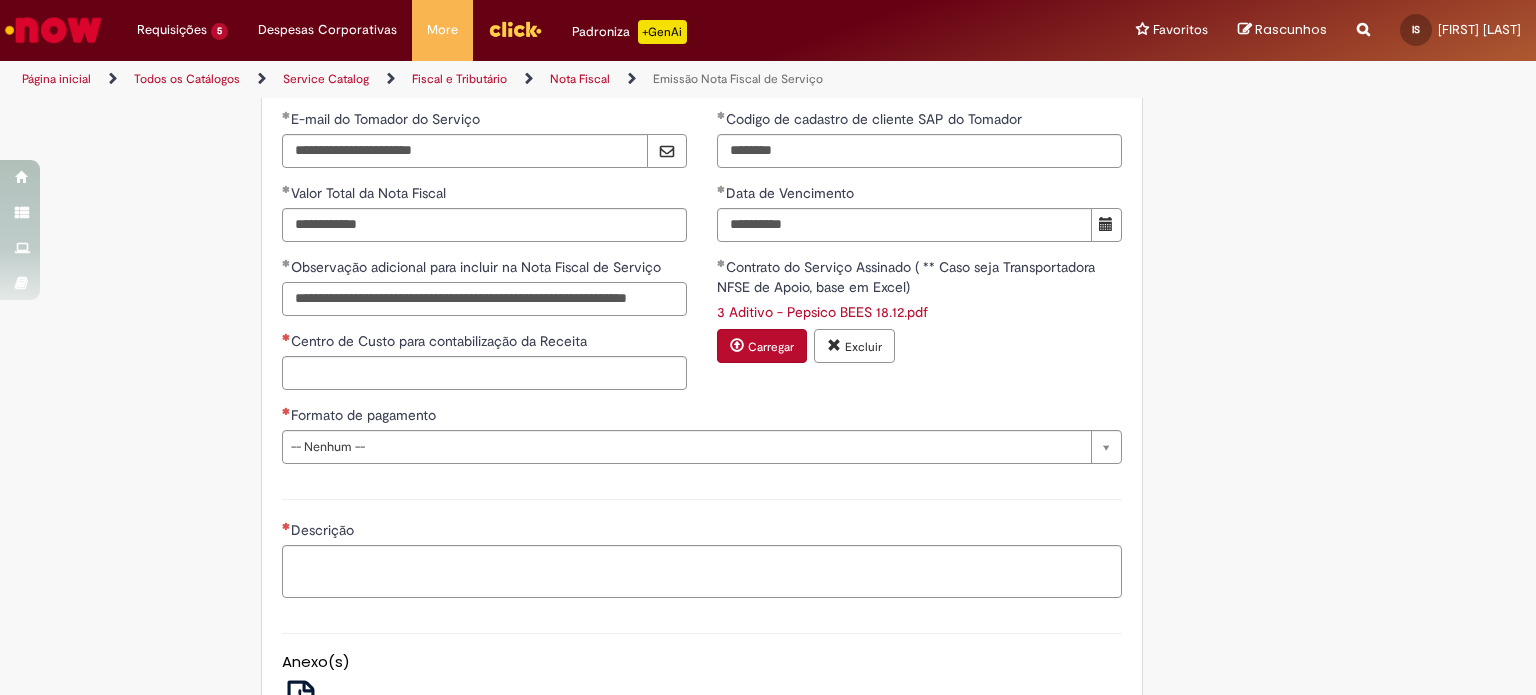 scroll, scrollTop: 0, scrollLeft: 48, axis: horizontal 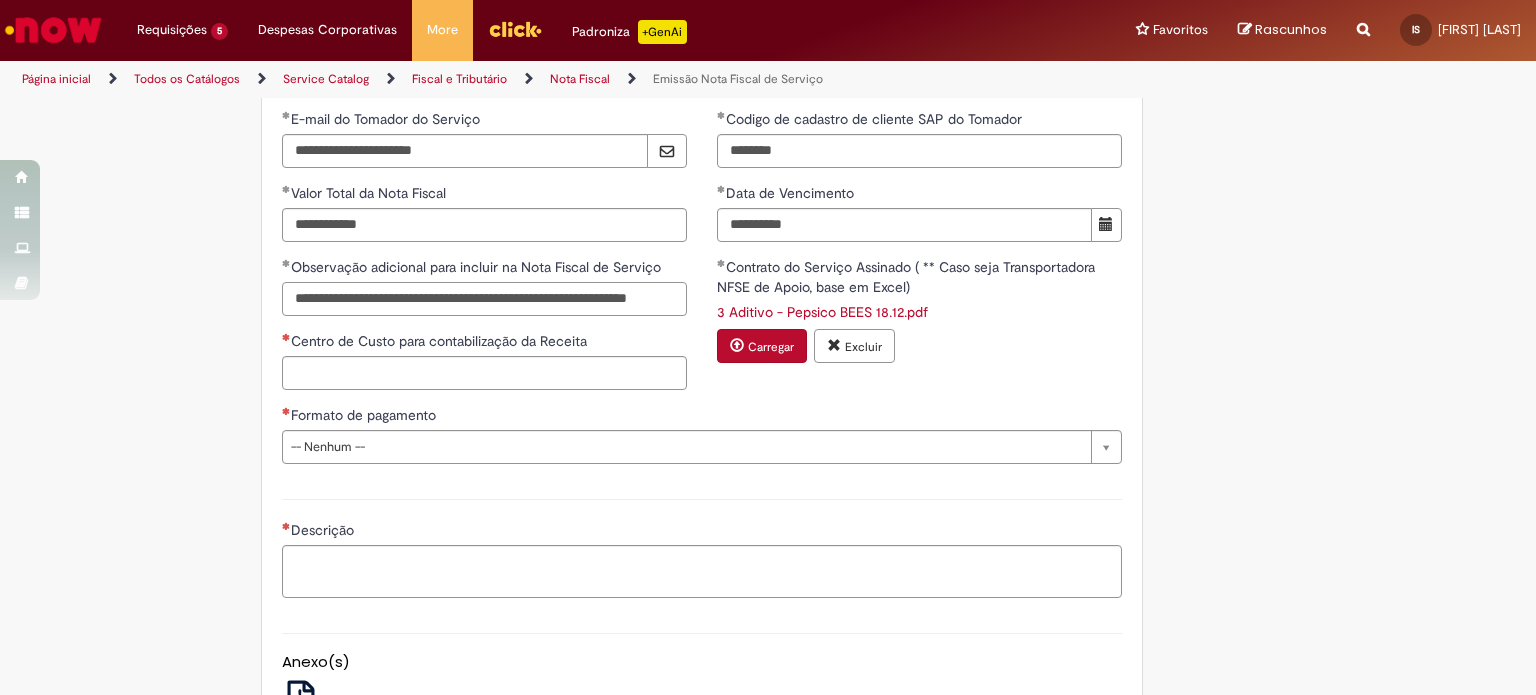click on "**********" at bounding box center (484, 299) 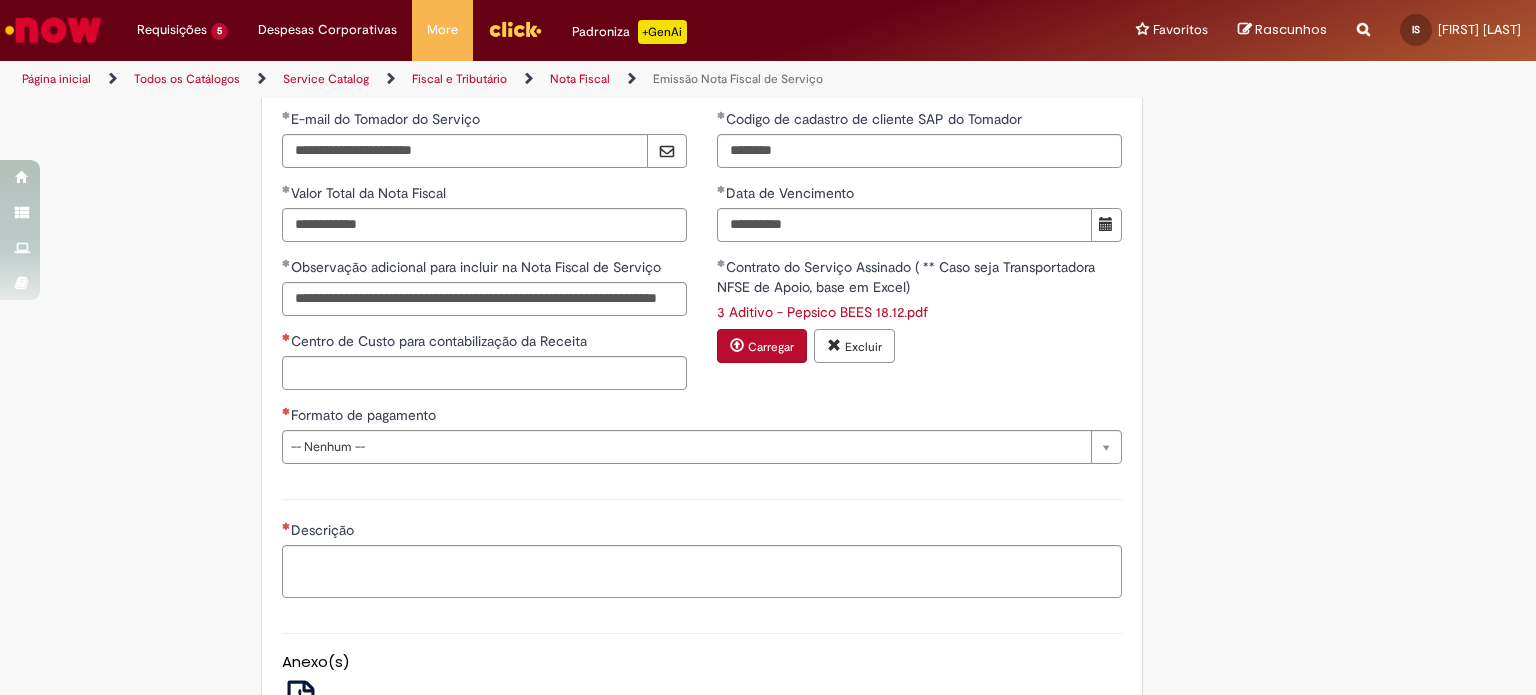 scroll, scrollTop: 0, scrollLeft: 0, axis: both 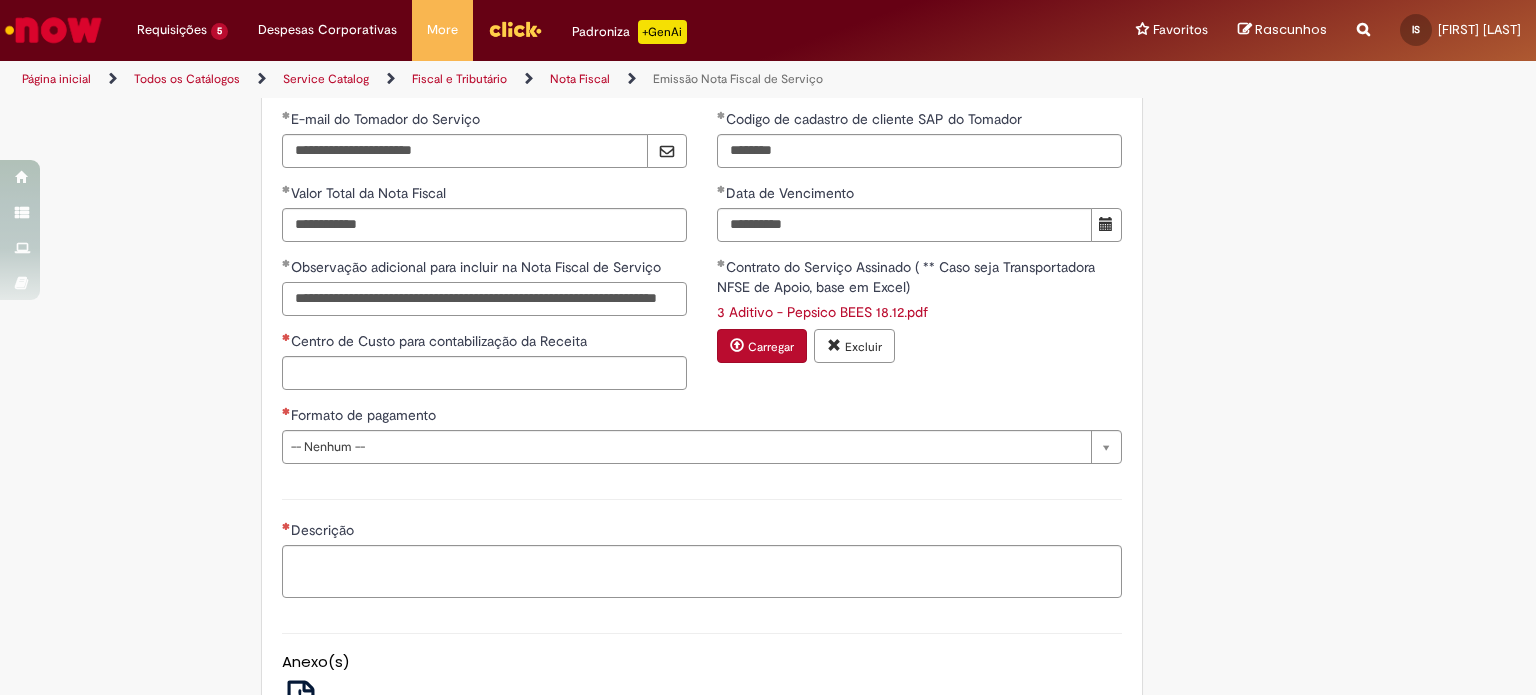 click on "**********" at bounding box center (484, 299) 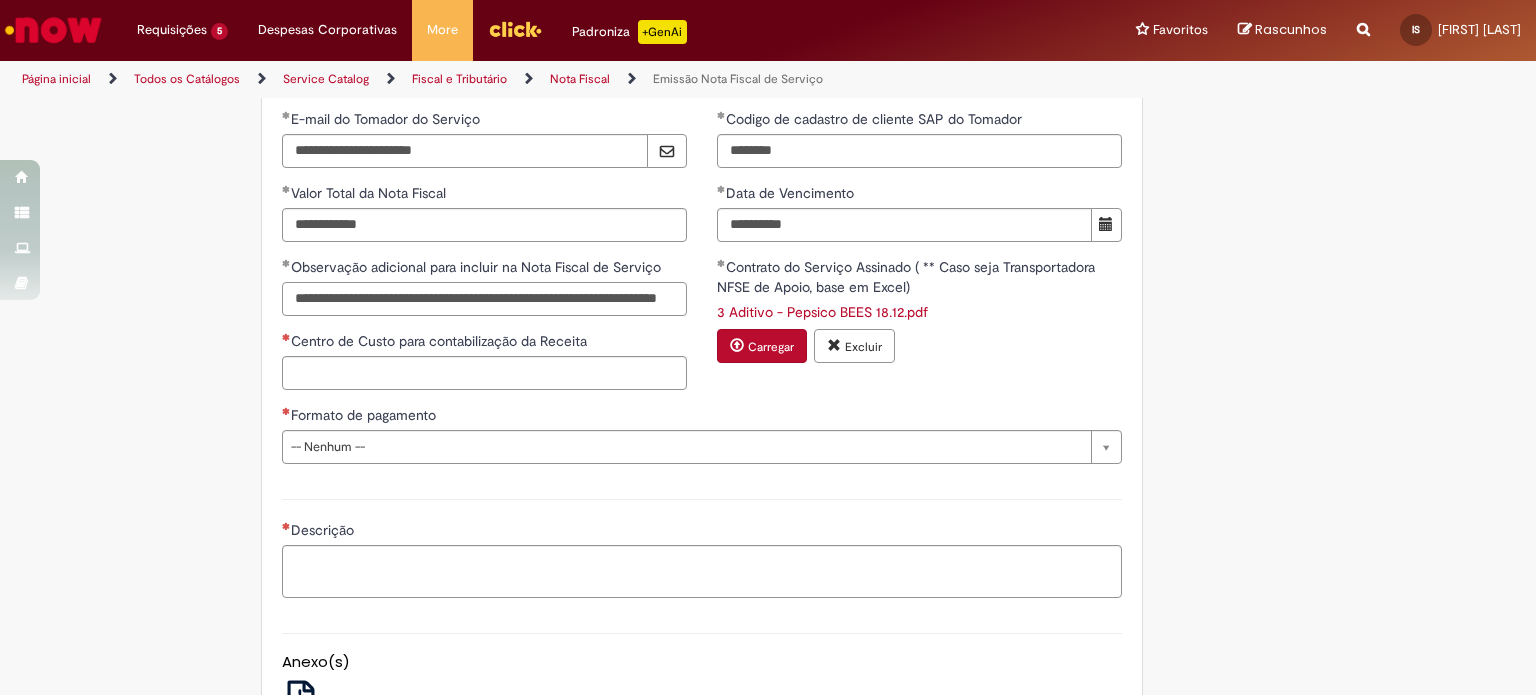 click on "**********" at bounding box center [484, 299] 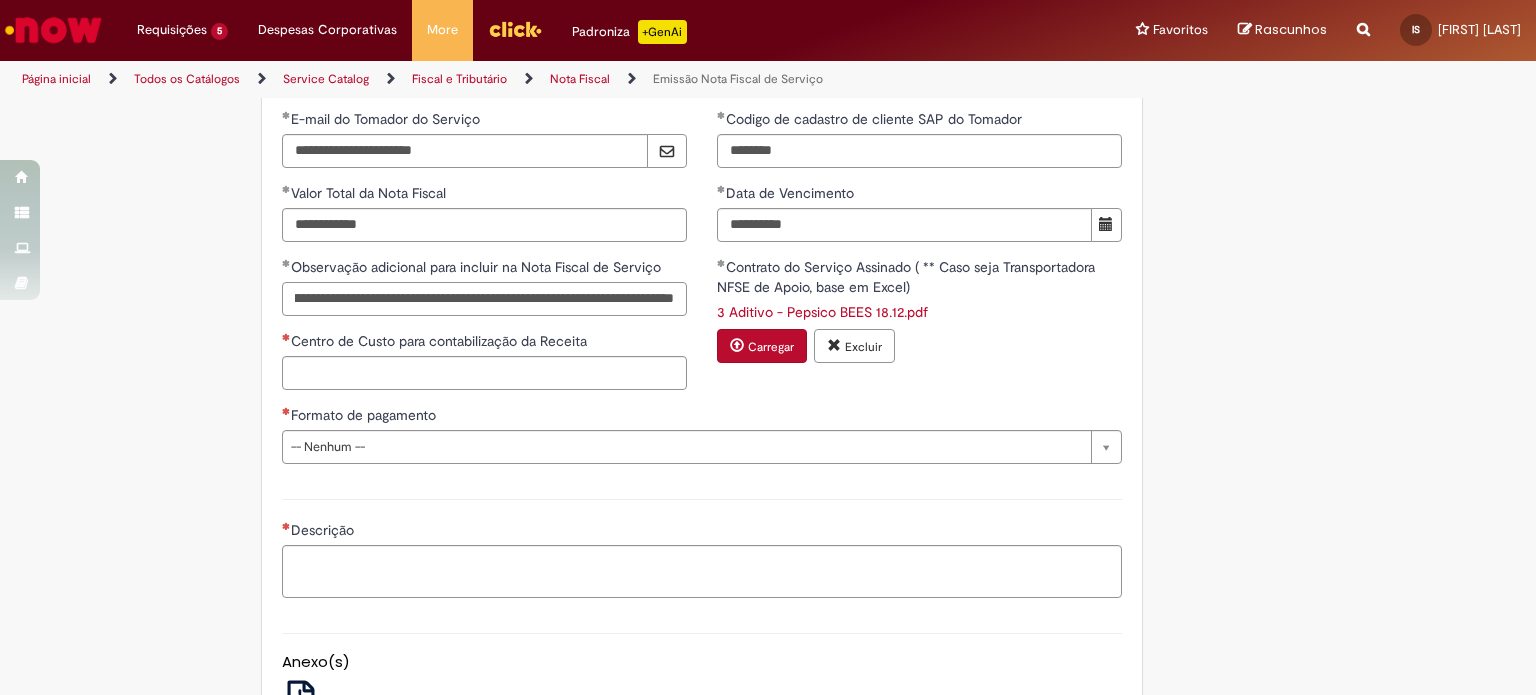 scroll, scrollTop: 0, scrollLeft: 159, axis: horizontal 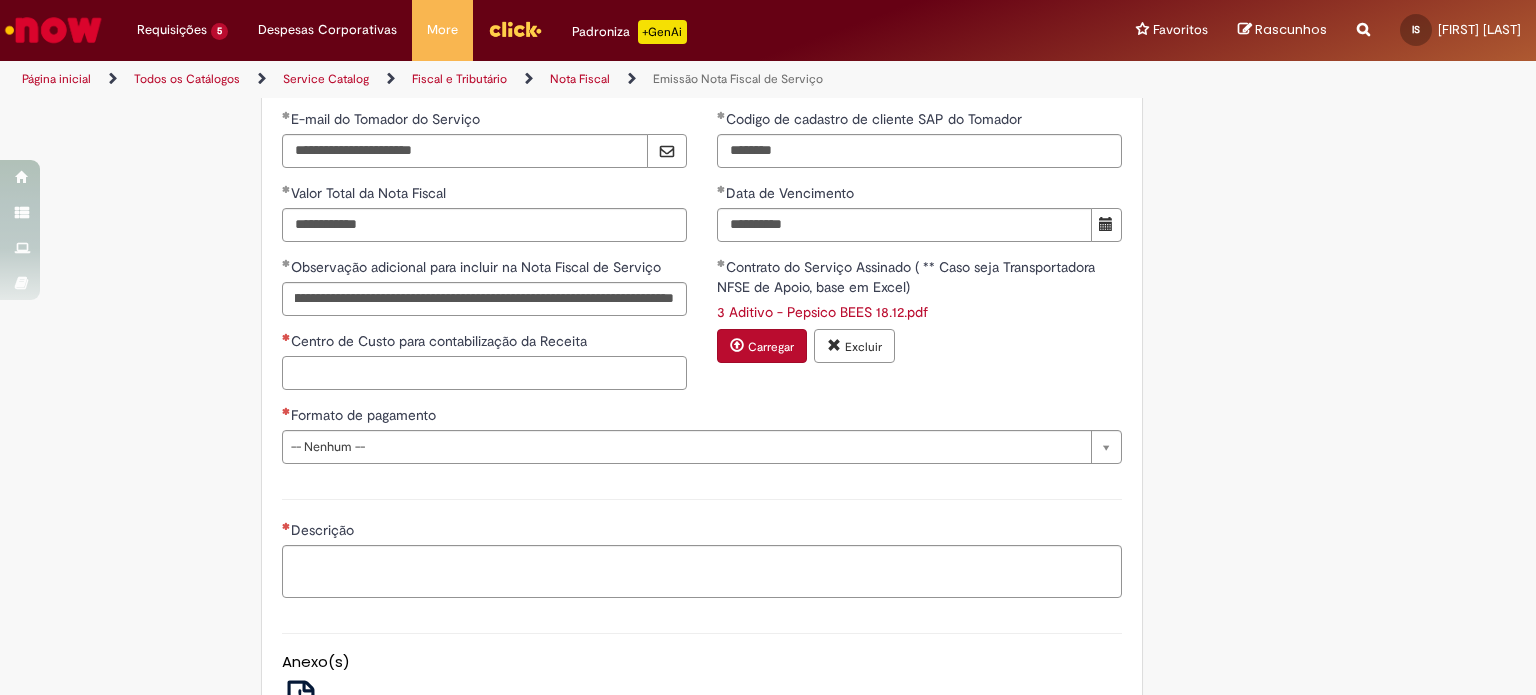 click on "Centro de Custo para contabilização da Receita" at bounding box center [484, 373] 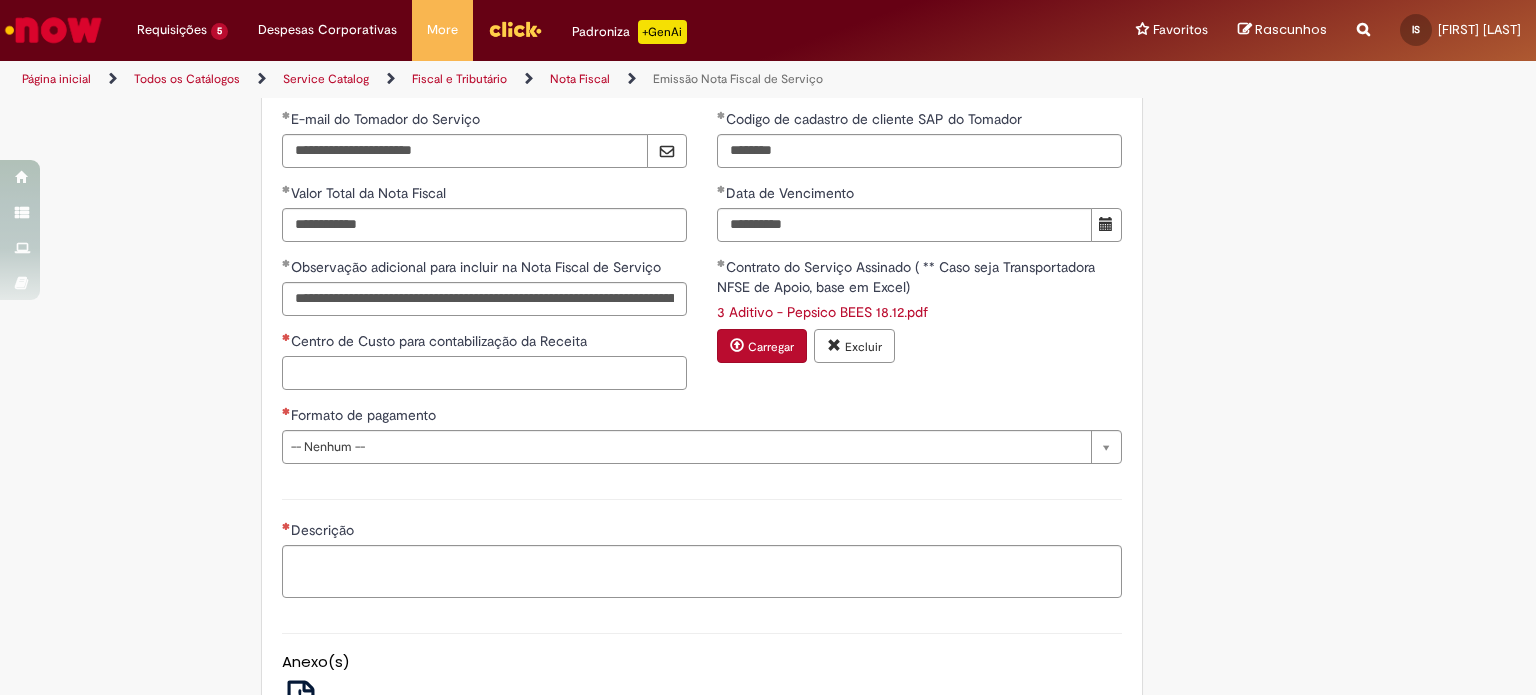 paste on "**********" 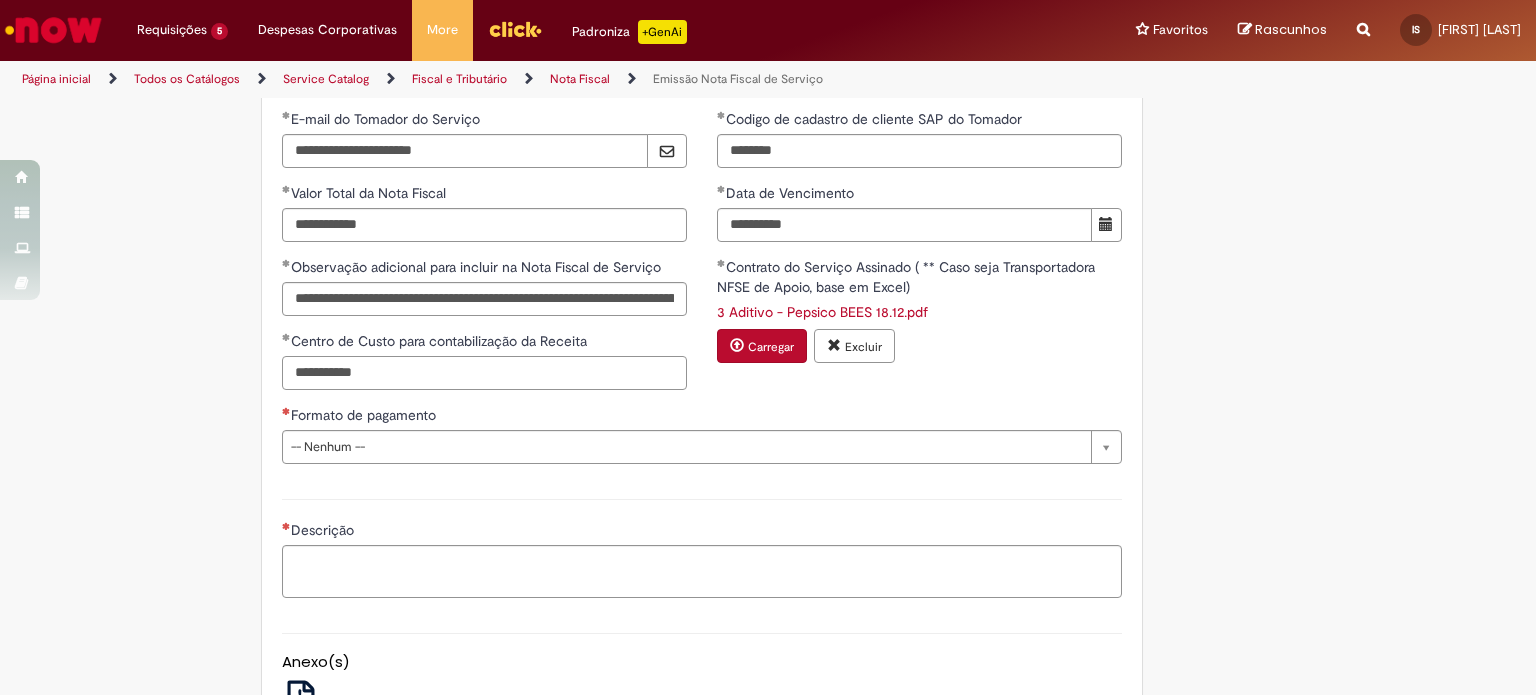 type on "**********" 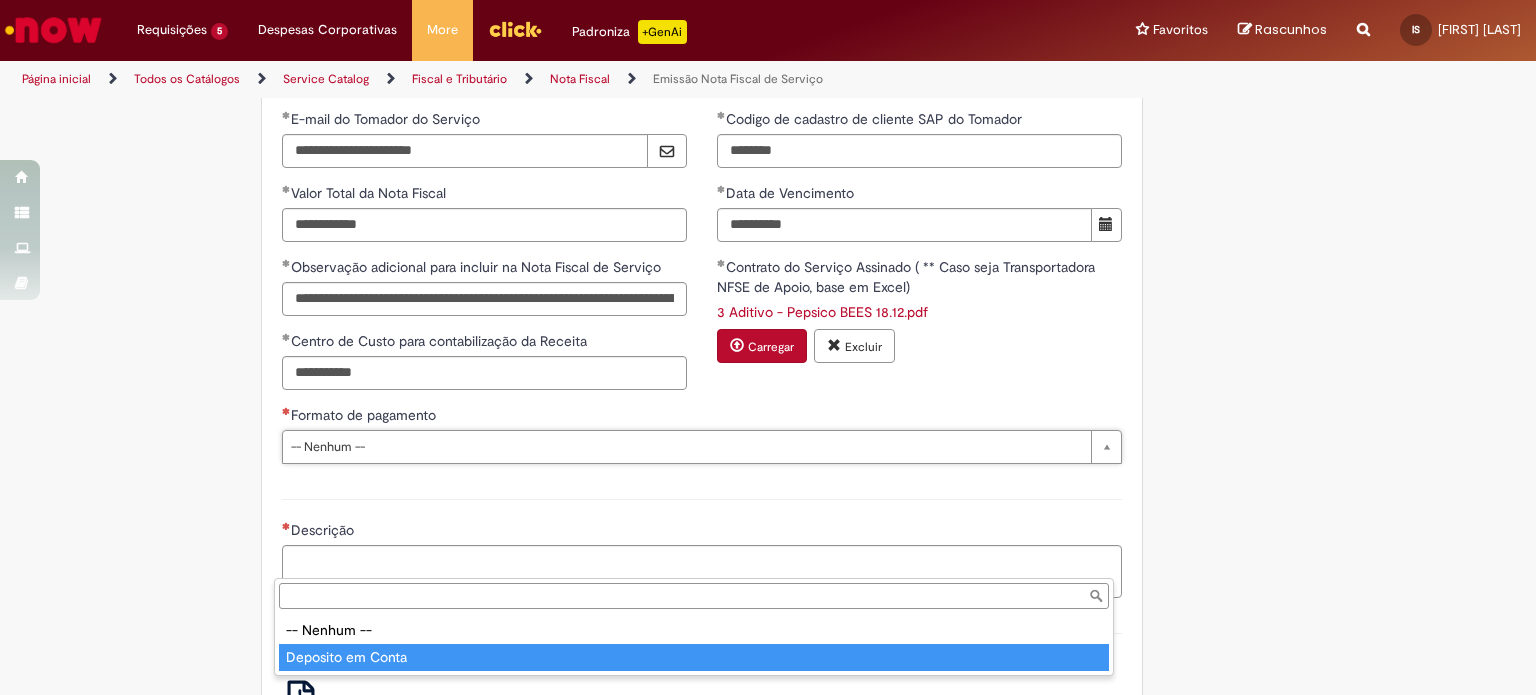 type on "**********" 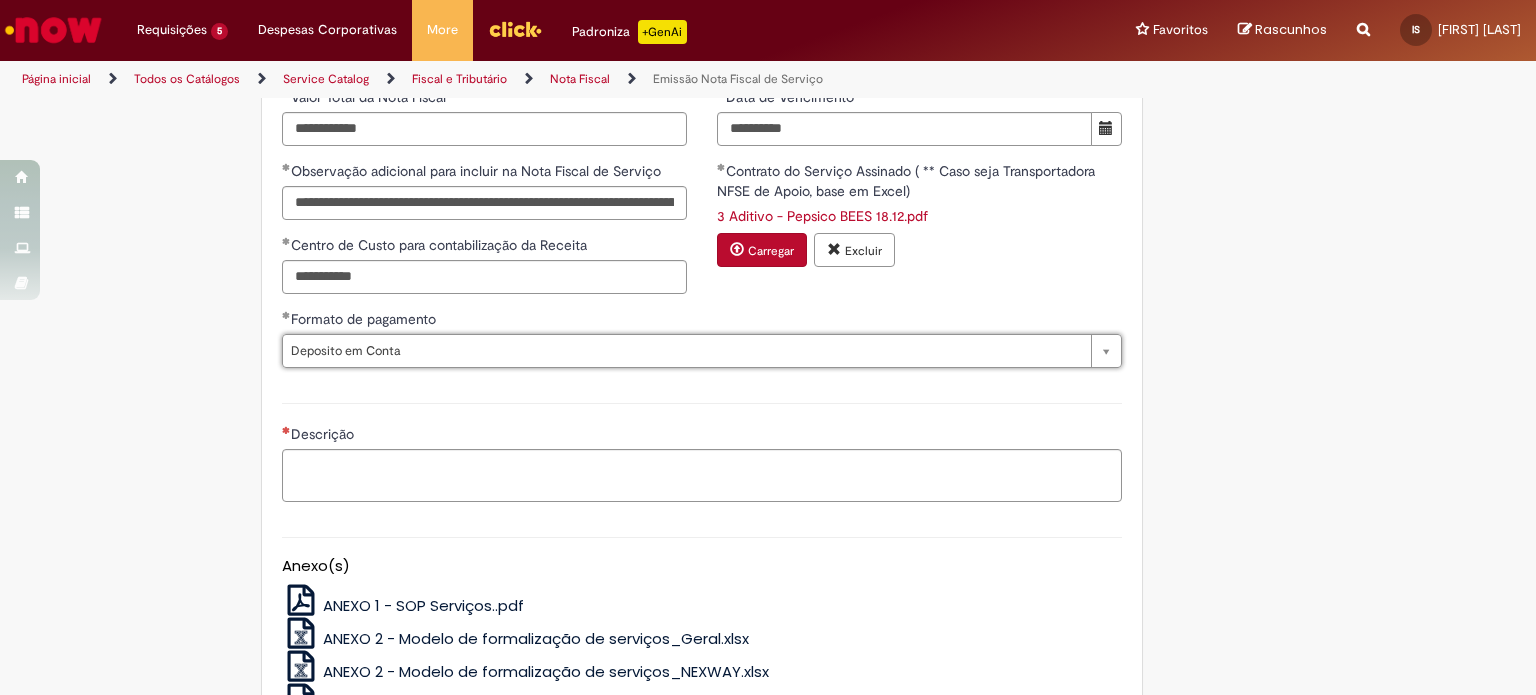 scroll, scrollTop: 1866, scrollLeft: 0, axis: vertical 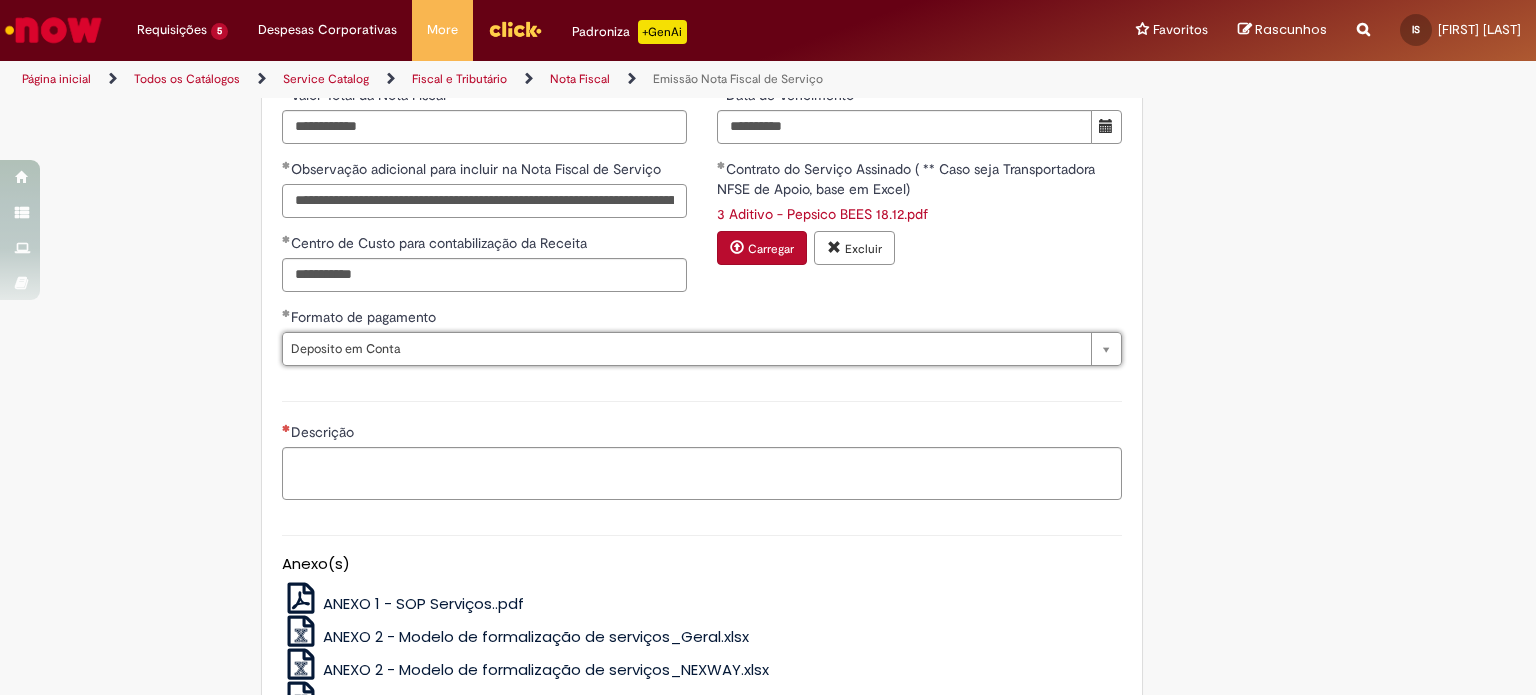 click on "**********" at bounding box center (484, 201) 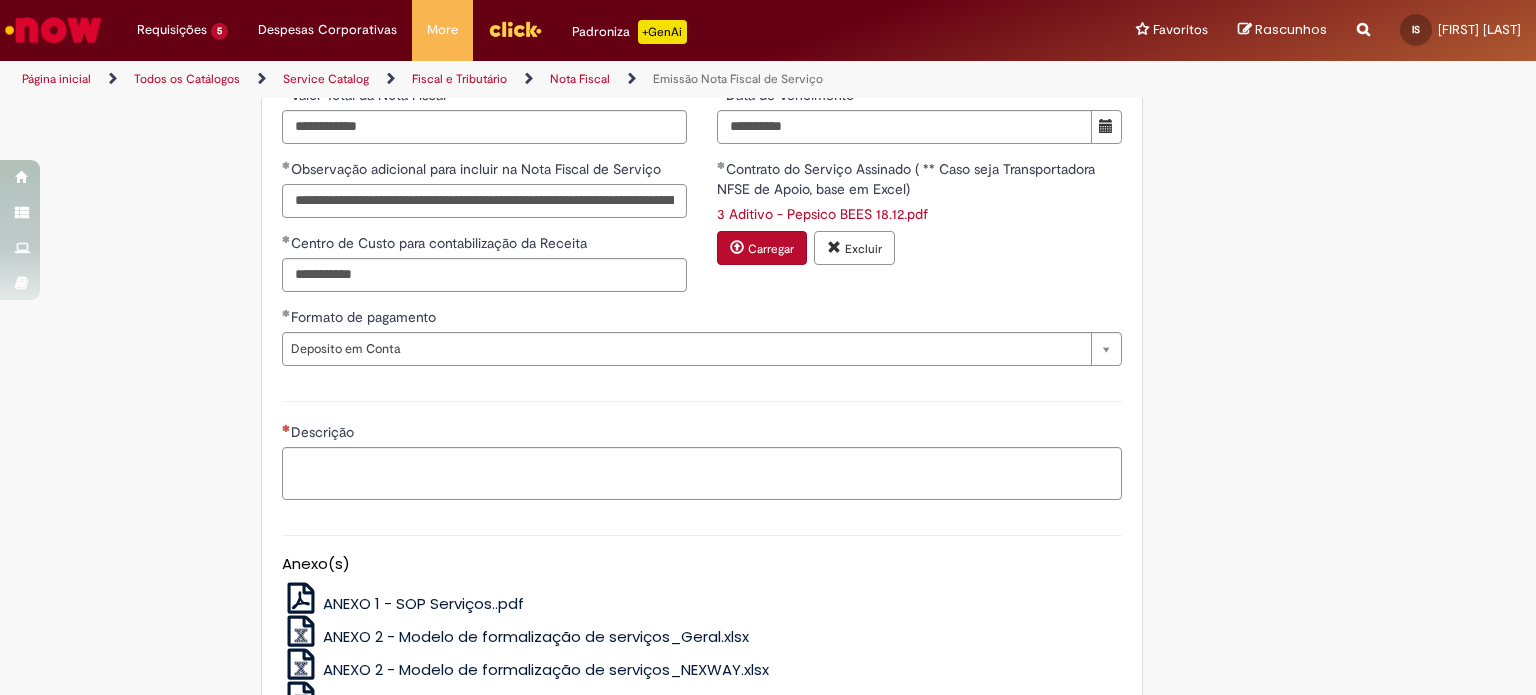 click on "**********" at bounding box center [484, 201] 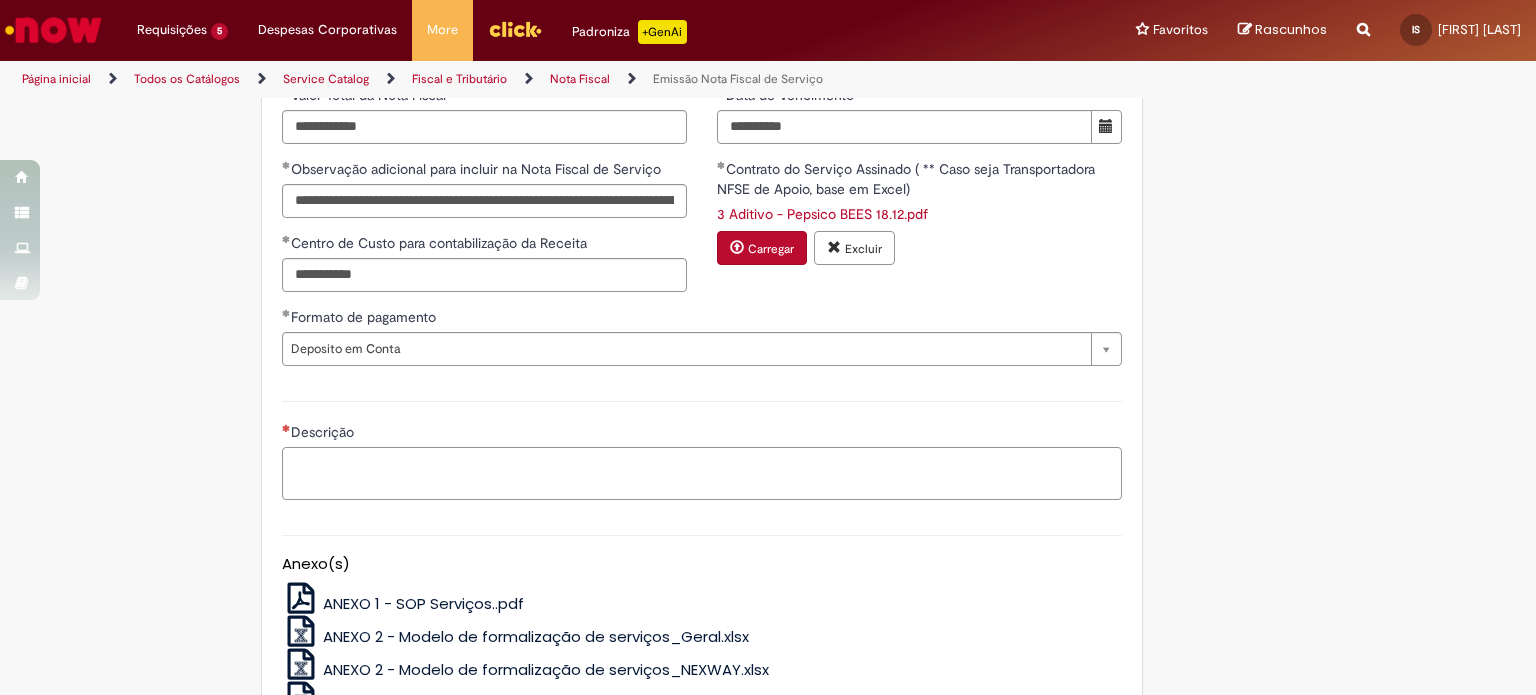 click on "Descrição" at bounding box center [702, 474] 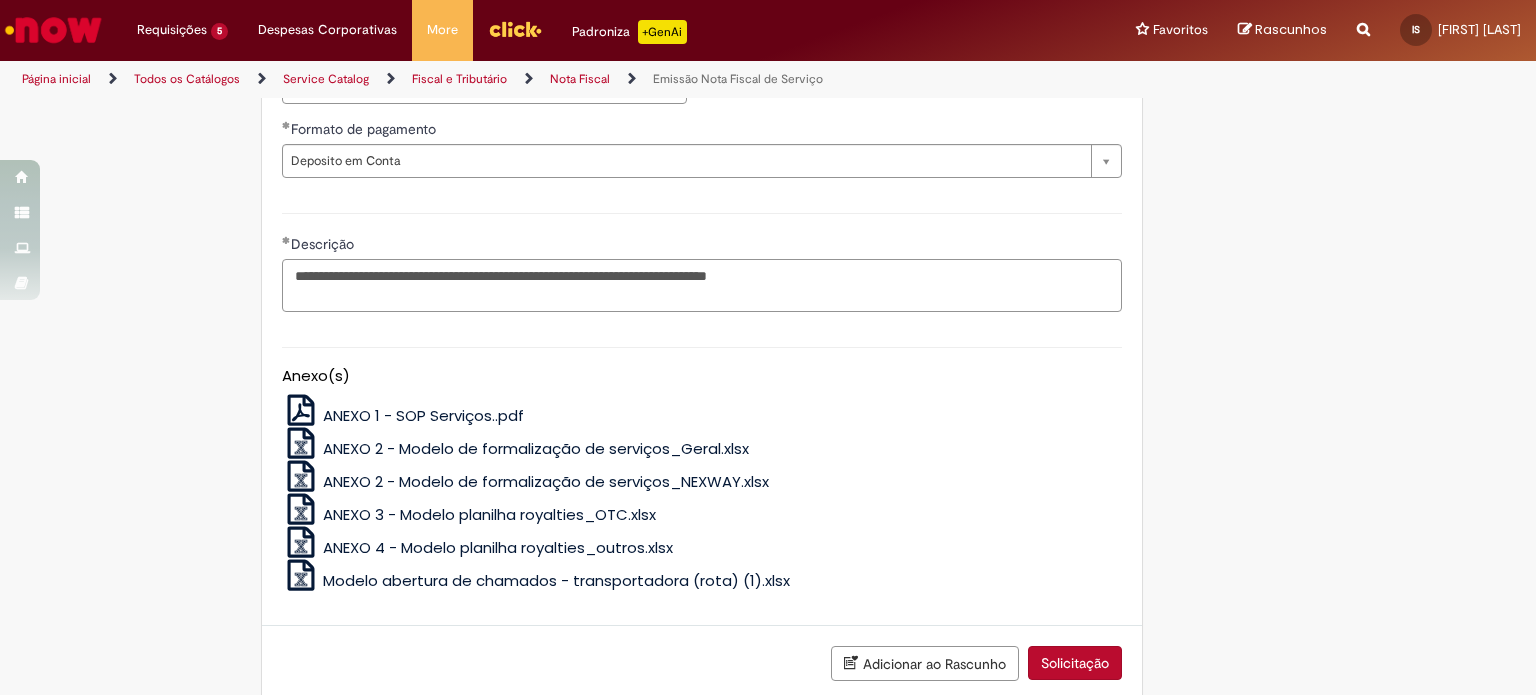 scroll, scrollTop: 2286, scrollLeft: 0, axis: vertical 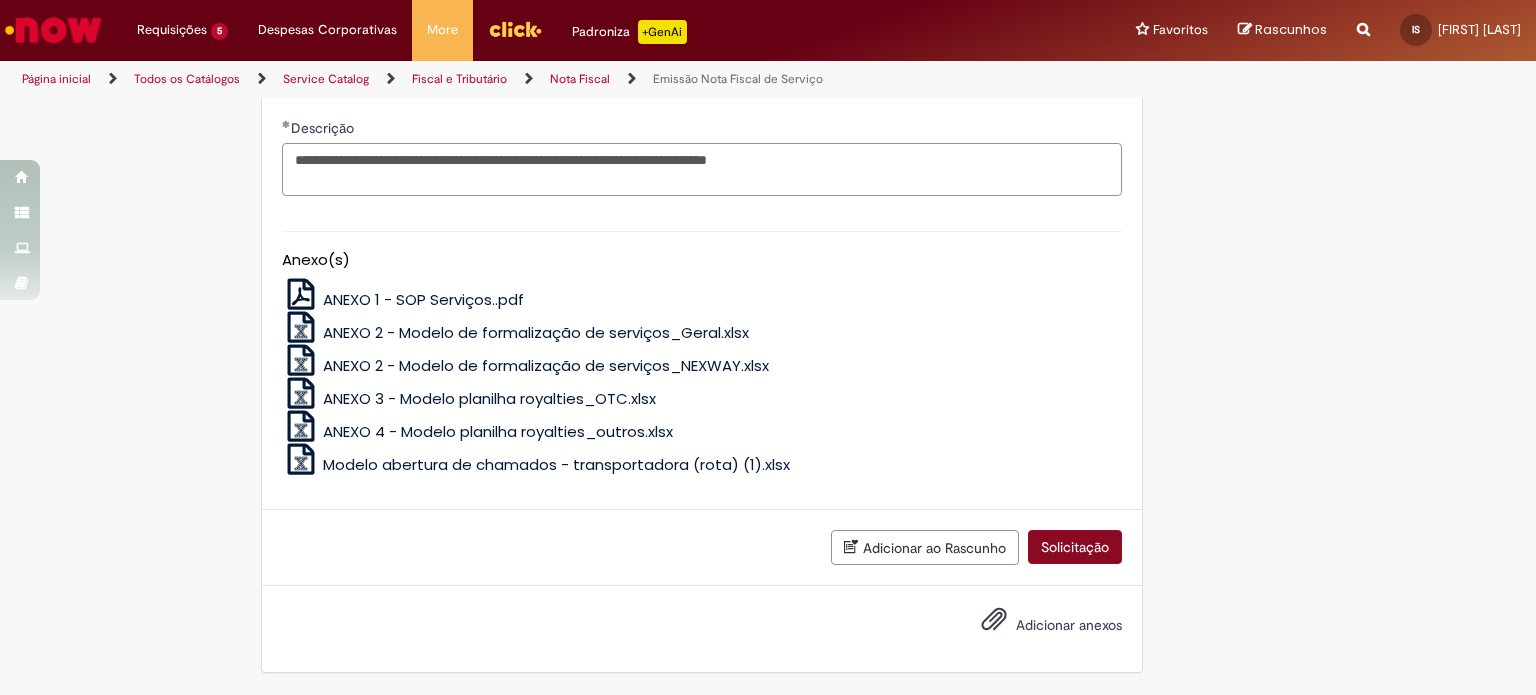 type on "**********" 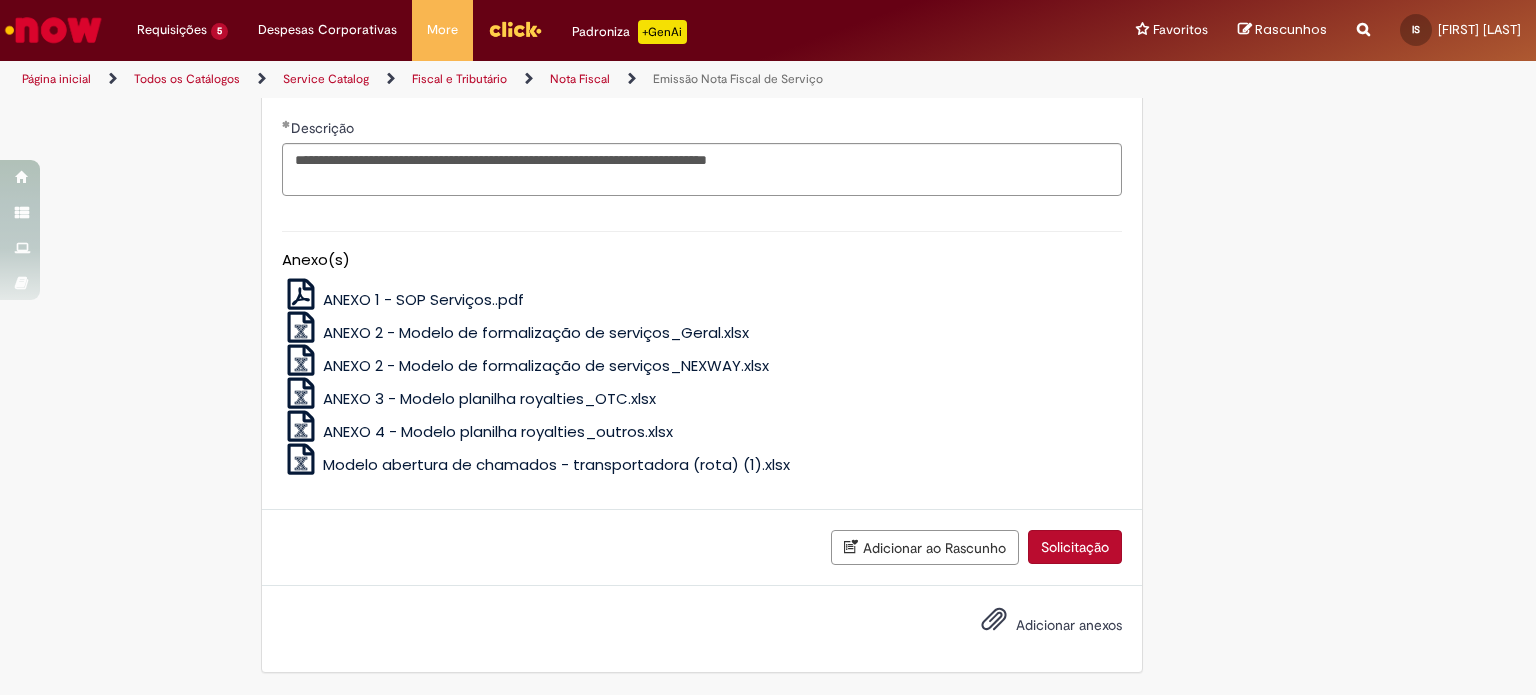click on "Solicitação" at bounding box center [1075, 547] 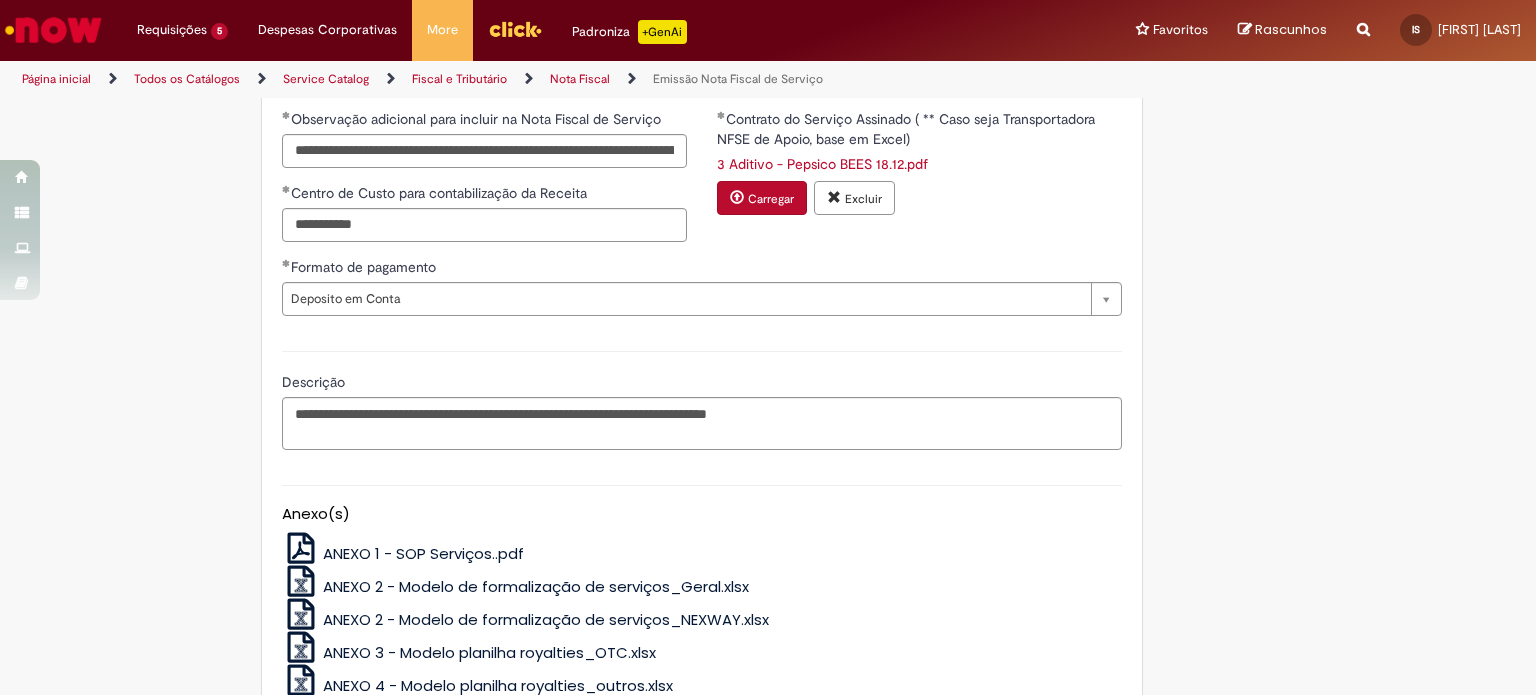 scroll, scrollTop: 1913, scrollLeft: 0, axis: vertical 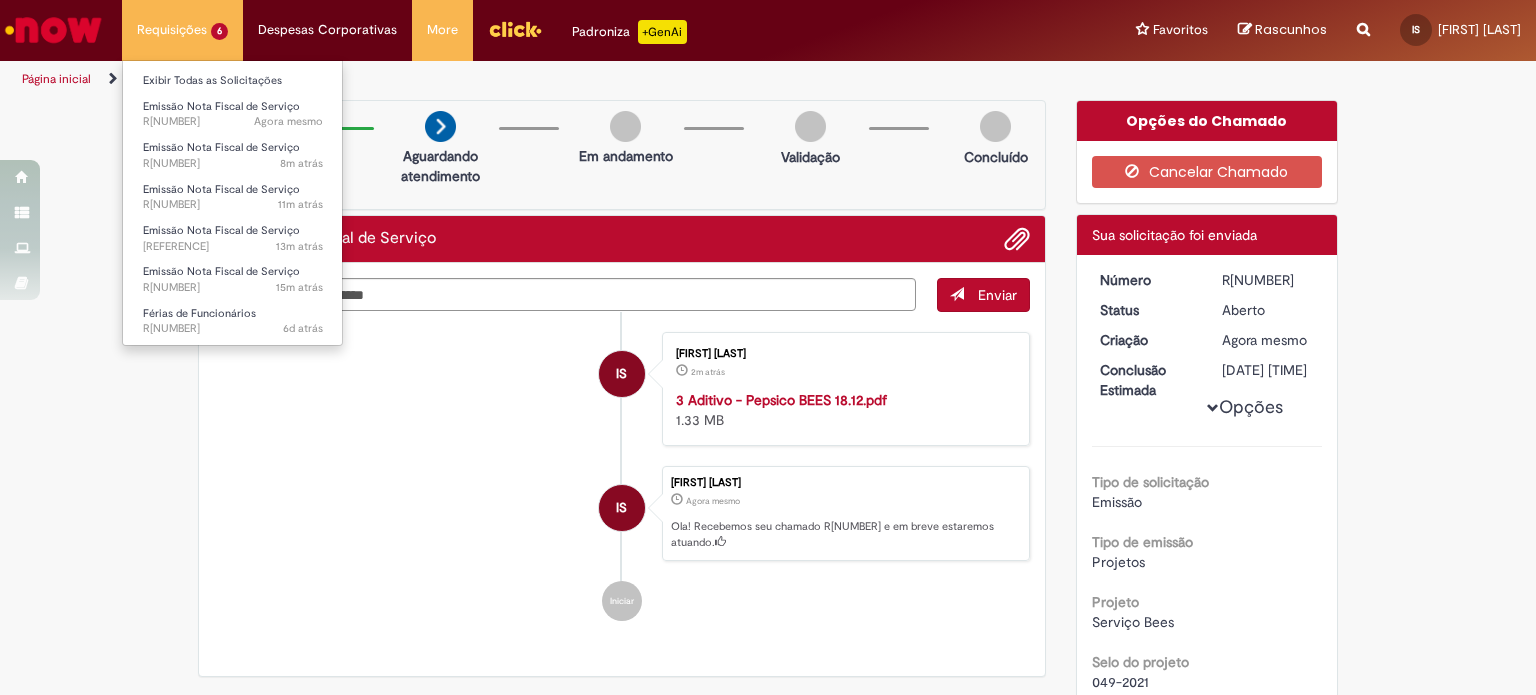 click on "Requisições 6 Exibir Todas as Solicitações Emissão Nota Fiscal de Serviço Agora mesmo Agora mesmo R[NUMBER] Emissão Nota Fiscal de Serviço 8m atrás 8 minutos atrás R[NUMBER] Emissão Nota Fiscal de Serviço 11m atrás 11 minutos atrás R[NUMBER] Emissão Nota Fiscal de Serviço 13m atrás 13 minutos atrás R[NUMBER] Emissão Nota Fiscal de Serviço 15m atrás 15 minutos atrás R[NUMBER] Férias de Funcionários 6d atrás 6 dias atrás R[NUMBER]" at bounding box center [182, 30] 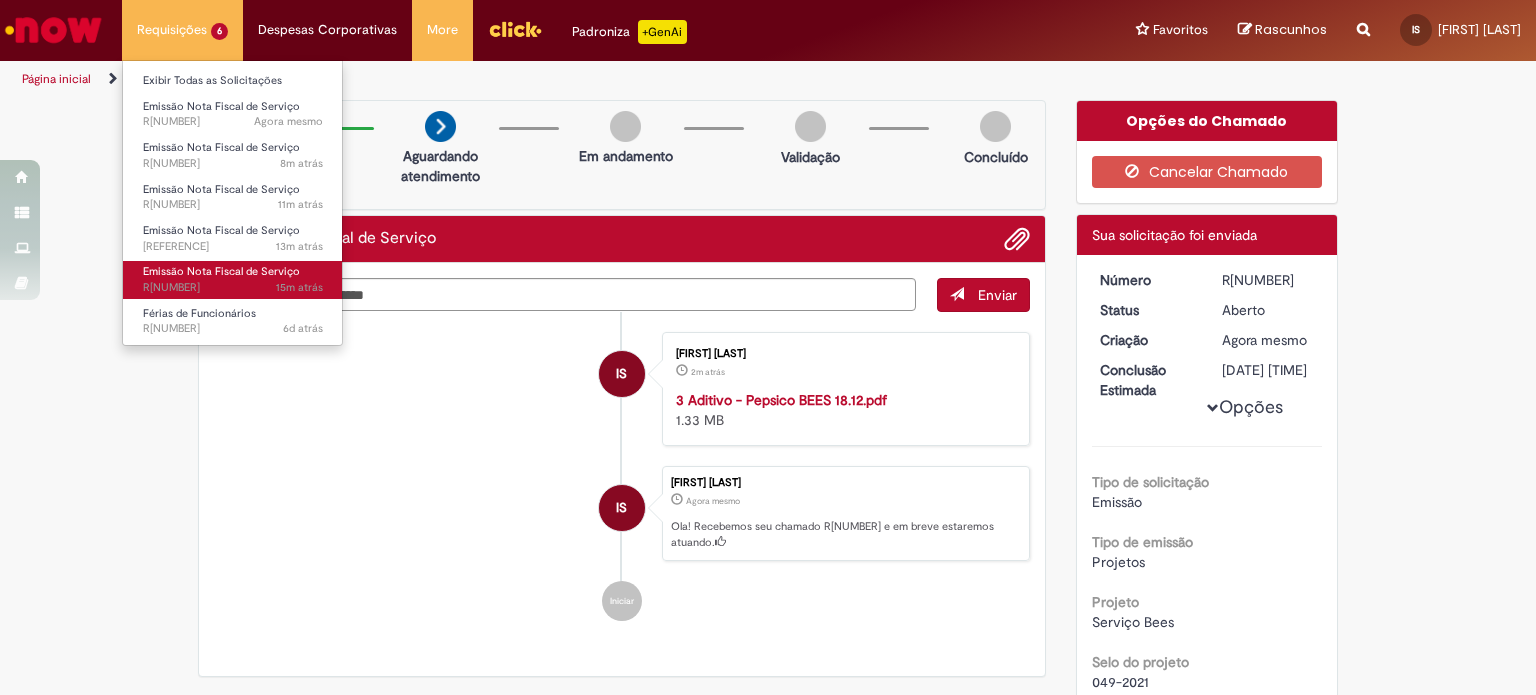 click on "Emissão Nota Fiscal de Serviço" at bounding box center (221, 271) 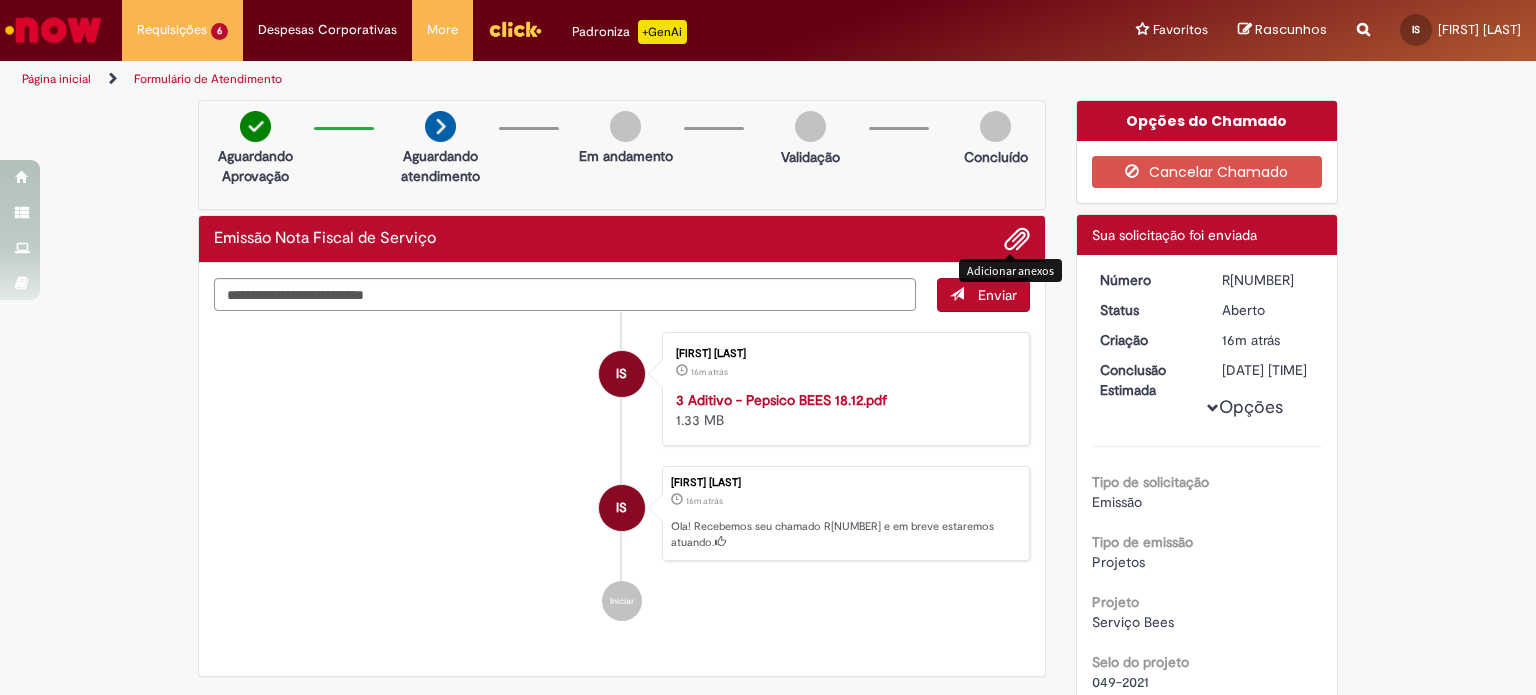 click at bounding box center [1017, 240] 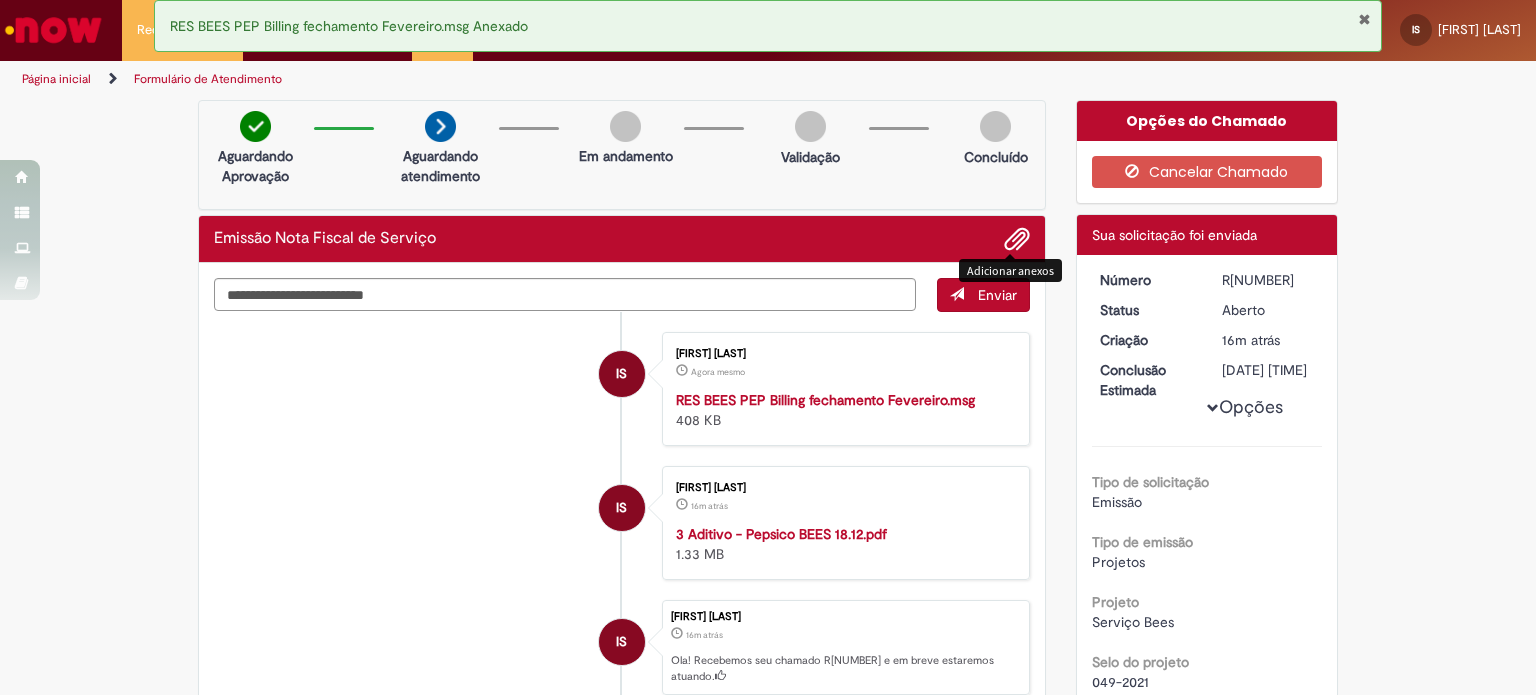 click on "Verificar Código de Barras Aguardando Aprovação Aguardando atendimento Em andamento Validação Concluído Emissão Nota Fiscal de Serviço Enviar IS [FIRST] [LAST] Agora mesmo Agora mesmo RES BEES PEP Billing fechamento Fevereiro.msg 408 KB IS [FIRST] [LAST] 10m atrás 10 minutos atrás Iniciar" at bounding box center [768, 1055] 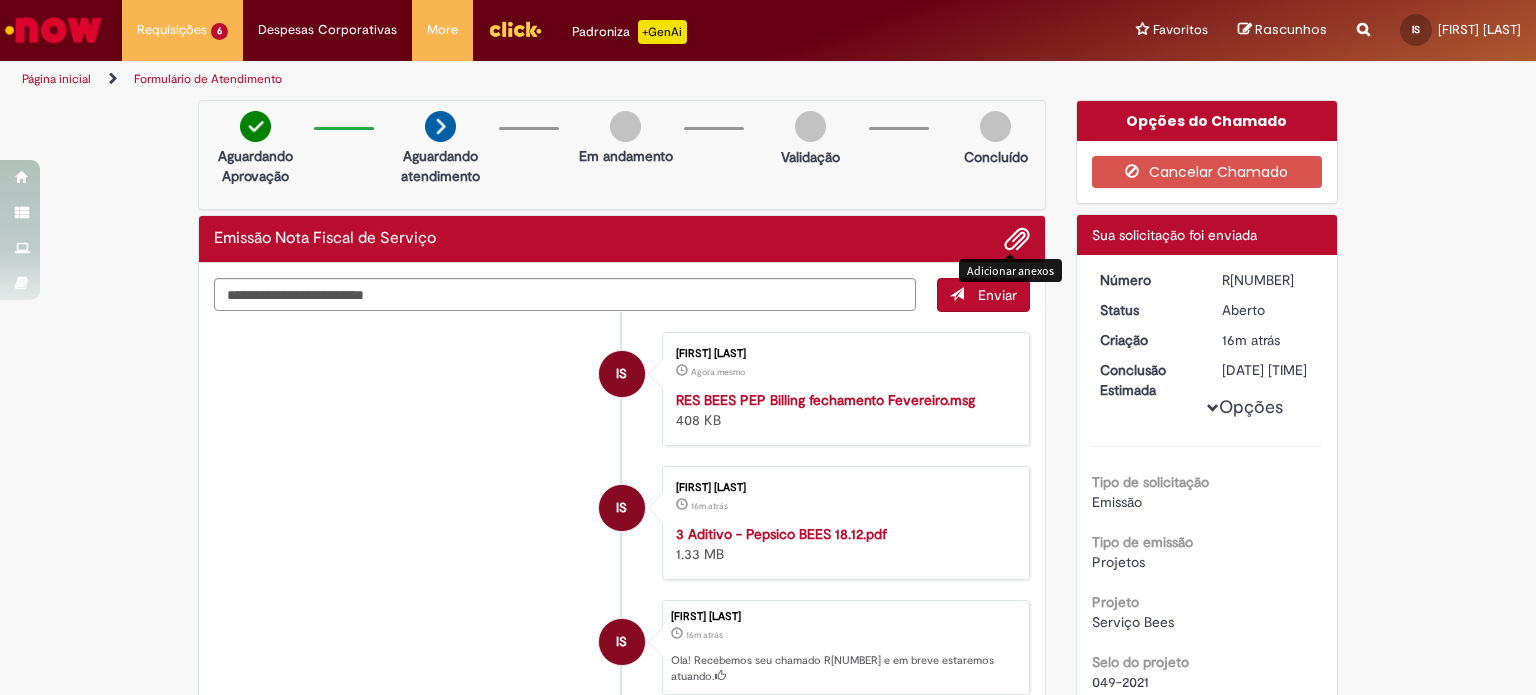 click at bounding box center [1017, 240] 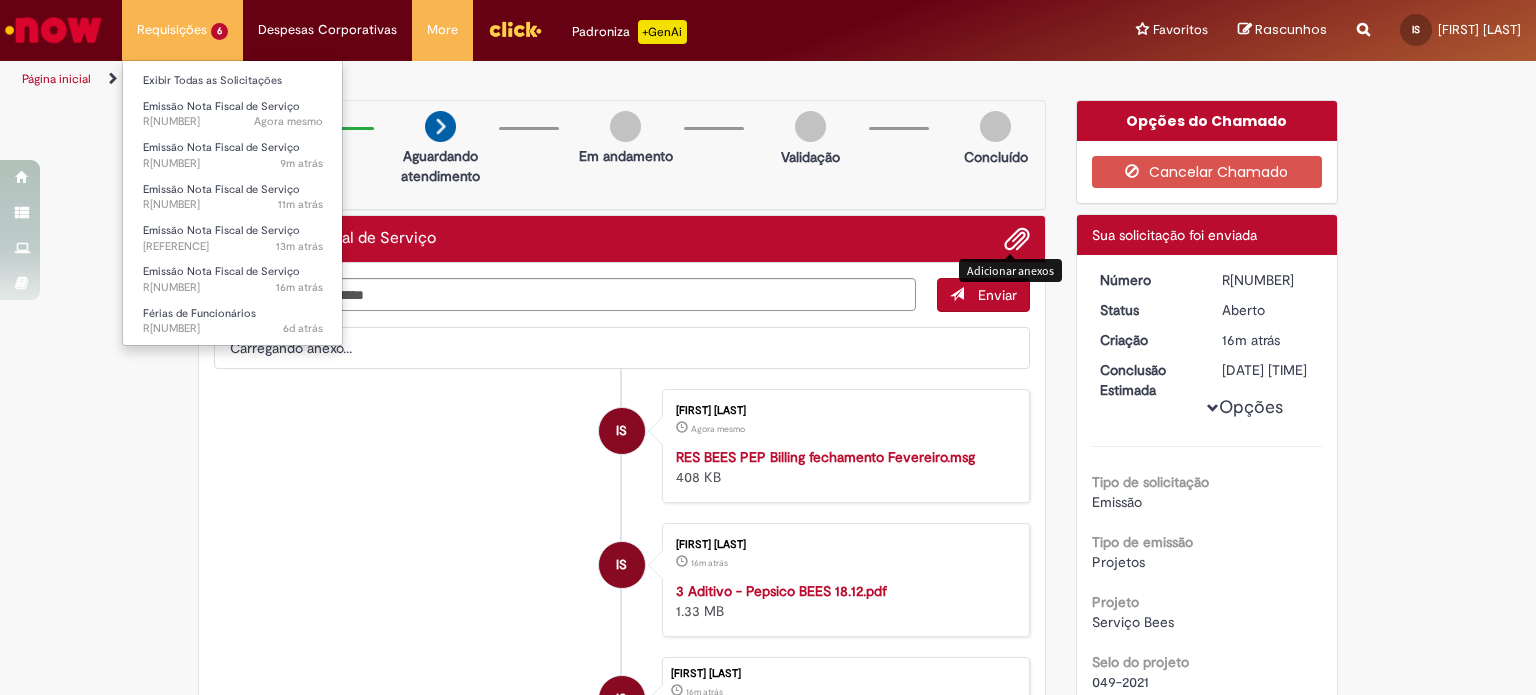click on "Requisições 6
Exibir Todas as Solicitações
Emissão Nota Fiscal de Serviço
Agora mesmo Agora mesmo [REFERENCE]
Emissão Nota Fiscal de Serviço
9m atrás 9 minutos atrás [REFERENCE]
Emissão Nota Fiscal de Serviço
11m atrás 11 minutos atrás [REFERENCE]
Emissão Nota Fiscal de Serviço
13m atrás 13 minutos atrás [REFERENCE]
Emissão Nota Fiscal de Serviço
16m atrás 16 minutos atrás [REFERENCE]
Férias de Funcionários
6d atrás 6 dias atrás [REFERENCE]" at bounding box center (182, 30) 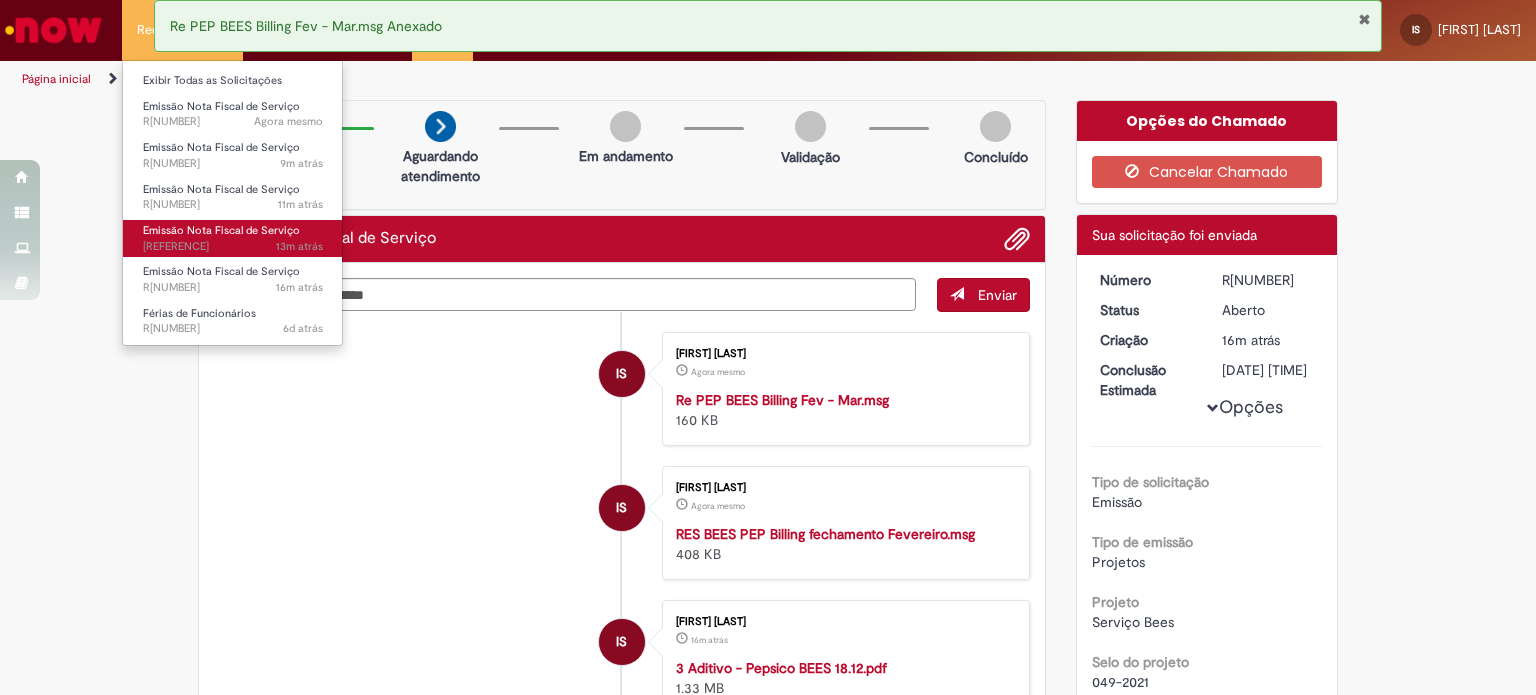 click on "13m atrás 13 minutos atrás R[NUMBER]" at bounding box center [233, 247] 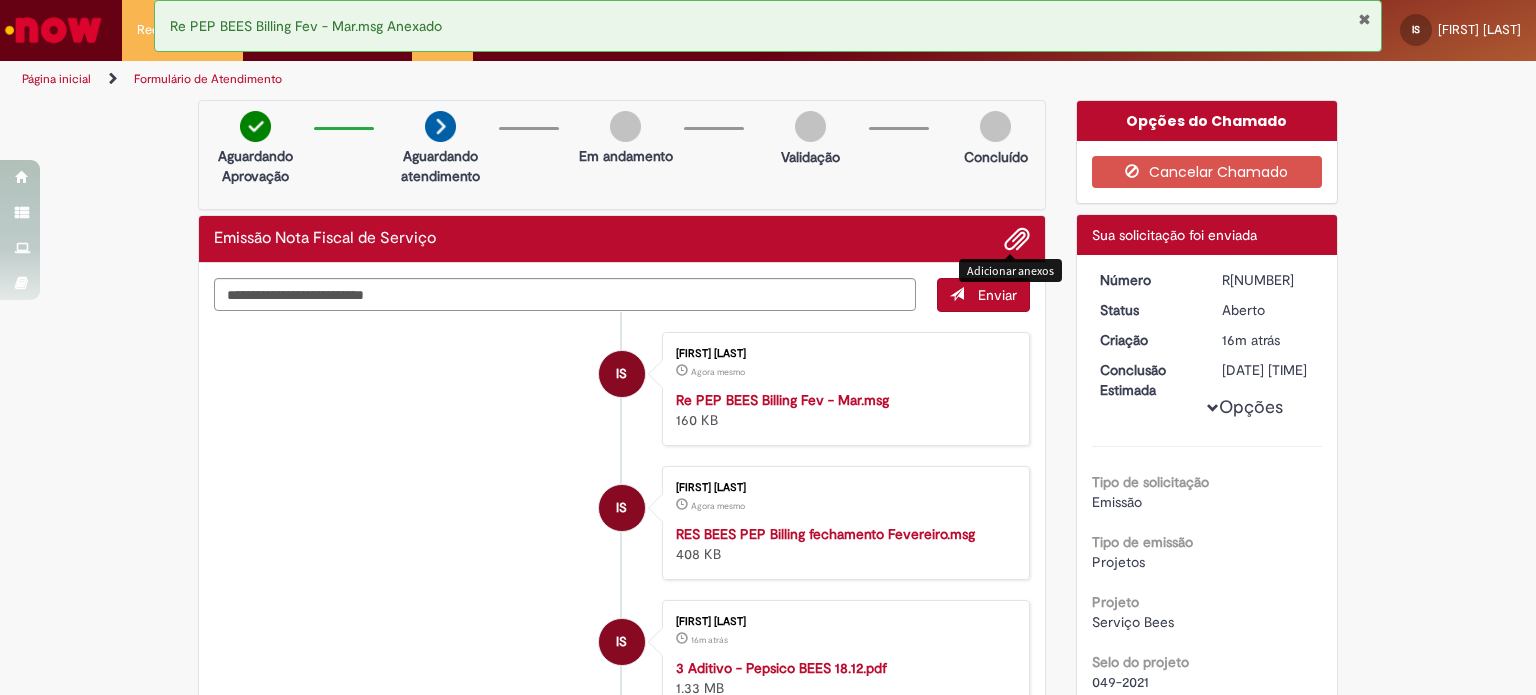 click at bounding box center (1017, 240) 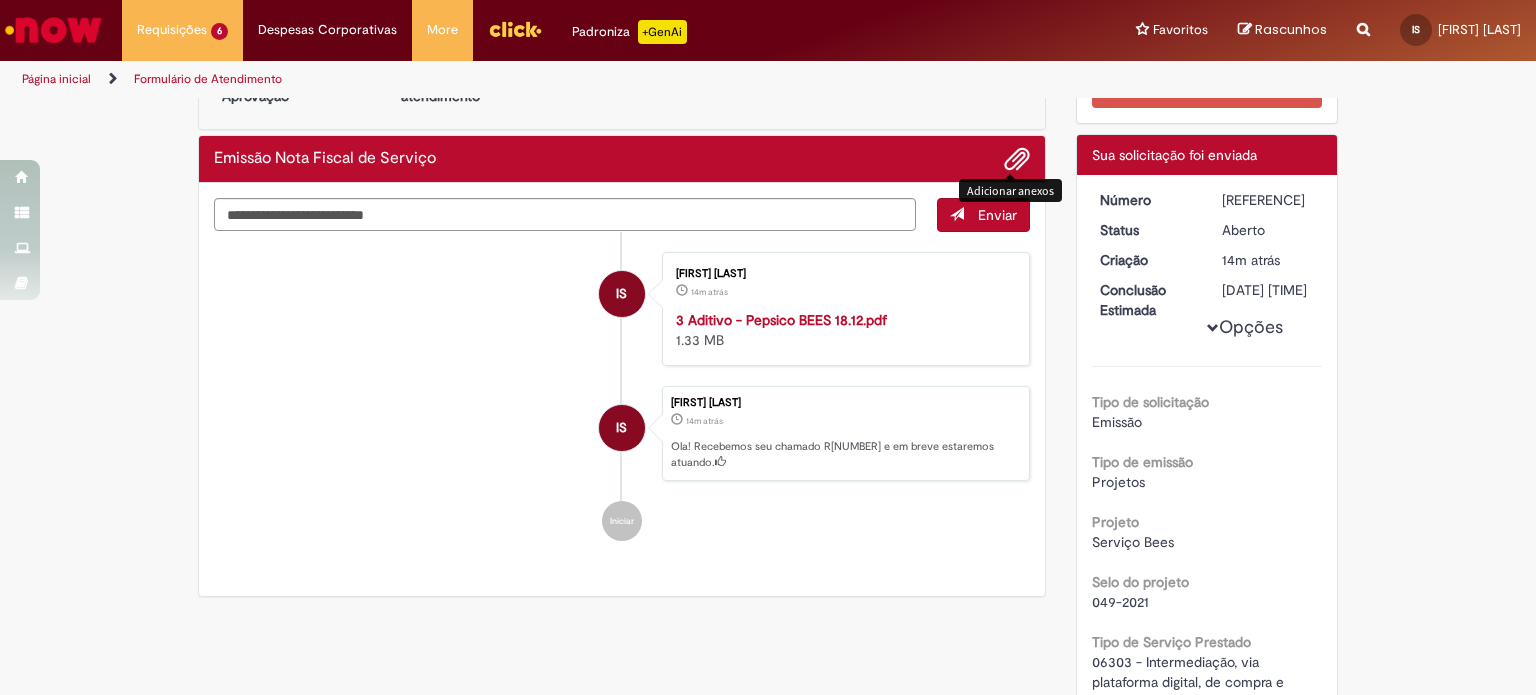 scroll, scrollTop: 0, scrollLeft: 0, axis: both 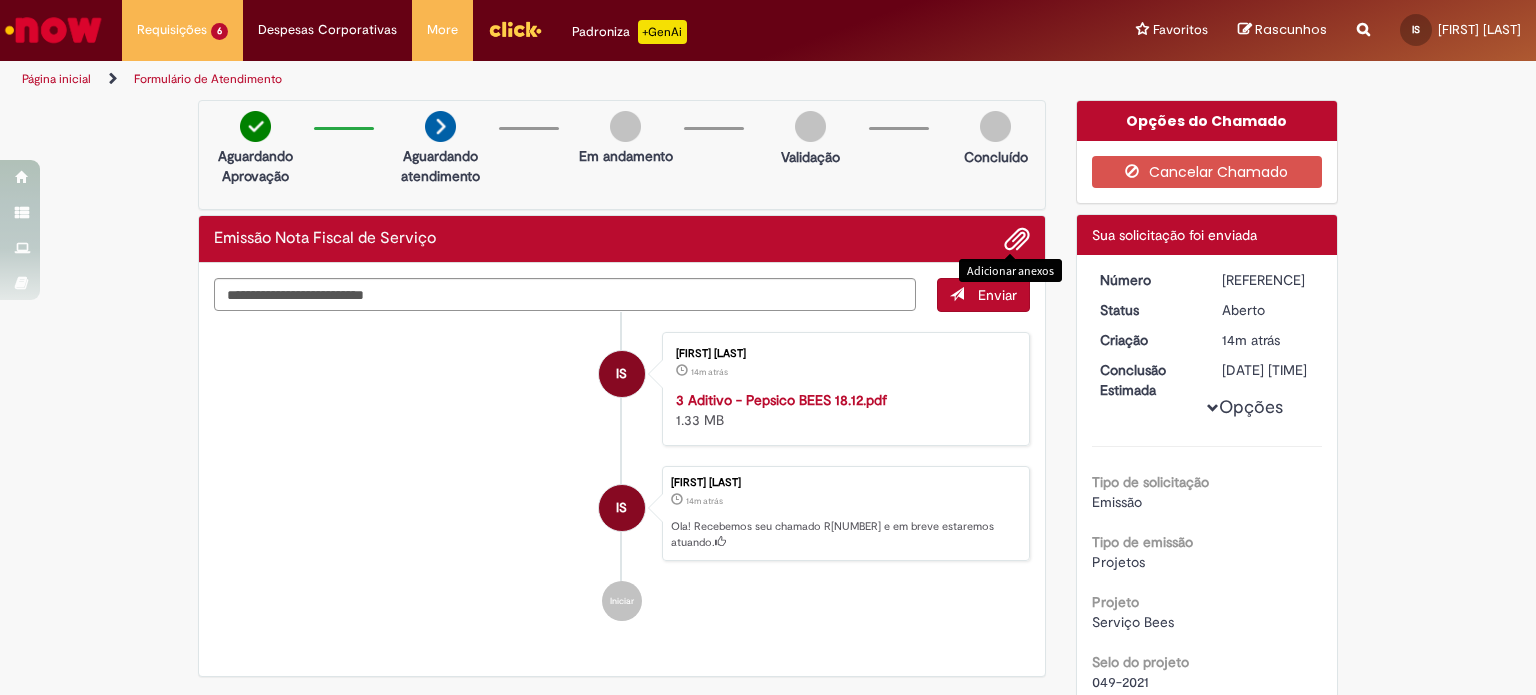 click at bounding box center [1017, 240] 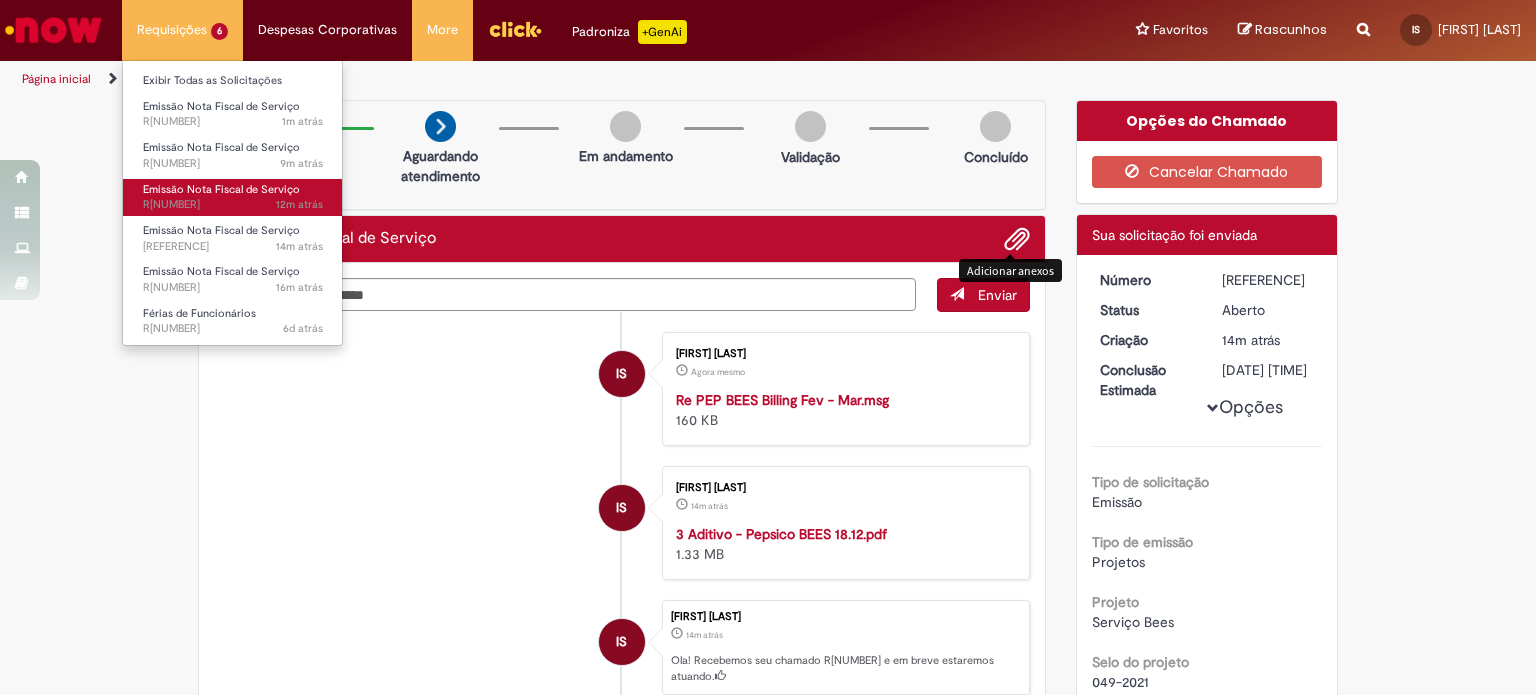 click on "12m atrás 12 minutos atrás R[NUMBER]" at bounding box center (233, 205) 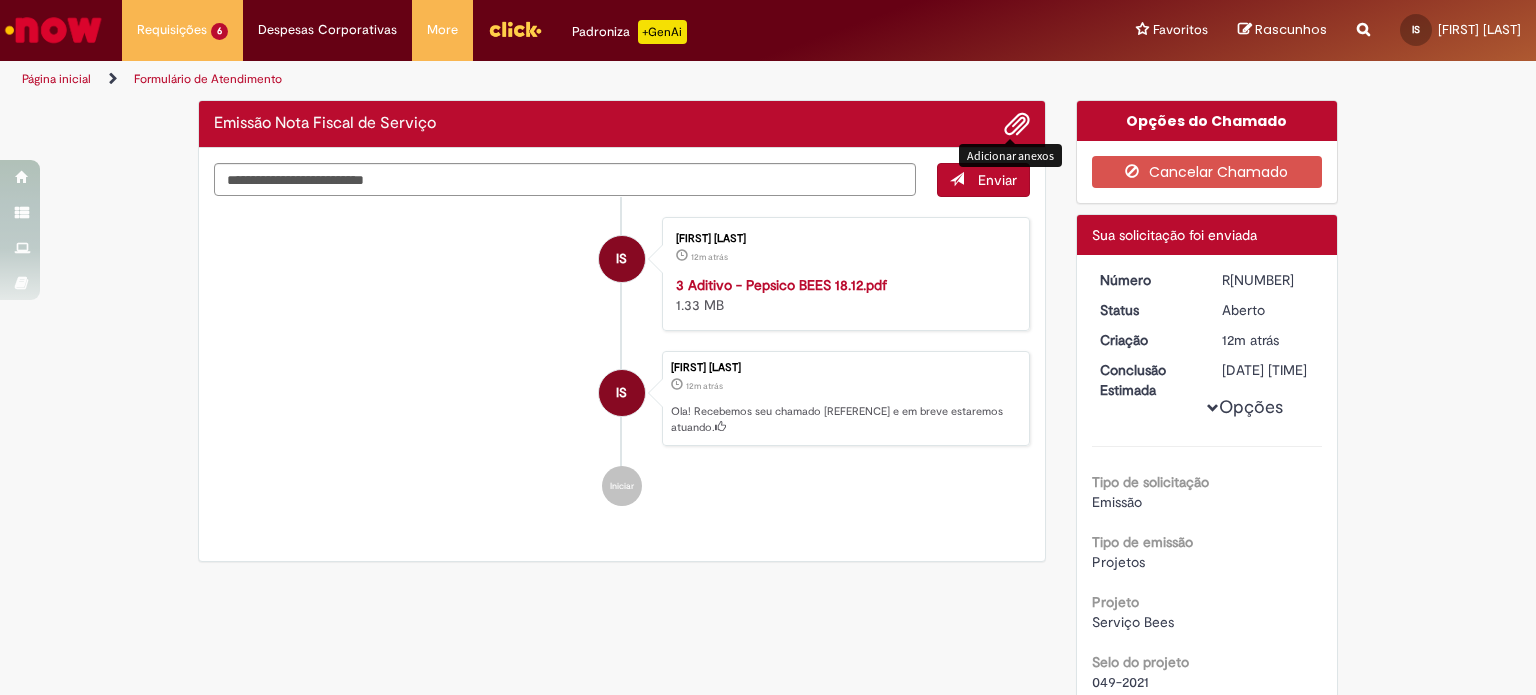 click at bounding box center (1017, 125) 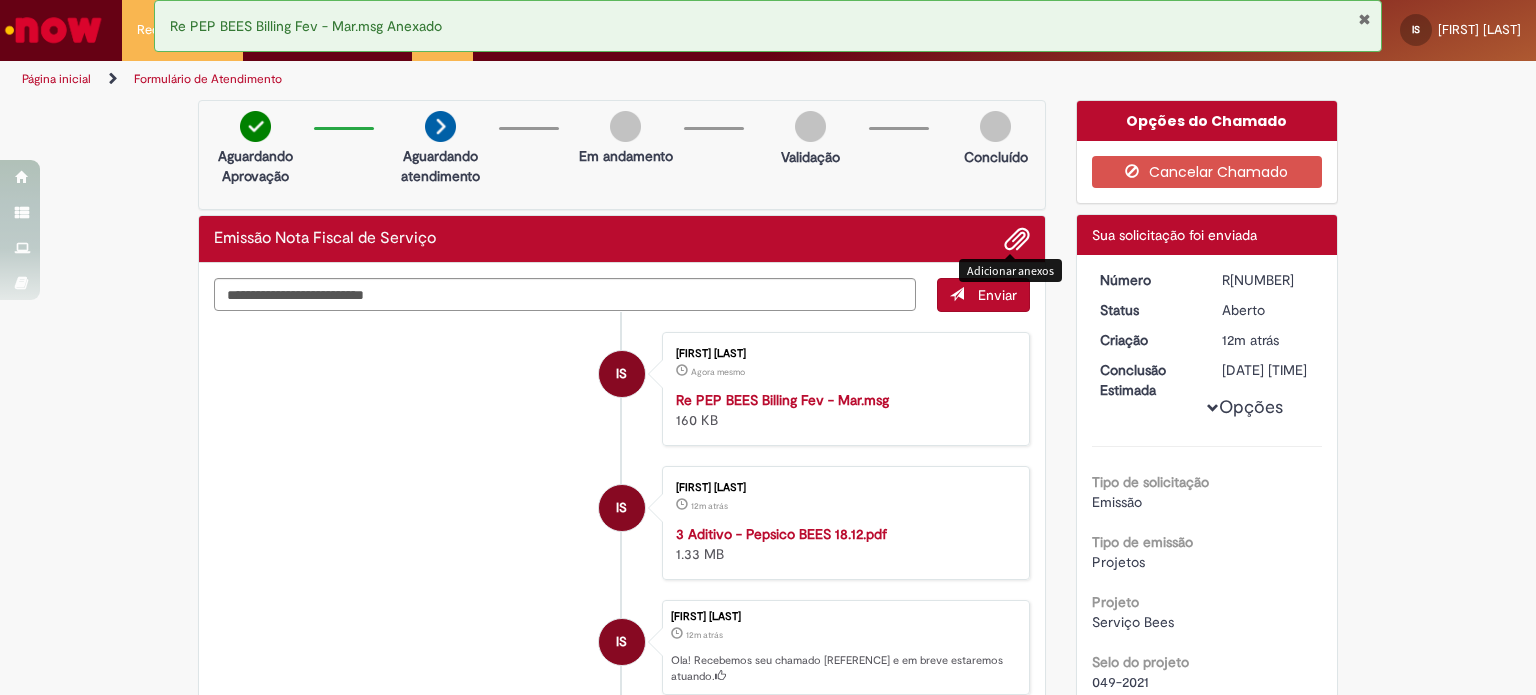 click on "Re PEP BEES Billing Fev - Mar.msg Anexado" at bounding box center [768, 26] 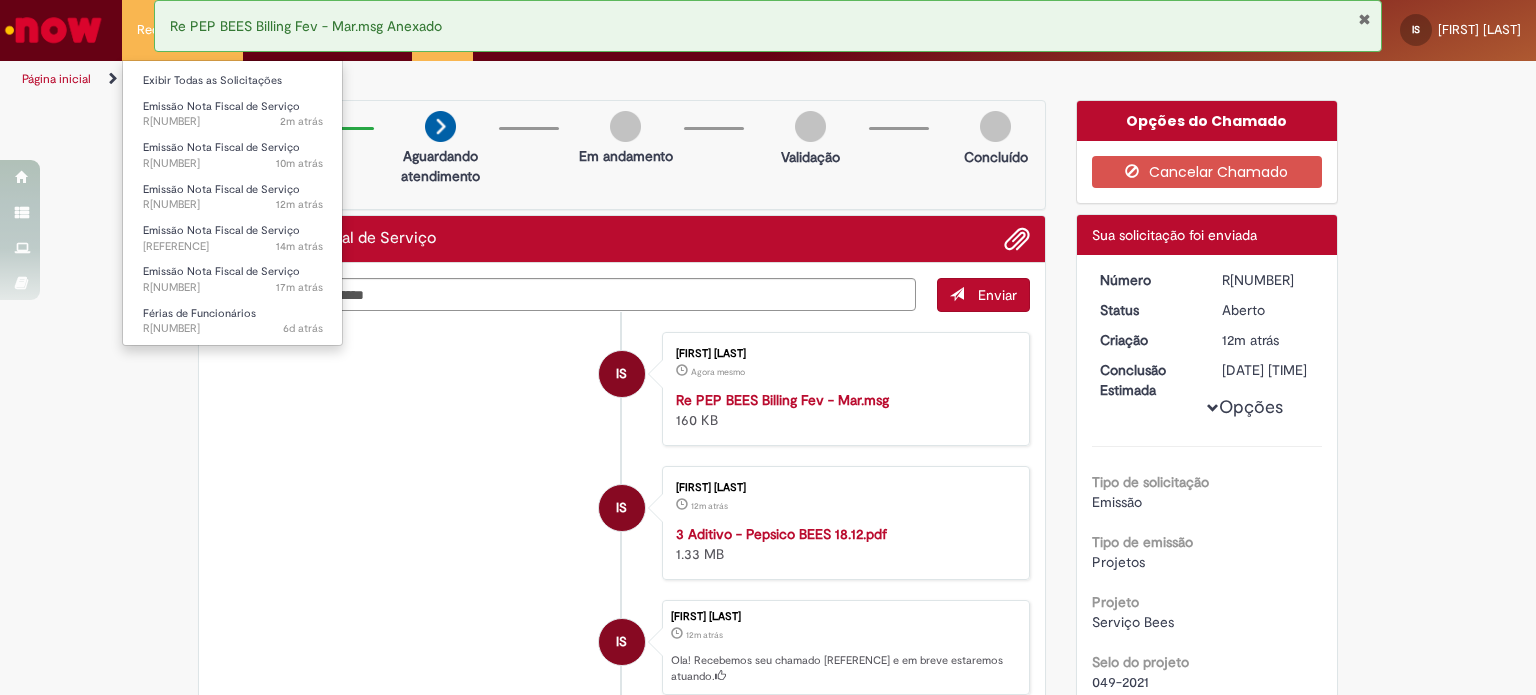 click on "Requisições 6 Exibir Todas as Solicitações Emissão Nota Fiscal de Serviço 2m atrás 2 minutos atrás R[NUMBER] Emissão Nota Fiscal de Serviço 10m atrás 10 minutos atrás R[NUMBER] Emissão Nota Fiscal de Serviço 12m atrás 12 minutos atrás R[NUMBER] Emissão Nota Fiscal de Serviço 14m atrás 14 minutos atrás R[NUMBER] Emissão Nota Fiscal de Serviço 17m atrás 17 minutos atrás R[NUMBER] Férias de Funcionários 6d atrás 6 dias atrás R[NUMBER]" at bounding box center [182, 30] 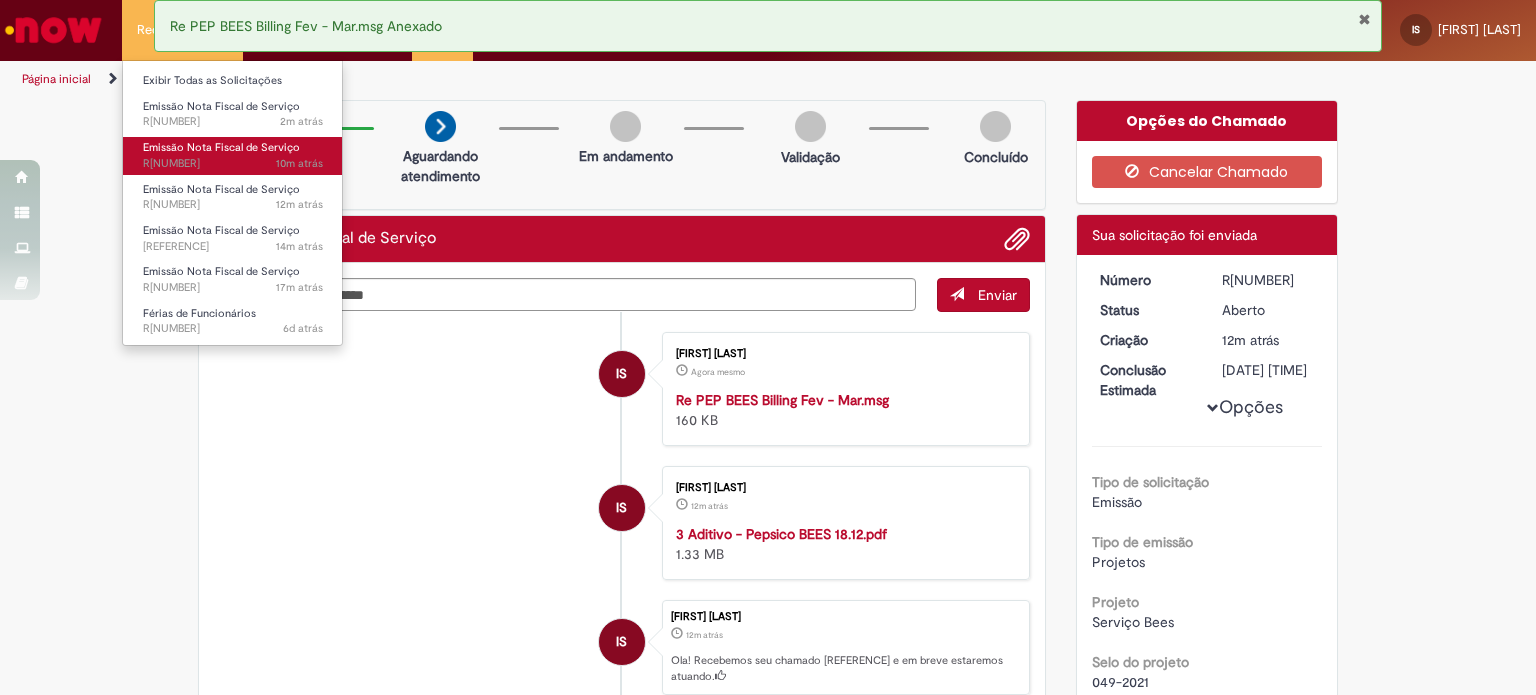 click on "10m atrás 10 minutos atrás R[NUMBER]" at bounding box center [233, 164] 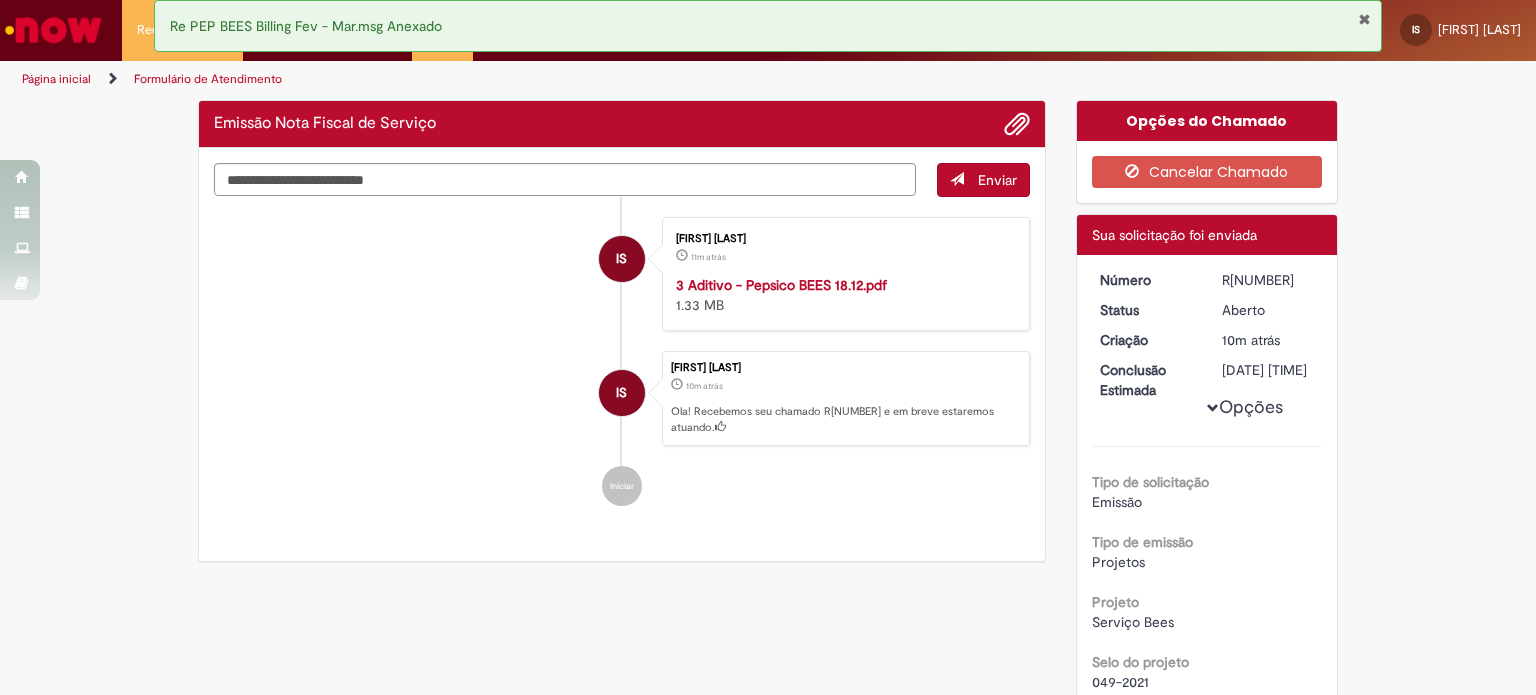 click on "Emissão Nota Fiscal de Serviço" at bounding box center (622, 124) 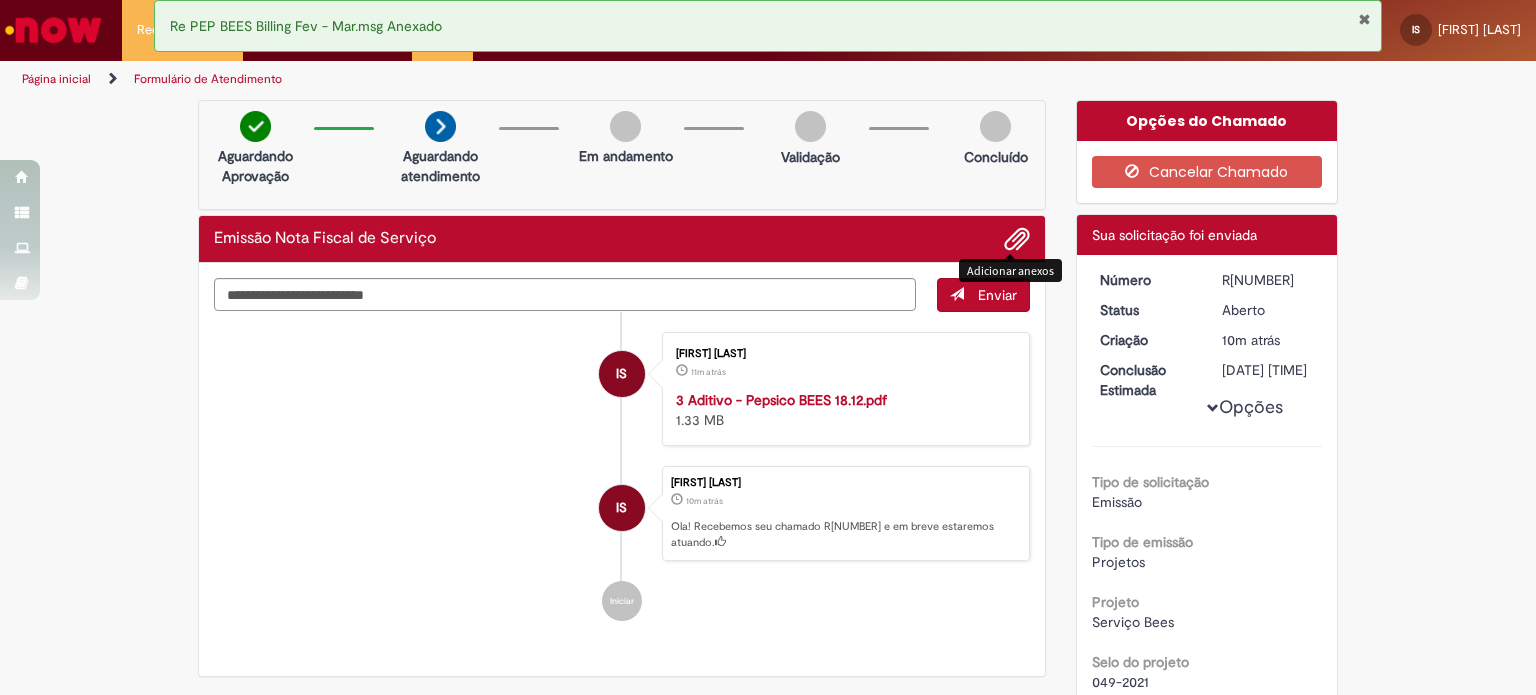 click at bounding box center [1017, 240] 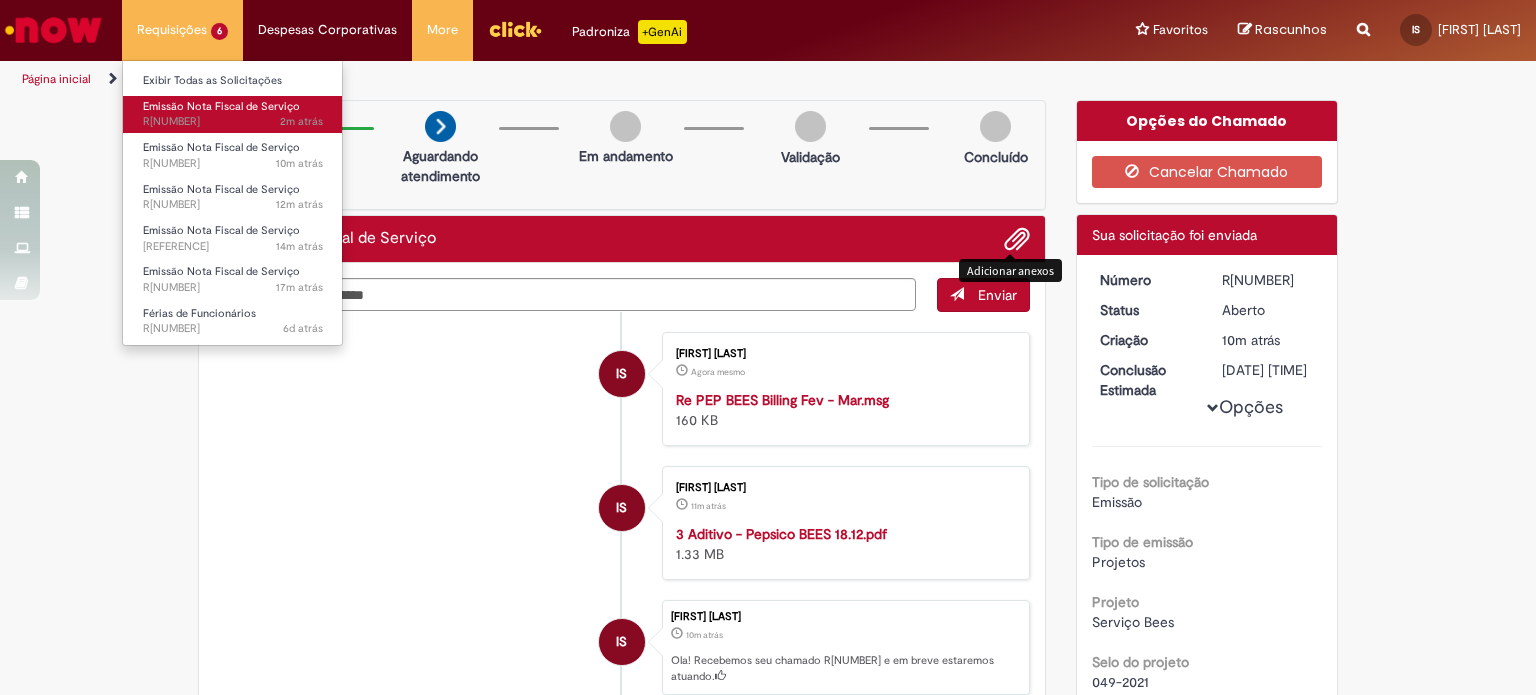 click on "2m atrás 2 minutos atrás R[NUMBER]" at bounding box center (233, 122) 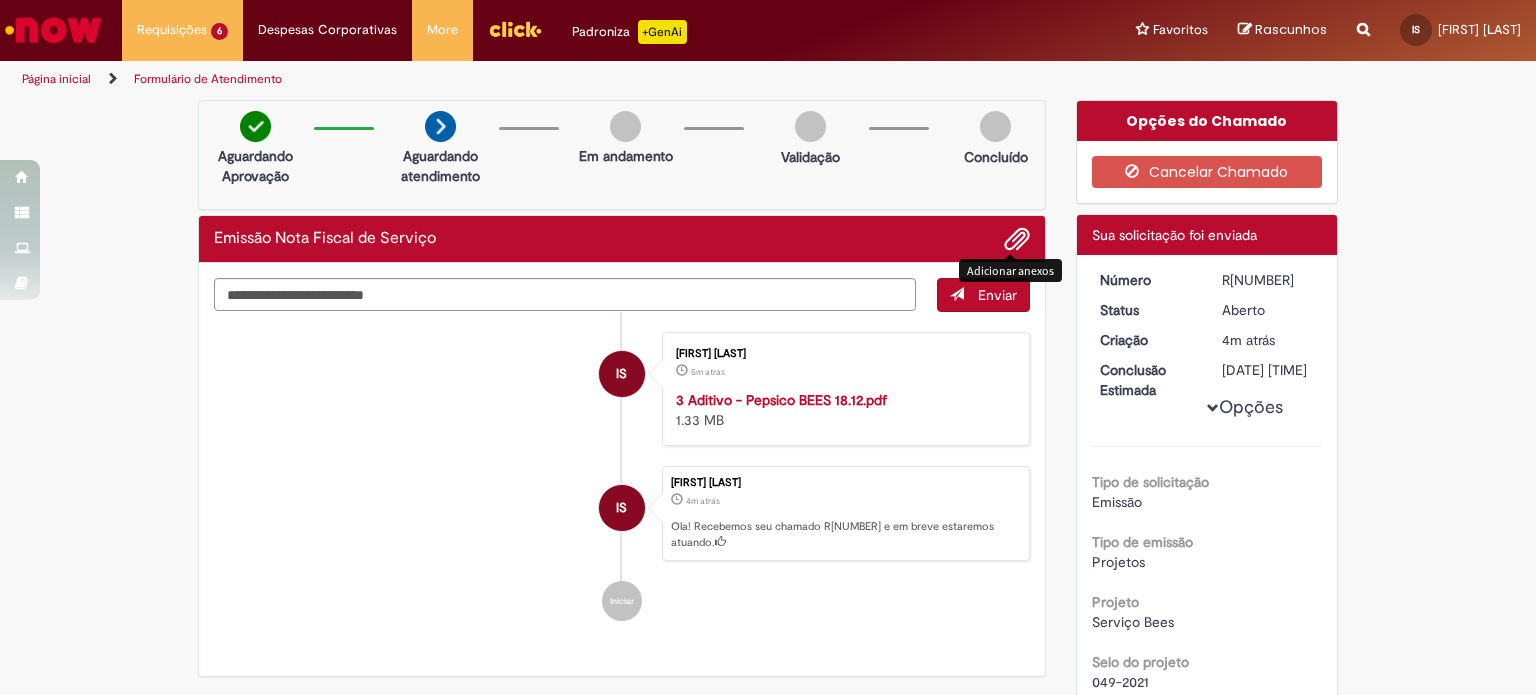 click at bounding box center [1017, 240] 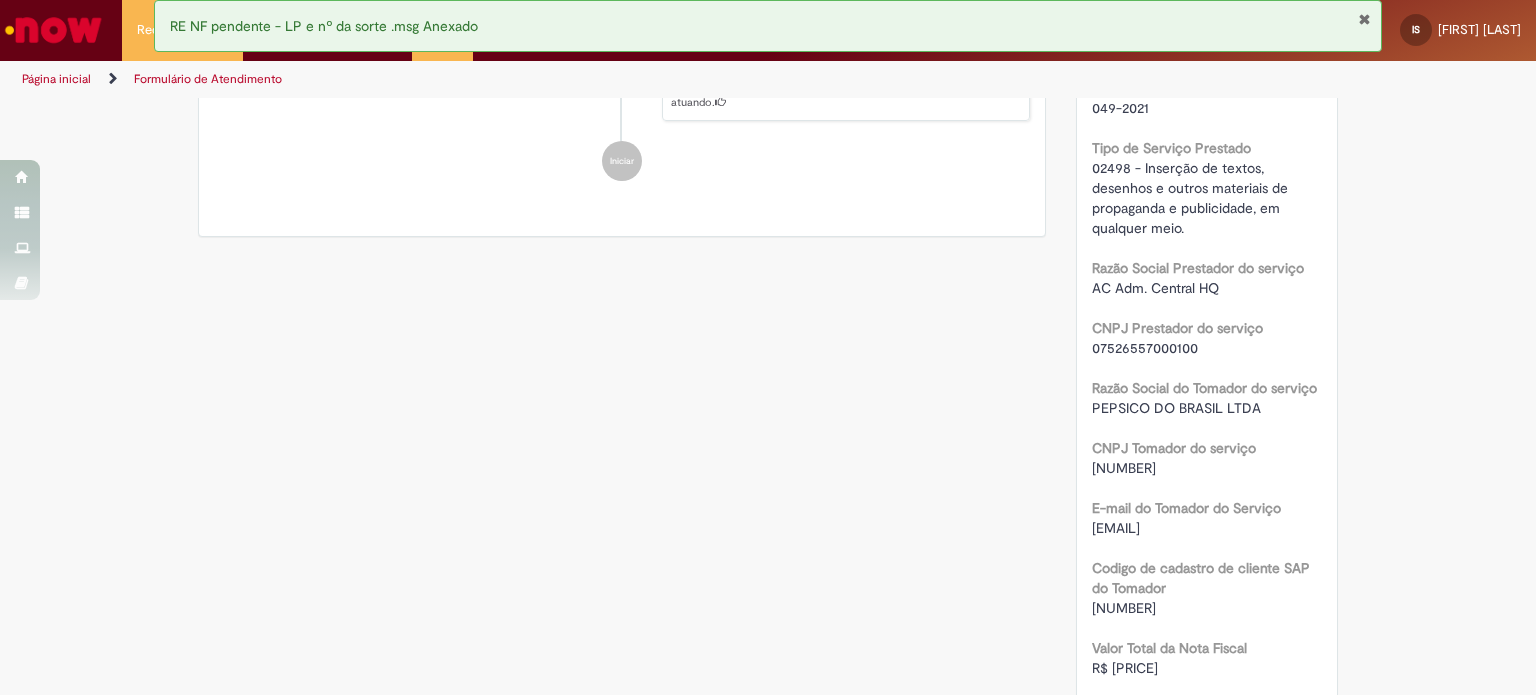 scroll, scrollTop: 623, scrollLeft: 0, axis: vertical 